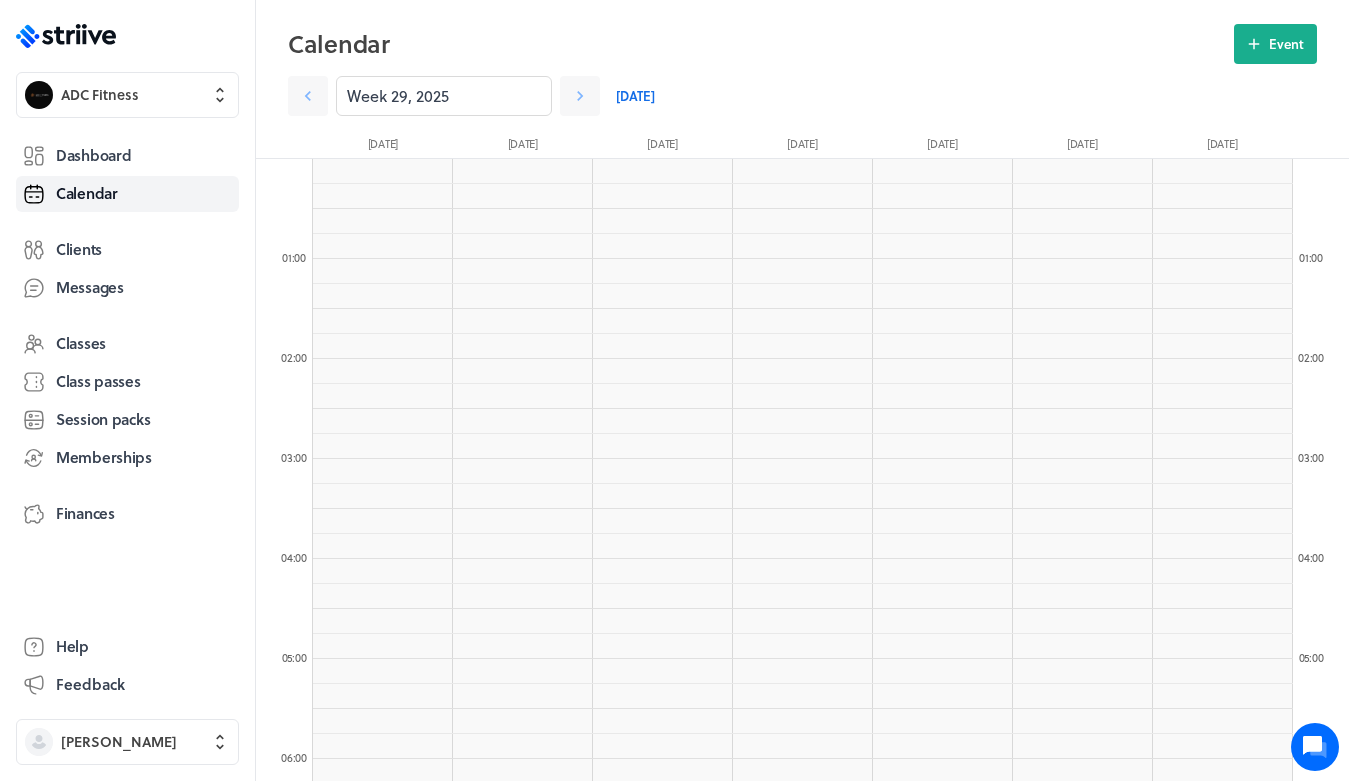 scroll, scrollTop: 833, scrollLeft: 0, axis: vertical 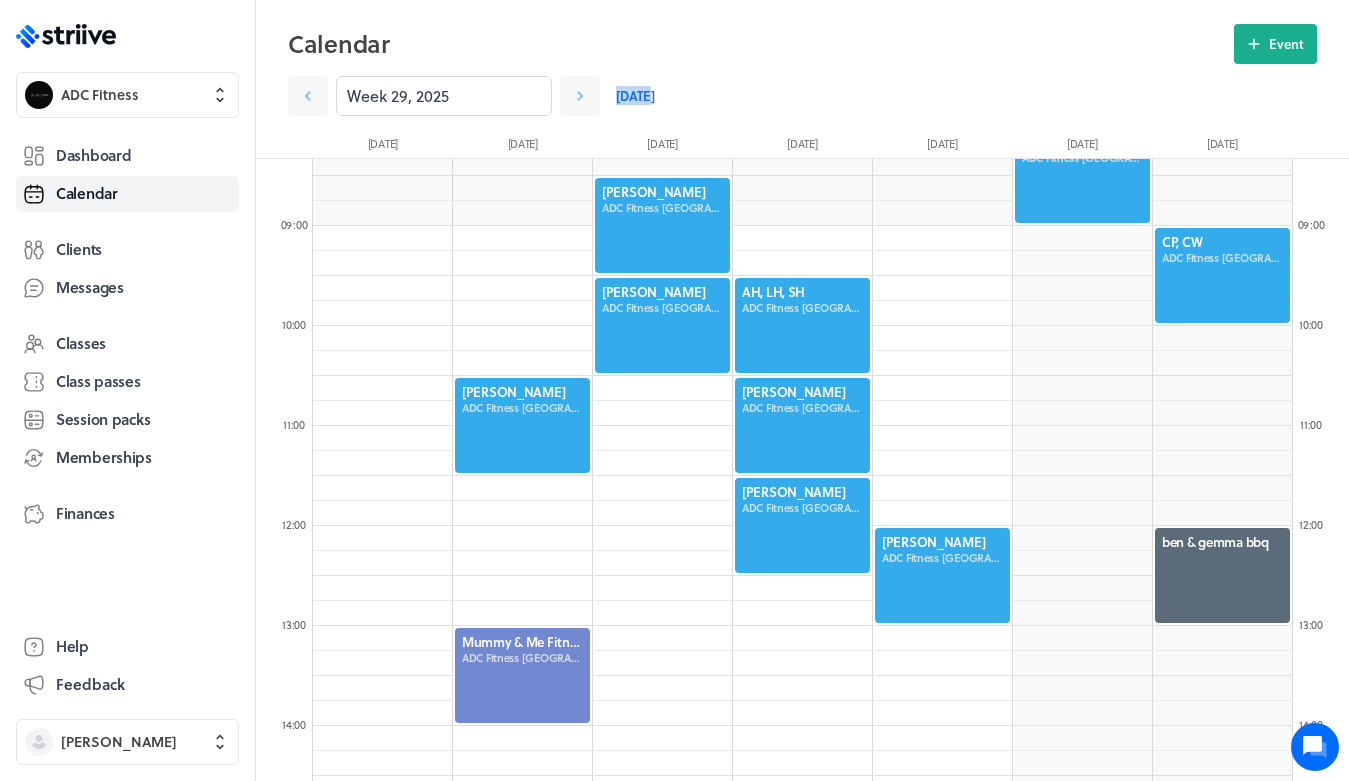 click 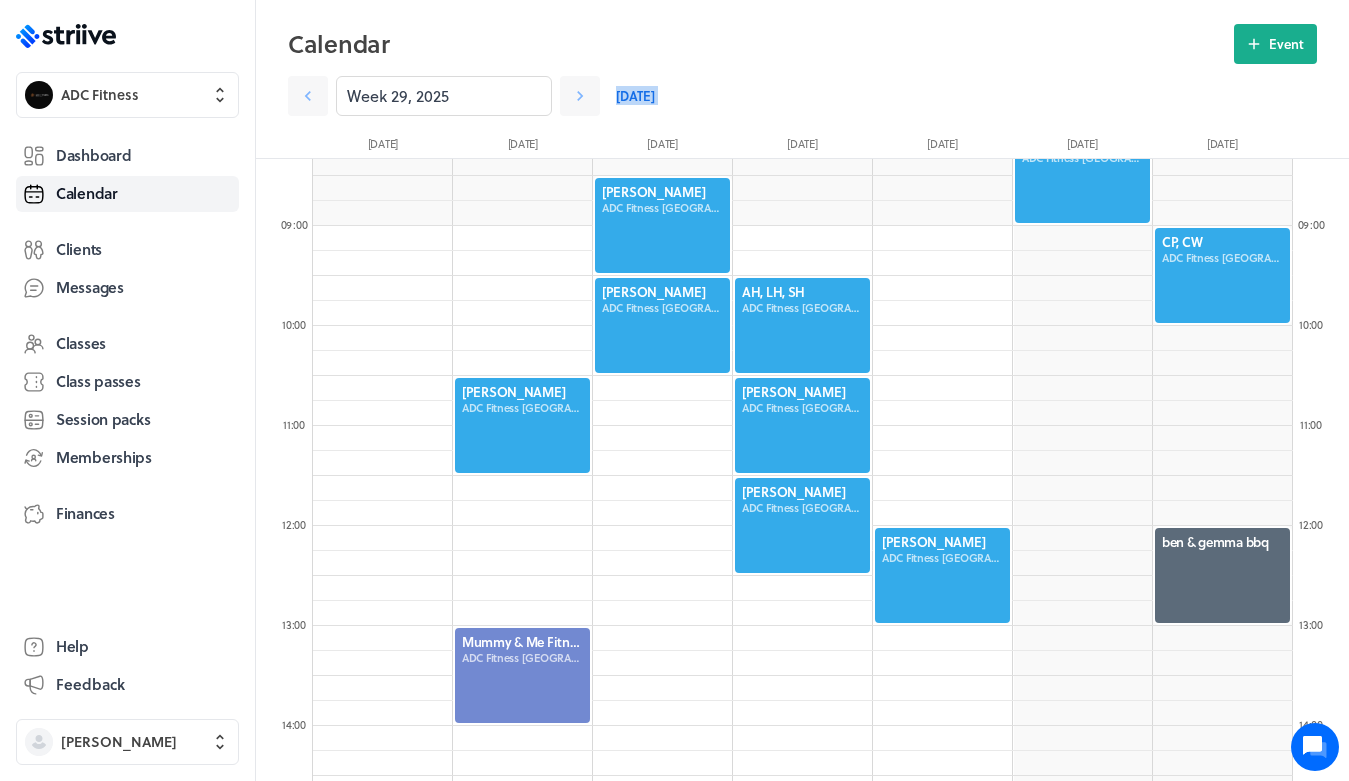 click 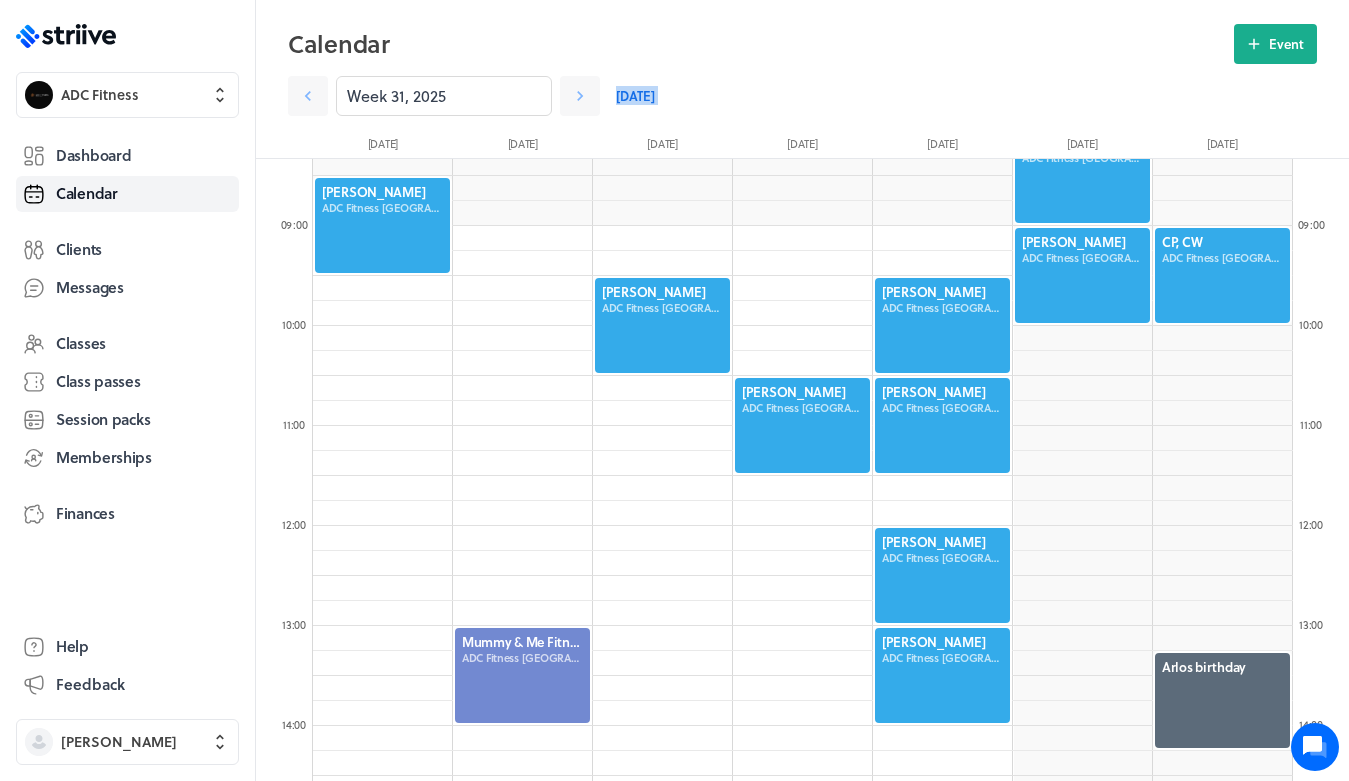 click 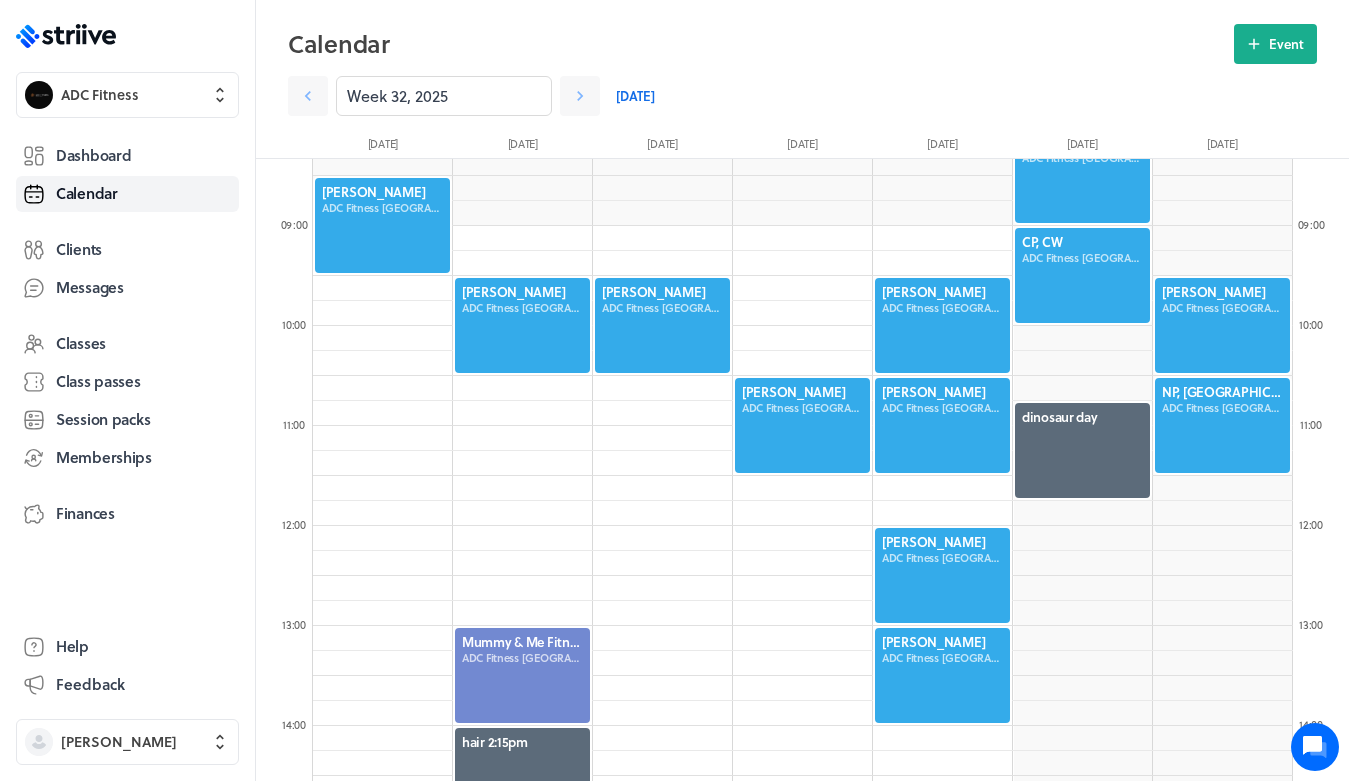 click at bounding box center [522, 325] 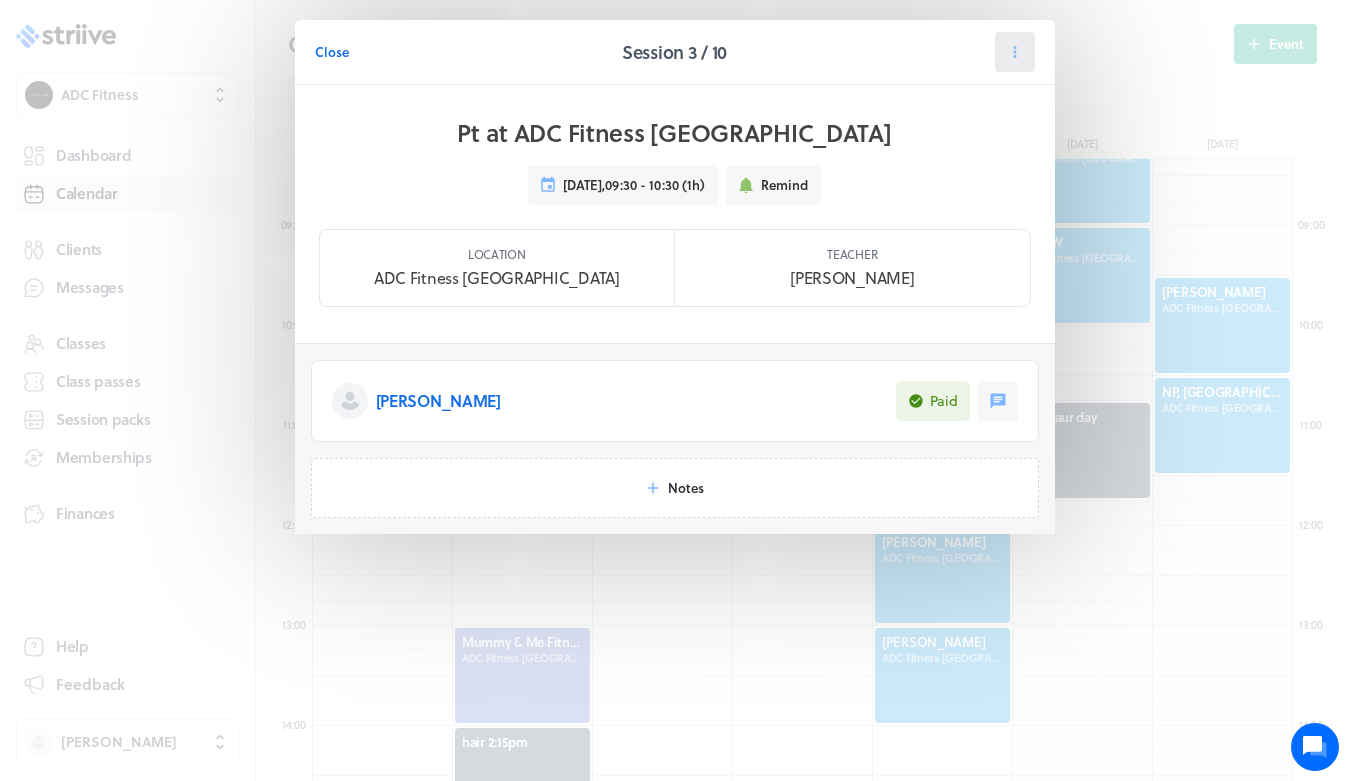 click 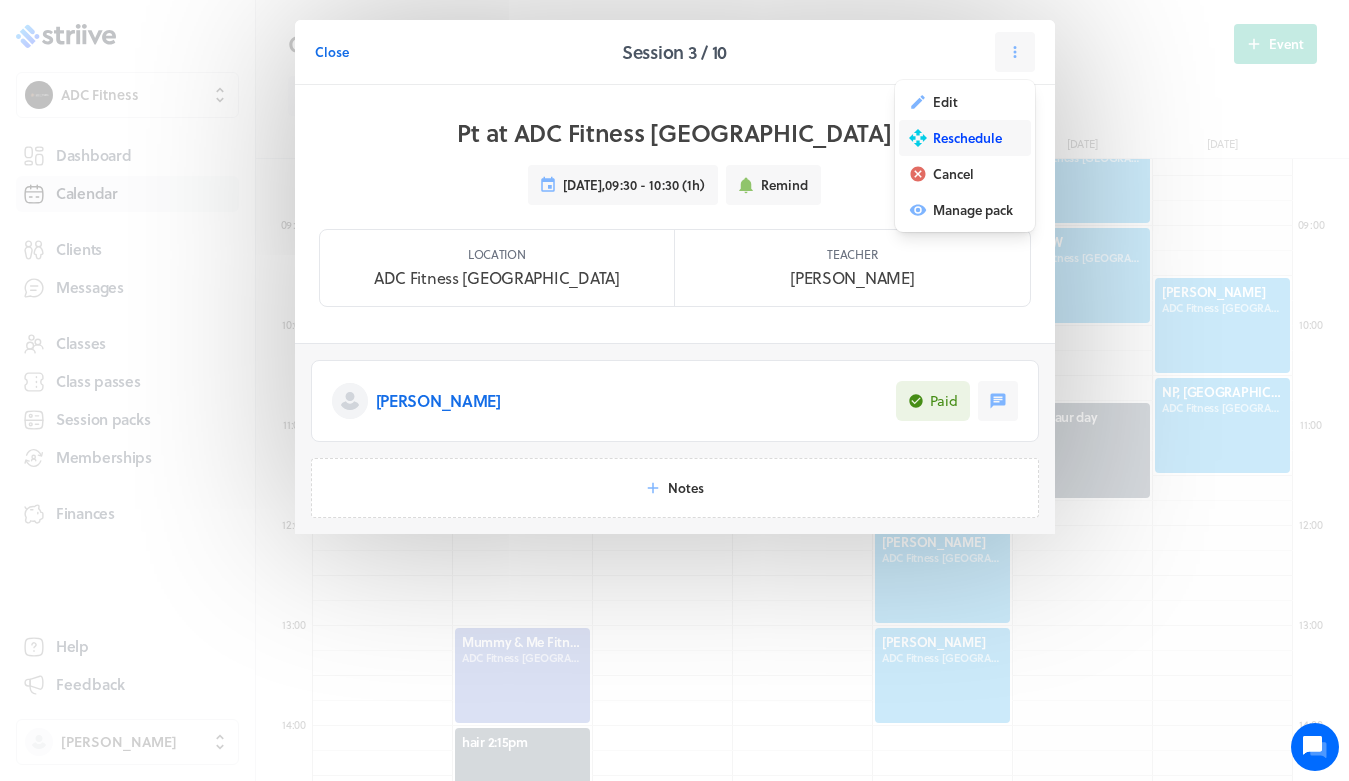 click on "Reschedule" at bounding box center (967, 138) 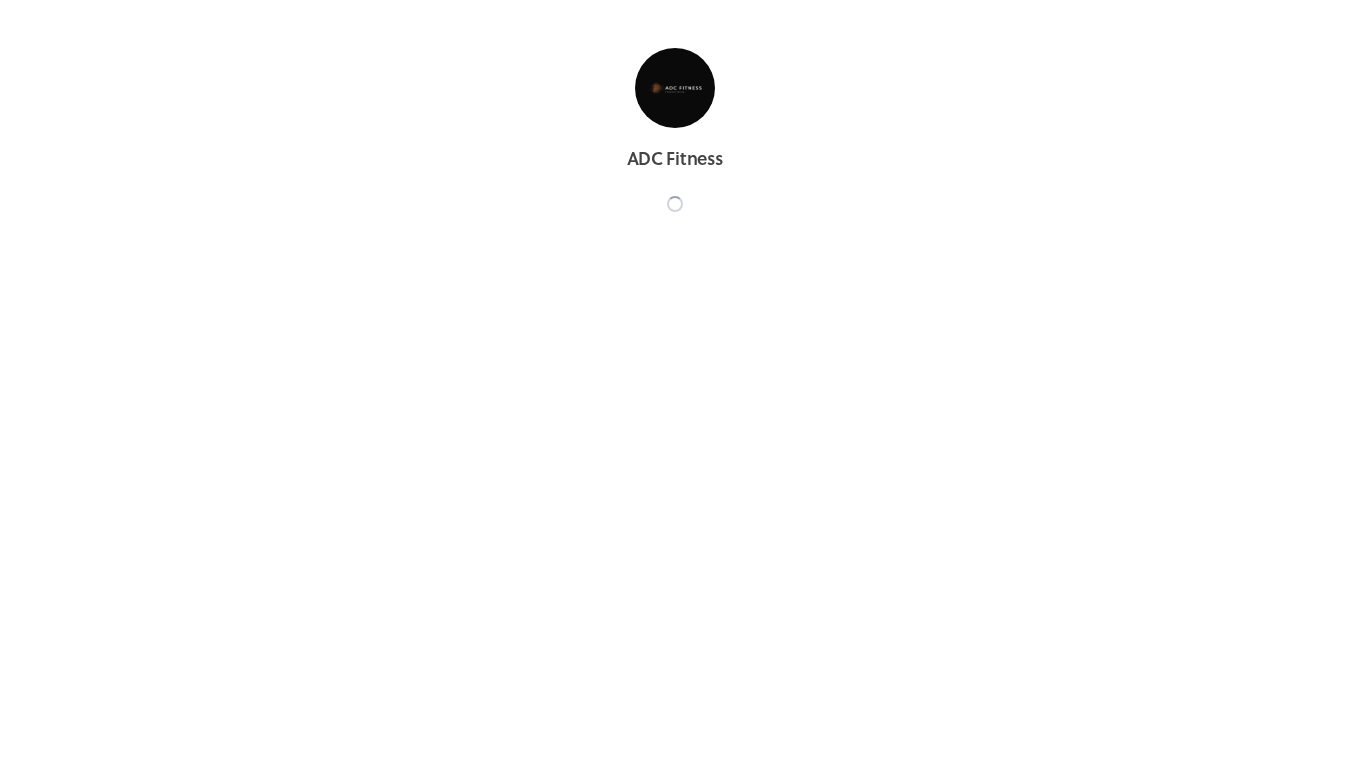 scroll, scrollTop: 0, scrollLeft: 0, axis: both 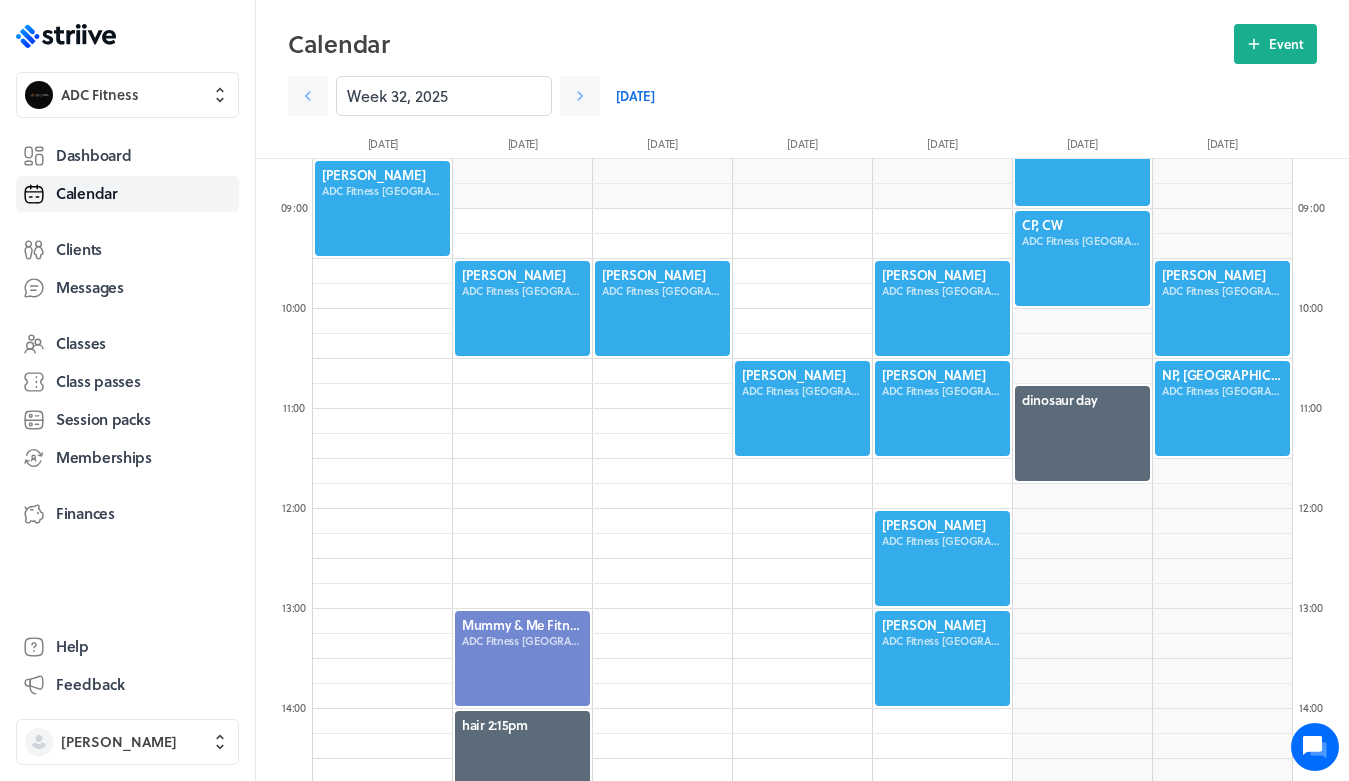 click at bounding box center (522, 308) 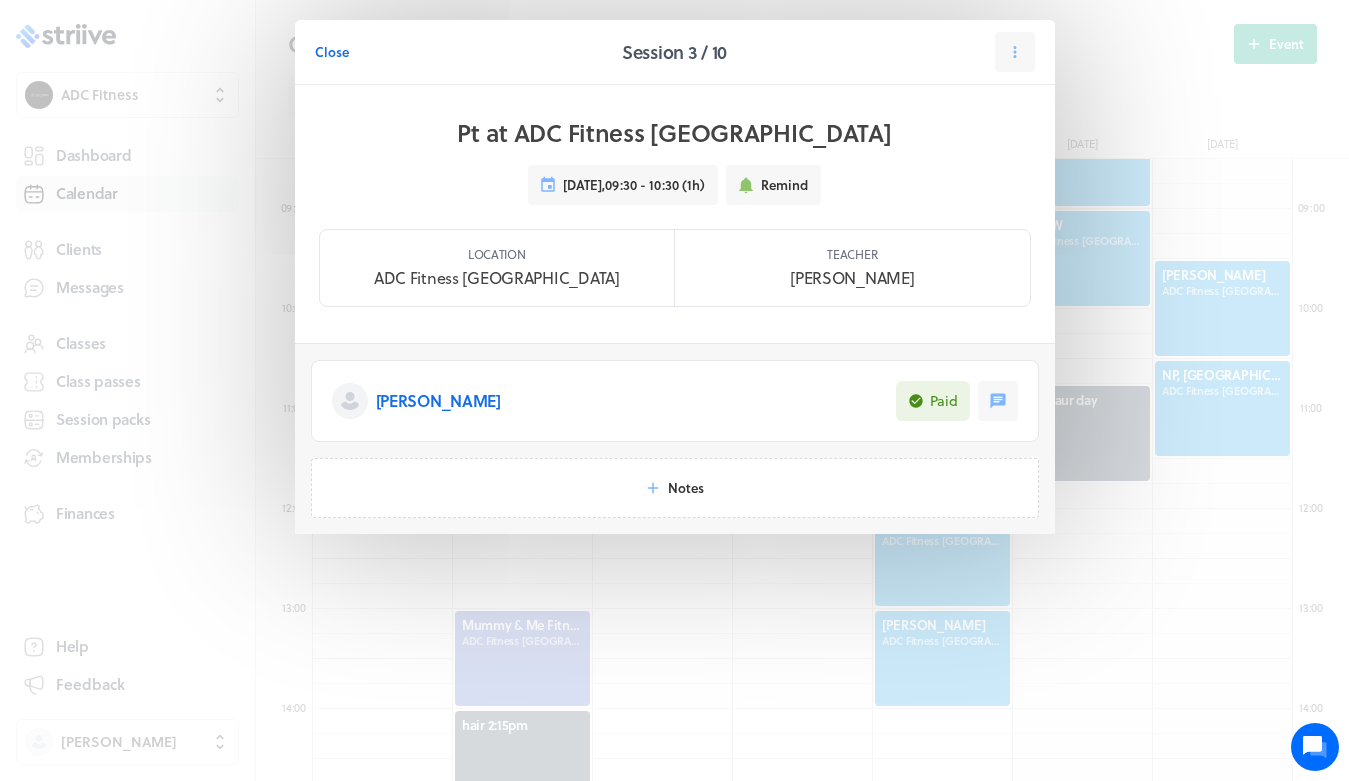 click on "Close Session 3 / 10" at bounding box center [675, 52] 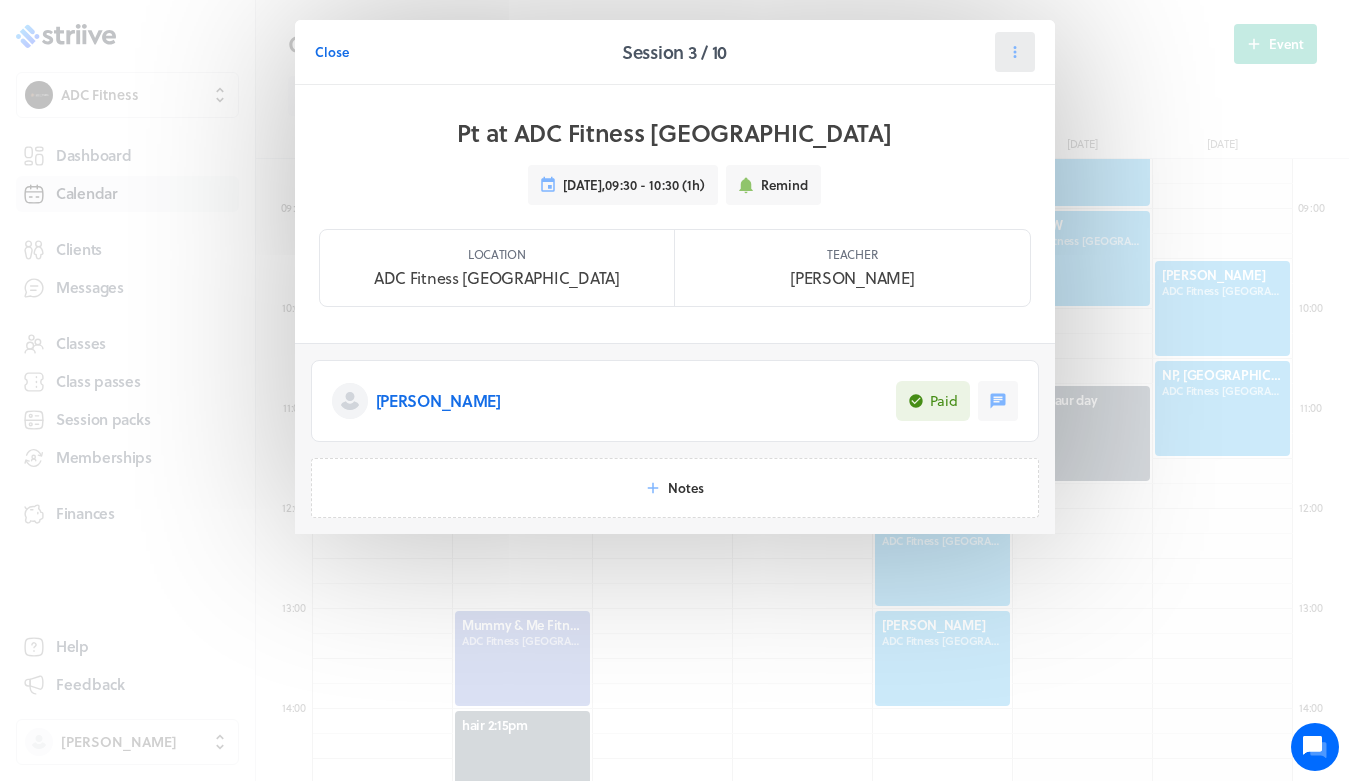 click at bounding box center [1015, 52] 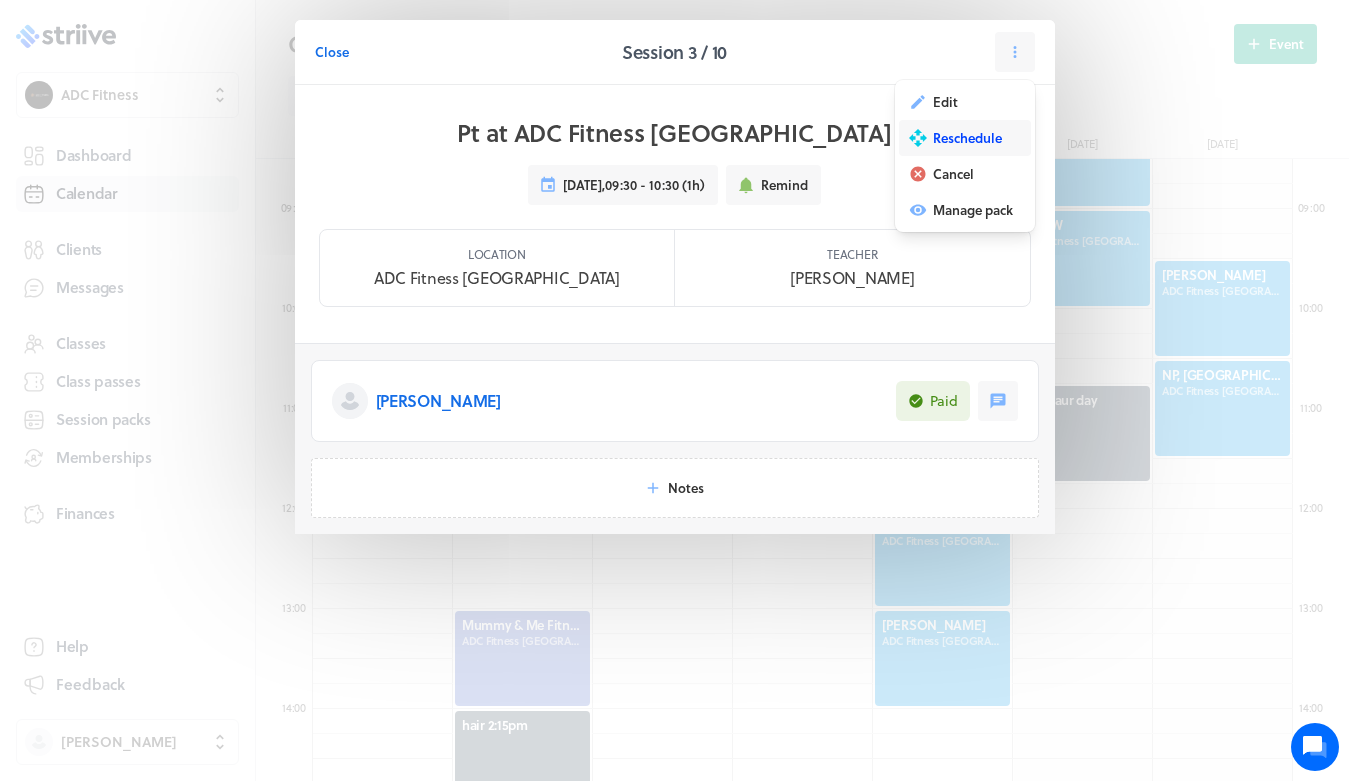 click on "Reschedule" at bounding box center (967, 138) 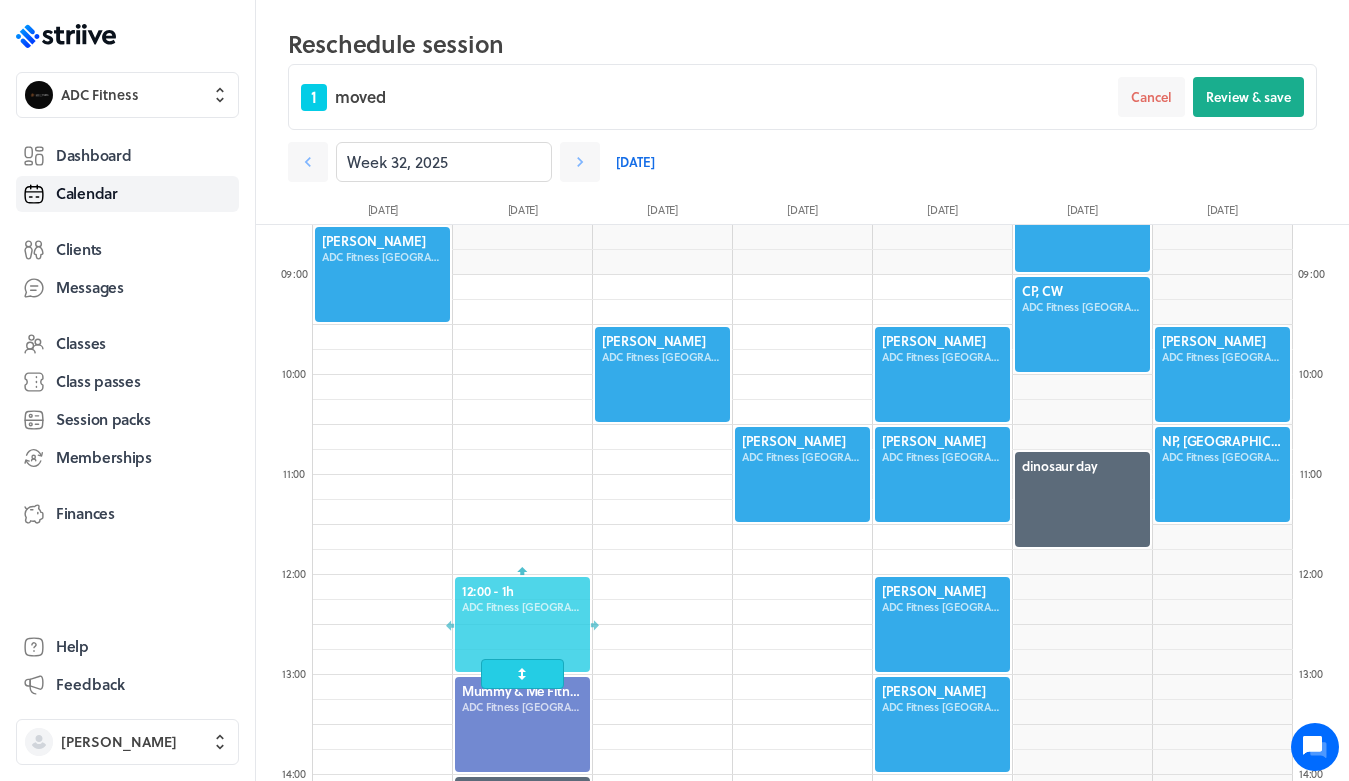 drag, startPoint x: 512, startPoint y: 342, endPoint x: 511, endPoint y: 604, distance: 262.00192 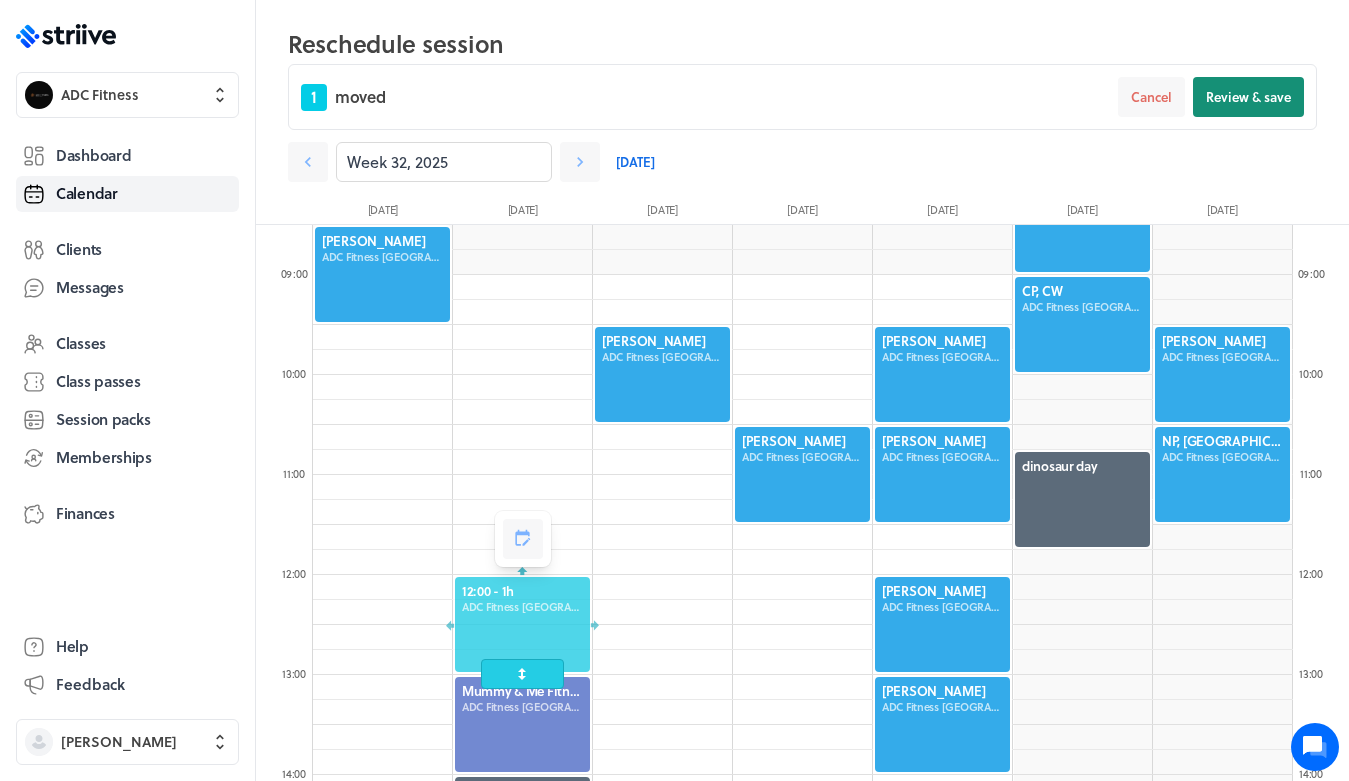 click on "Review & save" at bounding box center (1248, 97) 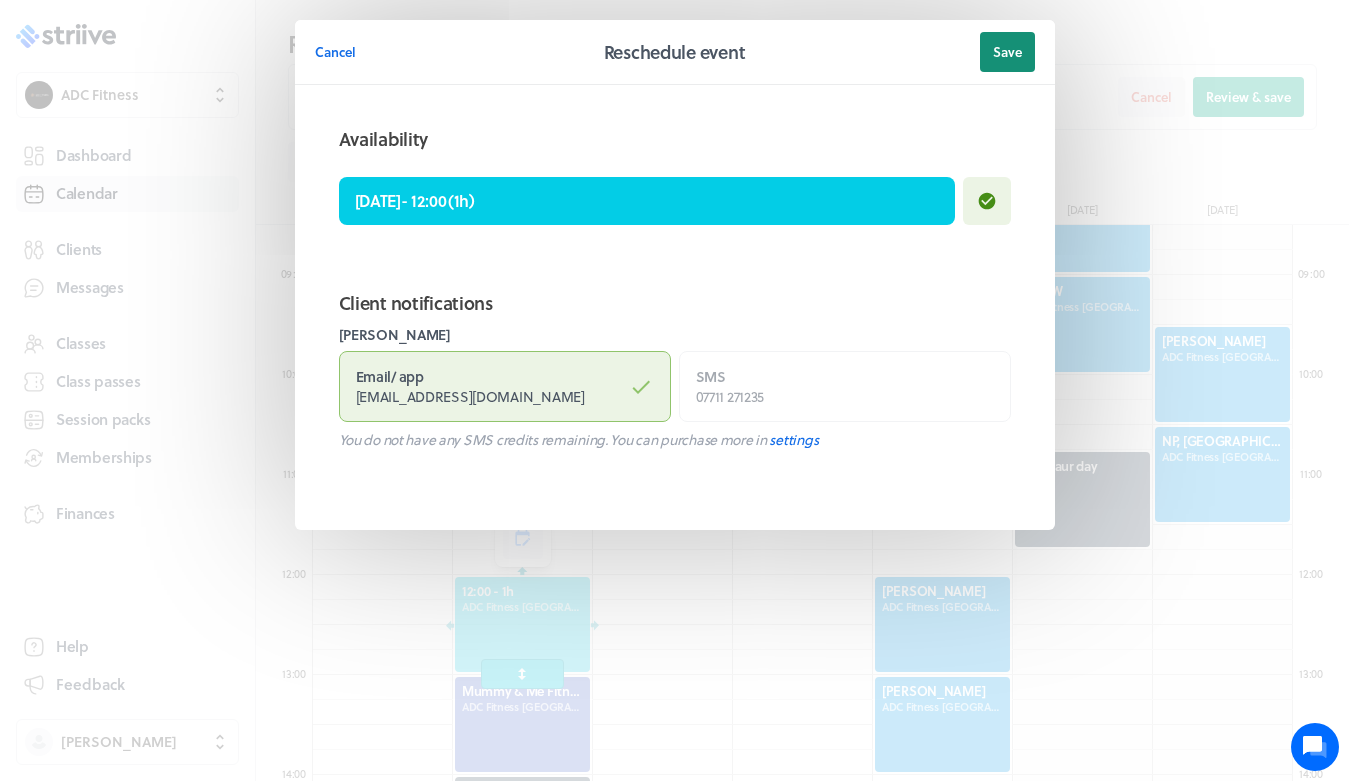click on "Save" at bounding box center (1007, 52) 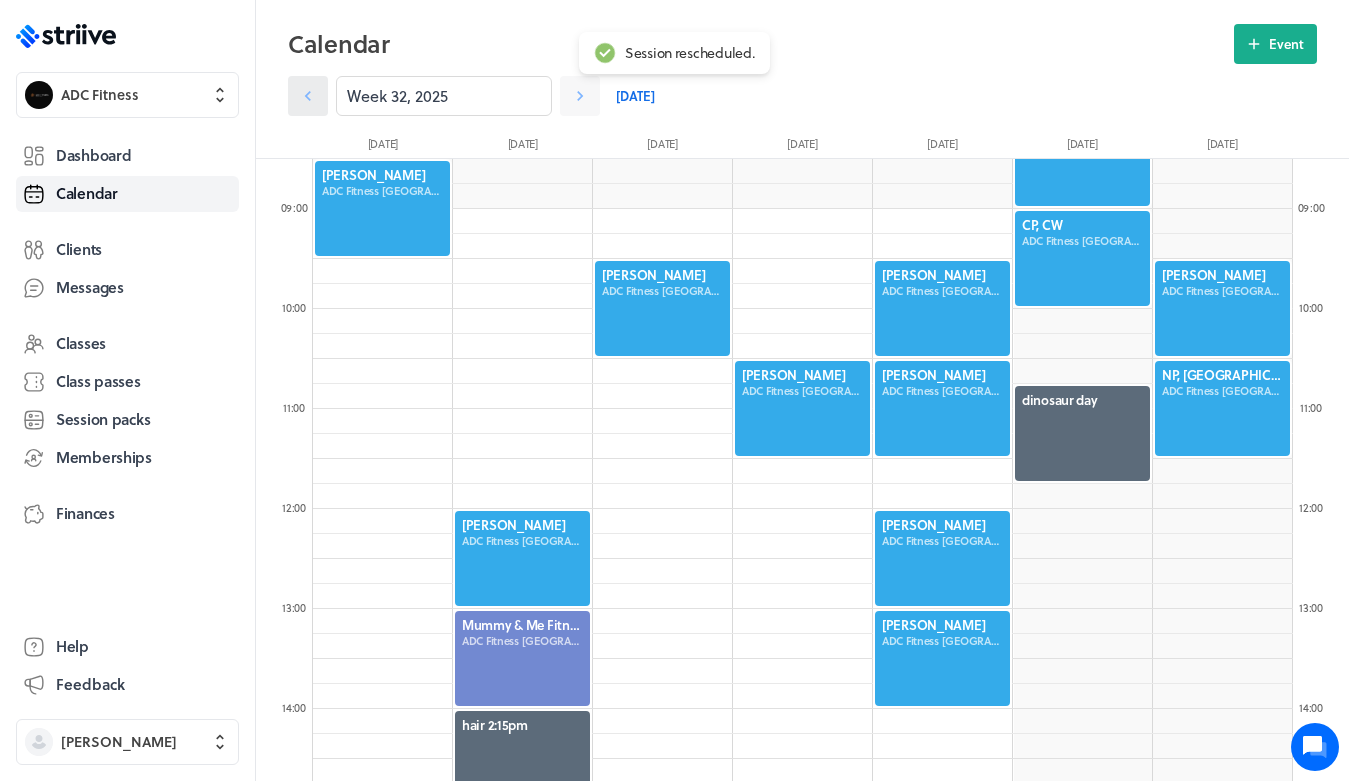 click at bounding box center (308, 96) 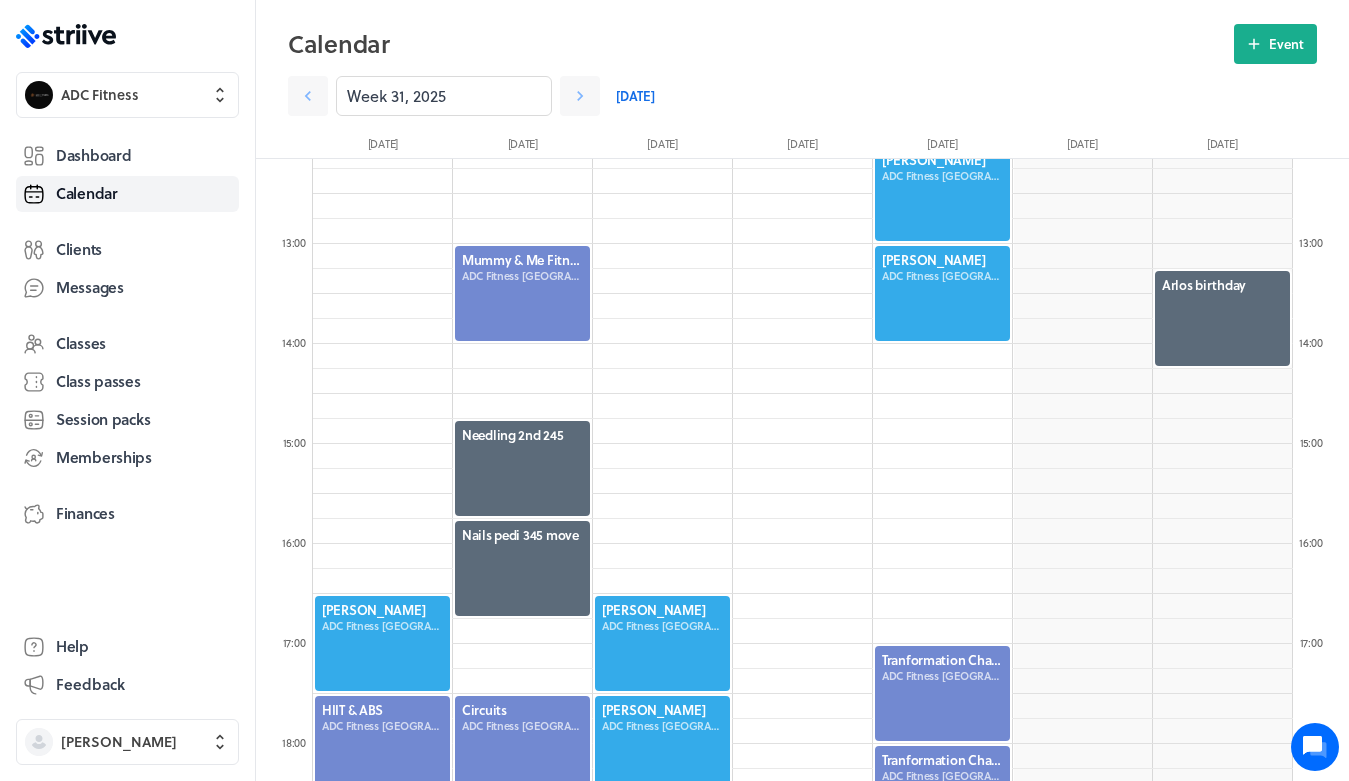 scroll, scrollTop: 1216, scrollLeft: 0, axis: vertical 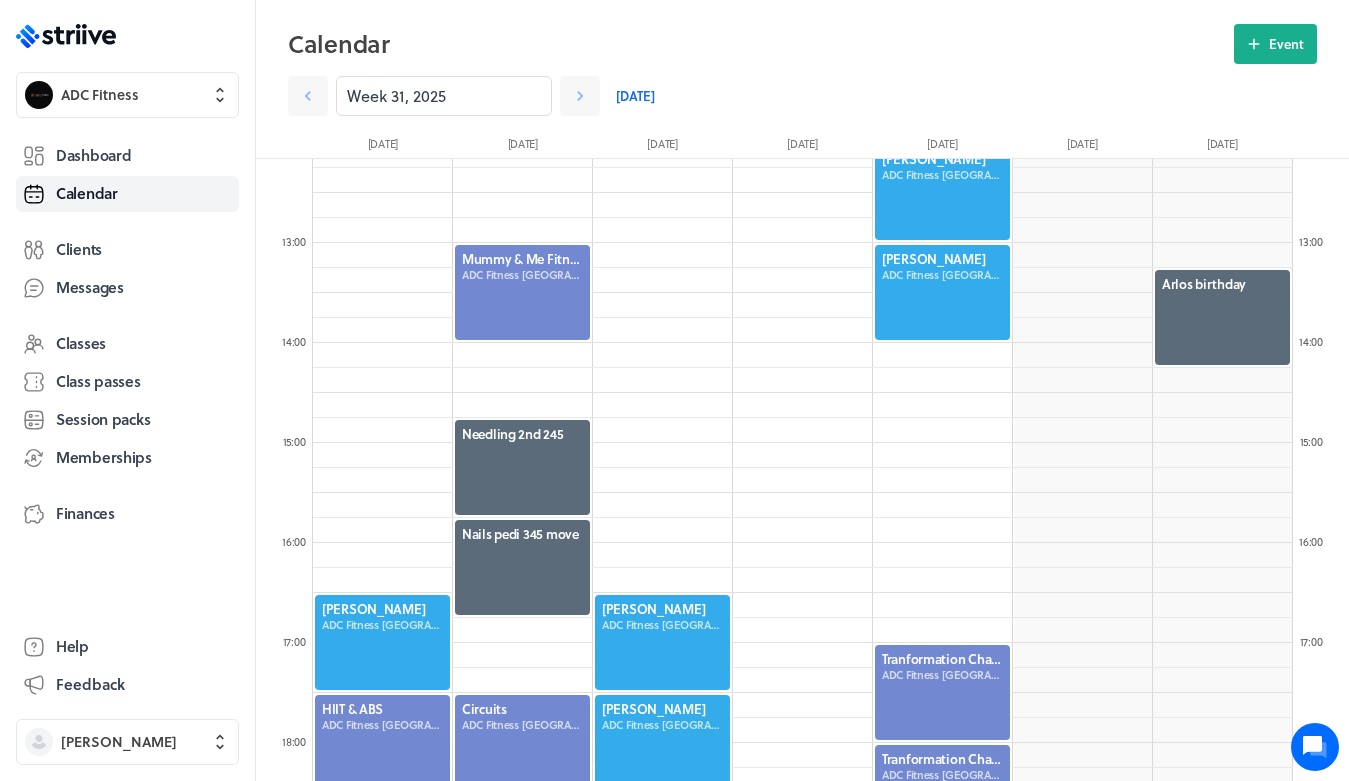 click at bounding box center [662, 742] 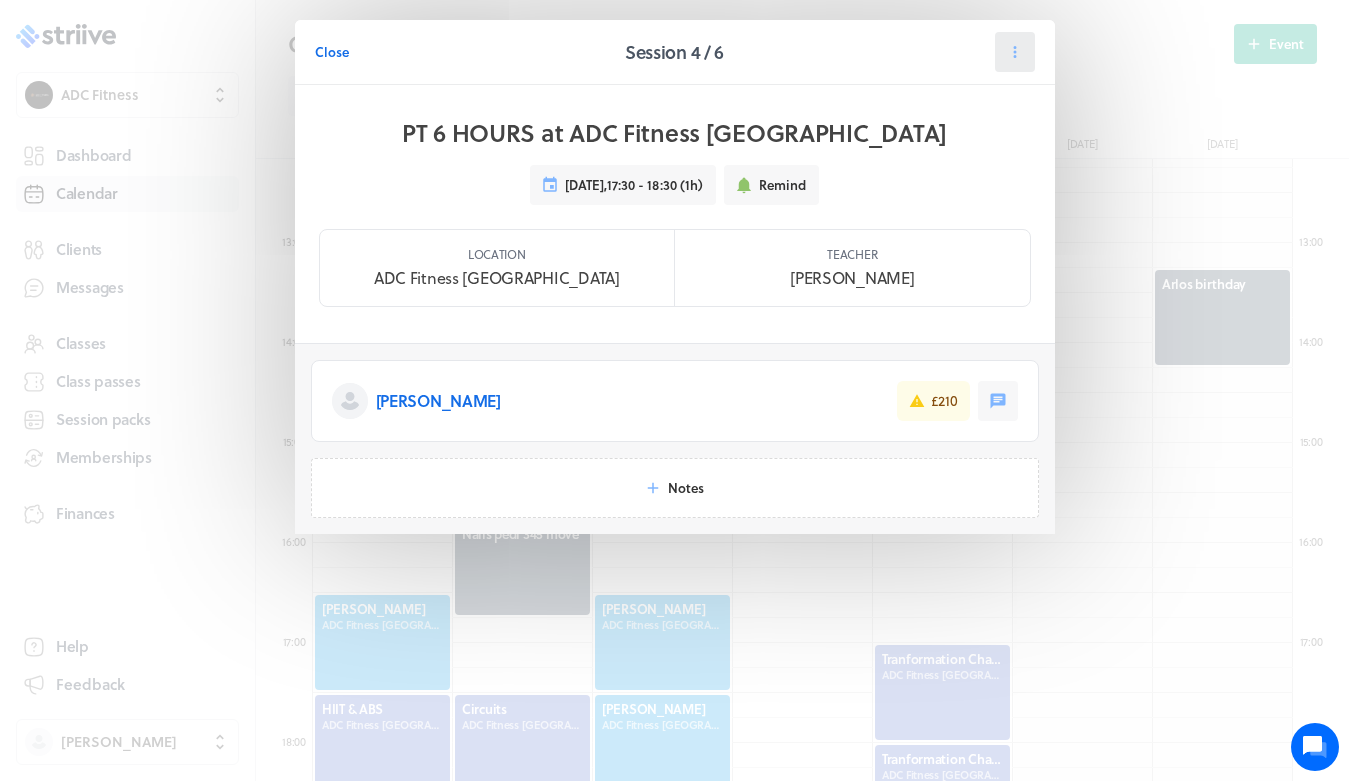 click 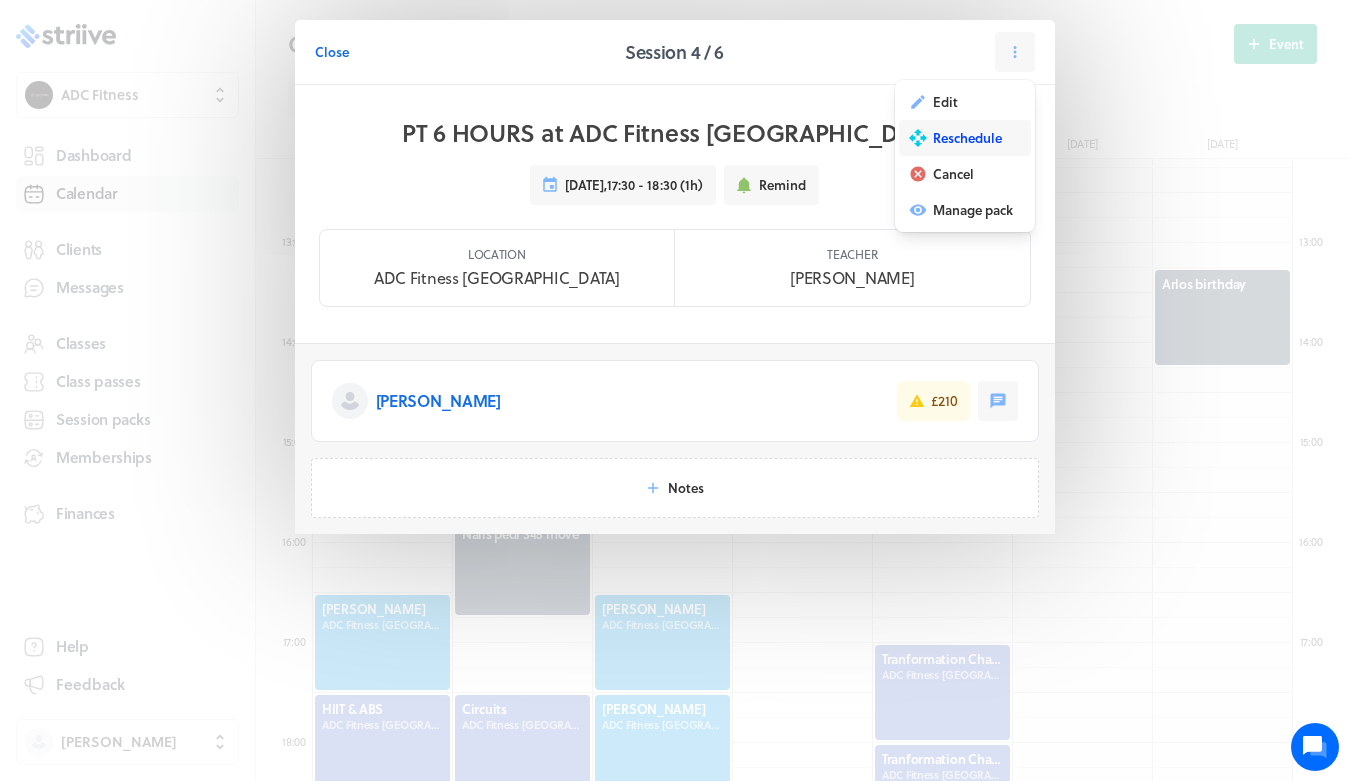 click on "Reschedule" at bounding box center [967, 138] 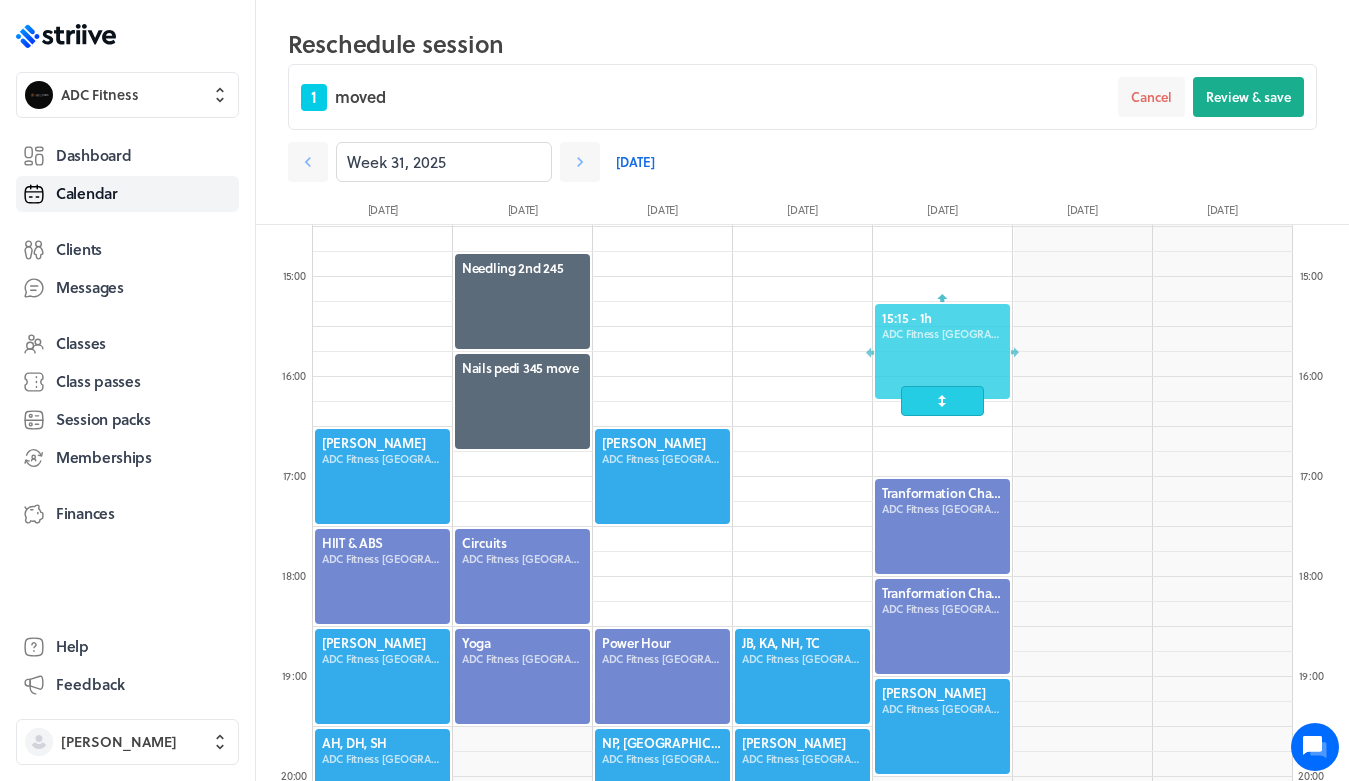 drag, startPoint x: 668, startPoint y: 600, endPoint x: 924, endPoint y: 398, distance: 326.09814 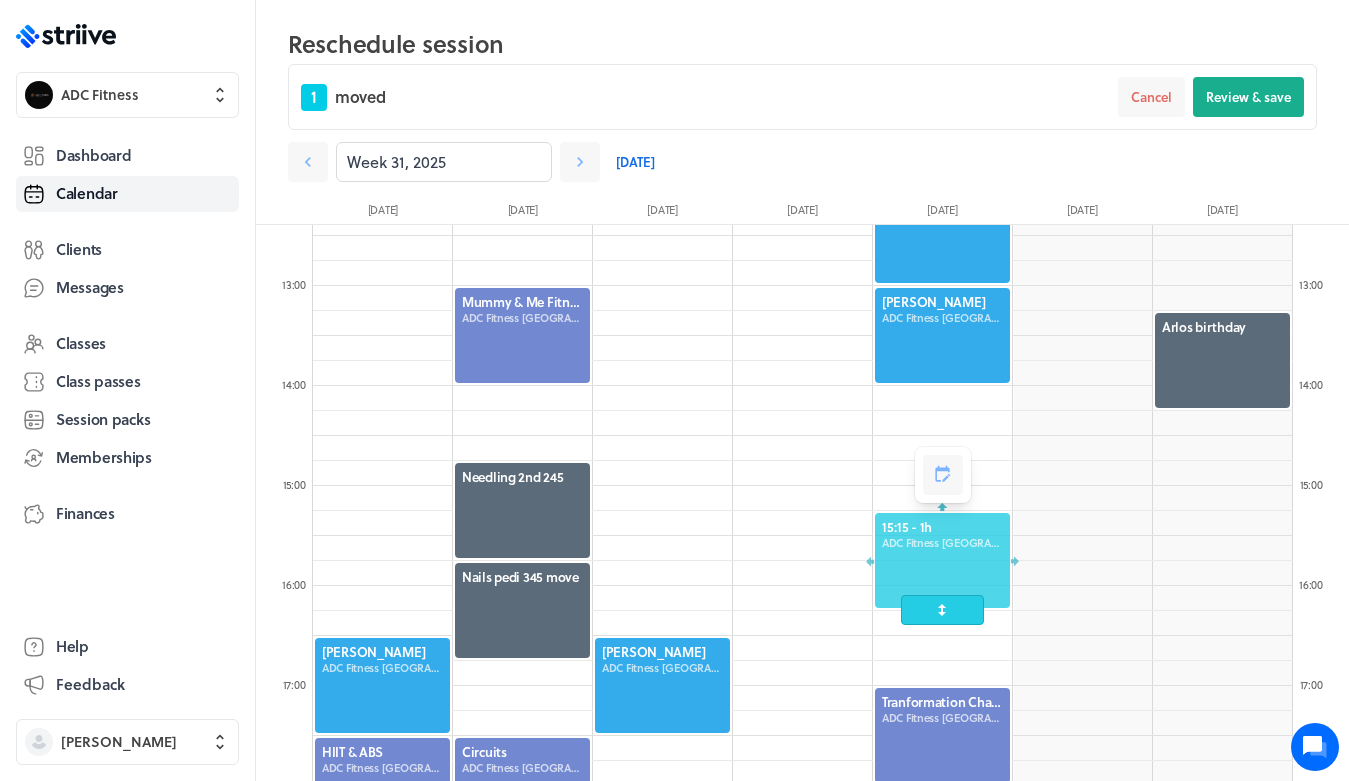 scroll, scrollTop: 1225, scrollLeft: 0, axis: vertical 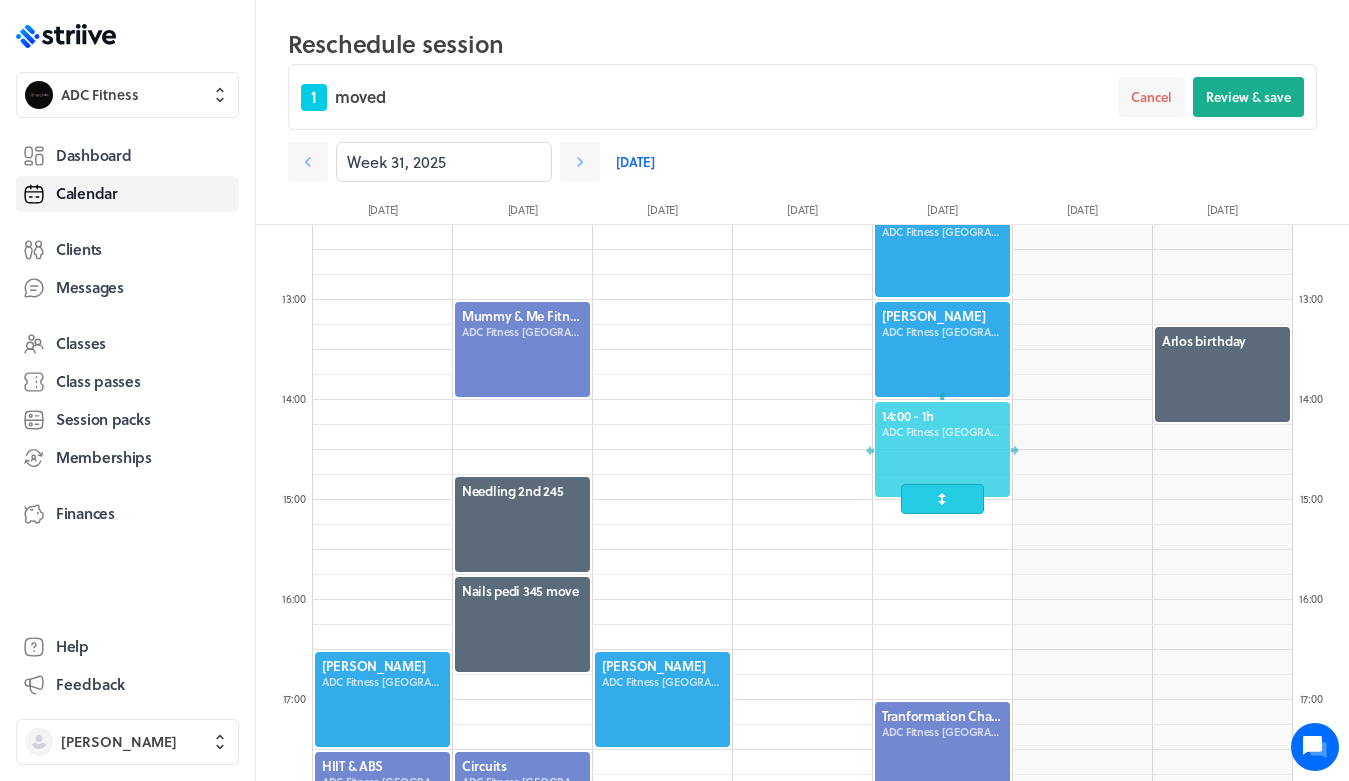 drag, startPoint x: 957, startPoint y: 571, endPoint x: 957, endPoint y: 459, distance: 112 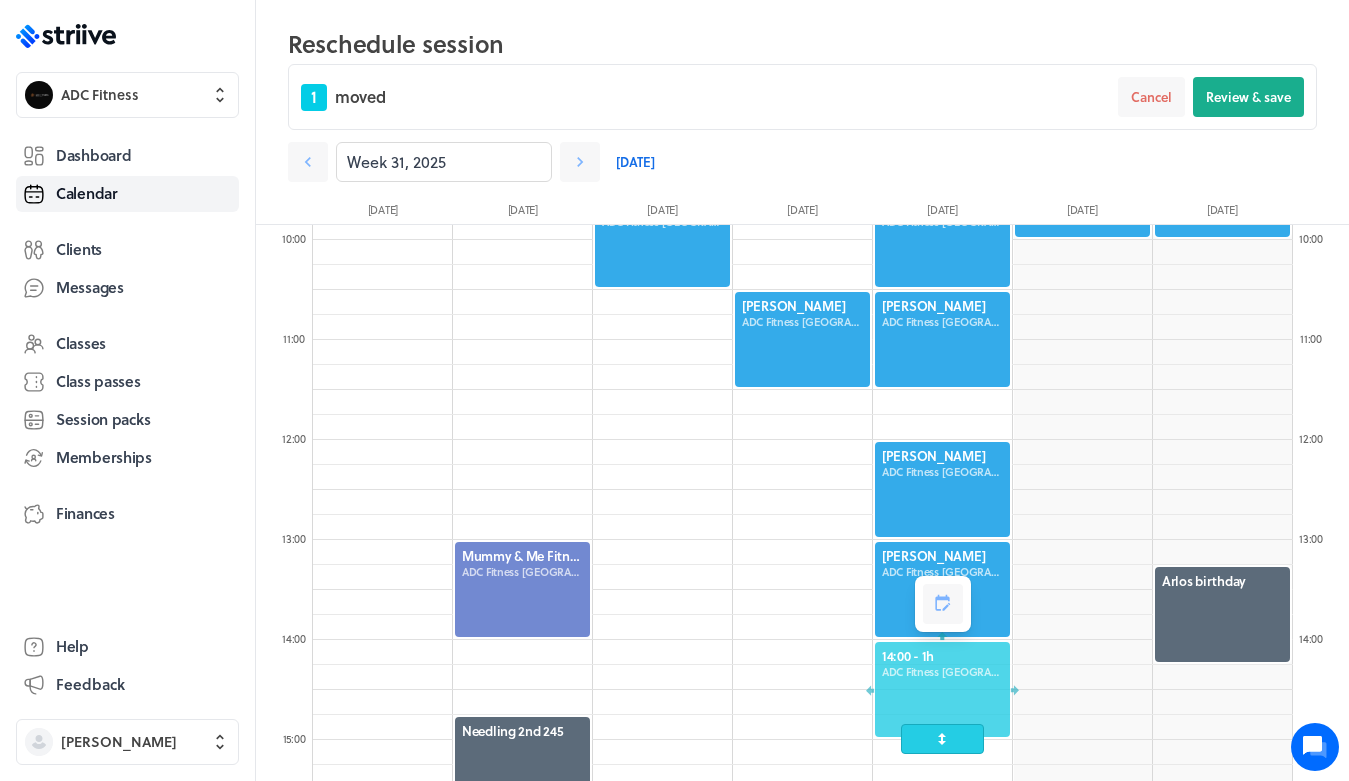 scroll, scrollTop: 978, scrollLeft: 0, axis: vertical 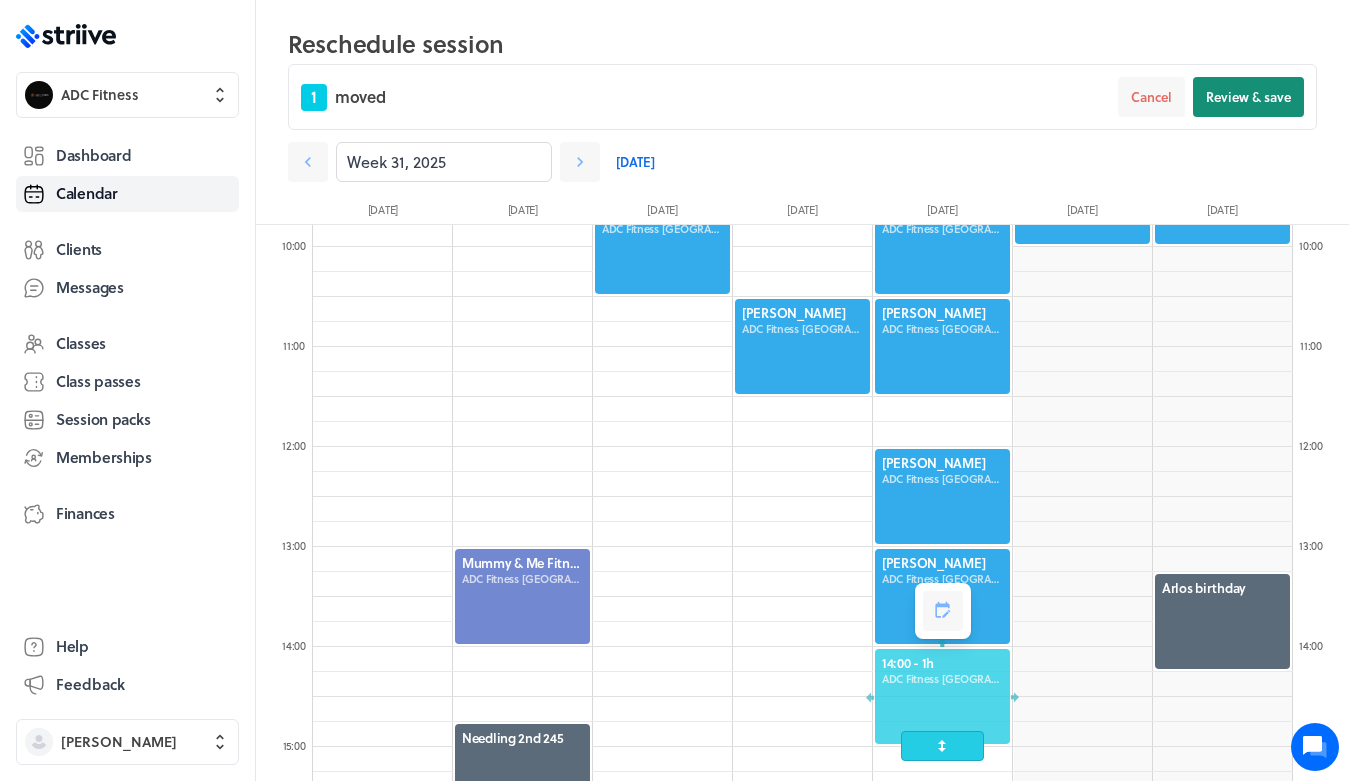 click on "Review & save" at bounding box center (1248, 97) 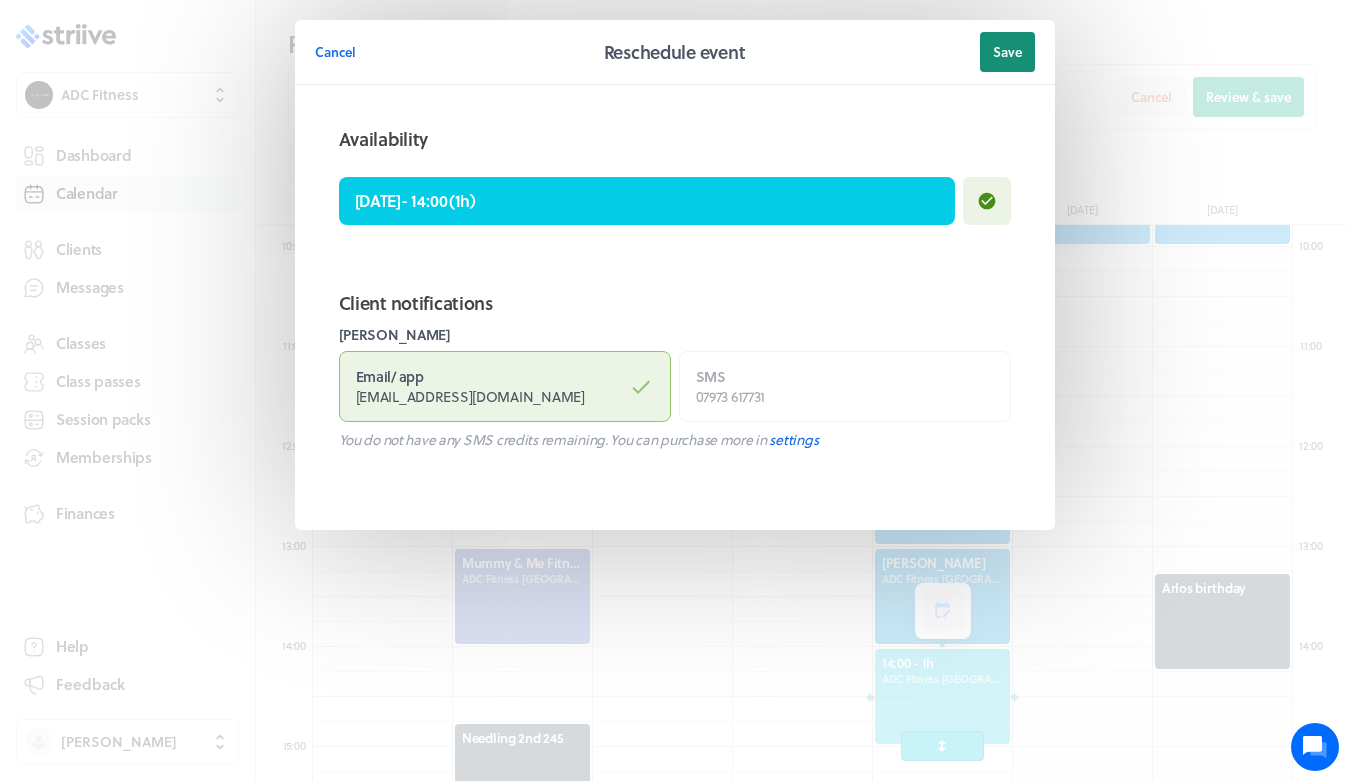 click on "Save" at bounding box center [1007, 52] 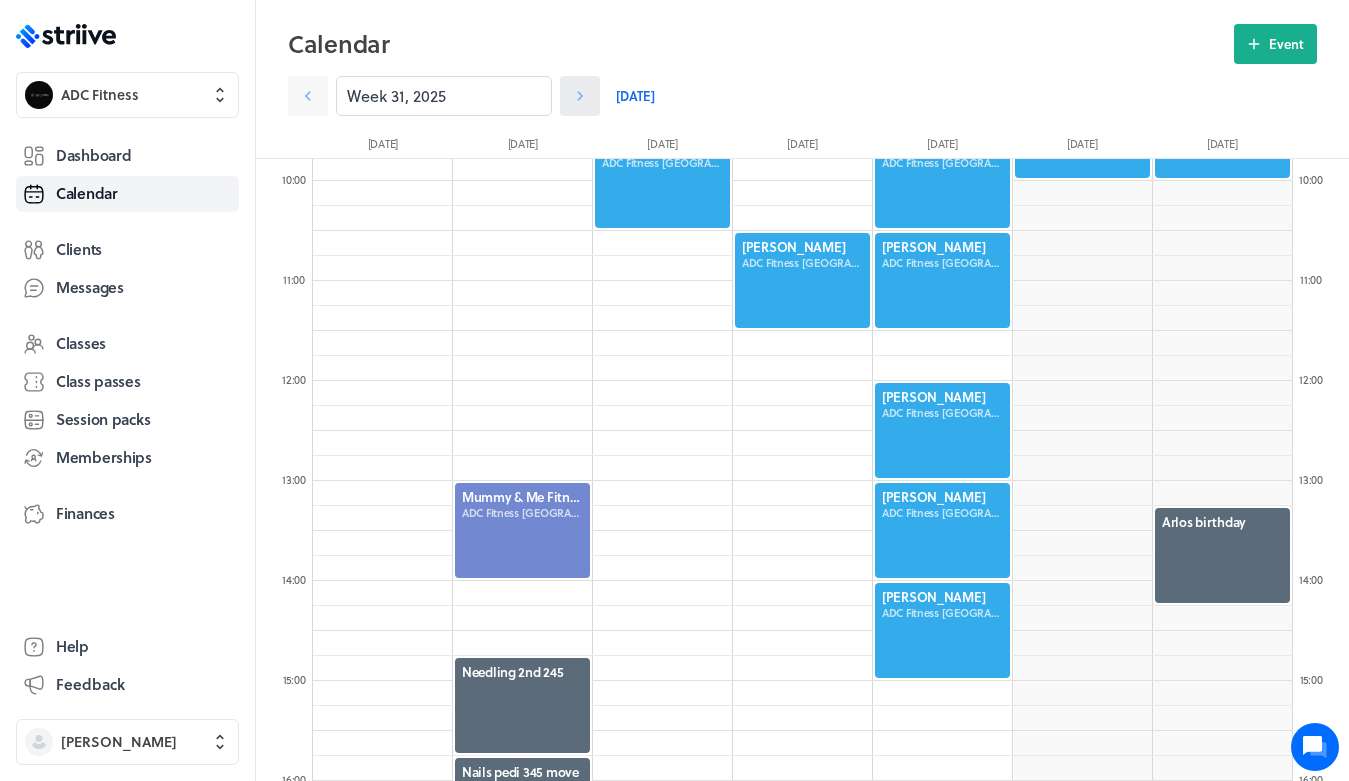 click 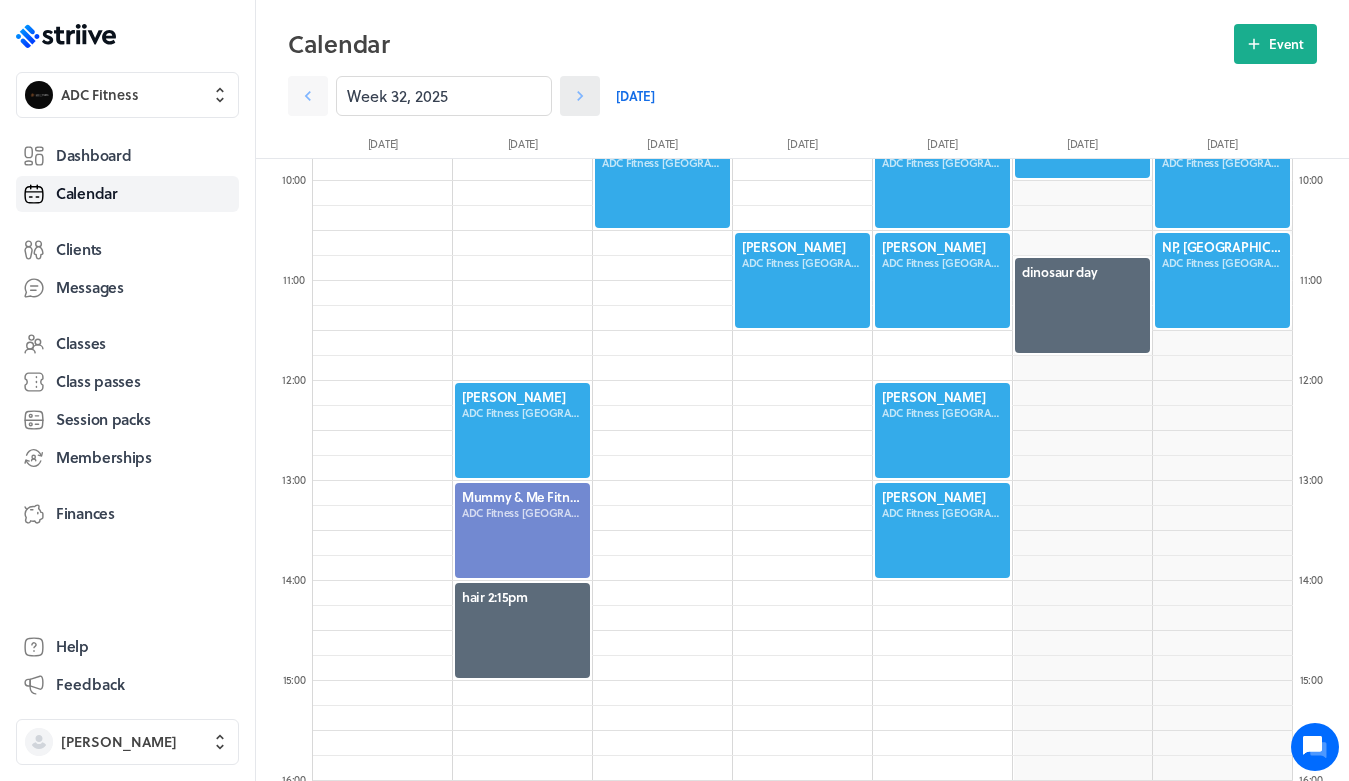 click 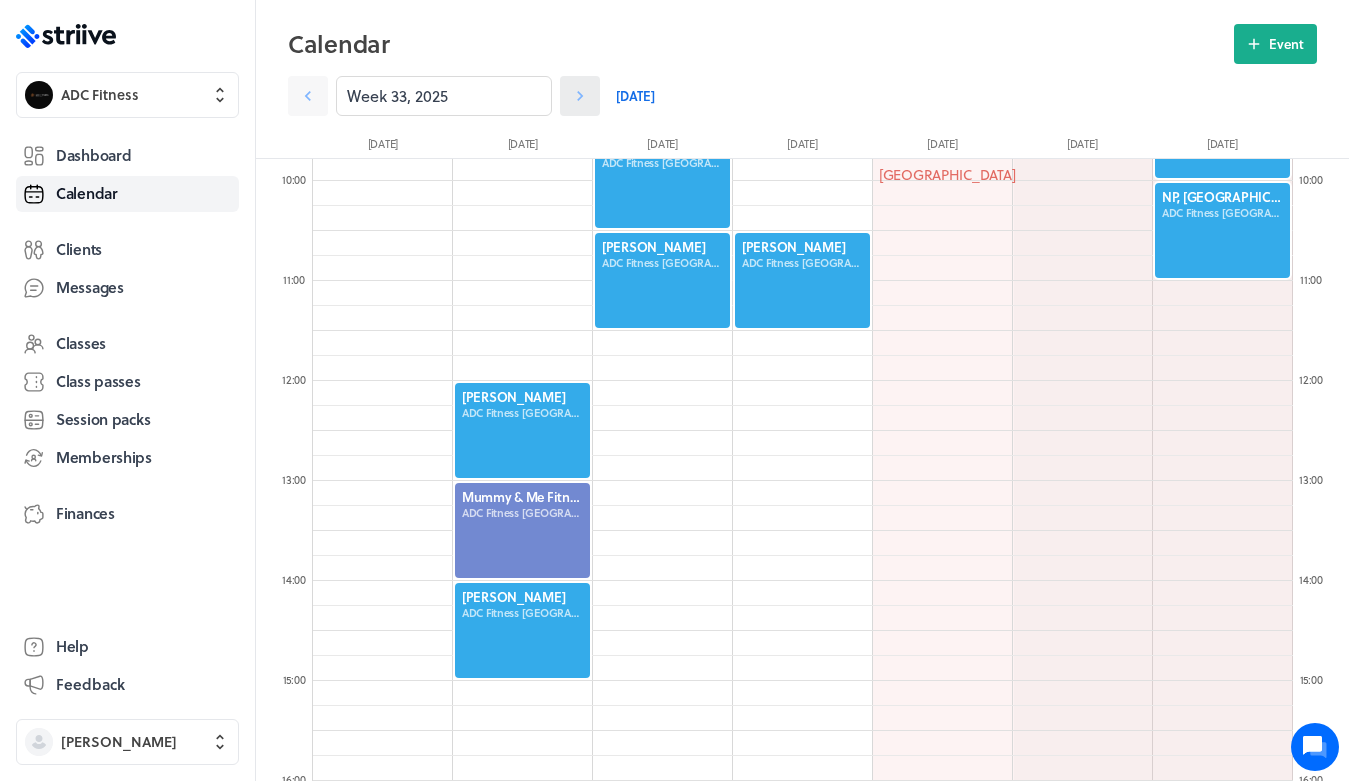 click at bounding box center (580, 96) 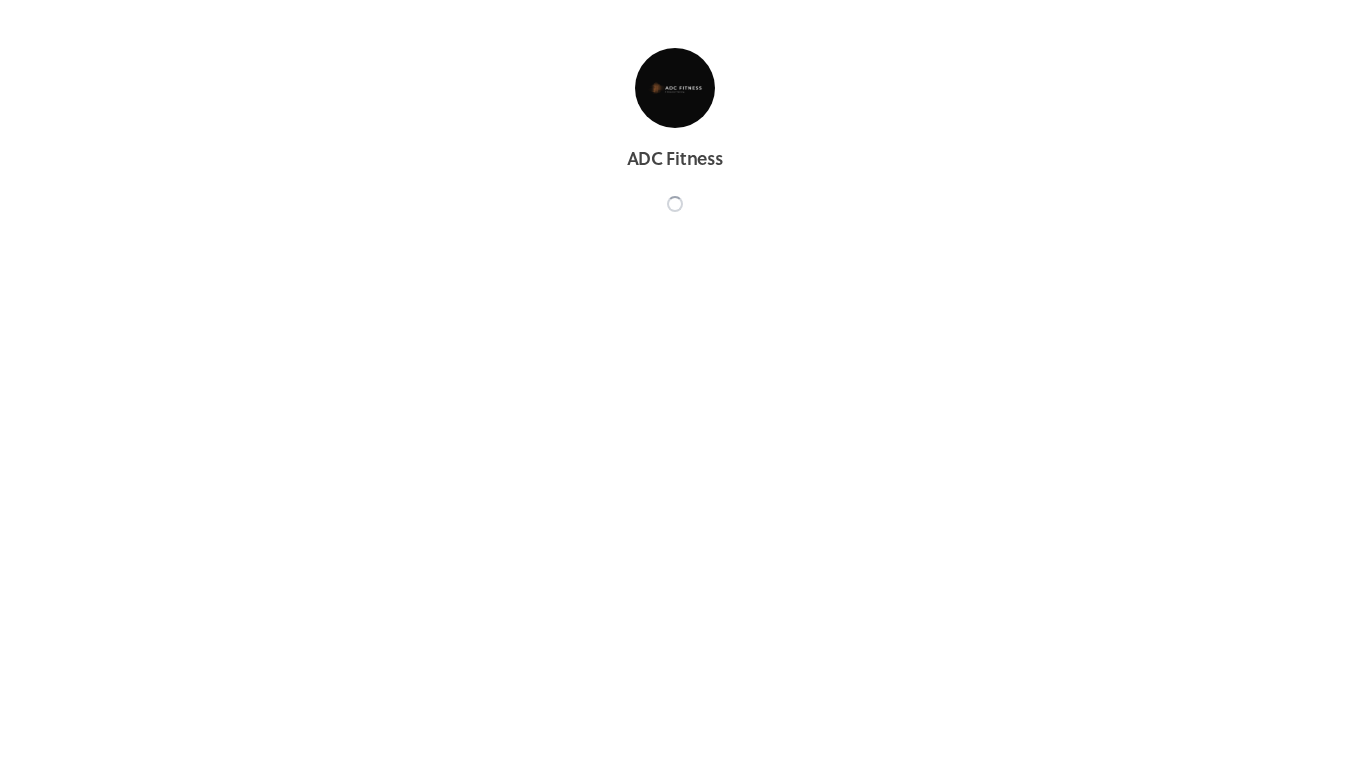 scroll, scrollTop: 0, scrollLeft: 0, axis: both 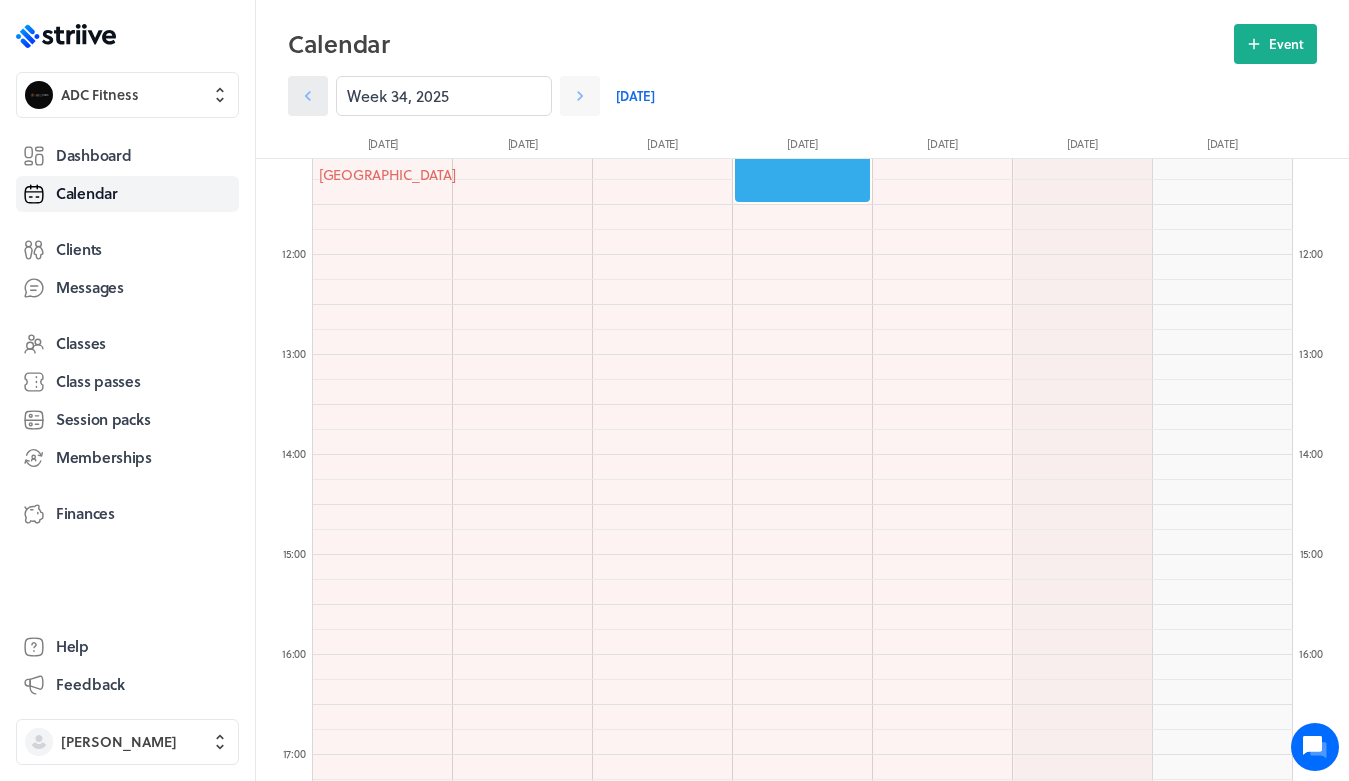 click 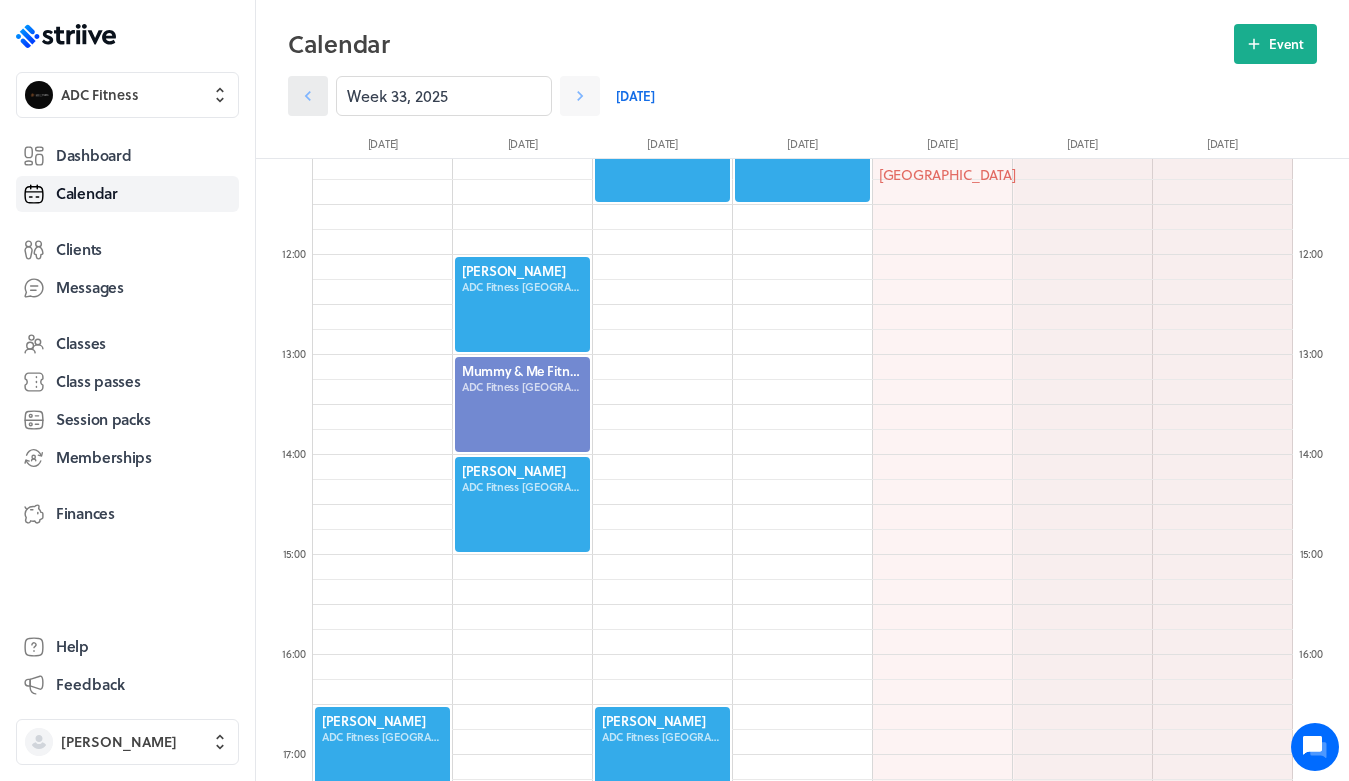 click 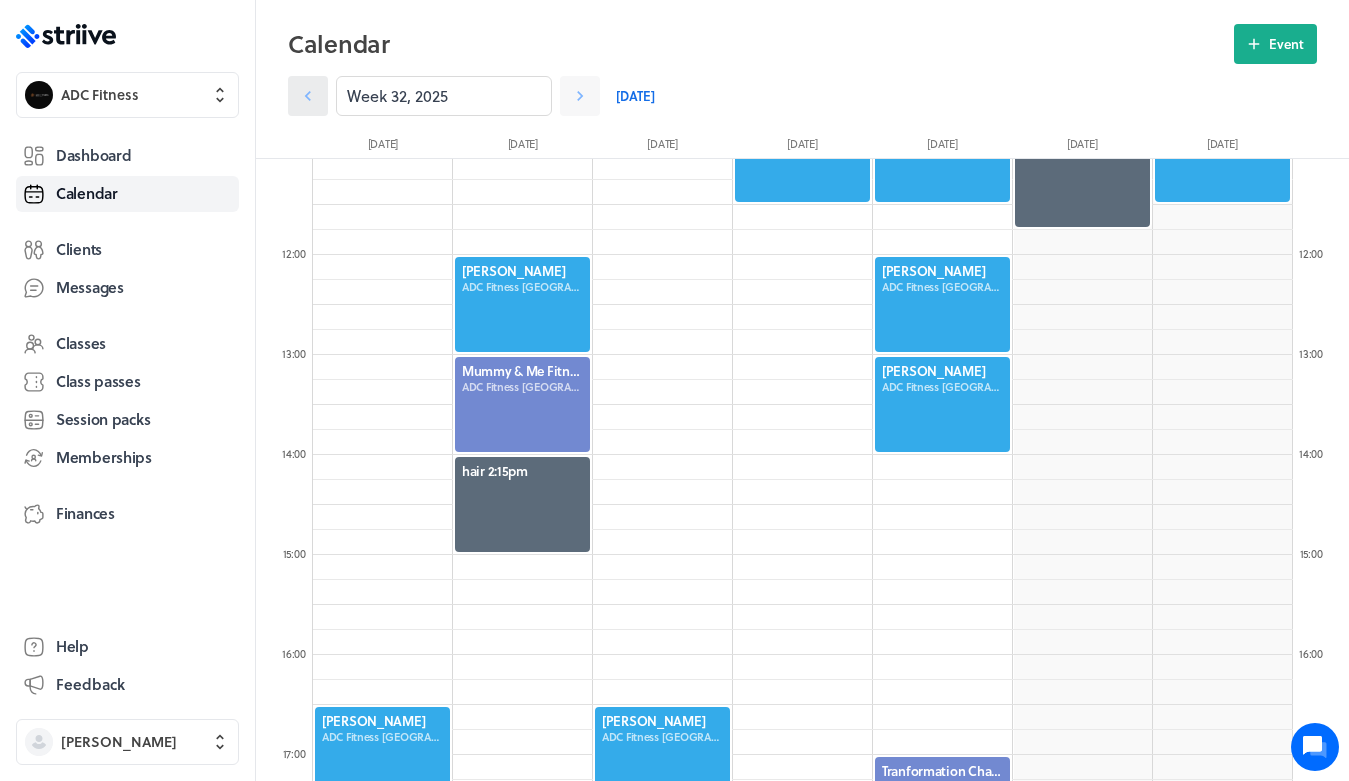 click 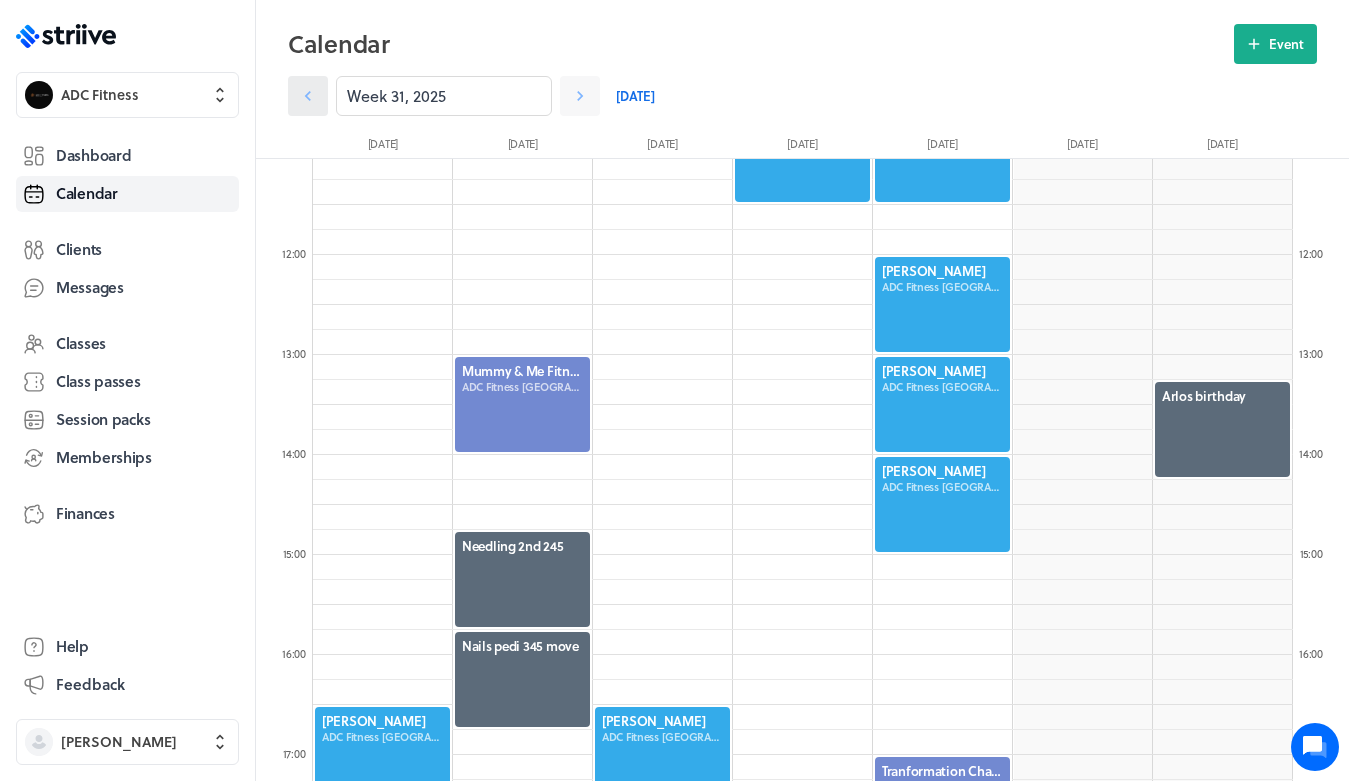 click 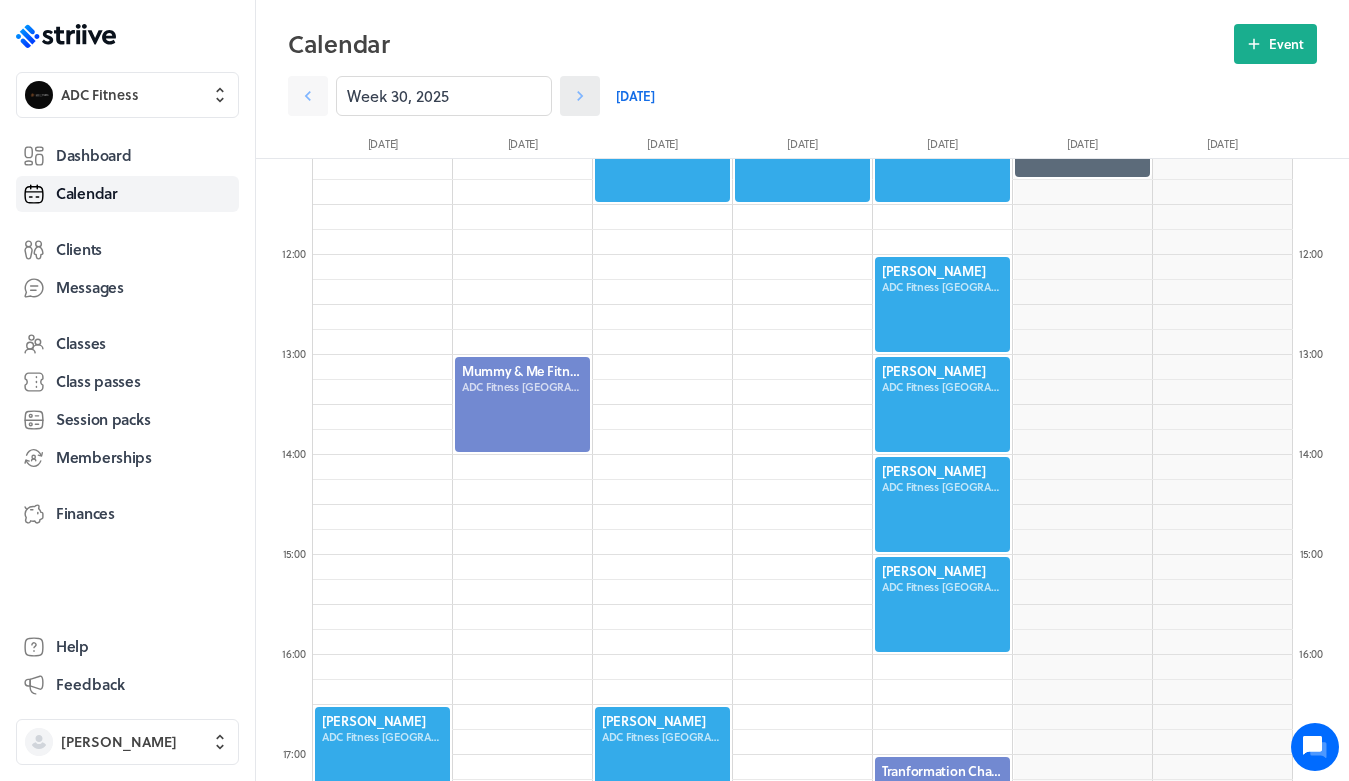 click 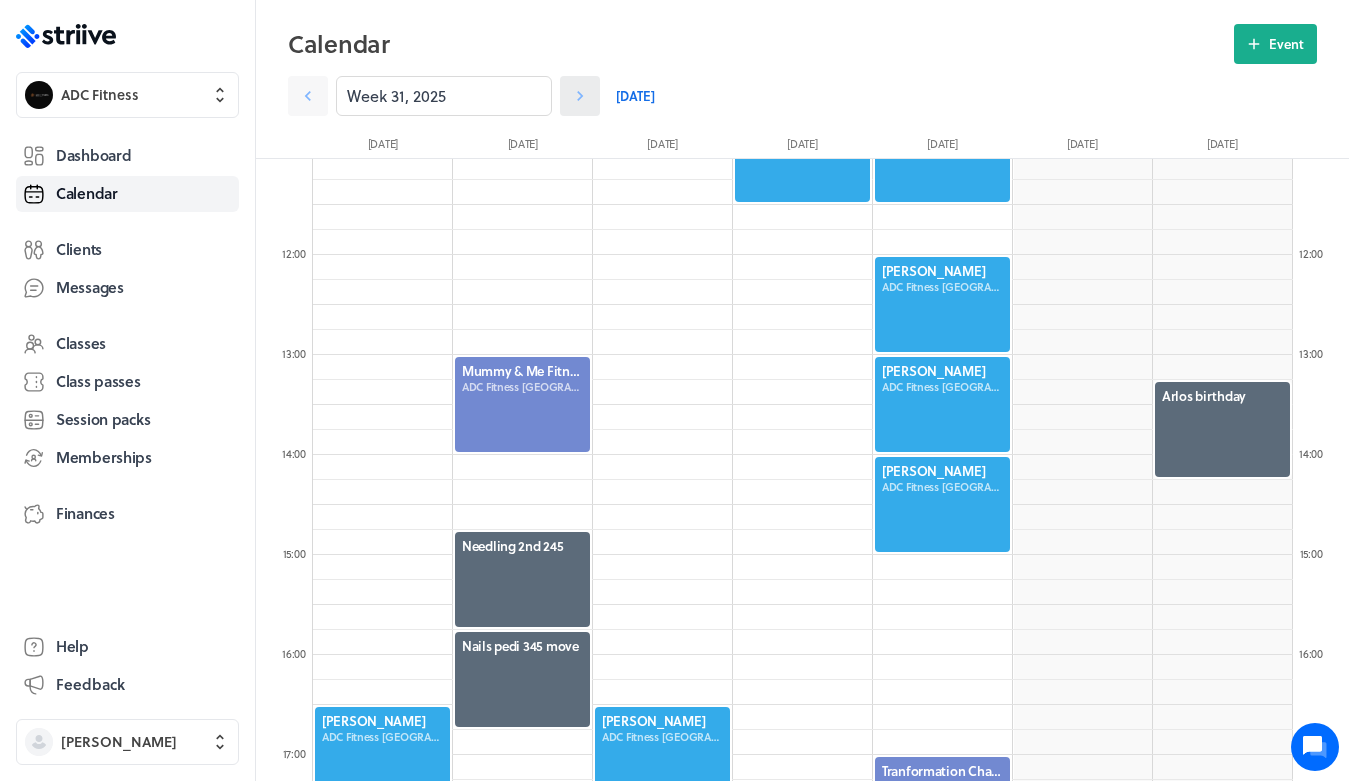click 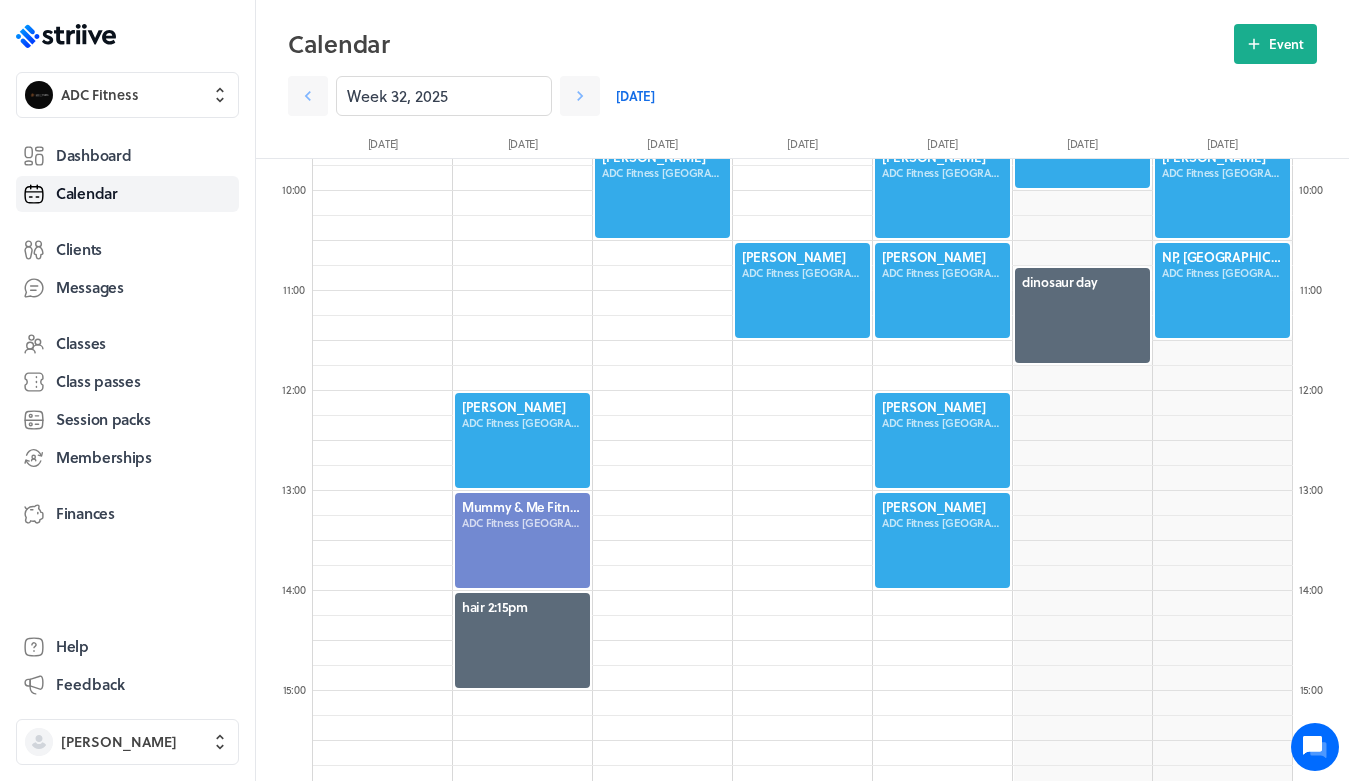 scroll, scrollTop: 968, scrollLeft: 0, axis: vertical 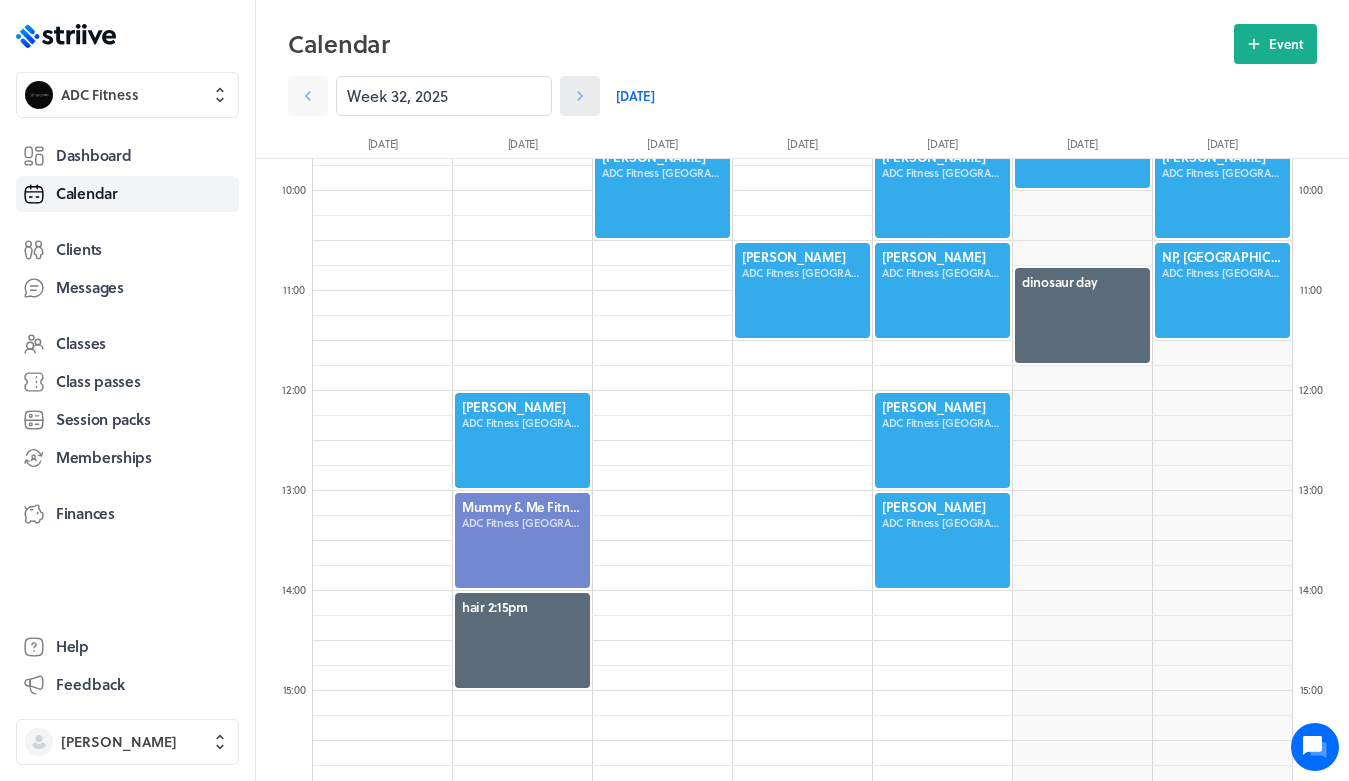 click at bounding box center (580, 96) 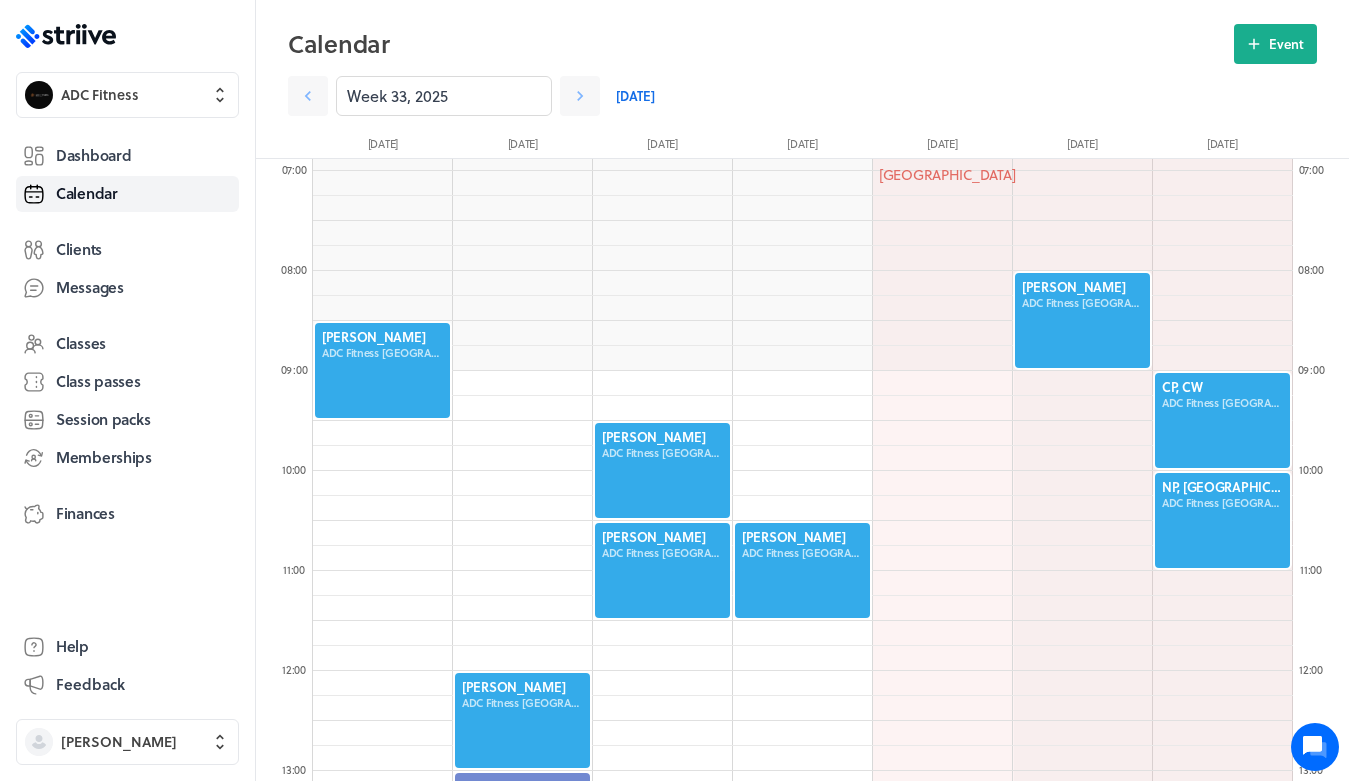 scroll, scrollTop: 684, scrollLeft: 0, axis: vertical 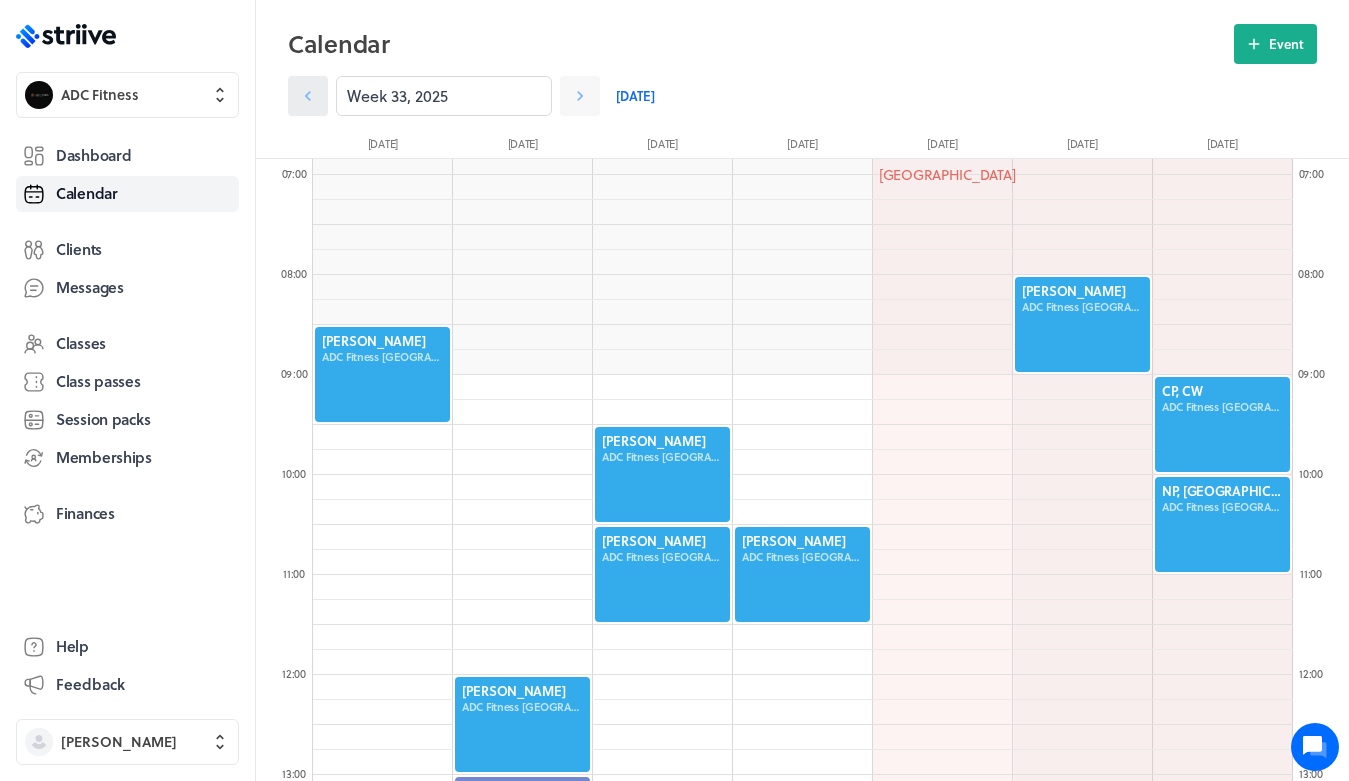 click at bounding box center [308, 96] 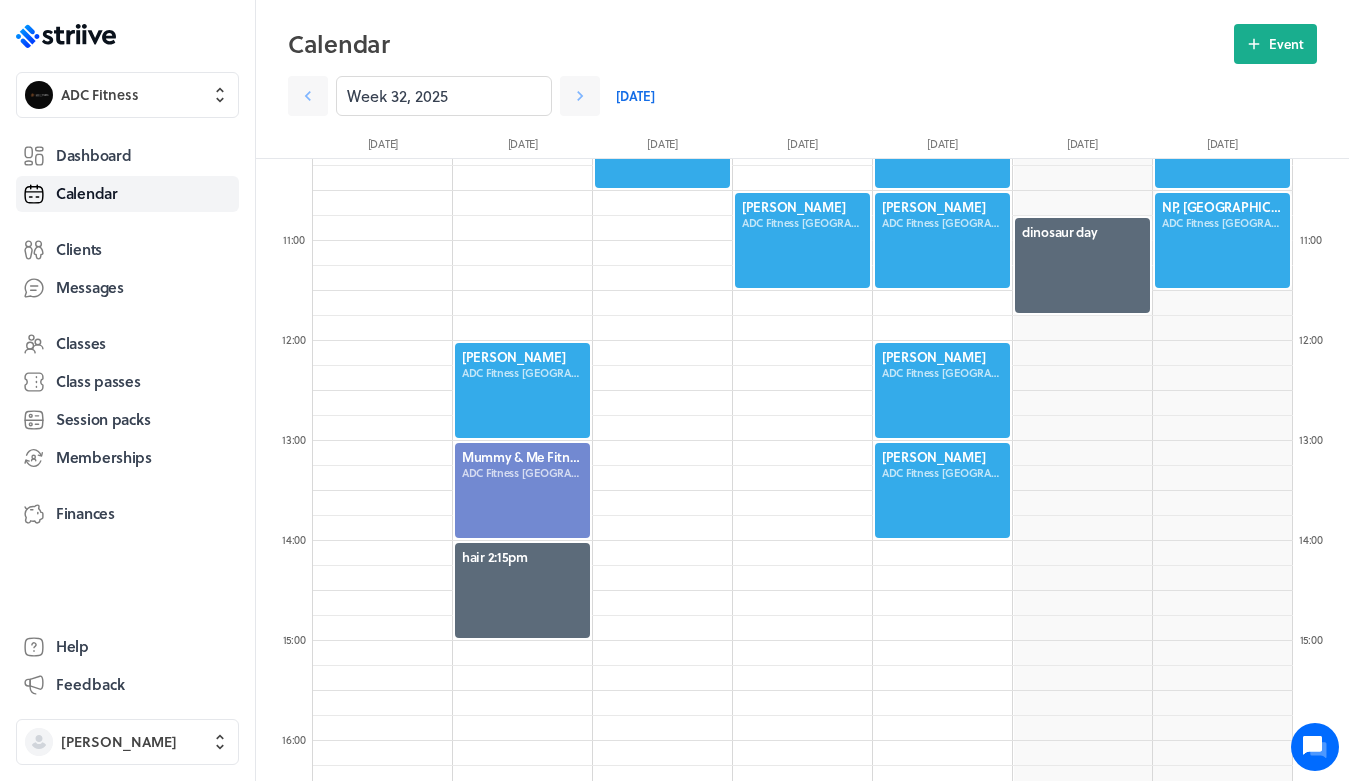 scroll, scrollTop: 1021, scrollLeft: 0, axis: vertical 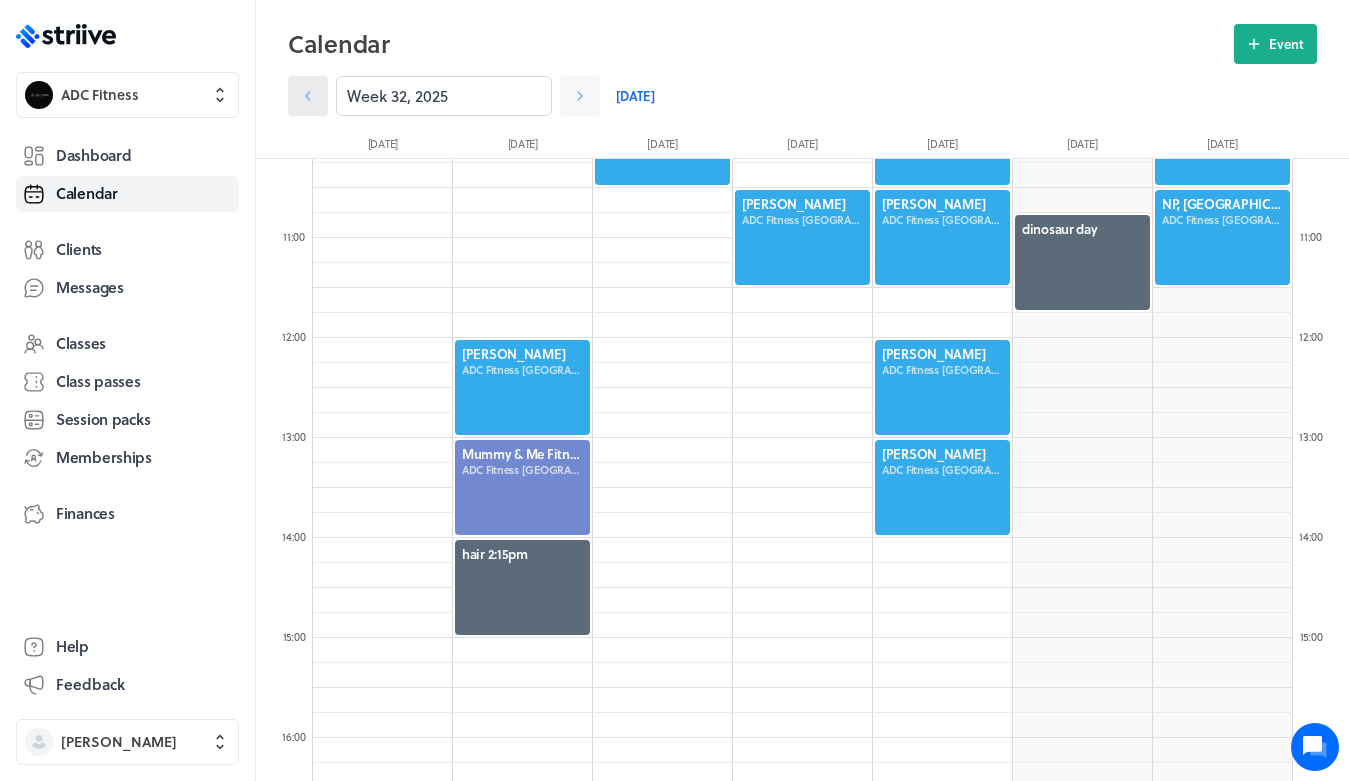 click 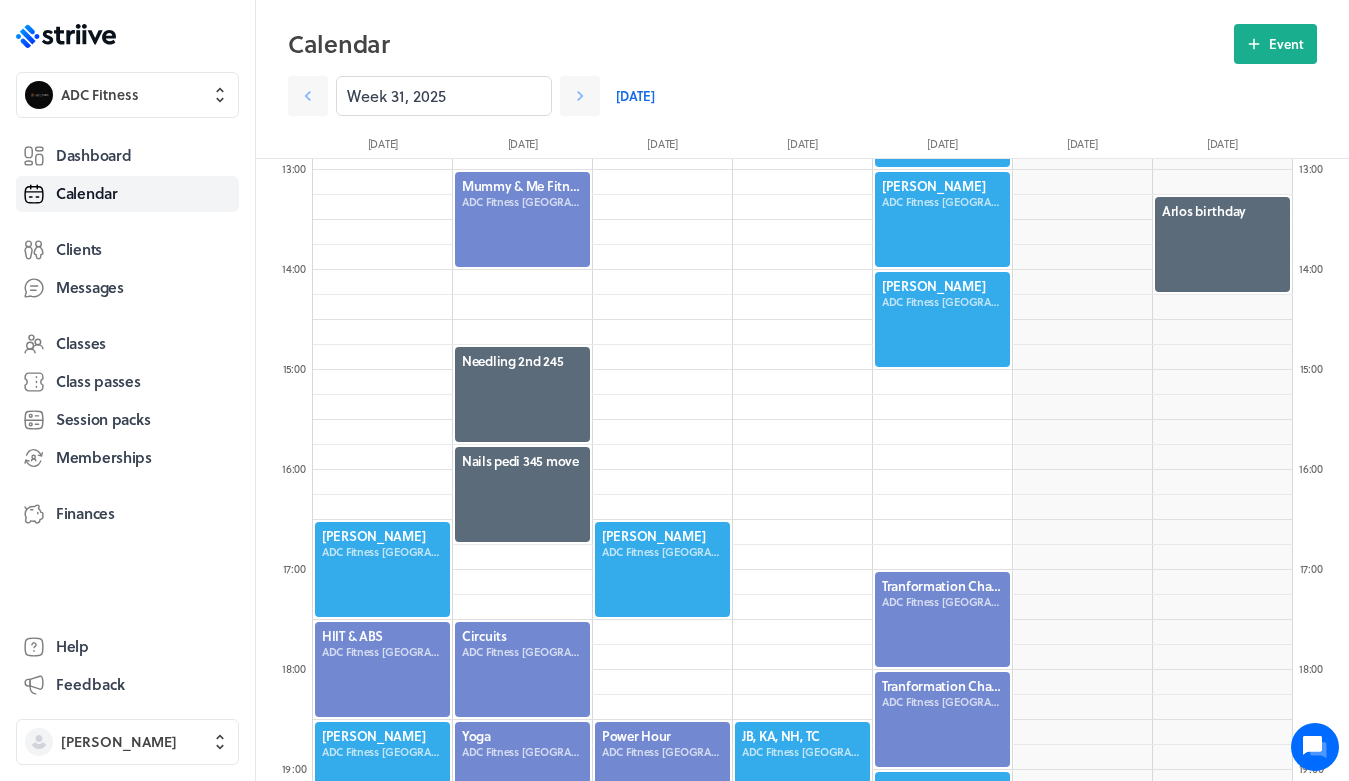 scroll, scrollTop: 1334, scrollLeft: 0, axis: vertical 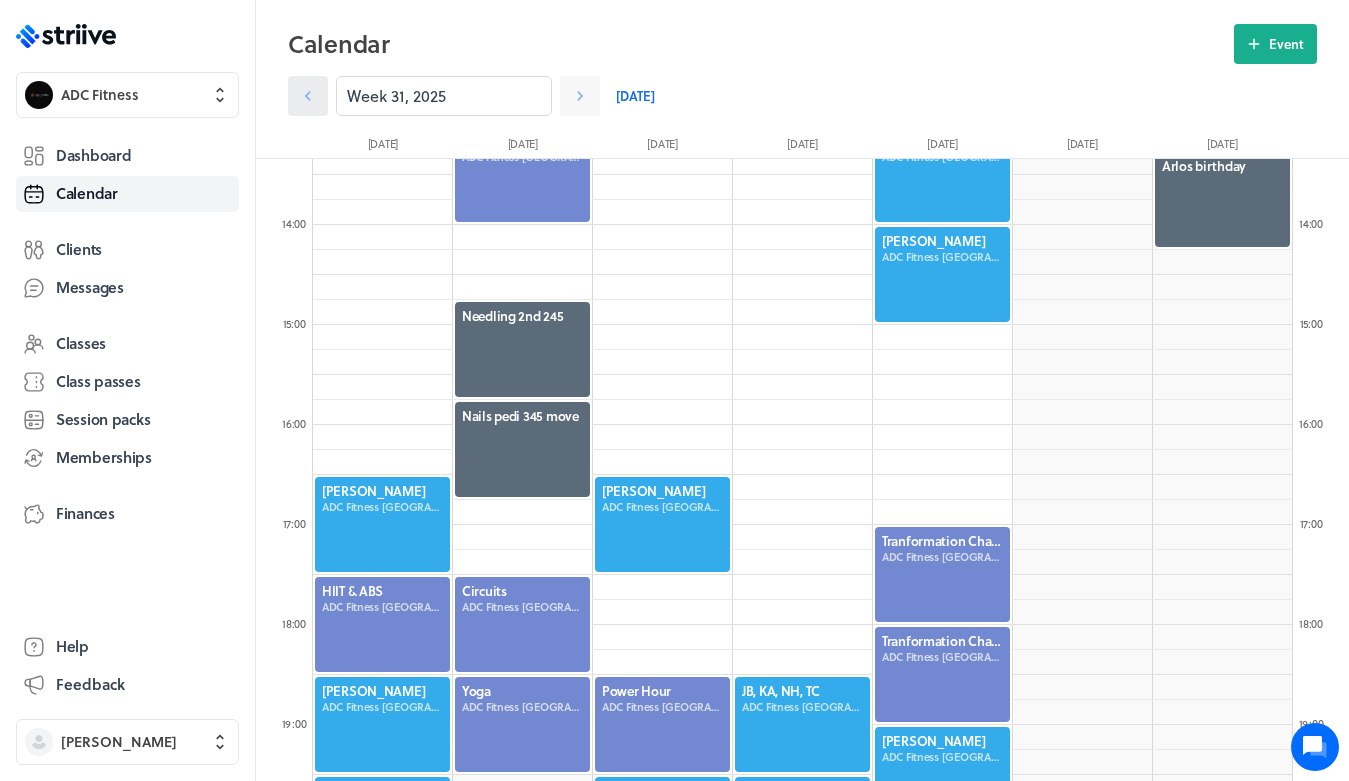 click at bounding box center (308, 96) 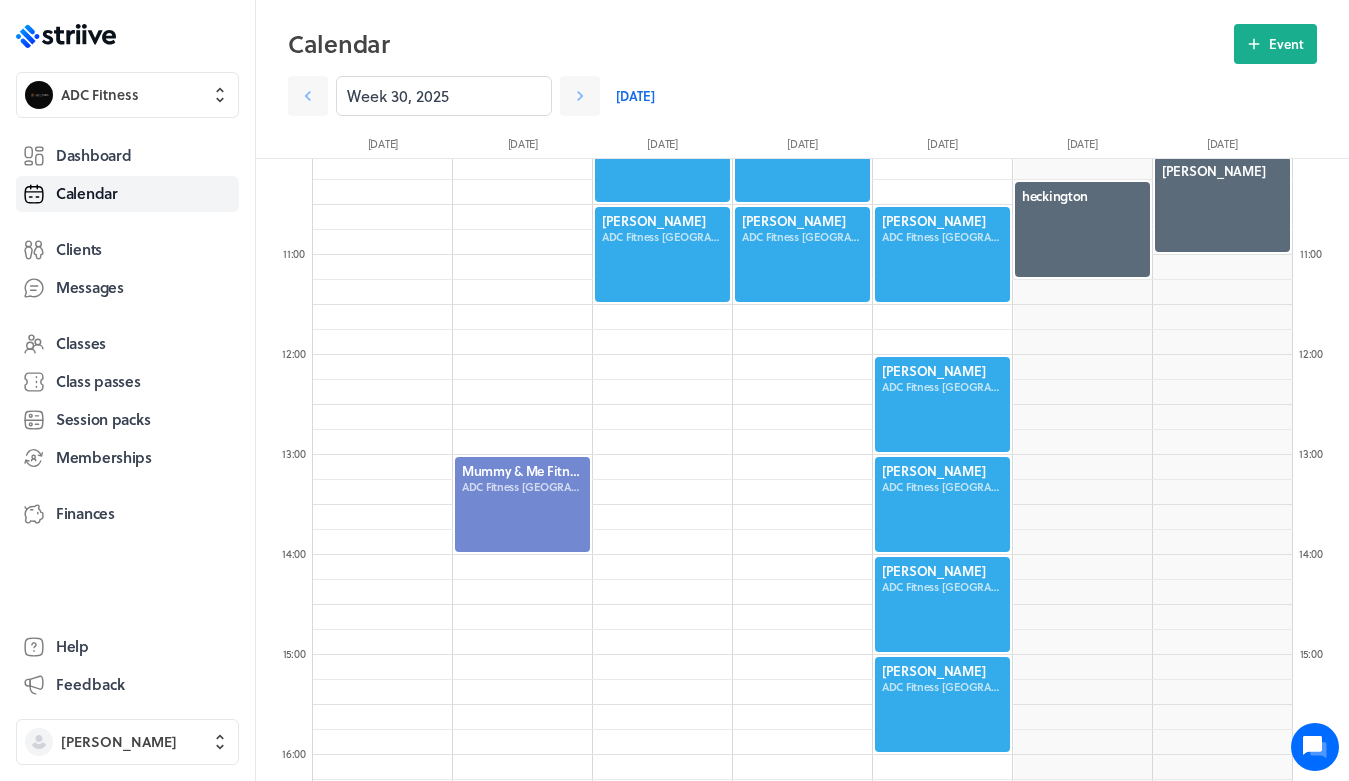 scroll, scrollTop: 751, scrollLeft: 0, axis: vertical 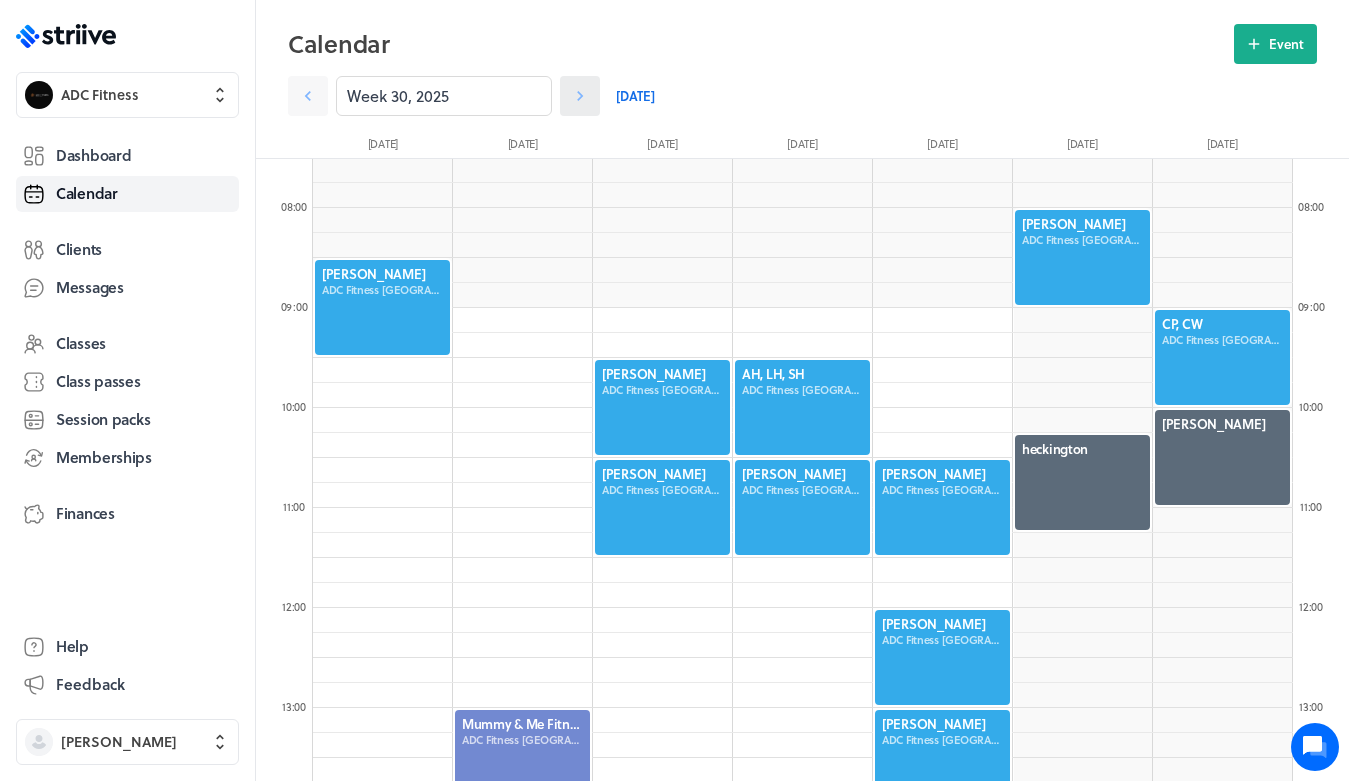 click 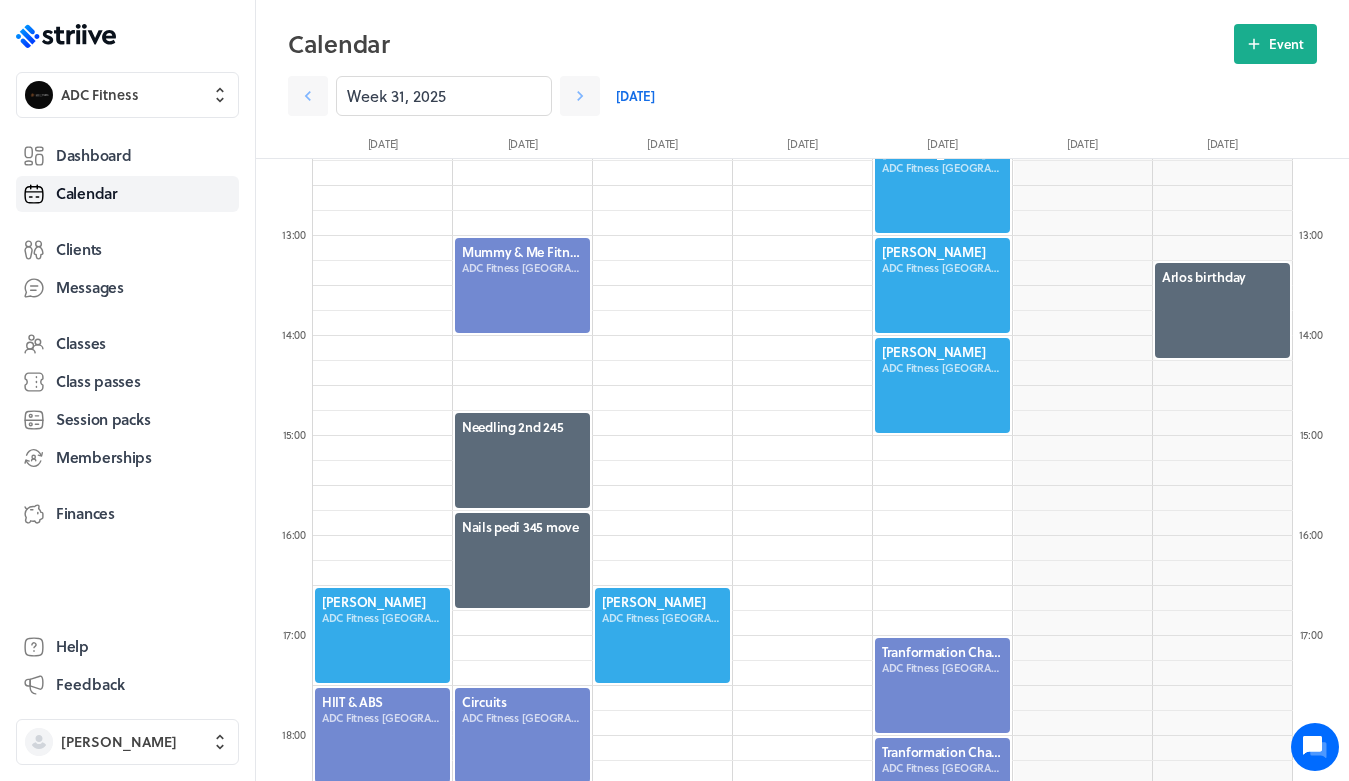 scroll, scrollTop: 1209, scrollLeft: 0, axis: vertical 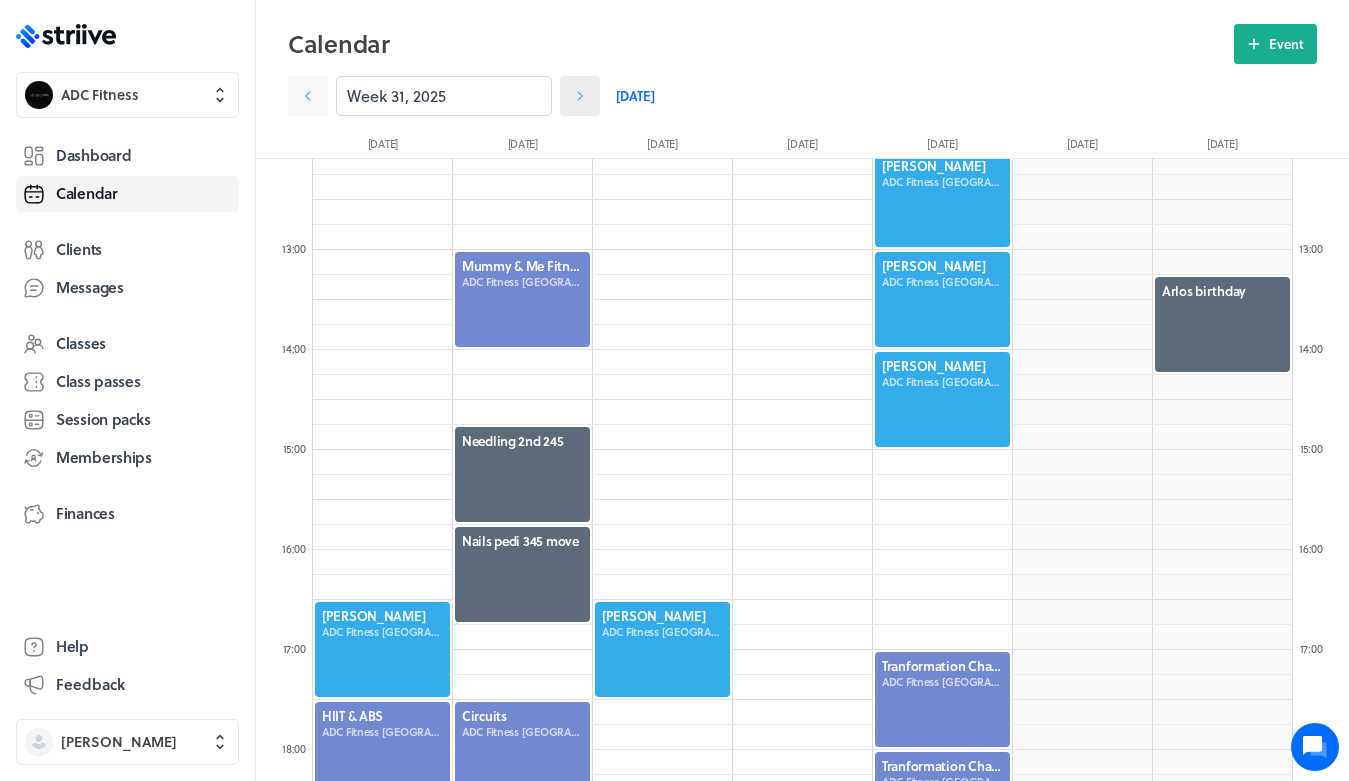 click 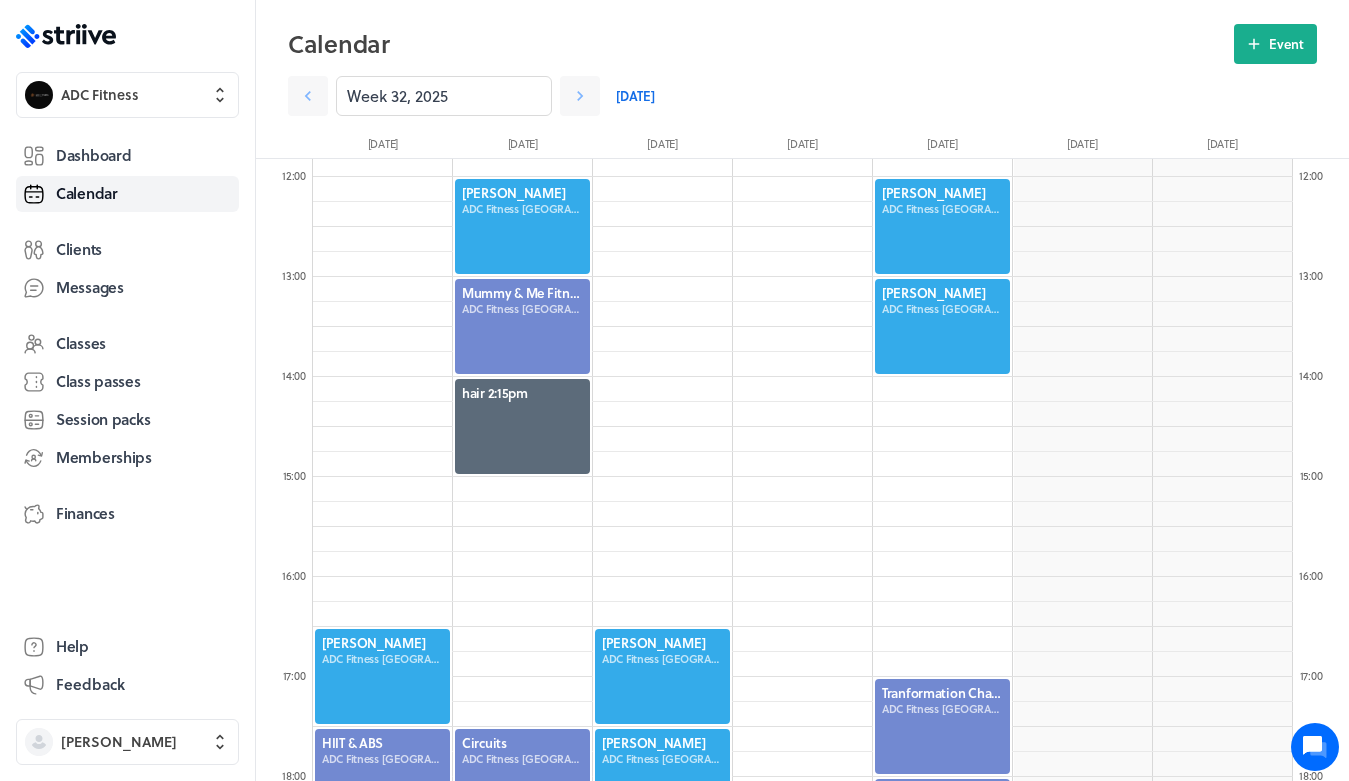 scroll, scrollTop: 1181, scrollLeft: 0, axis: vertical 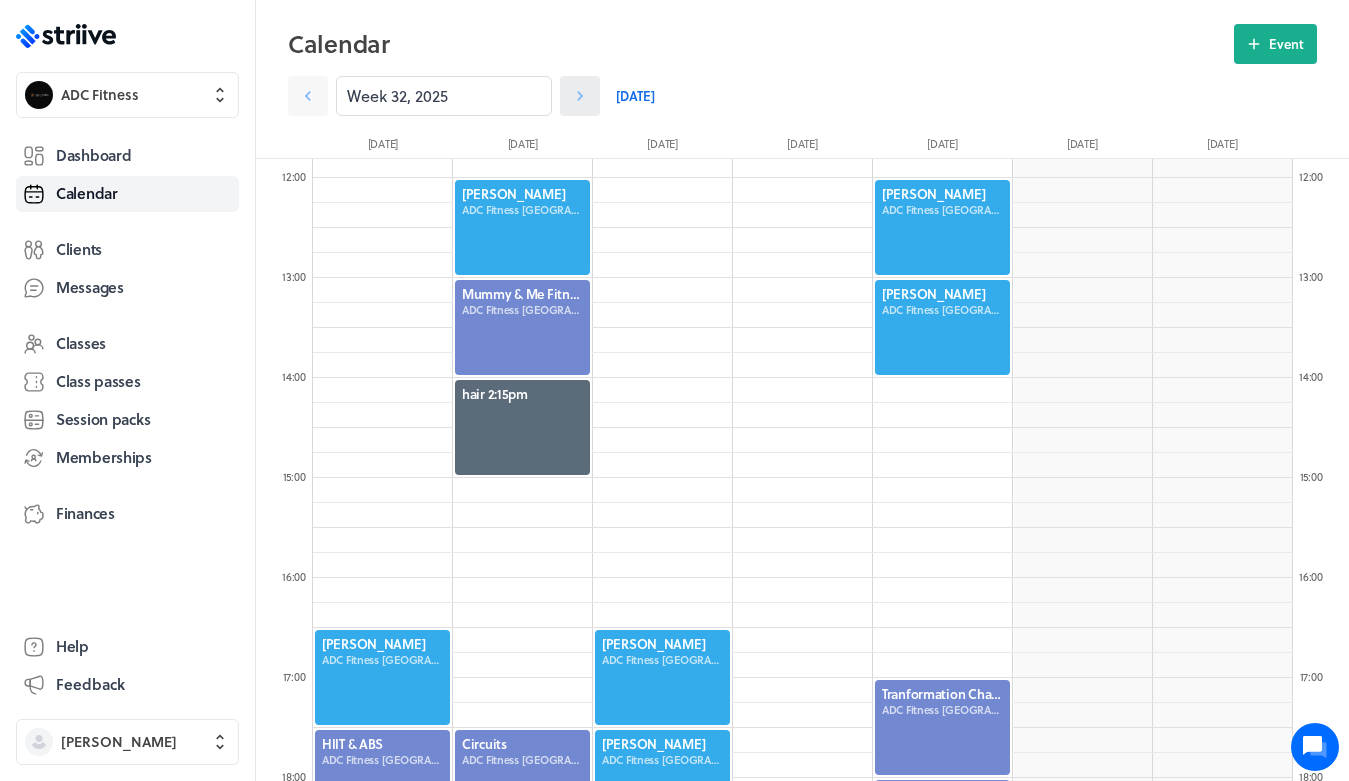 click 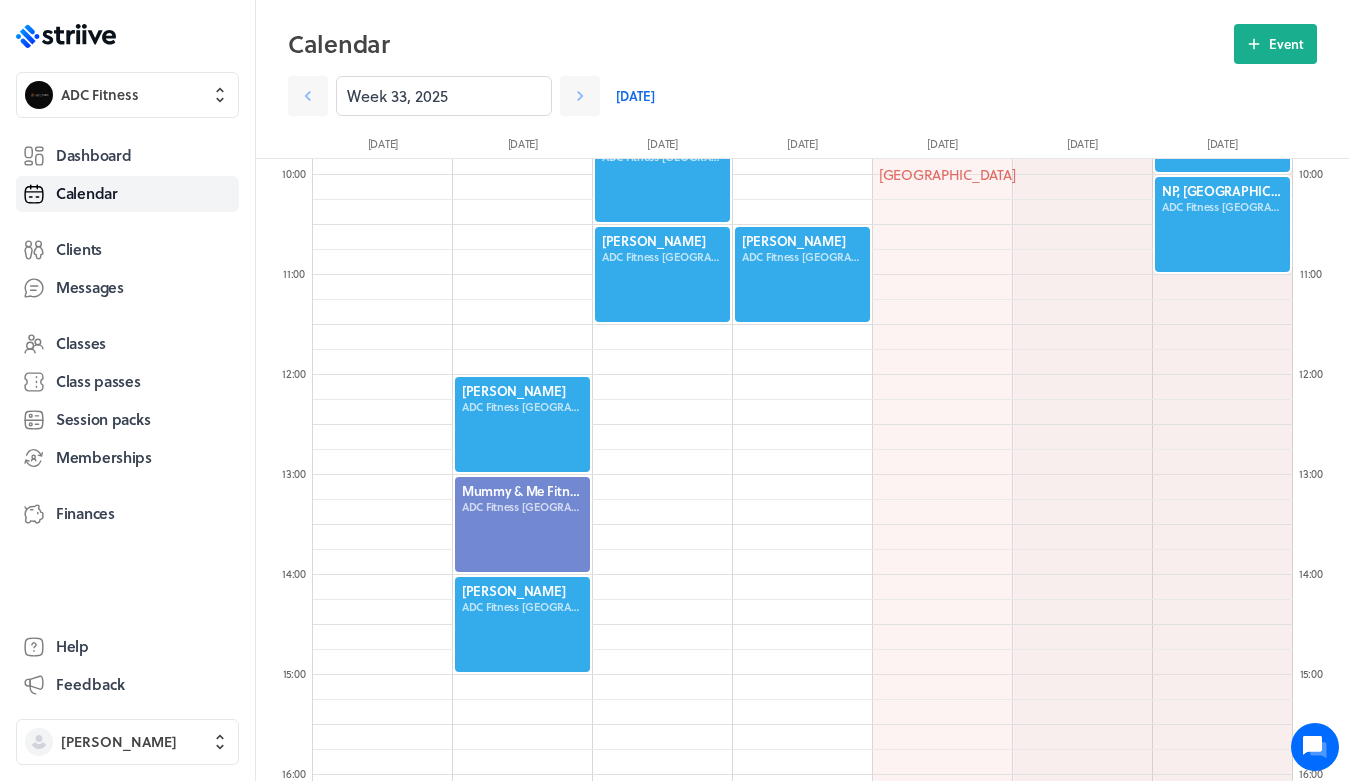 scroll, scrollTop: 981, scrollLeft: 0, axis: vertical 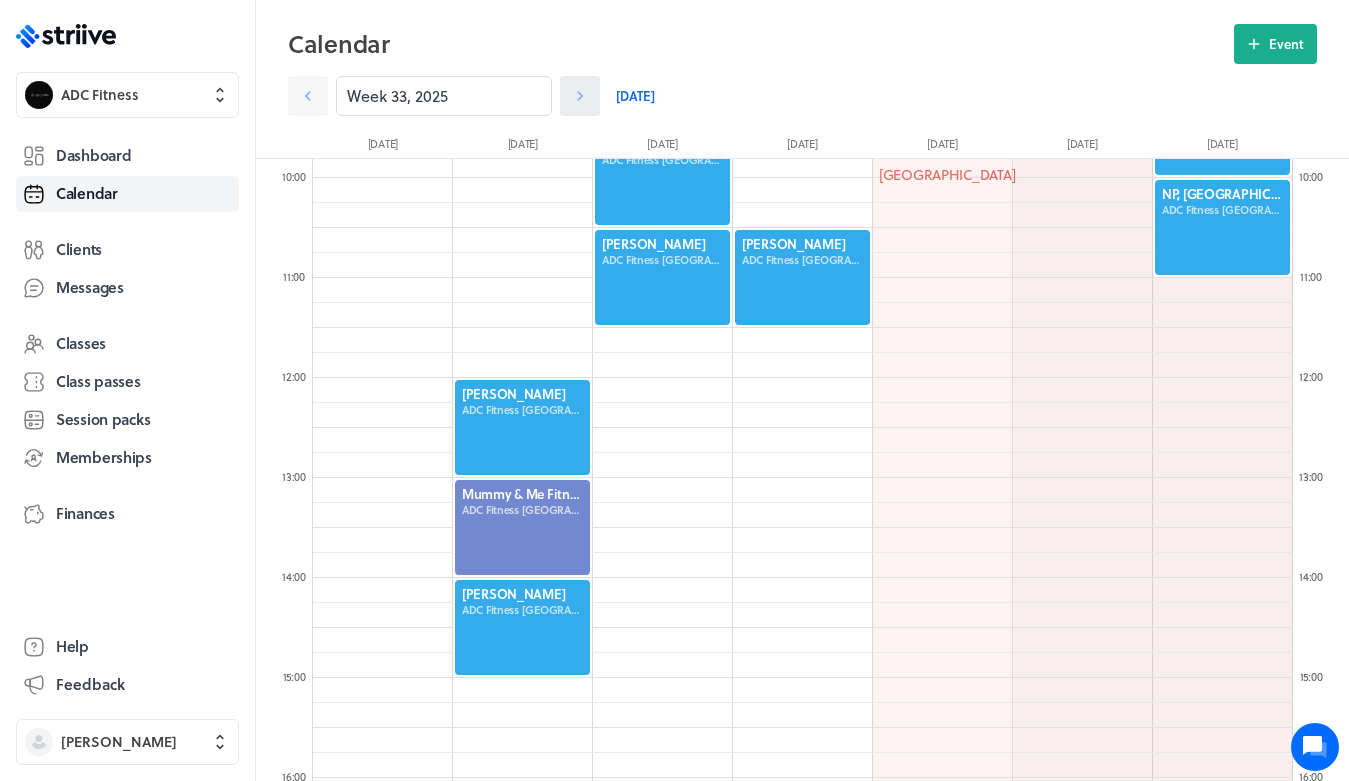 click at bounding box center [580, 96] 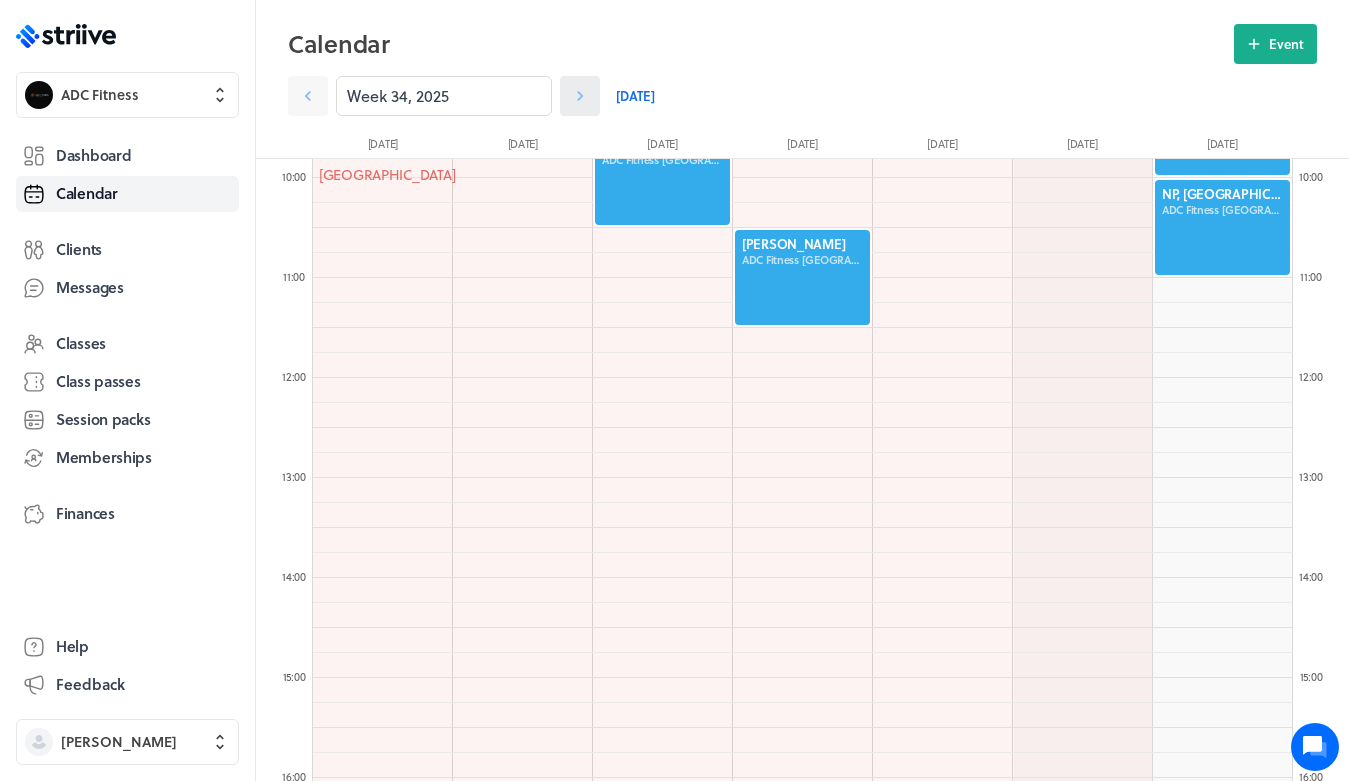 click 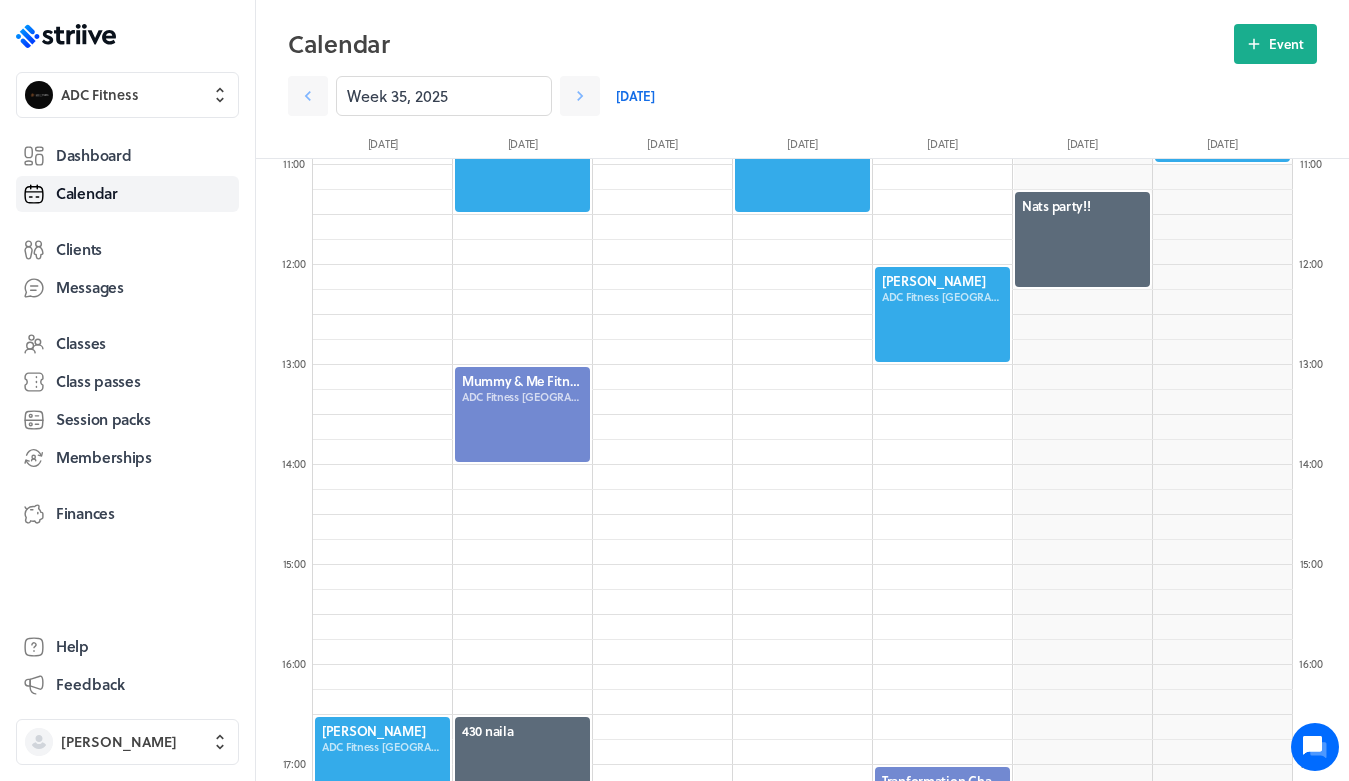 scroll, scrollTop: 1189, scrollLeft: 0, axis: vertical 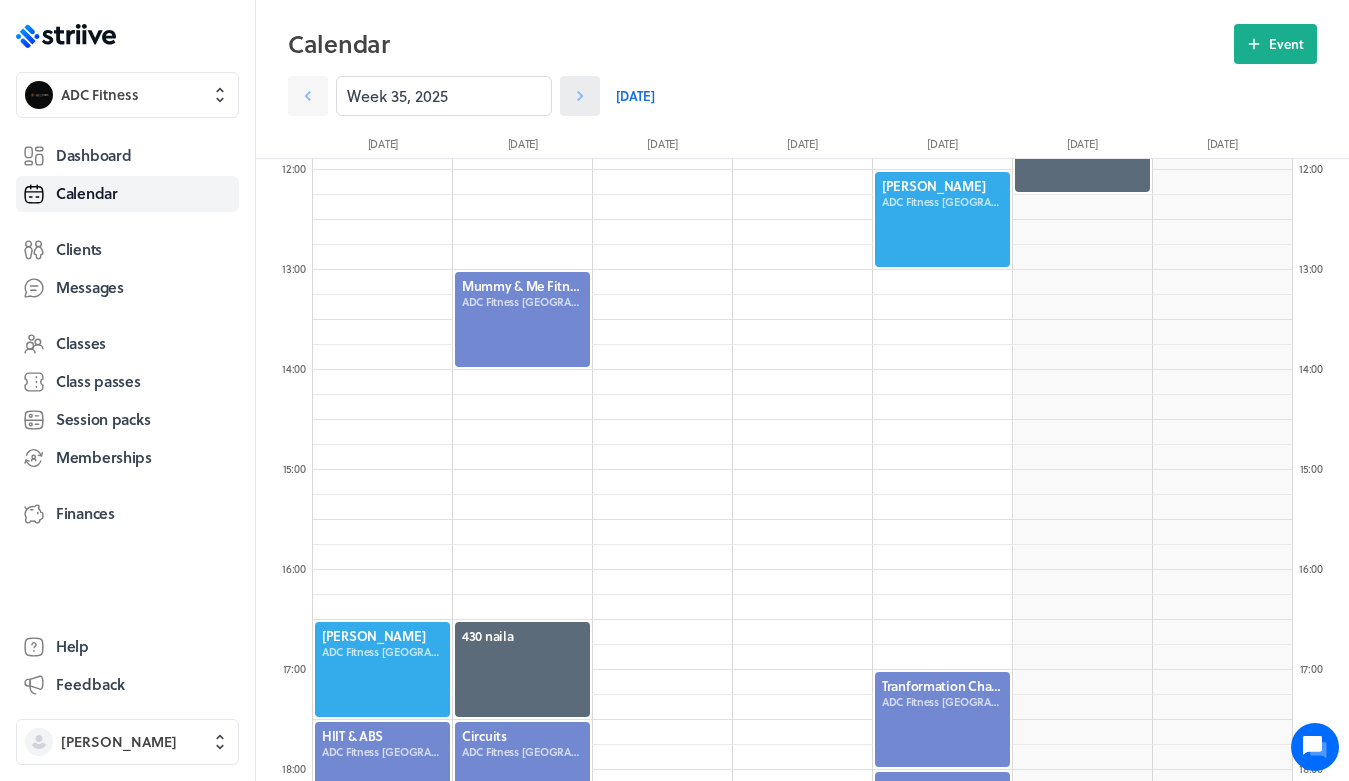 click at bounding box center (580, 96) 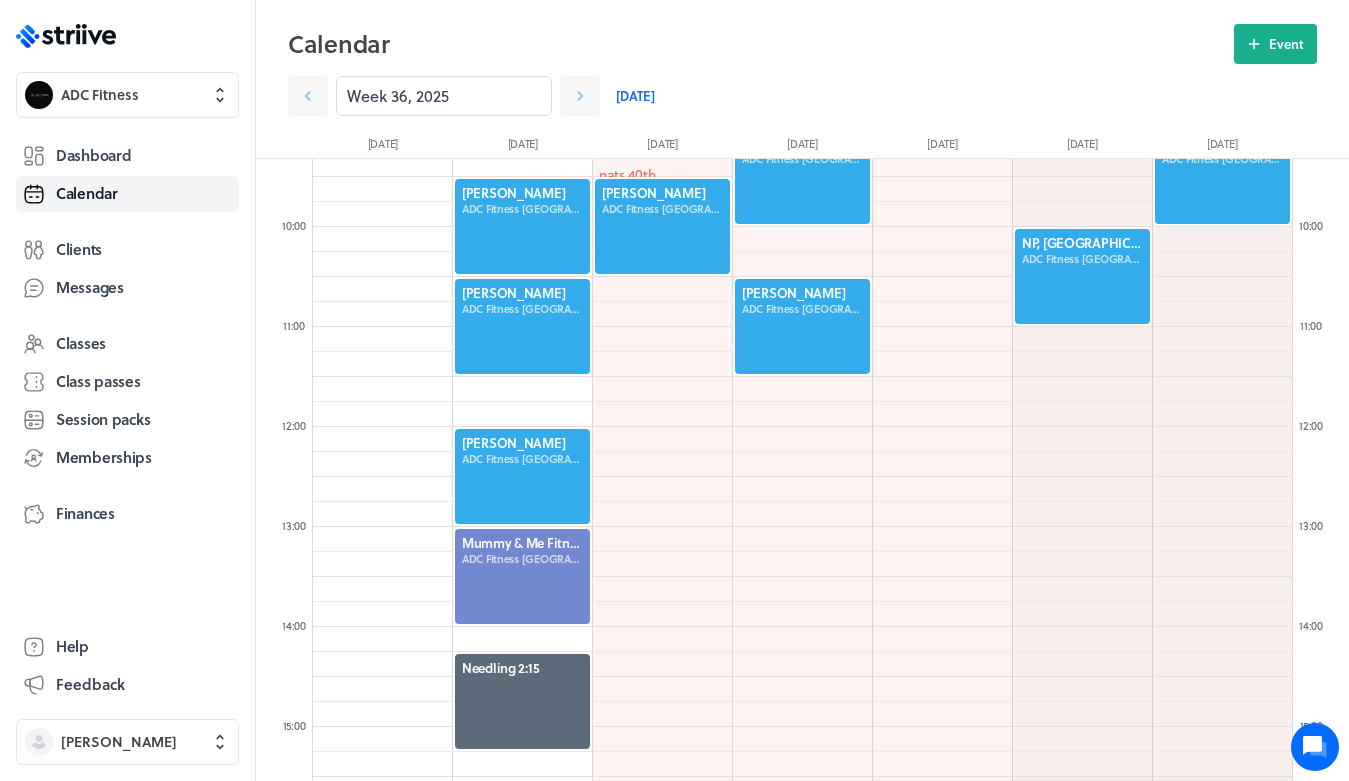 scroll, scrollTop: 932, scrollLeft: 0, axis: vertical 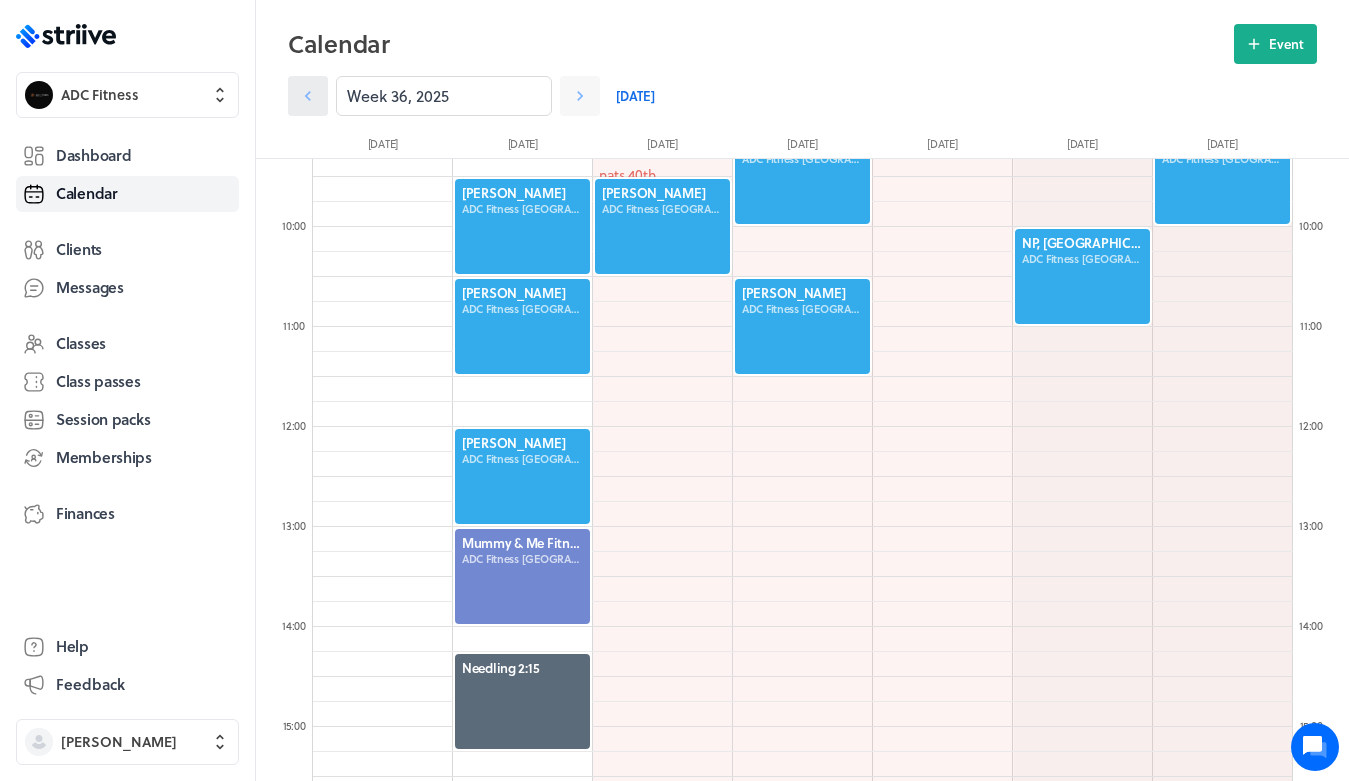 click 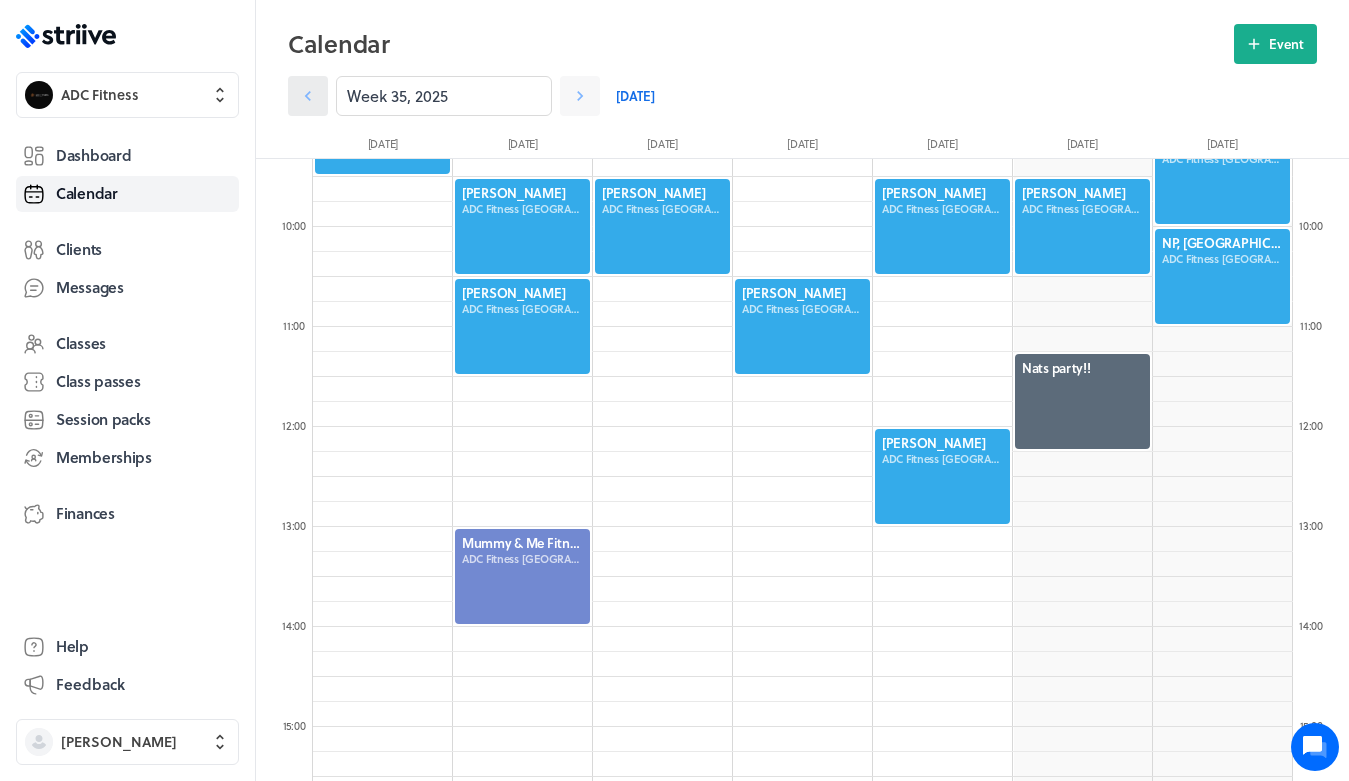 click 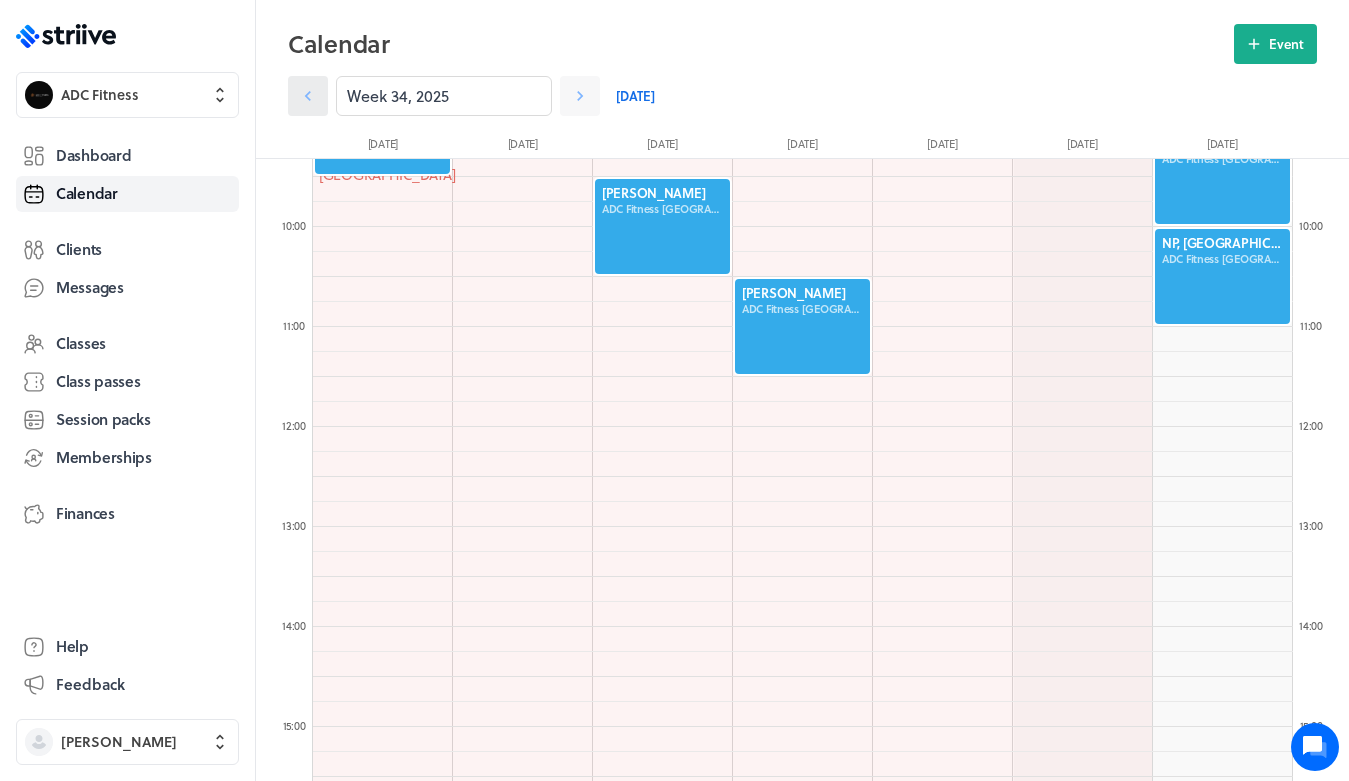 click 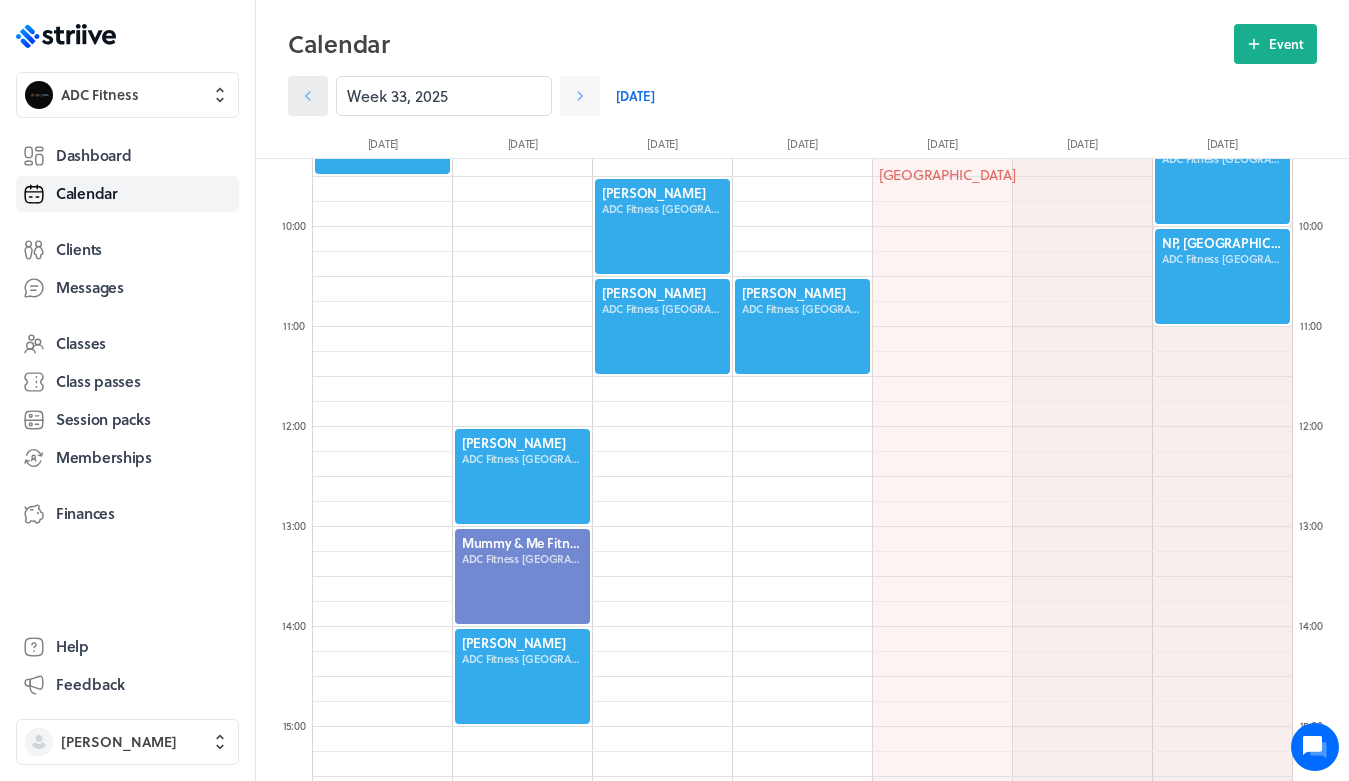 click 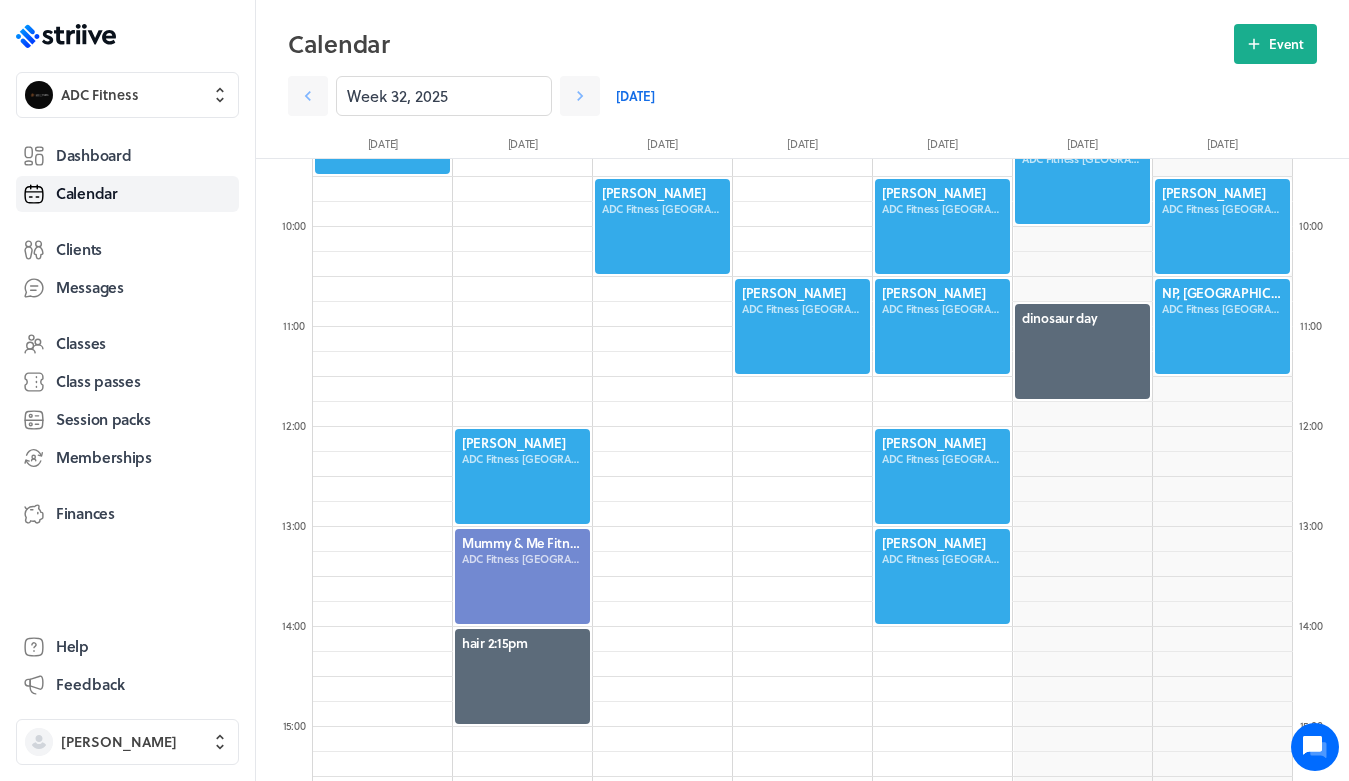 click on "Calendar
Event
Week 32, 2025
Today
Mon 4 Aug
Tue 5 Aug
Wed 6 Aug
Thu 7 Aug
Fri 8 Aug
Sat 9 Aug" at bounding box center [802, 91] 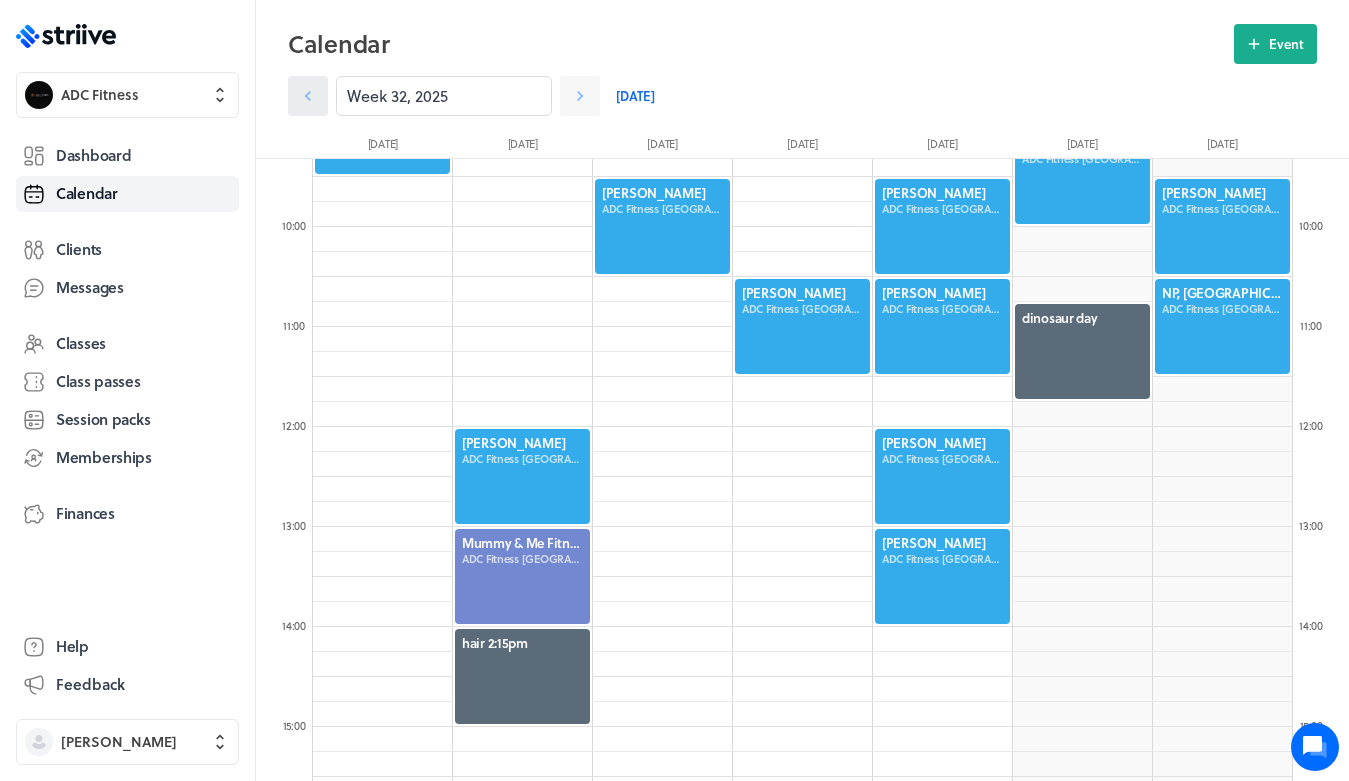 click at bounding box center (308, 96) 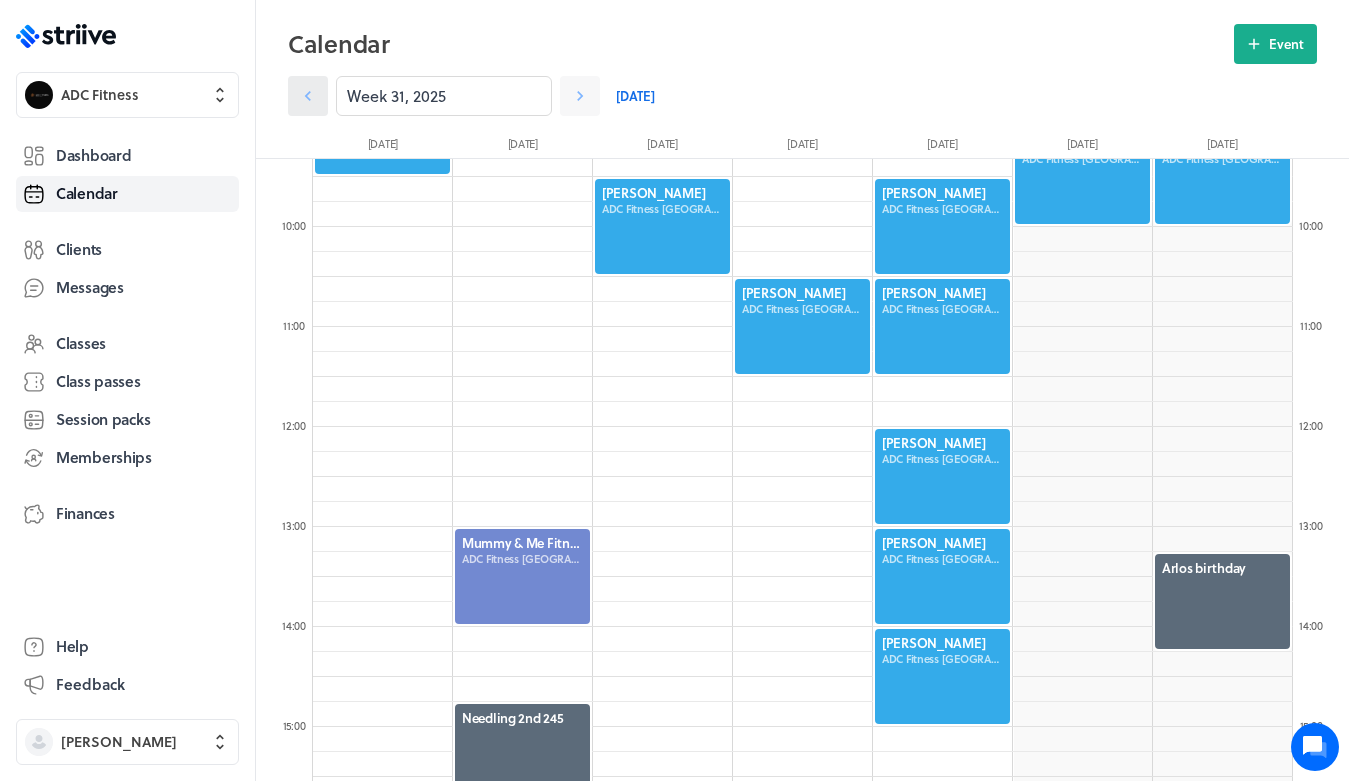 click at bounding box center (308, 96) 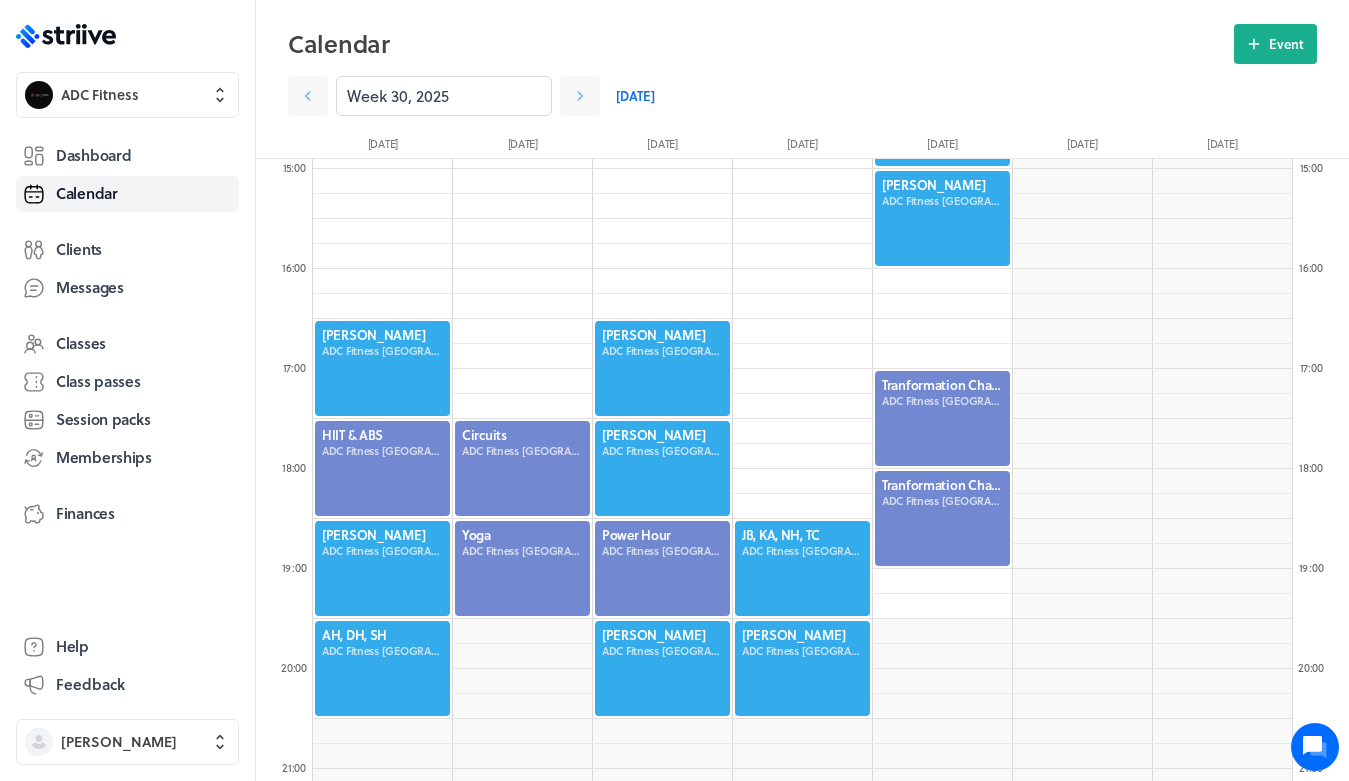scroll, scrollTop: 1491, scrollLeft: 0, axis: vertical 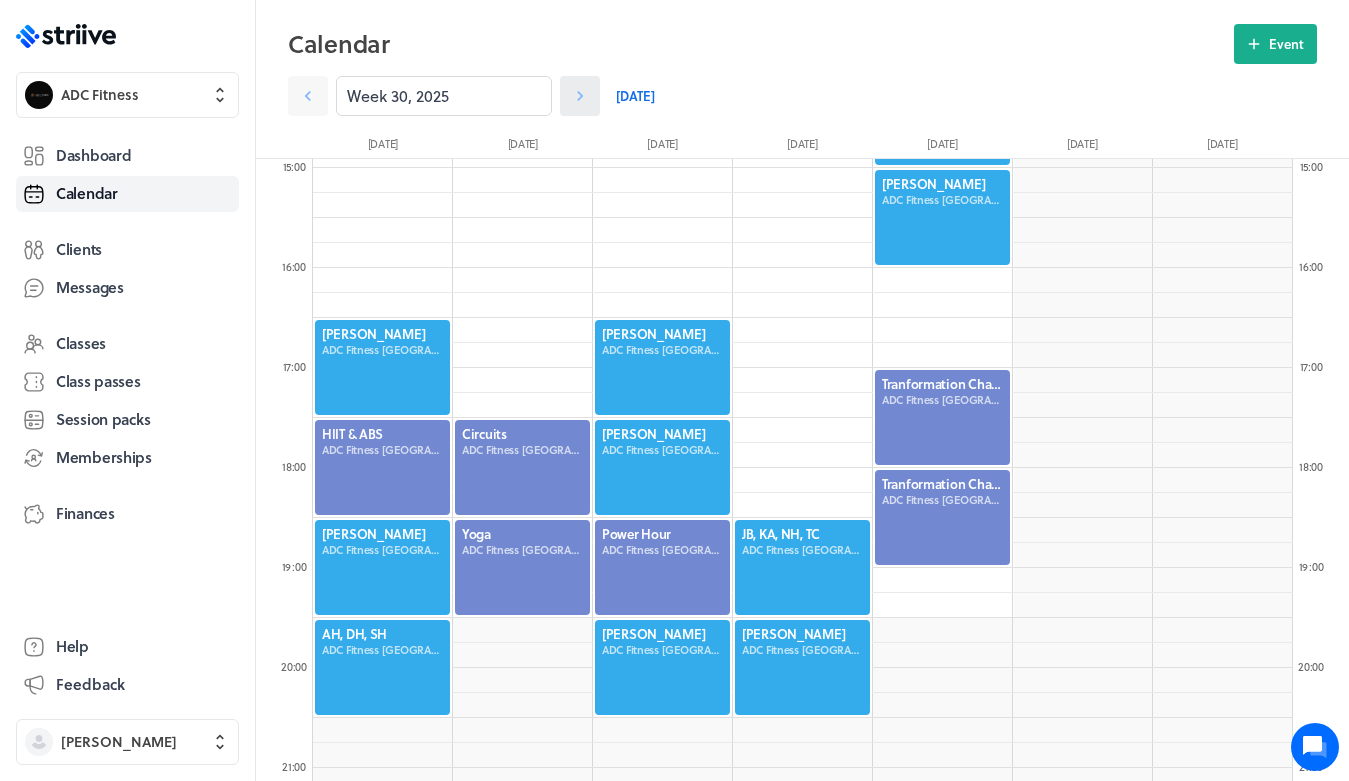 click at bounding box center (580, 96) 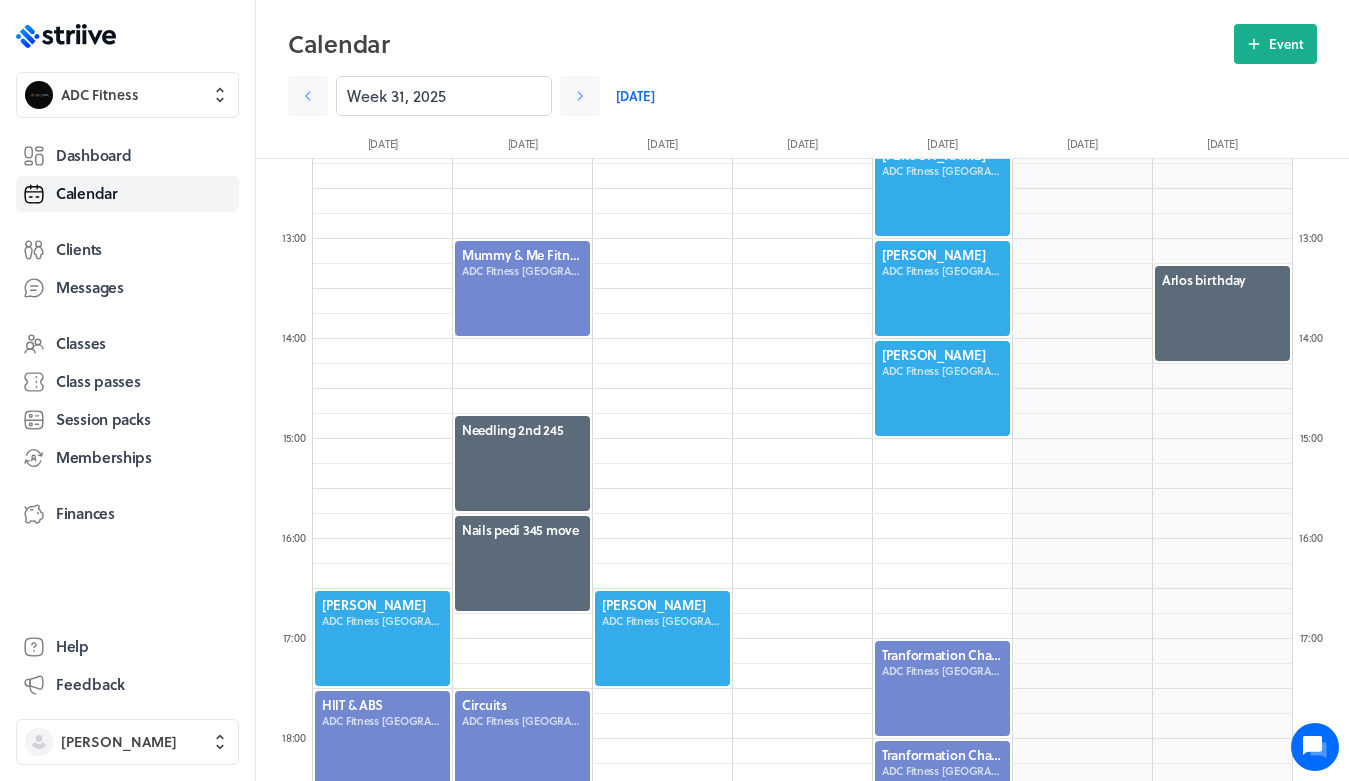 scroll, scrollTop: 1221, scrollLeft: 0, axis: vertical 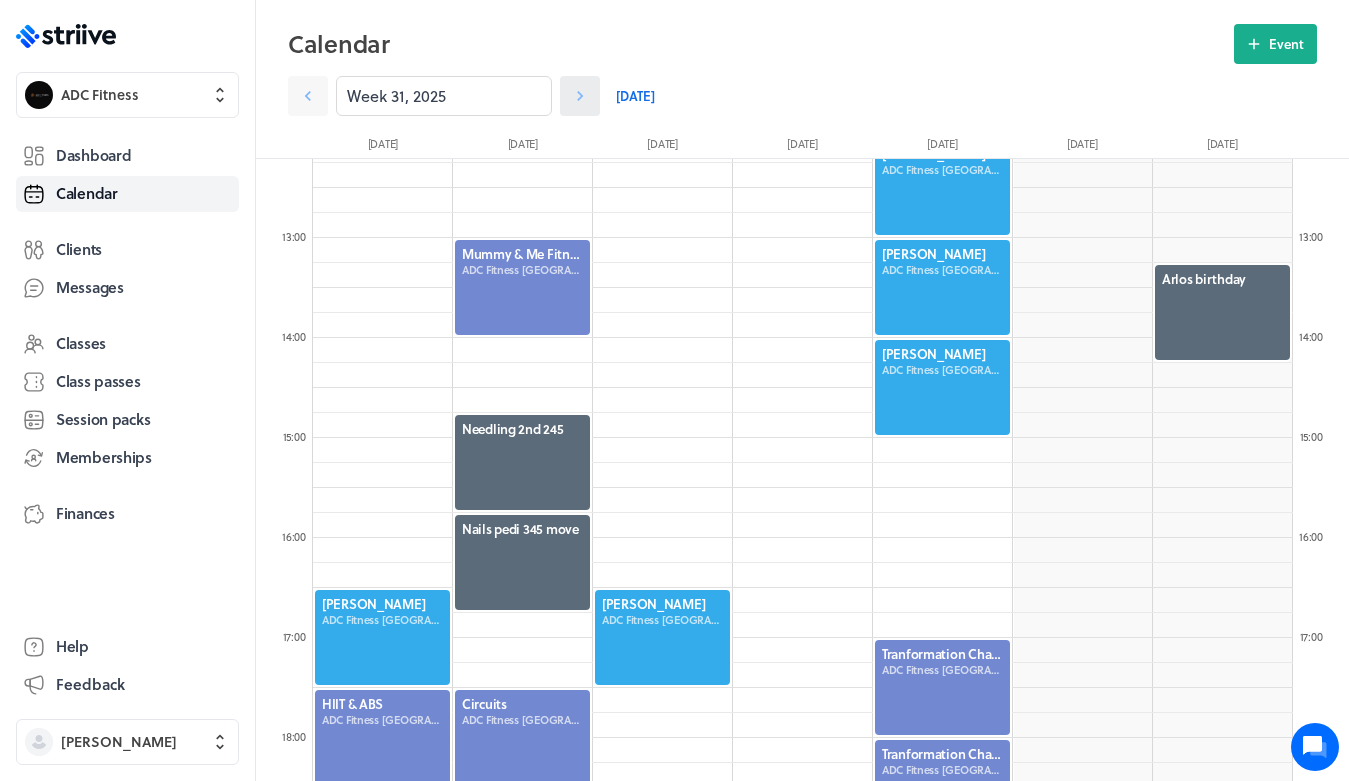 click at bounding box center (580, 96) 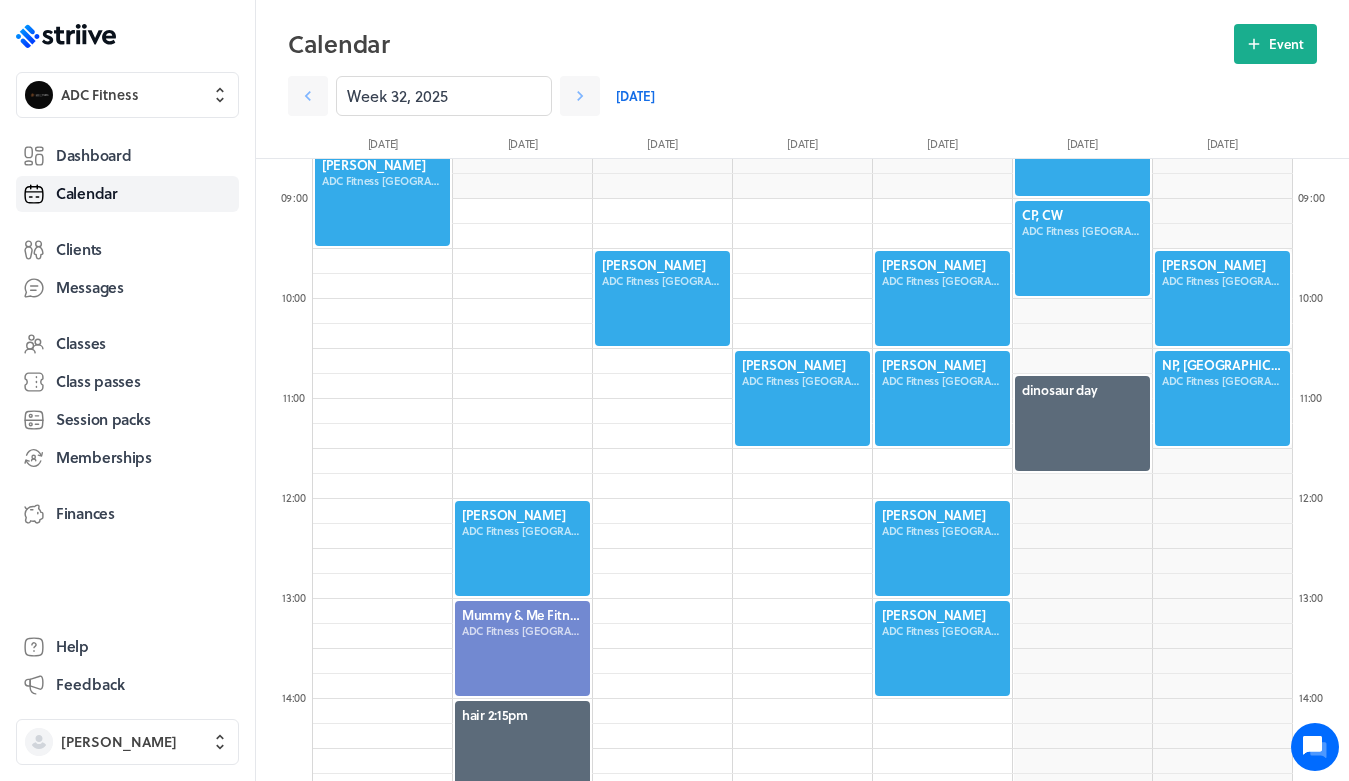 scroll, scrollTop: 860, scrollLeft: 0, axis: vertical 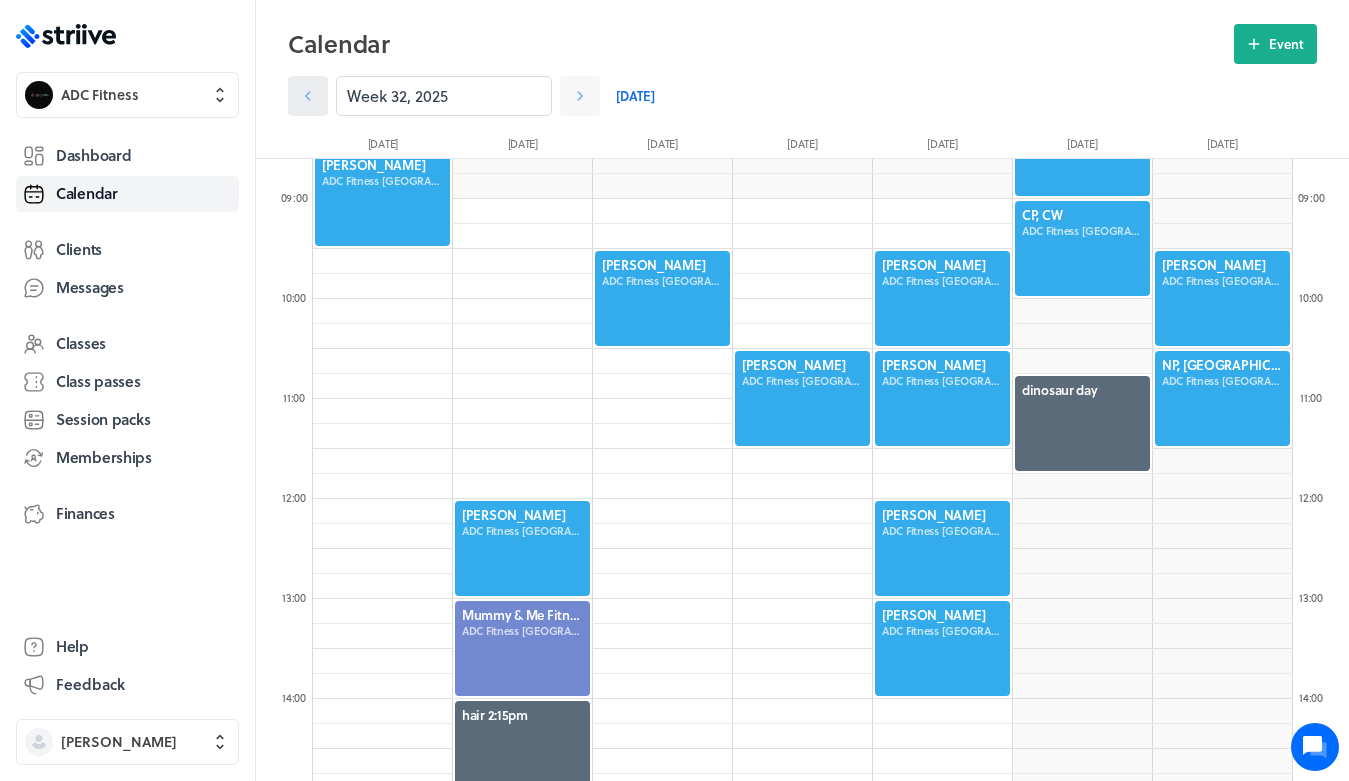 click at bounding box center [308, 96] 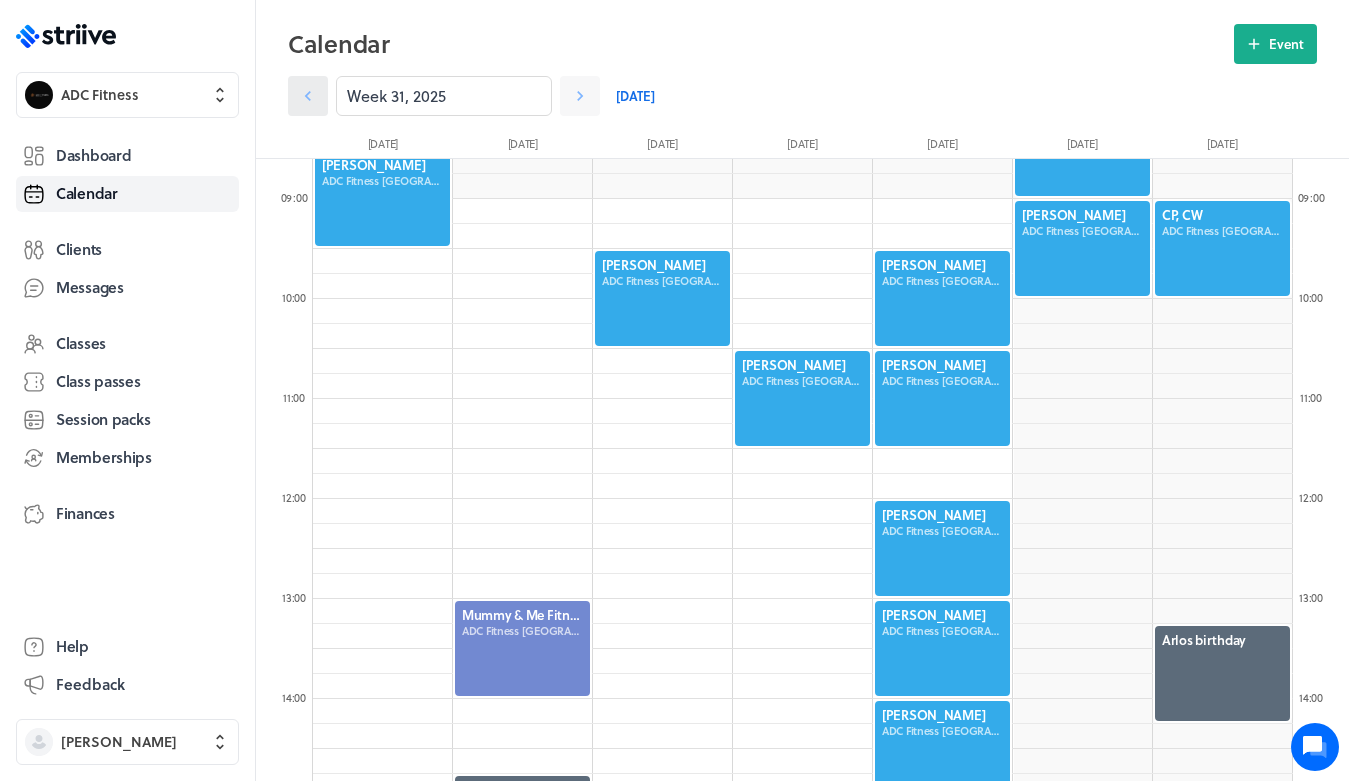 click at bounding box center [308, 96] 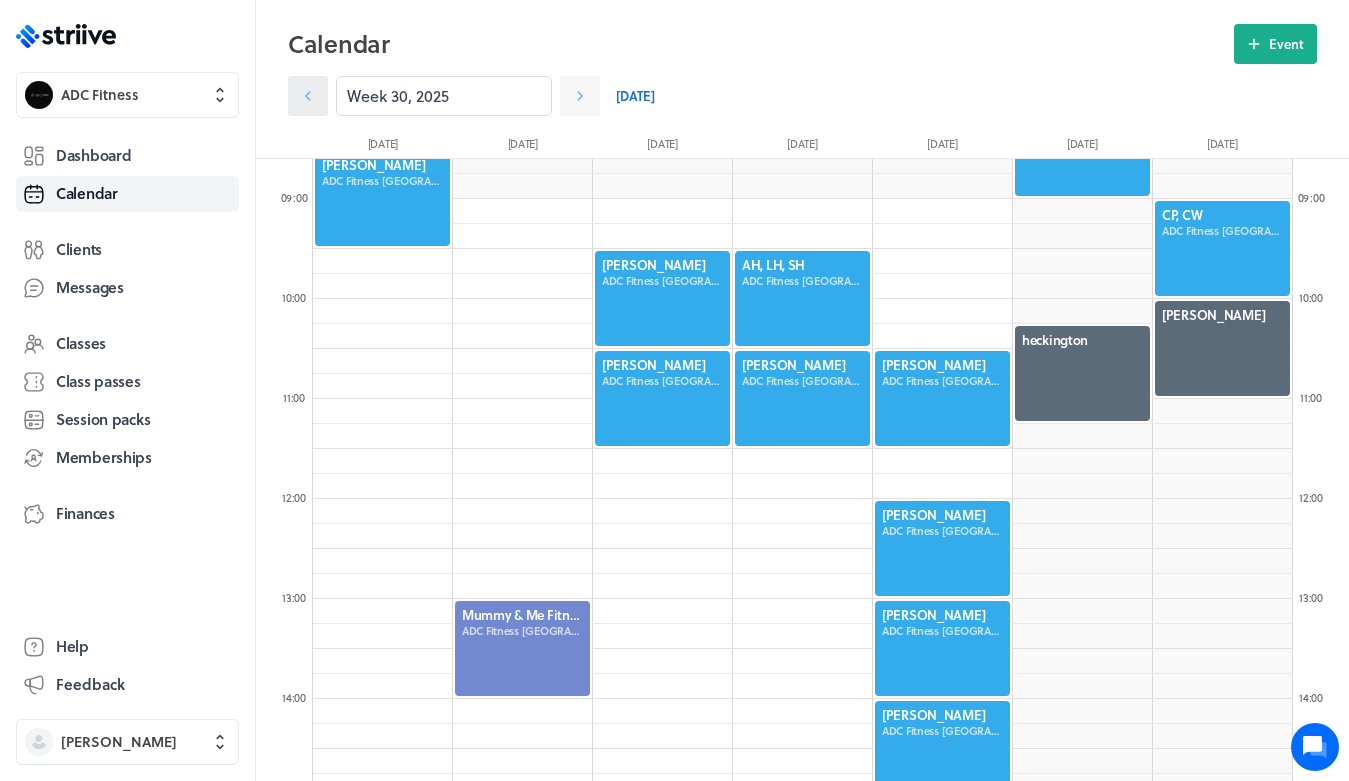 click at bounding box center [308, 96] 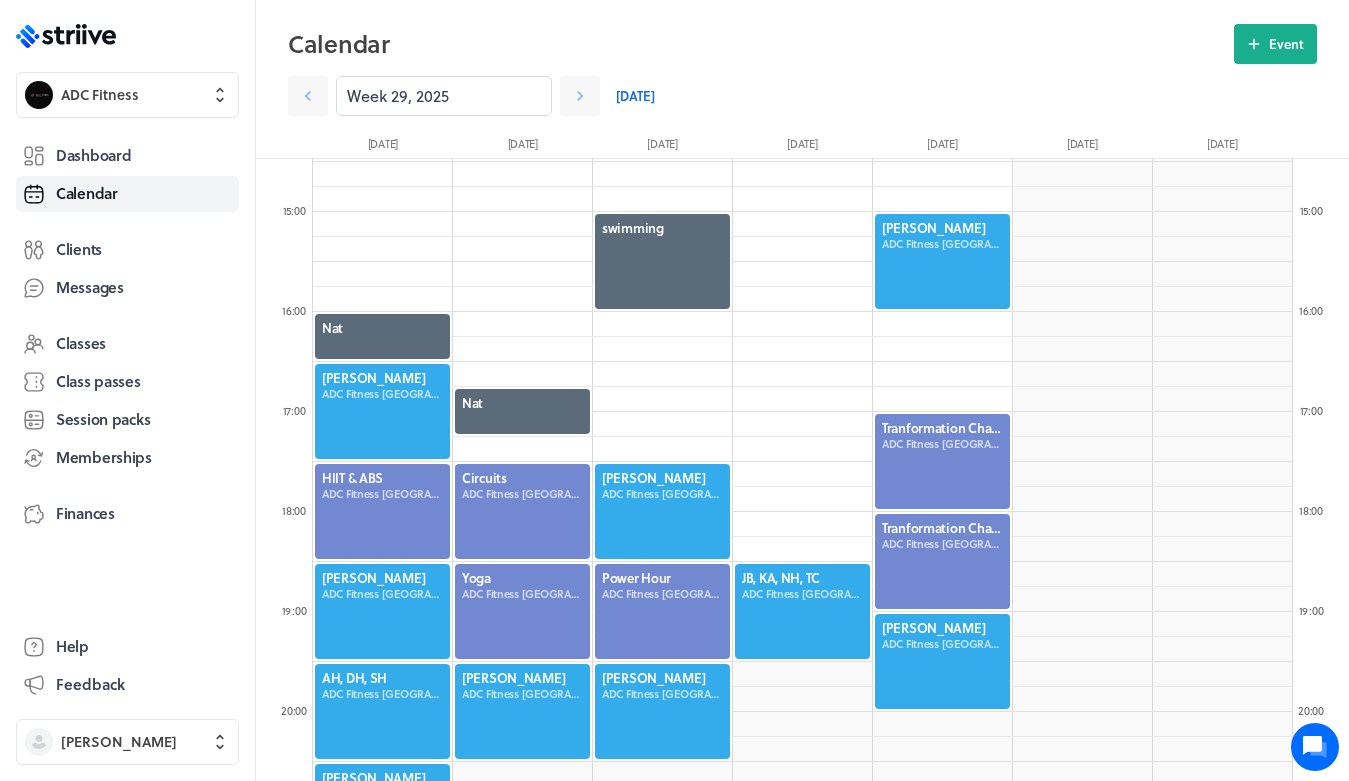 scroll, scrollTop: 1448, scrollLeft: 0, axis: vertical 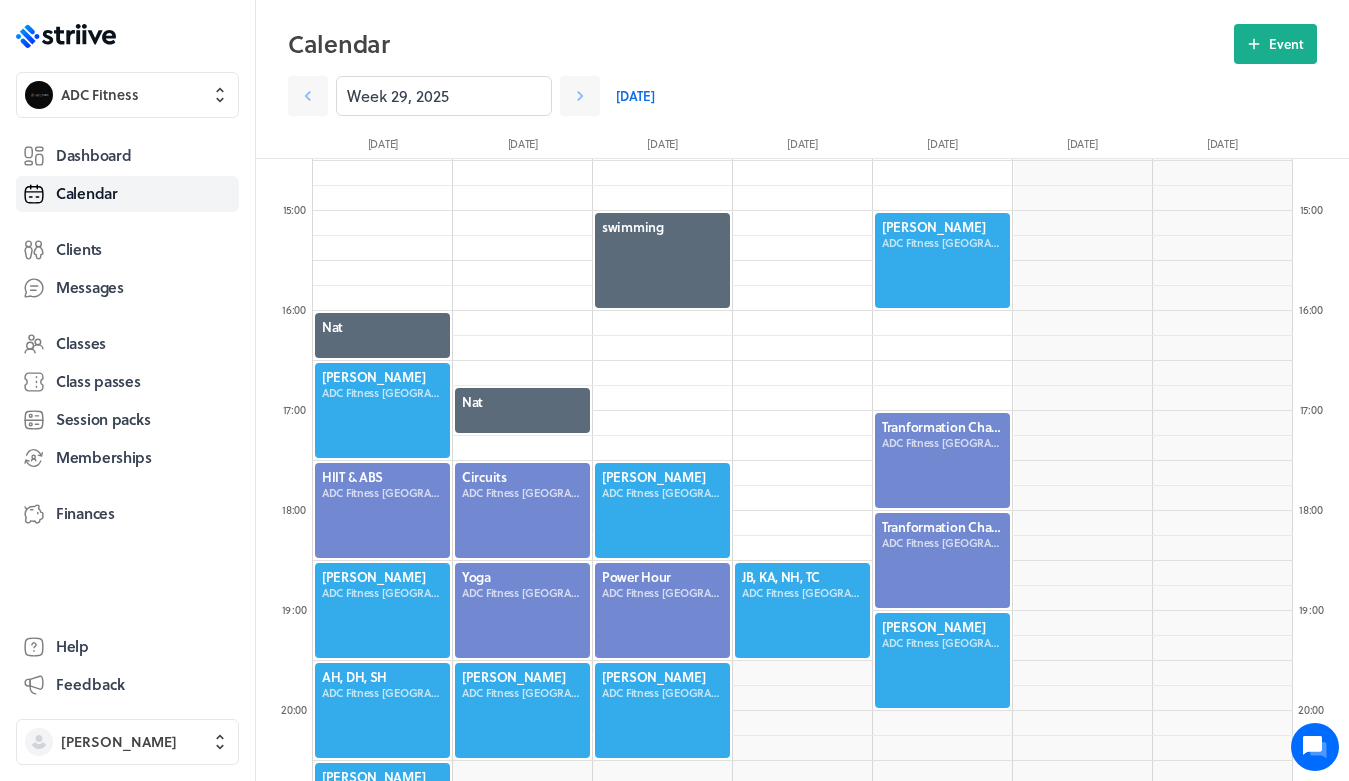 click at bounding box center (382, 610) 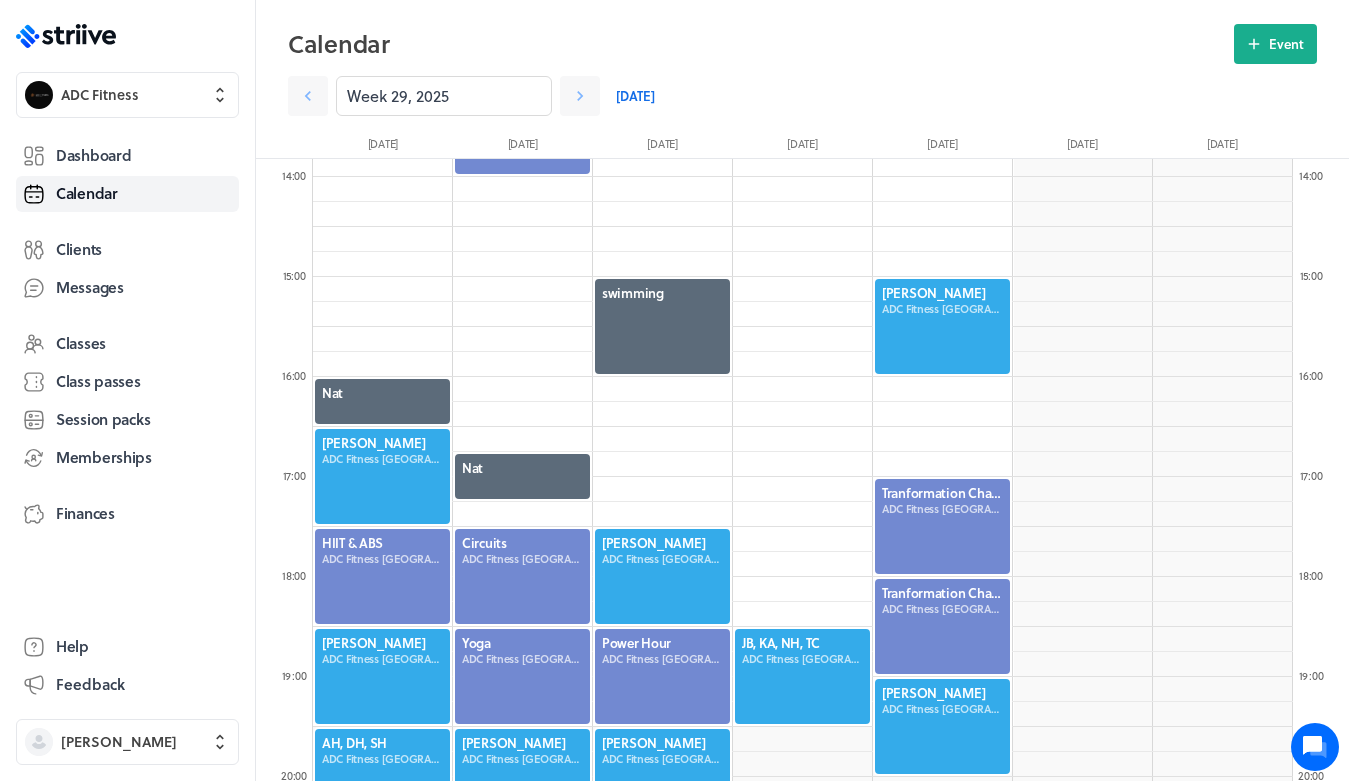 scroll, scrollTop: 1702, scrollLeft: 0, axis: vertical 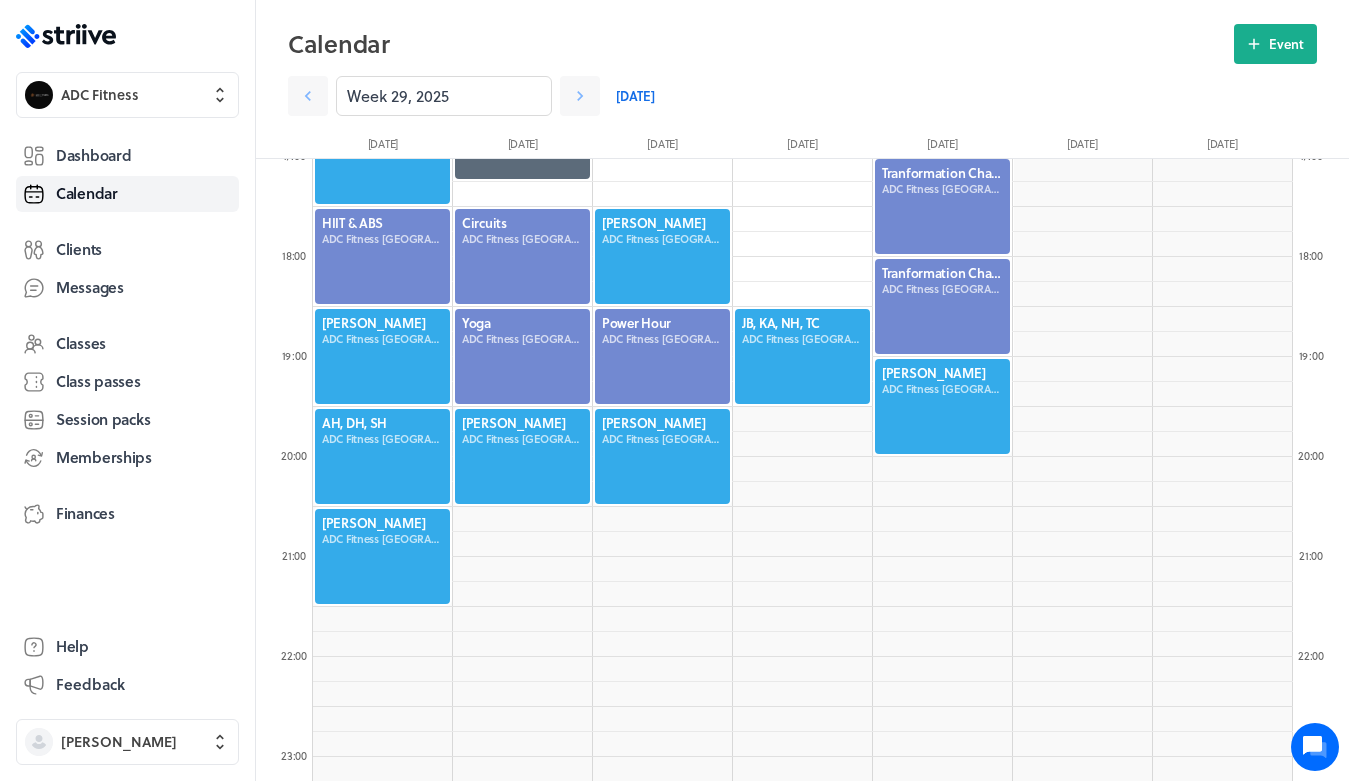 click at bounding box center (382, 356) 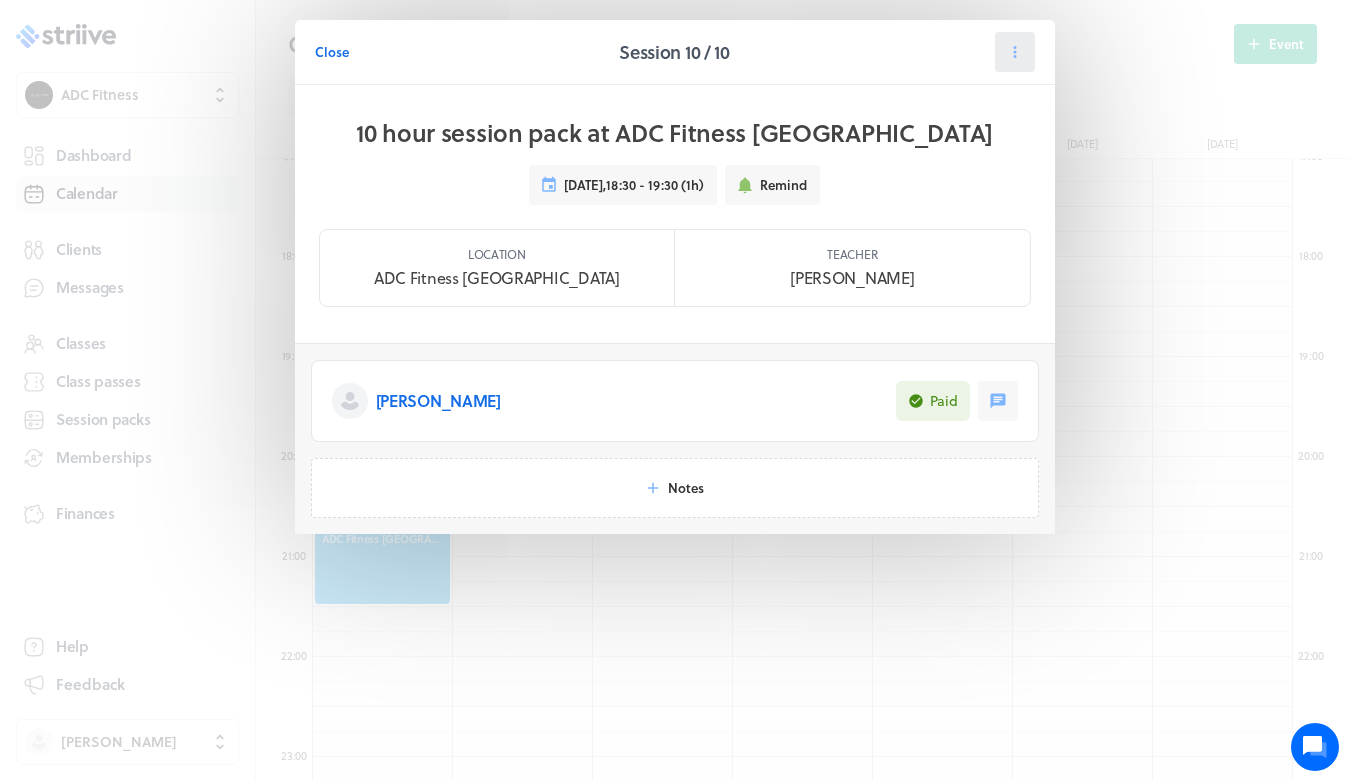 click 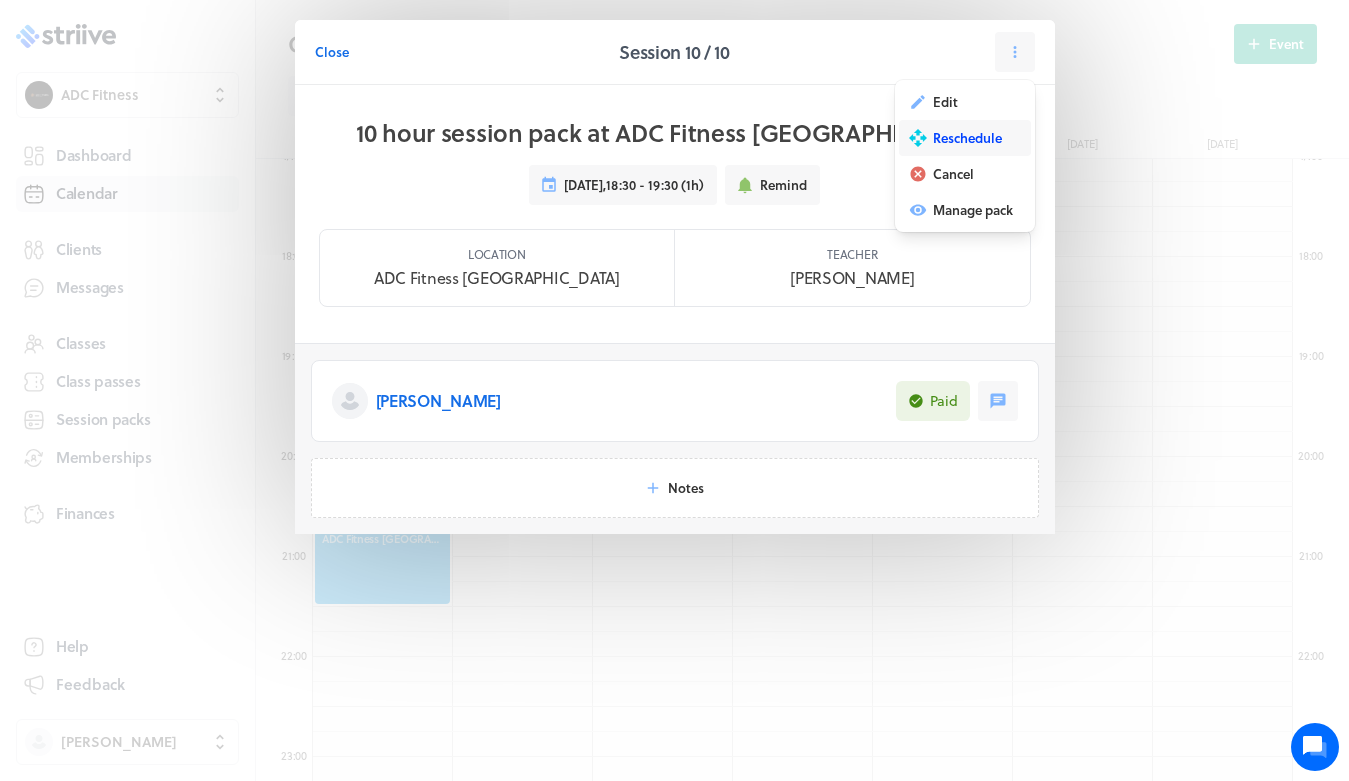 click on "Reschedule" at bounding box center (965, 138) 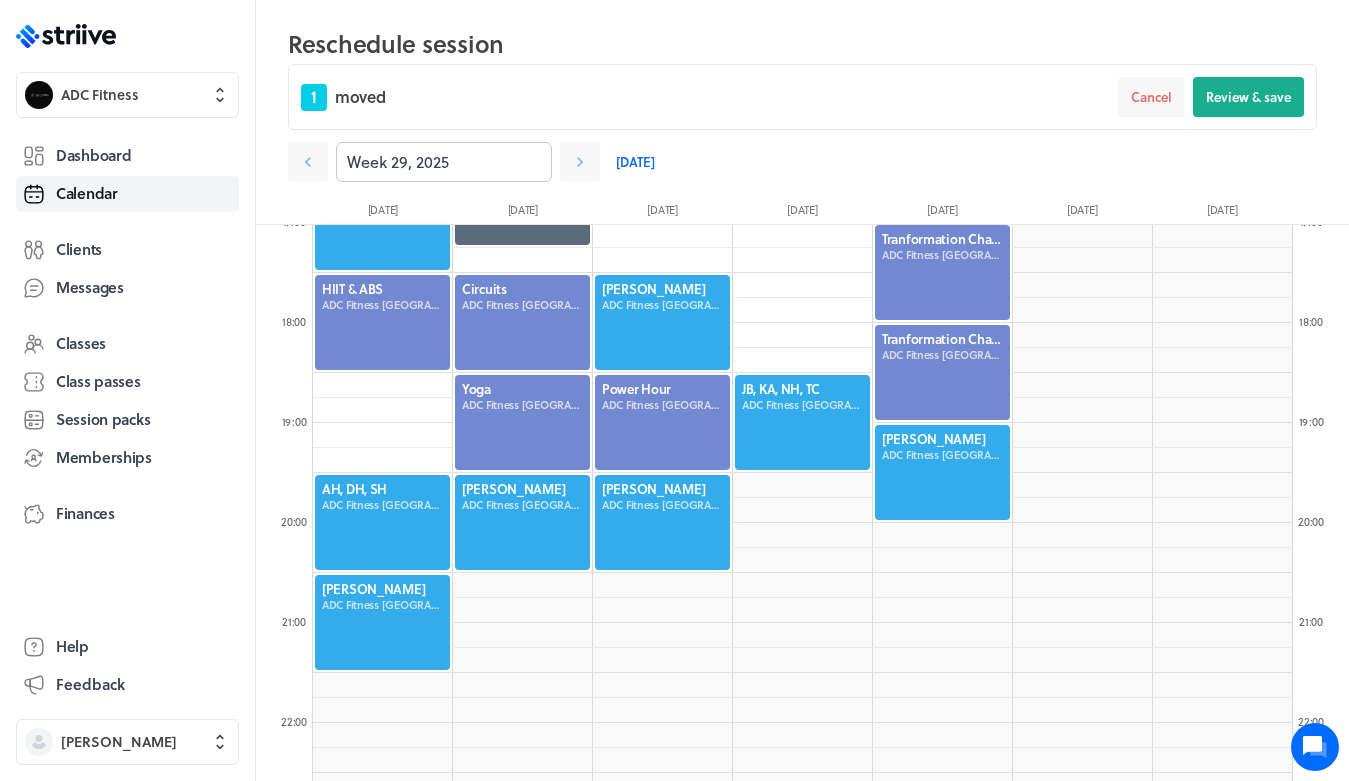 drag, startPoint x: 372, startPoint y: 439, endPoint x: 522, endPoint y: 177, distance: 301.90063 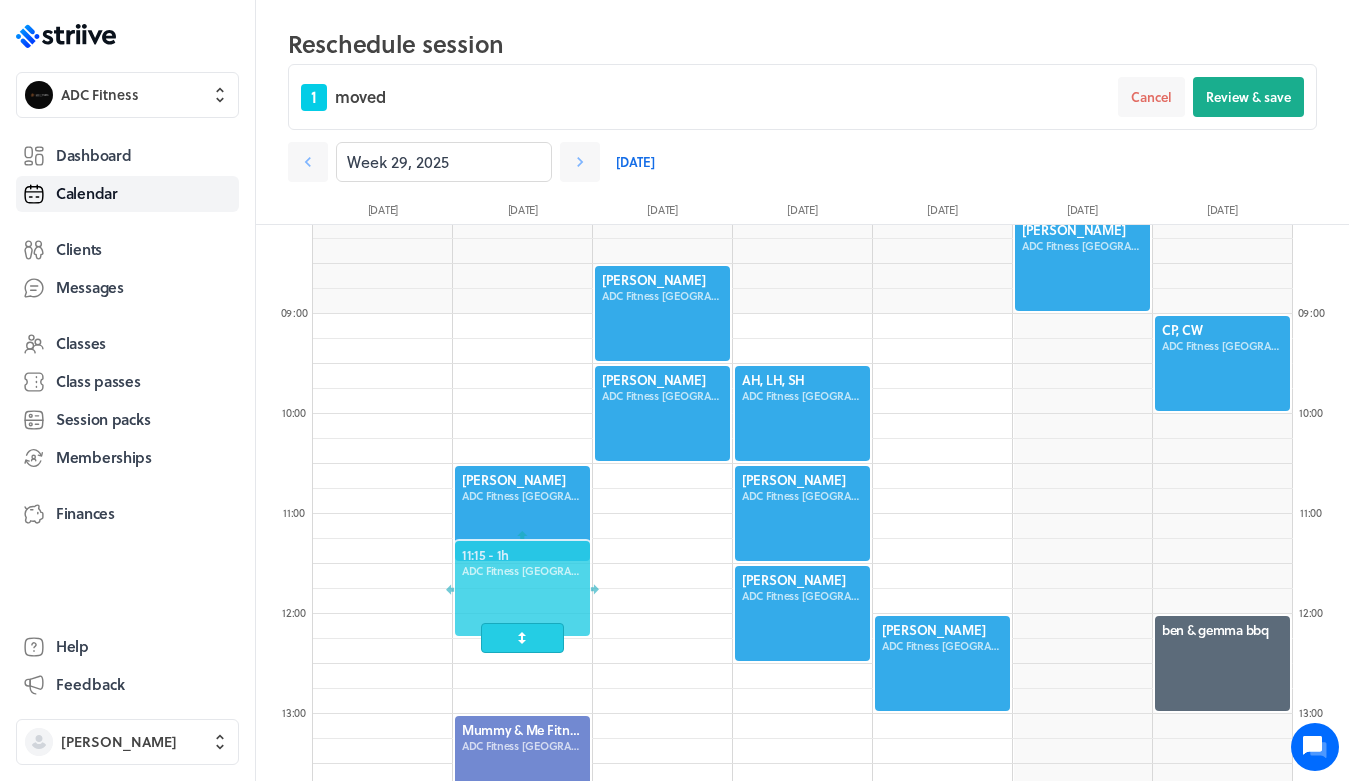 scroll, scrollTop: 793, scrollLeft: 0, axis: vertical 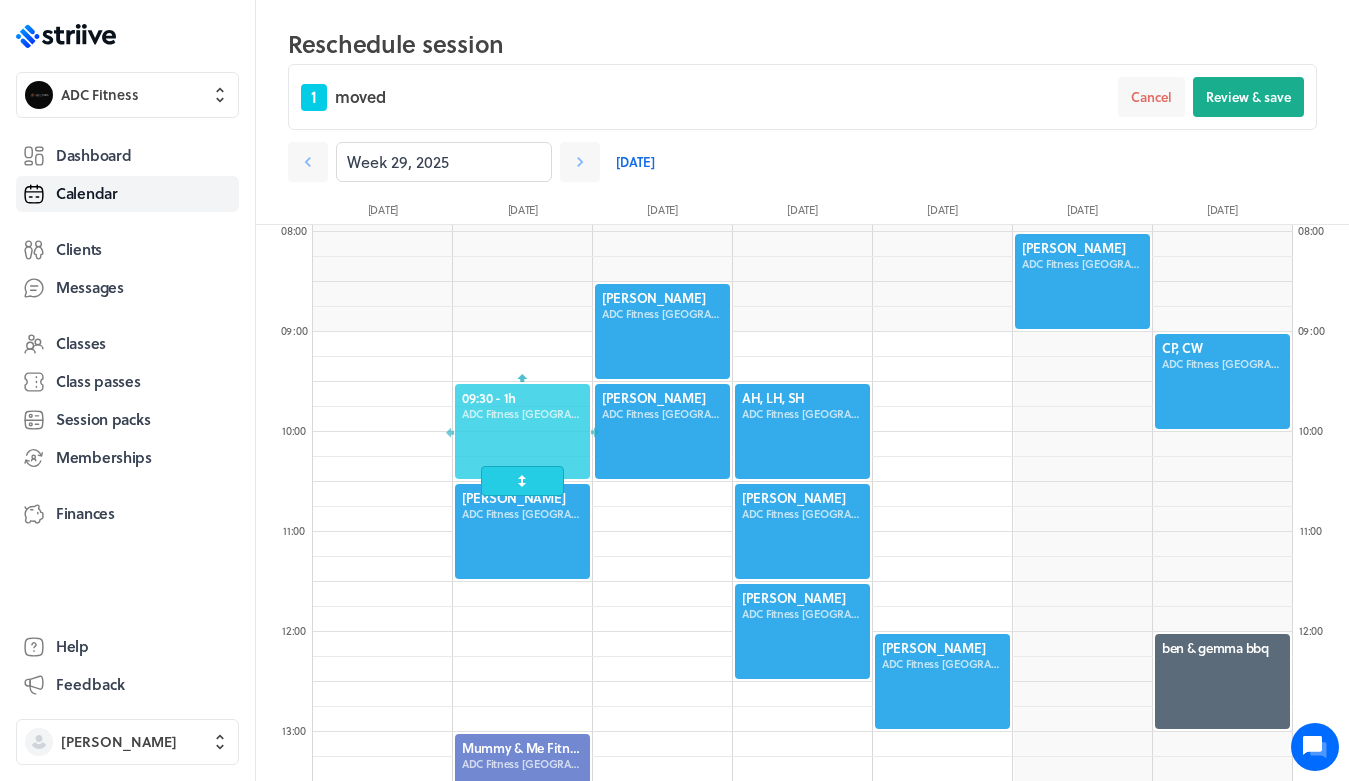 click at bounding box center [522, 481] 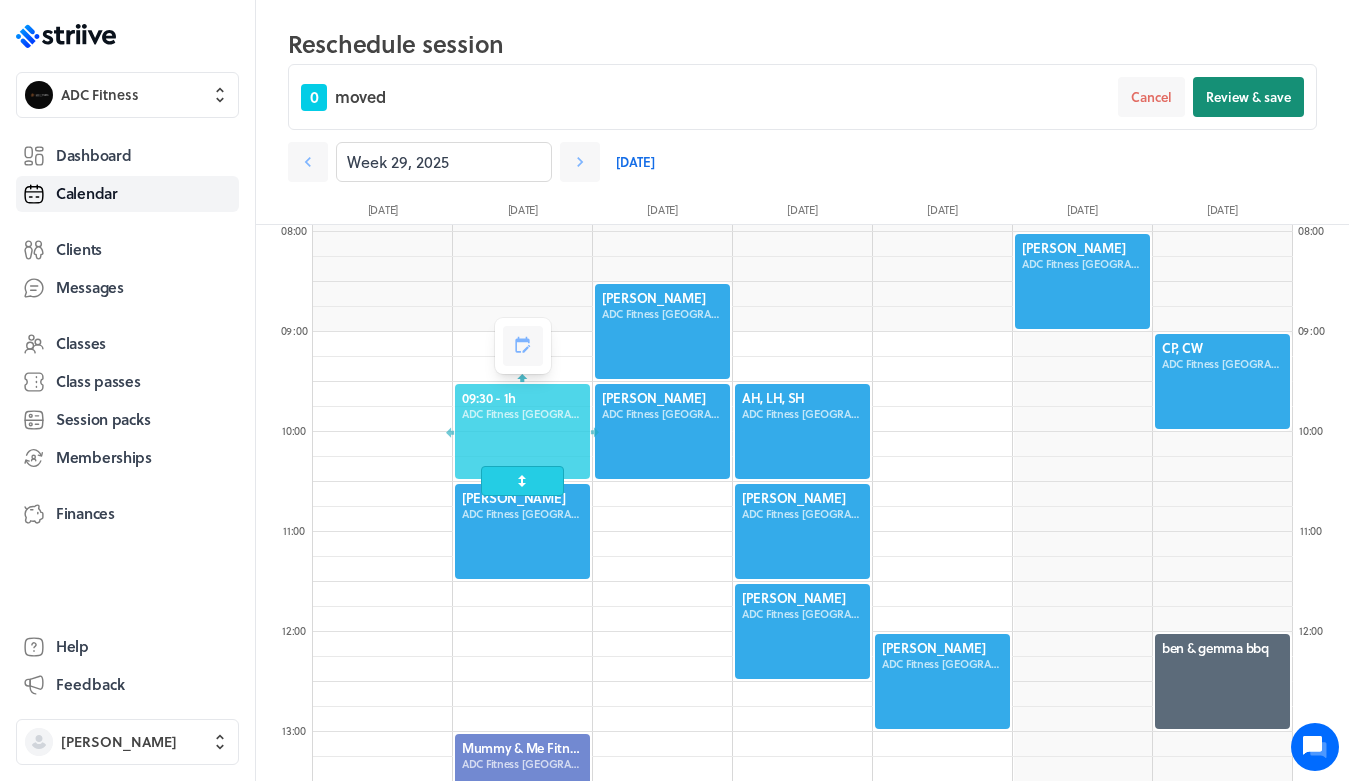 click on "Review & save" at bounding box center (1248, 97) 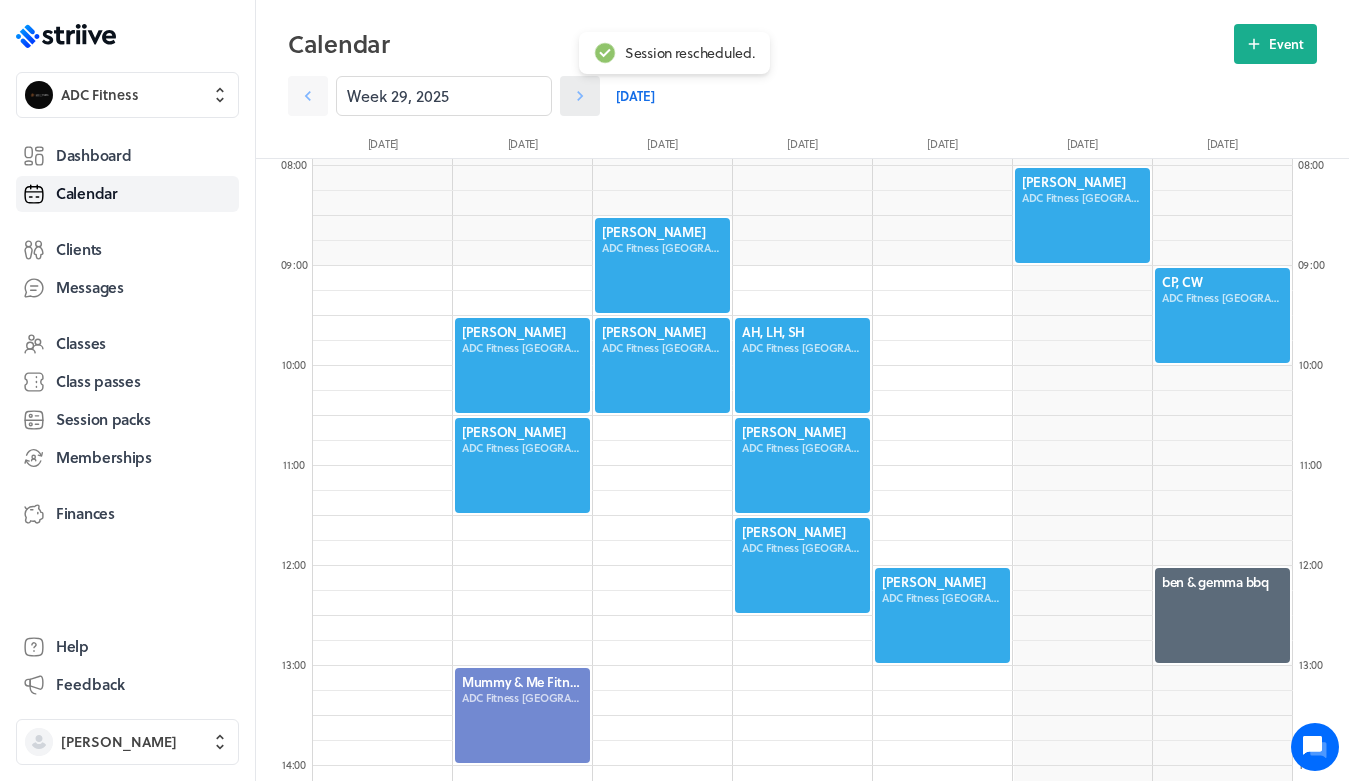 click 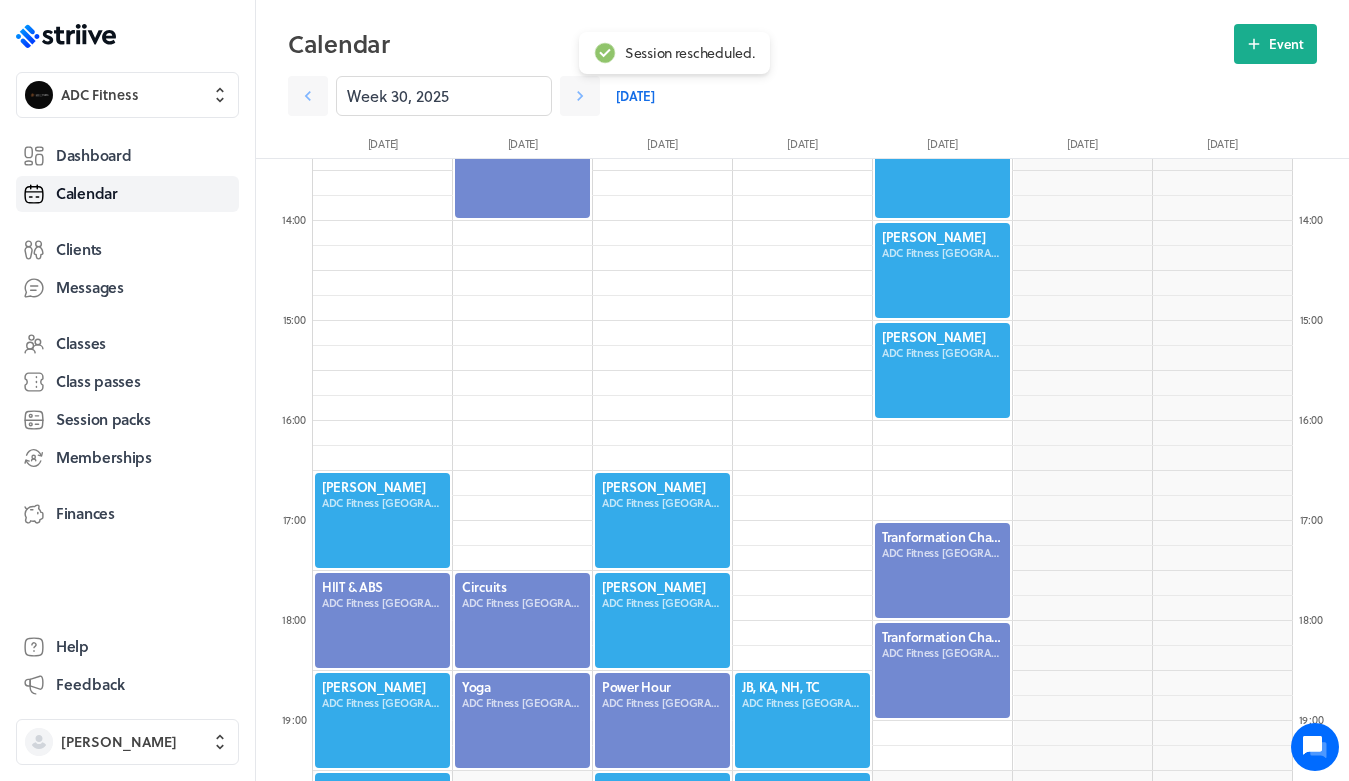 scroll, scrollTop: 1377, scrollLeft: 0, axis: vertical 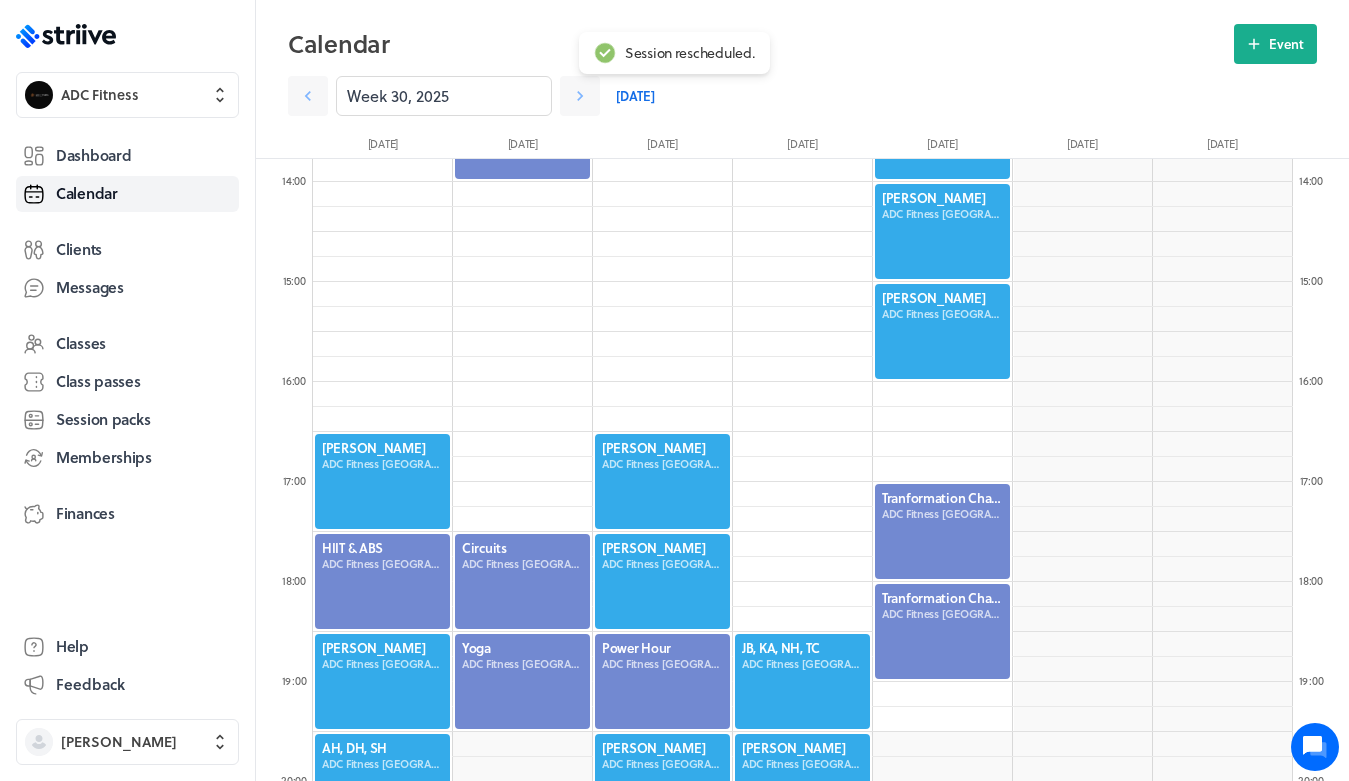 click at bounding box center [382, 681] 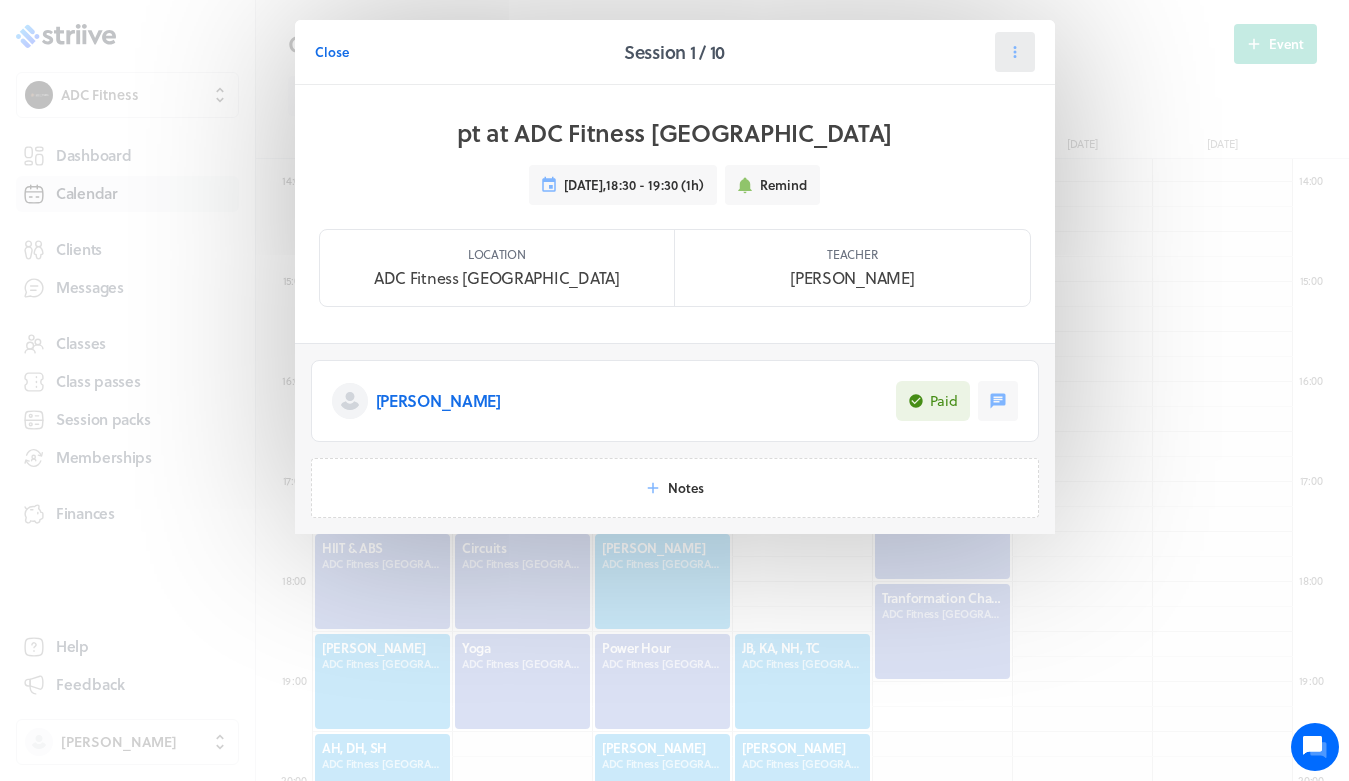 click at bounding box center (1015, 52) 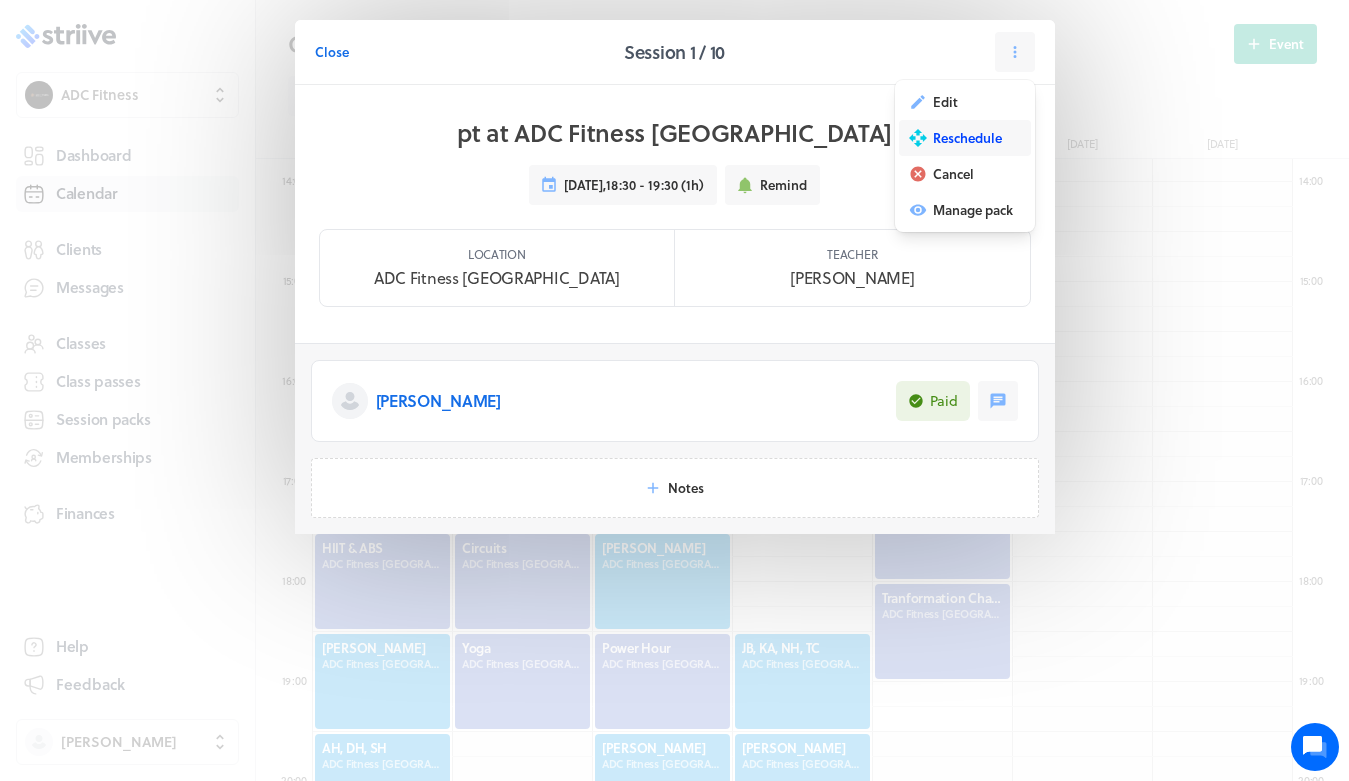 click on "Reschedule" at bounding box center [965, 138] 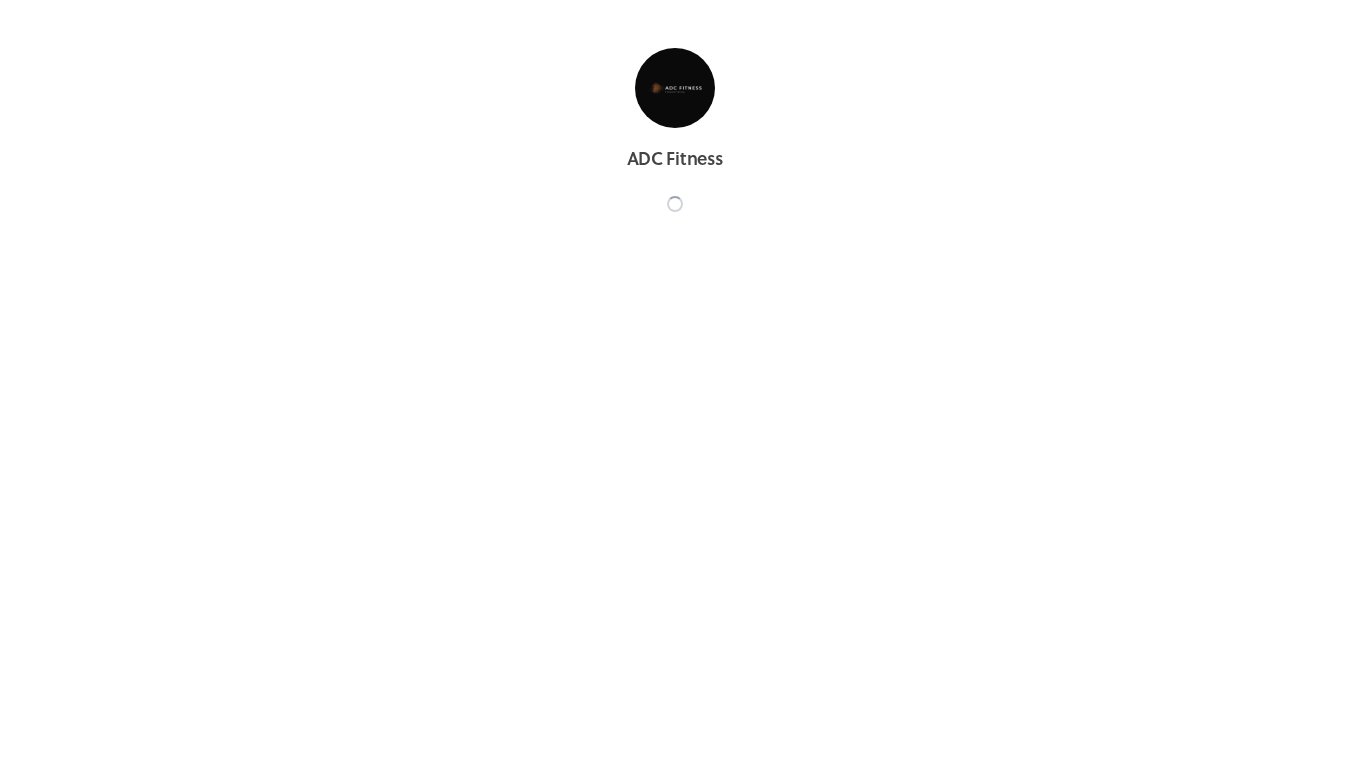 scroll, scrollTop: 0, scrollLeft: 0, axis: both 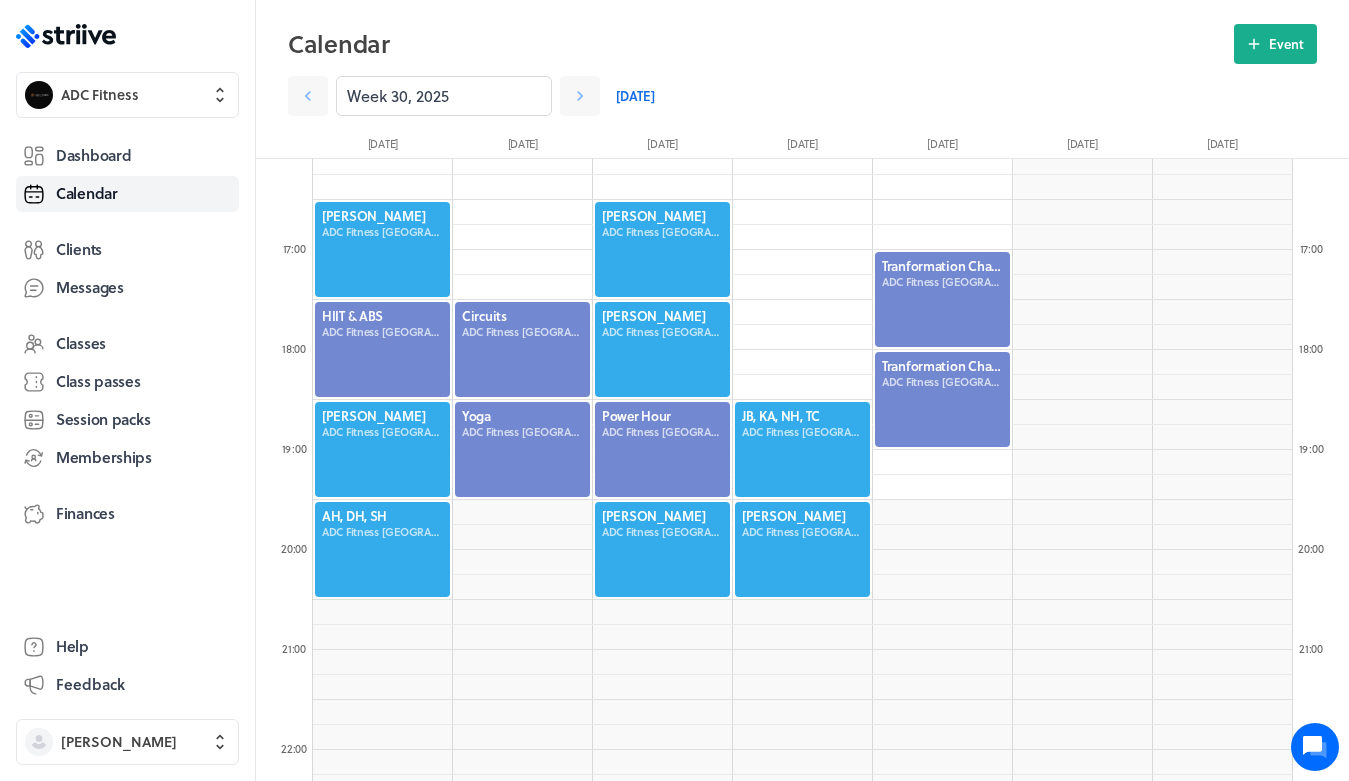 click at bounding box center [382, 449] 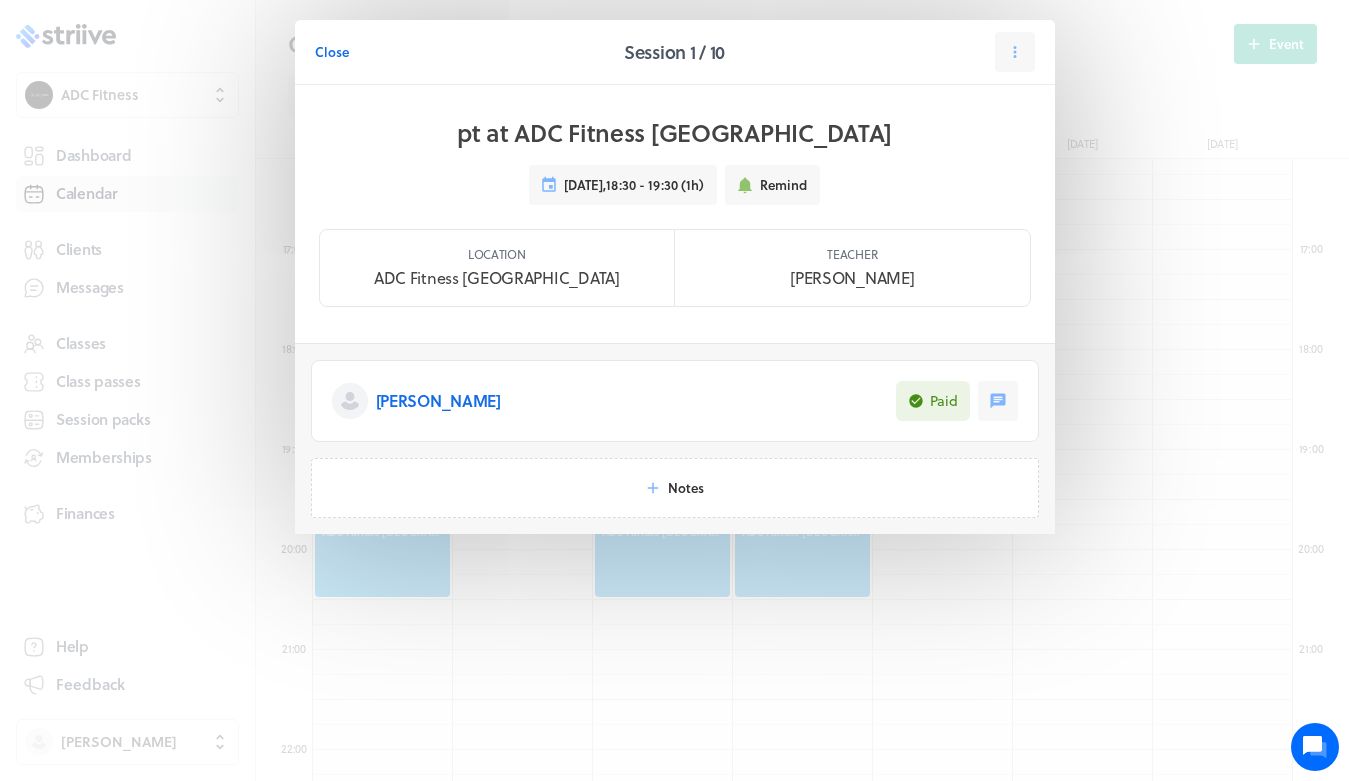 click on "Close Session 1 / 10" at bounding box center [675, 52] 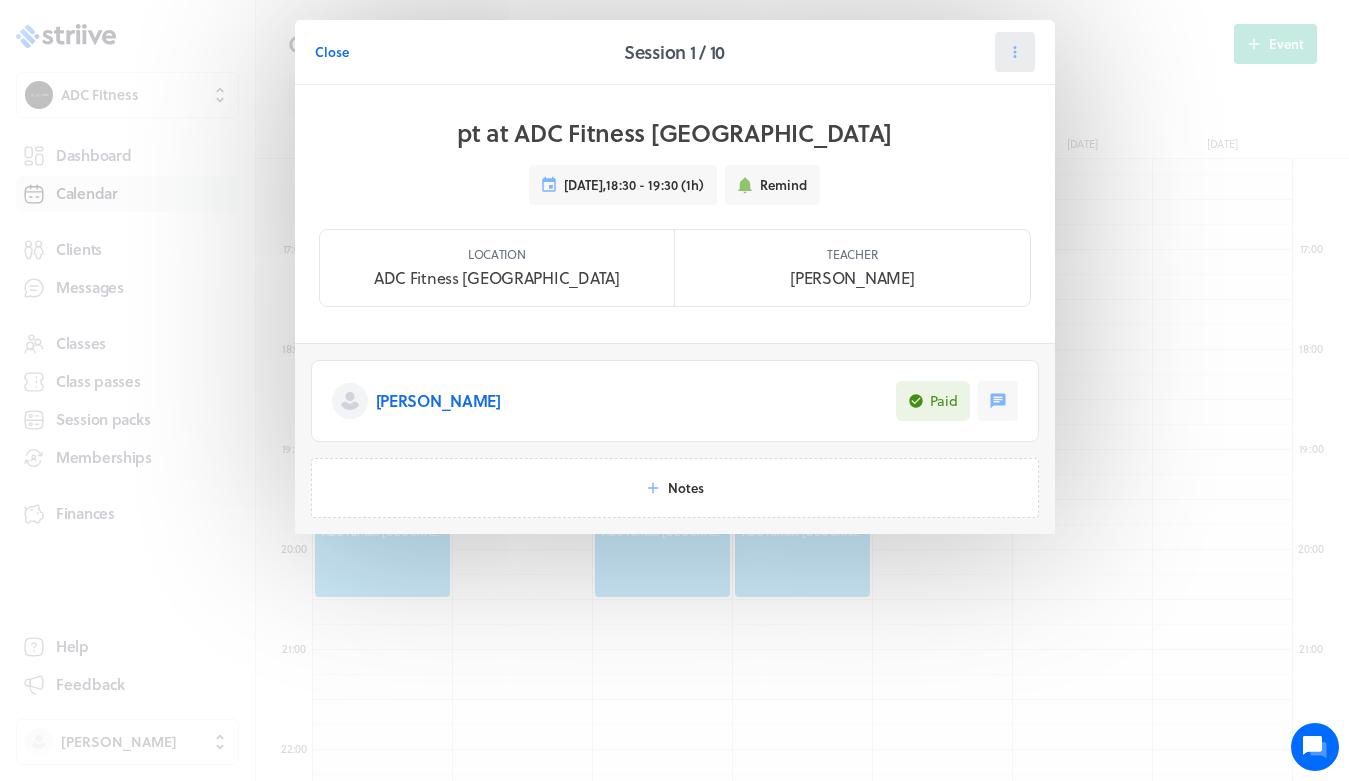 click at bounding box center (1015, 52) 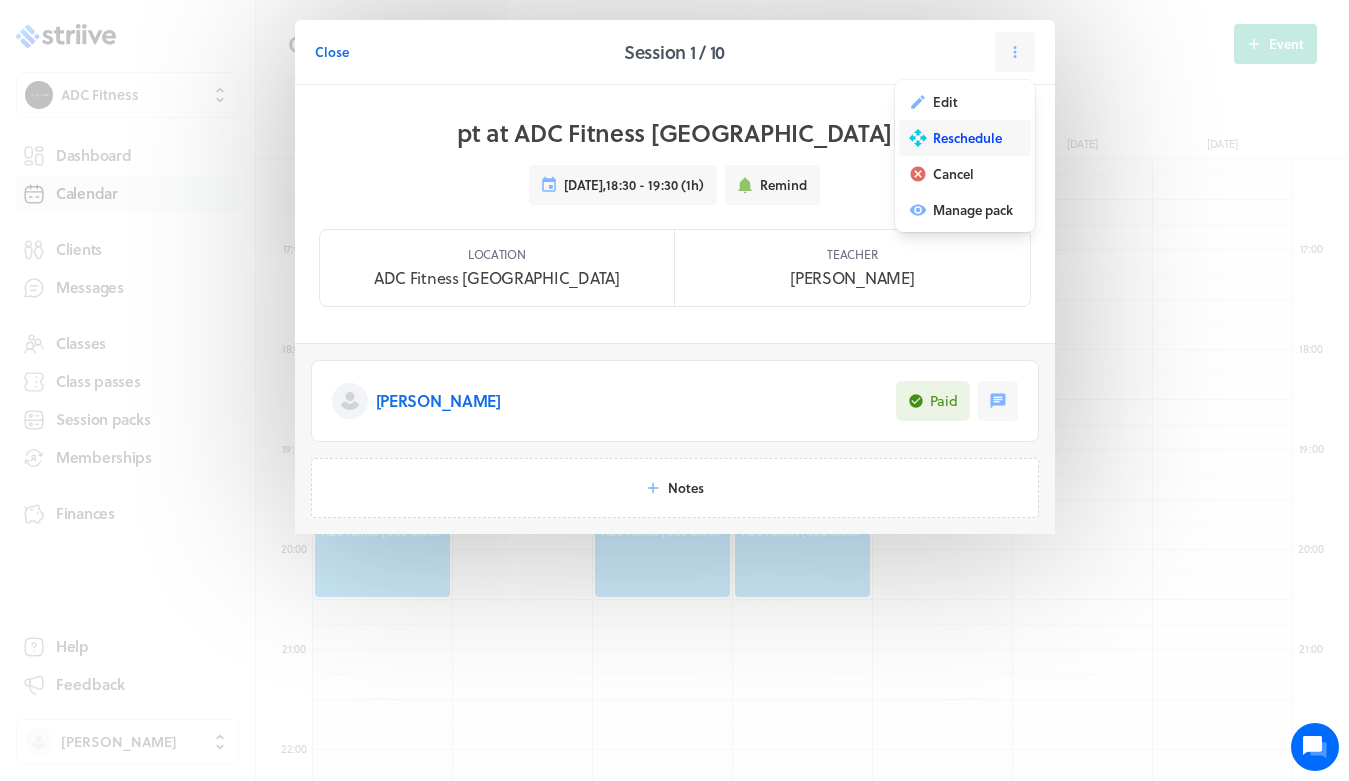 click on "Reschedule" at bounding box center (967, 138) 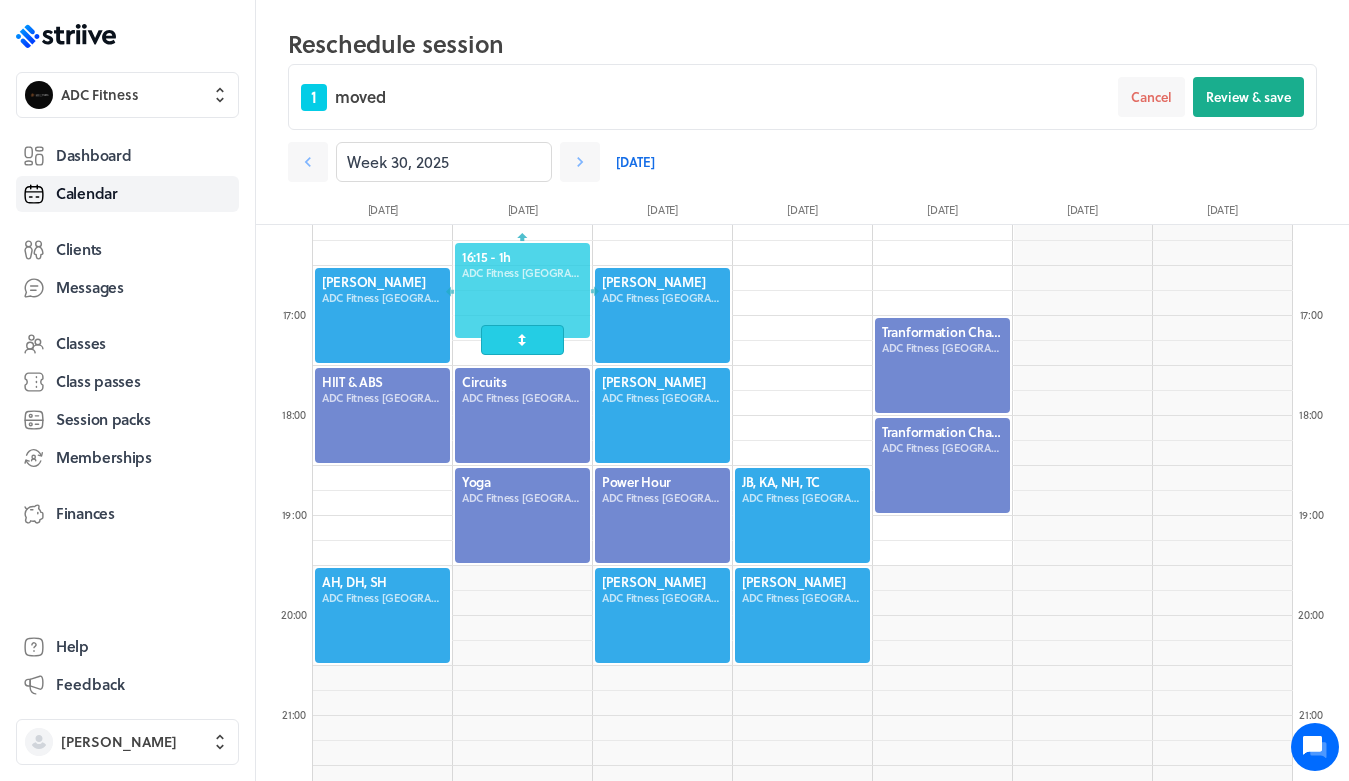 drag, startPoint x: 447, startPoint y: 411, endPoint x: 551, endPoint y: 255, distance: 187.48866 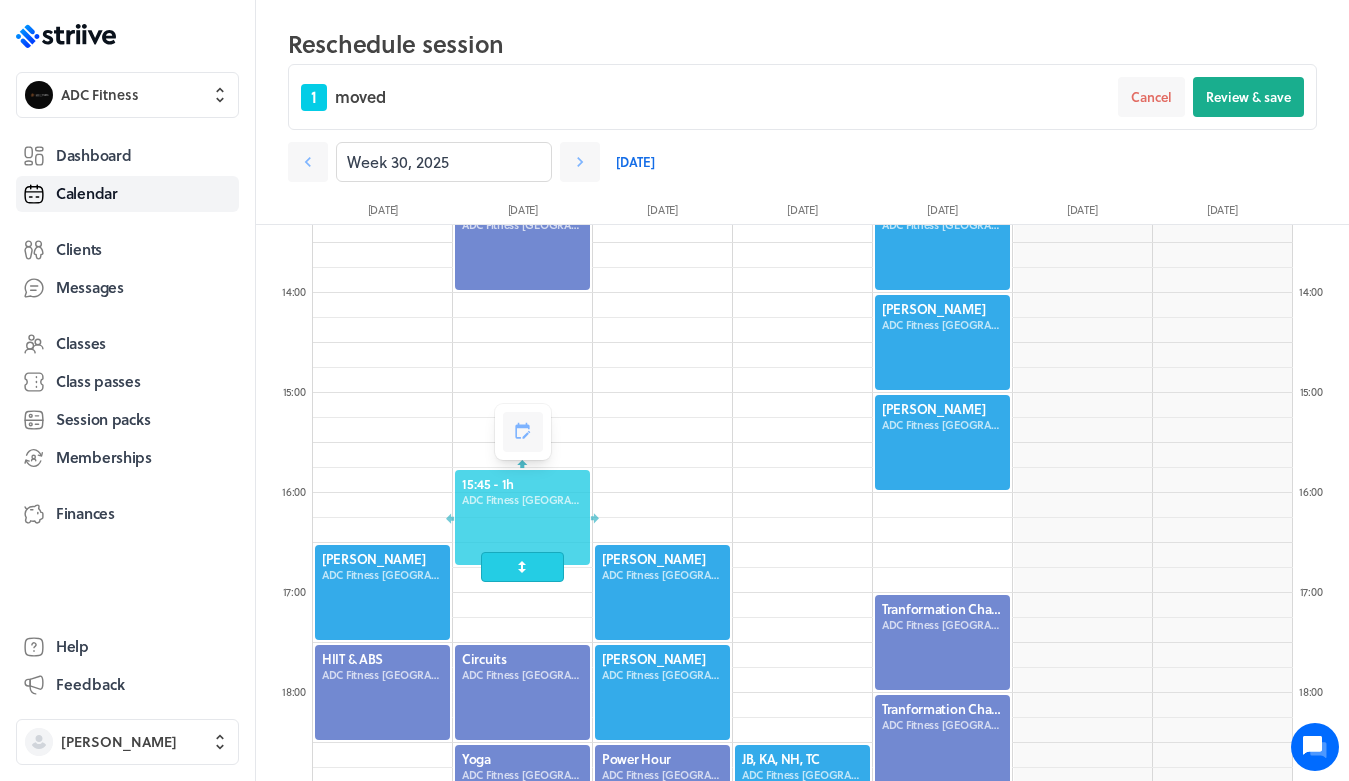 scroll, scrollTop: 1148, scrollLeft: 0, axis: vertical 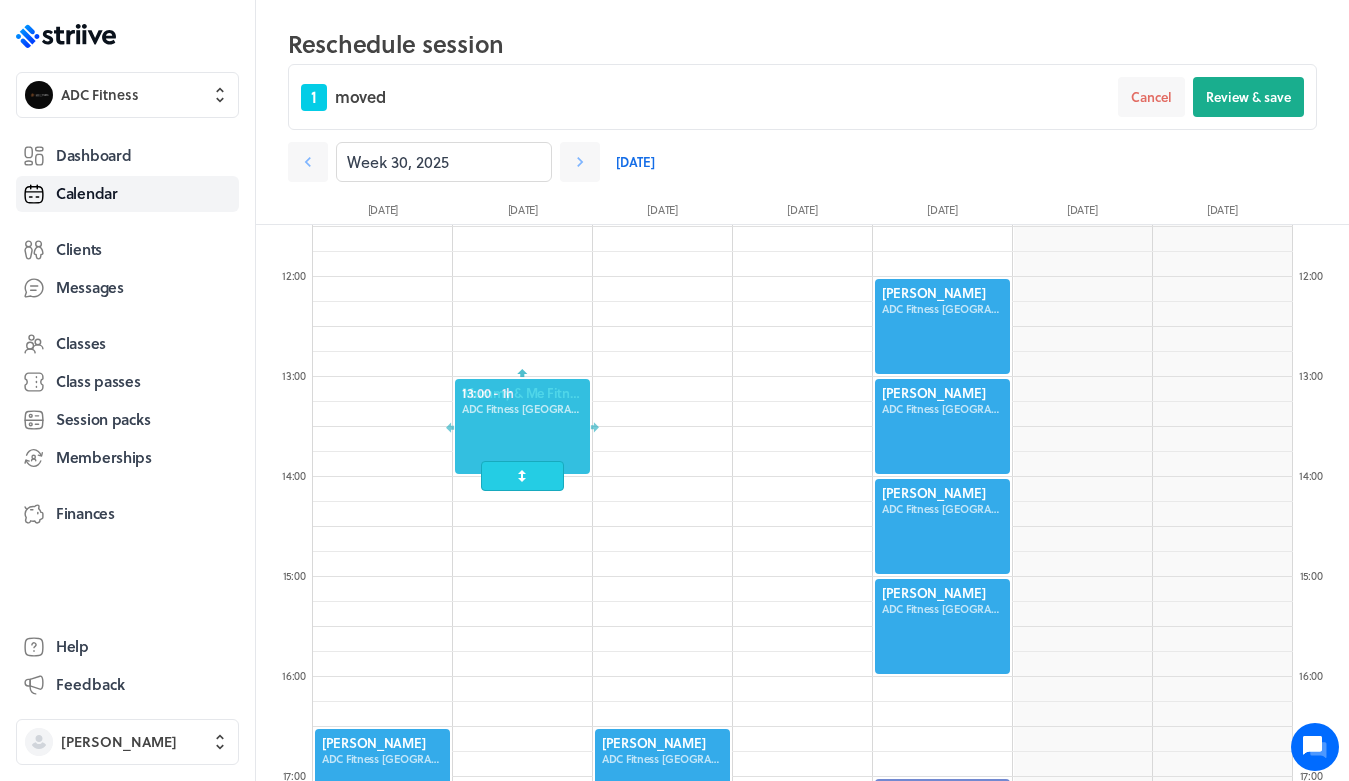 drag, startPoint x: 512, startPoint y: 691, endPoint x: 530, endPoint y: 406, distance: 285.56784 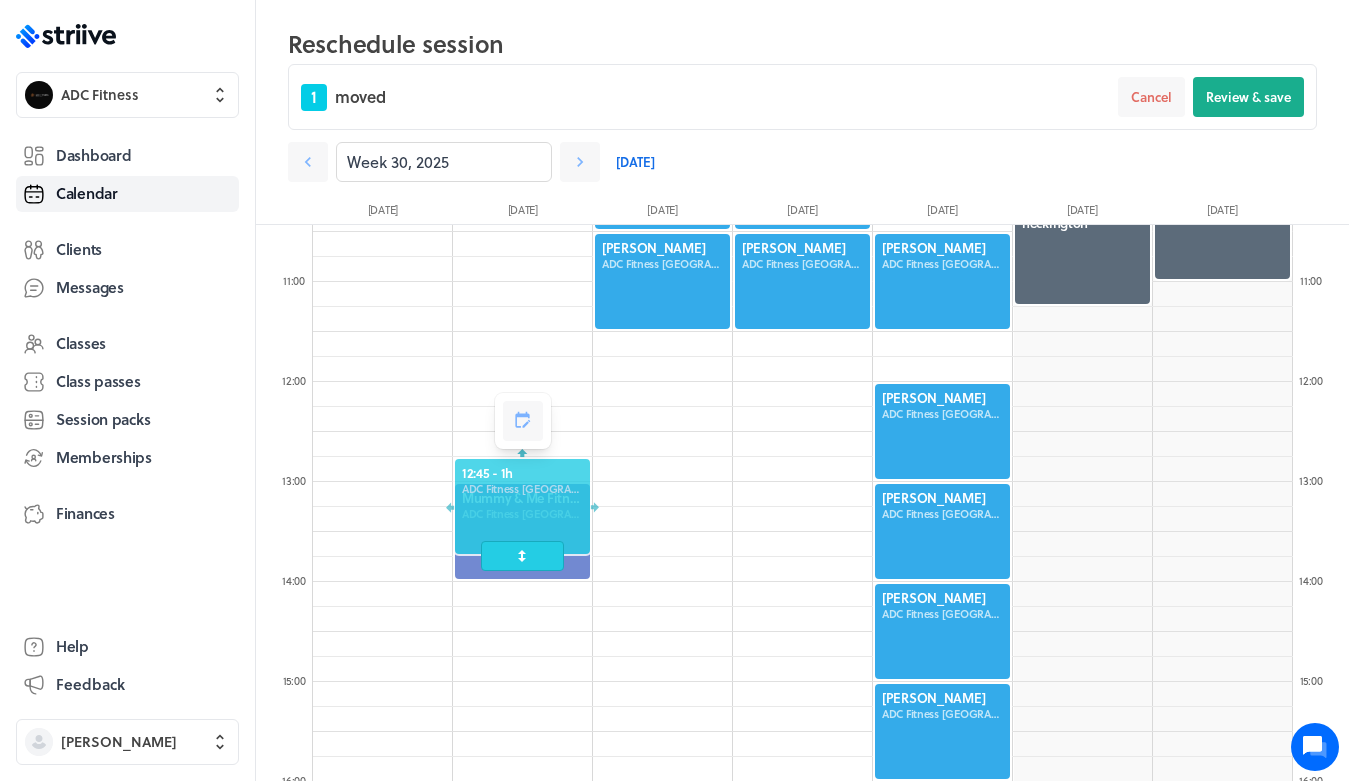scroll, scrollTop: 902, scrollLeft: 0, axis: vertical 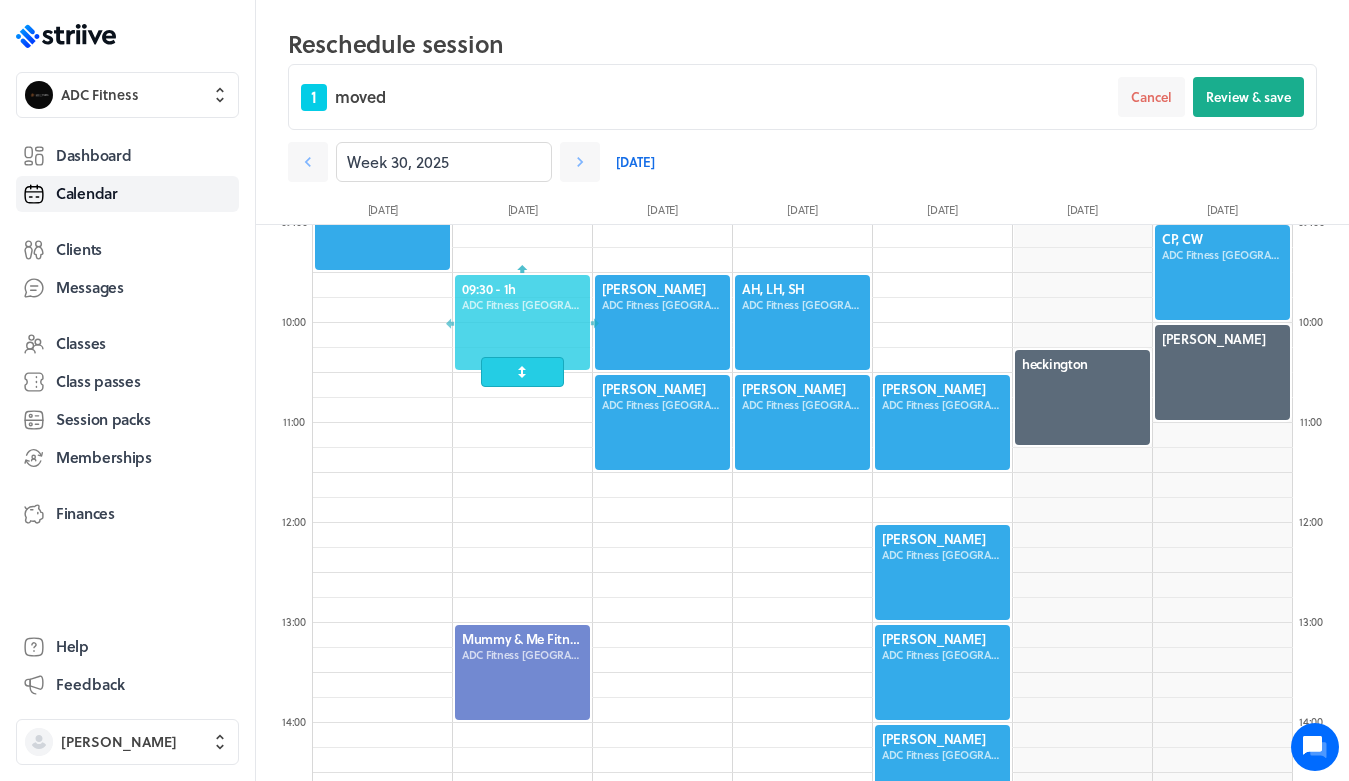 drag, startPoint x: 536, startPoint y: 625, endPoint x: 541, endPoint y: 323, distance: 302.04138 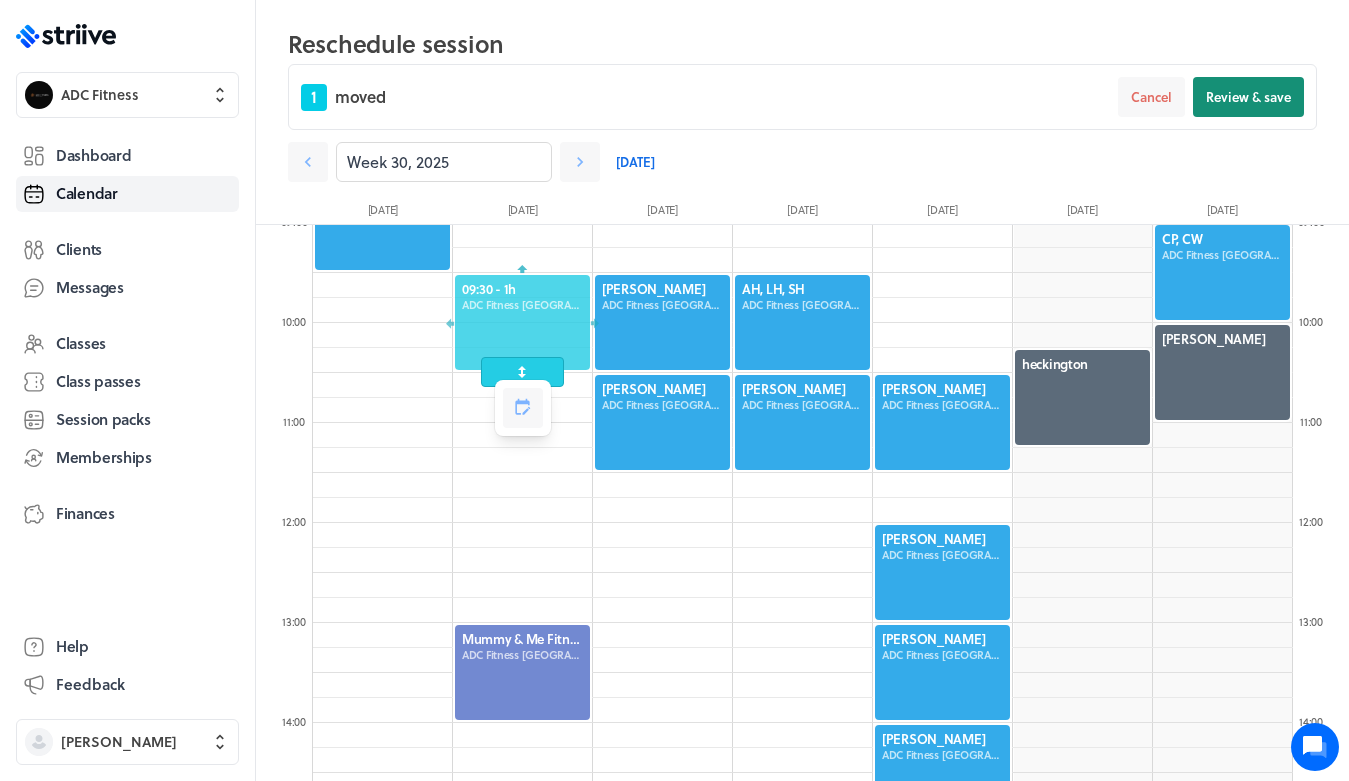 click on "Review & save" at bounding box center [1248, 97] 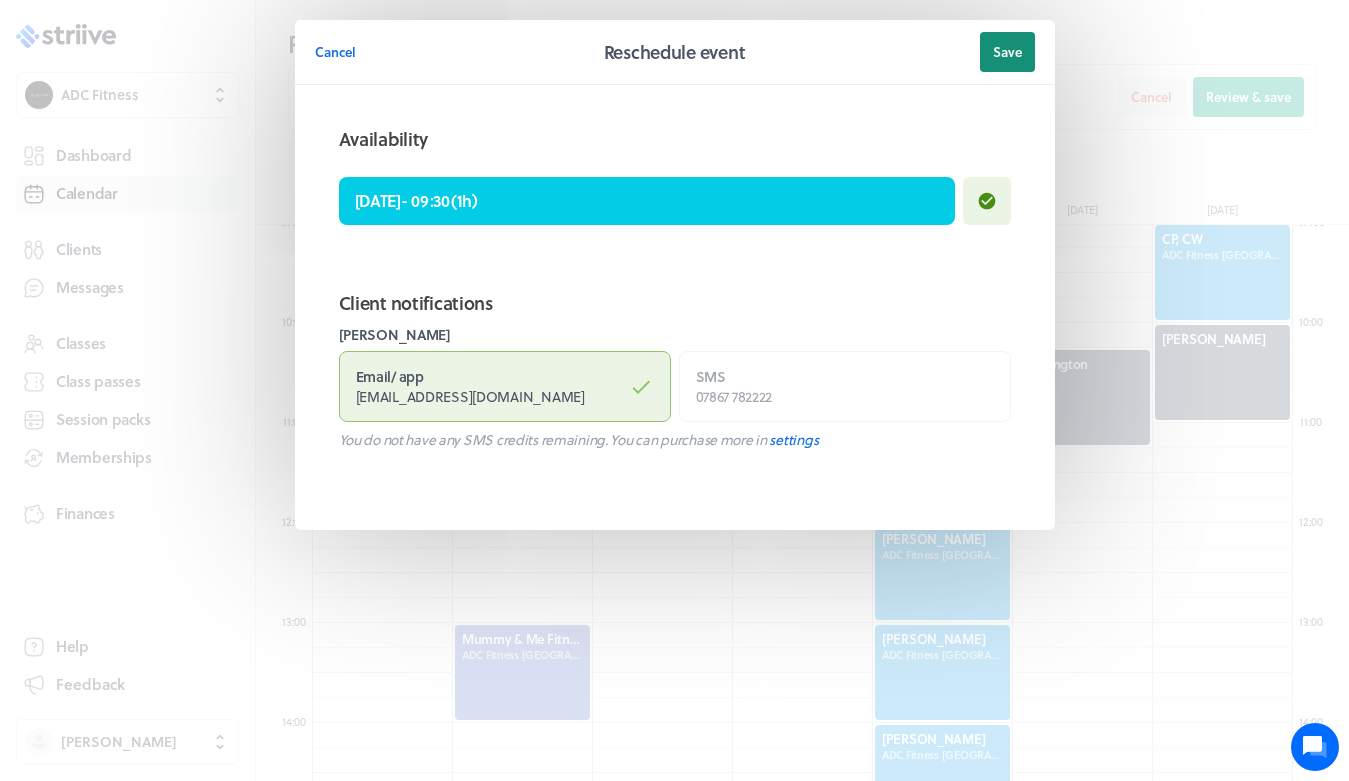 click on "Save" at bounding box center (1007, 52) 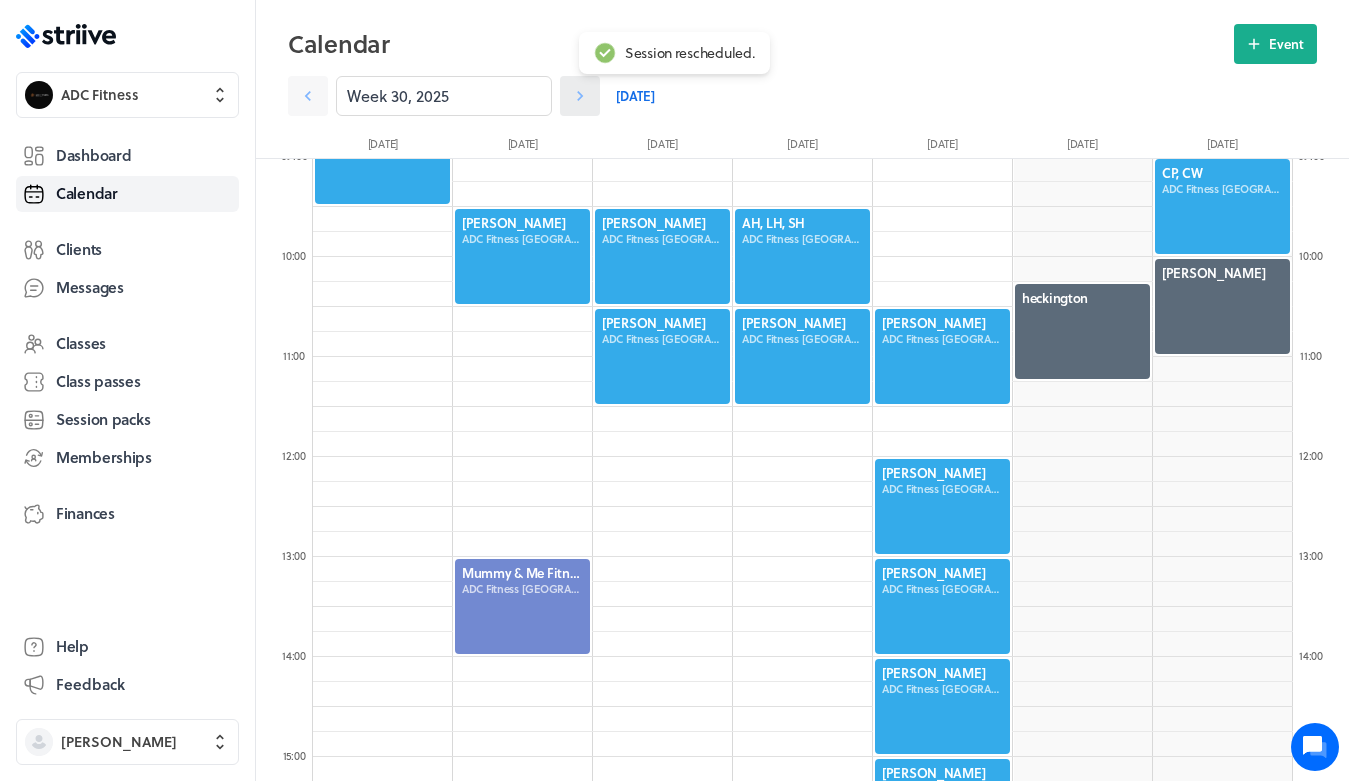 click 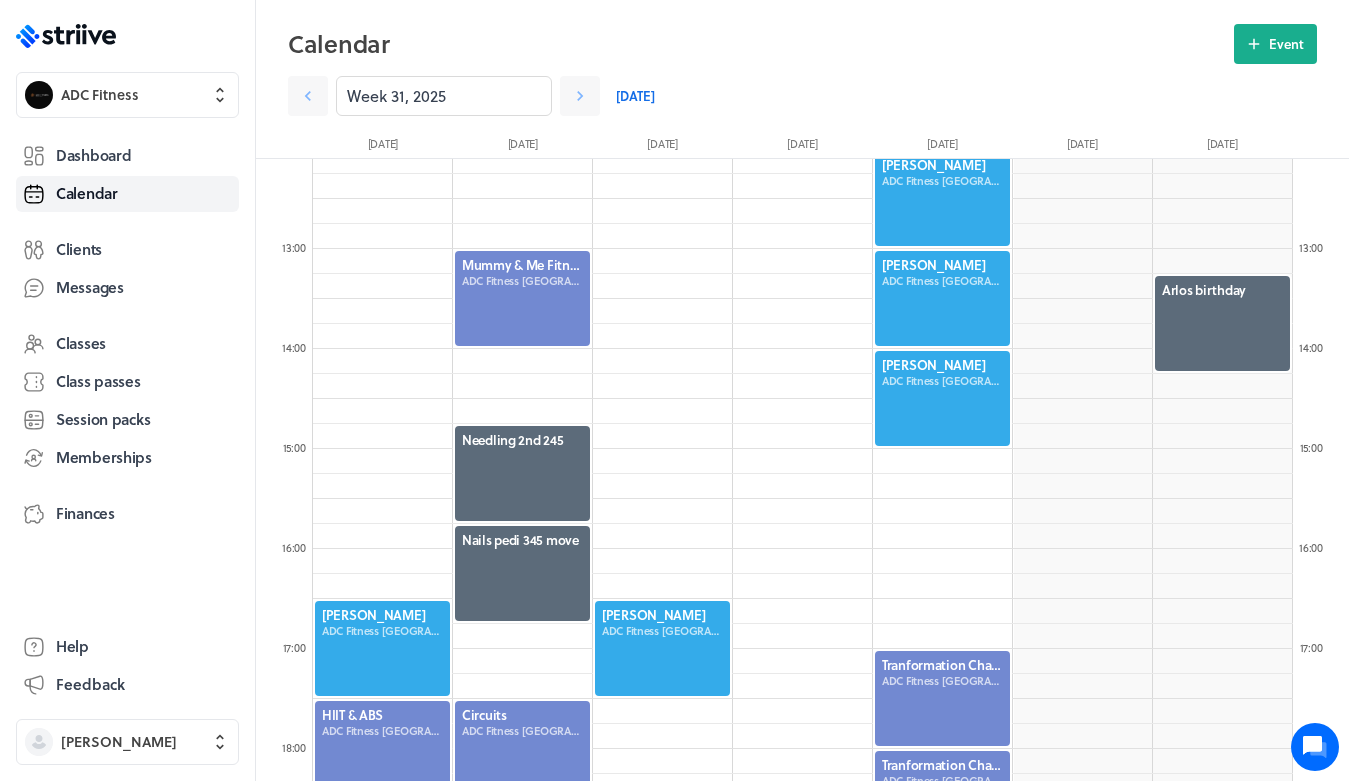 scroll, scrollTop: 1675, scrollLeft: 0, axis: vertical 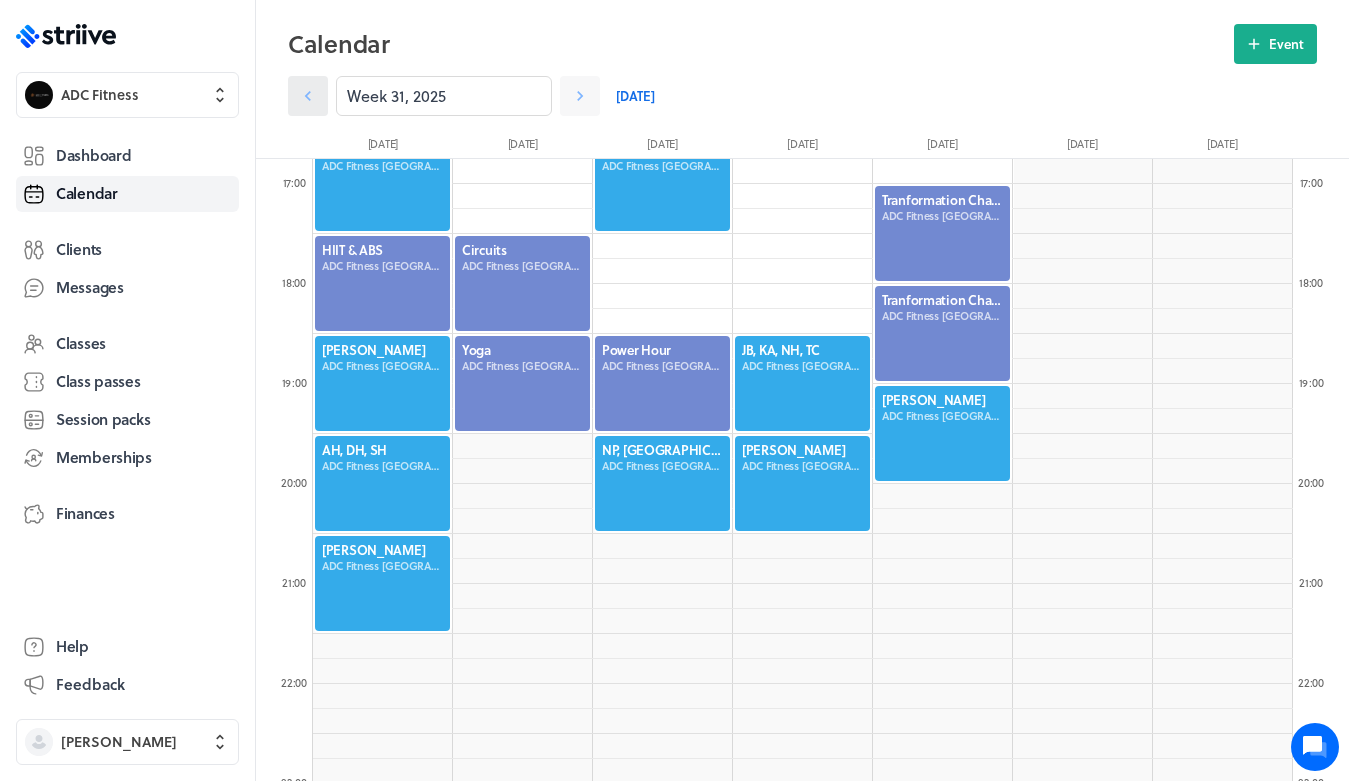 click 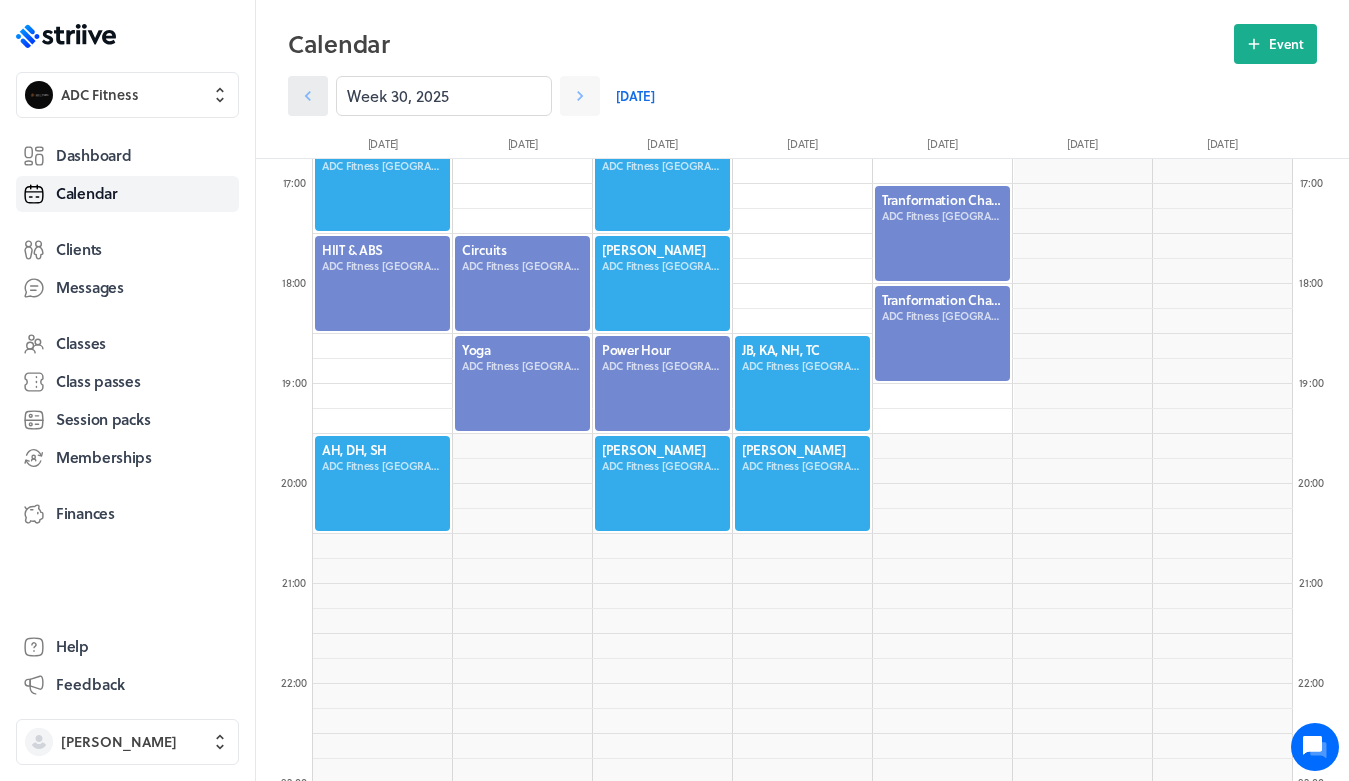 click 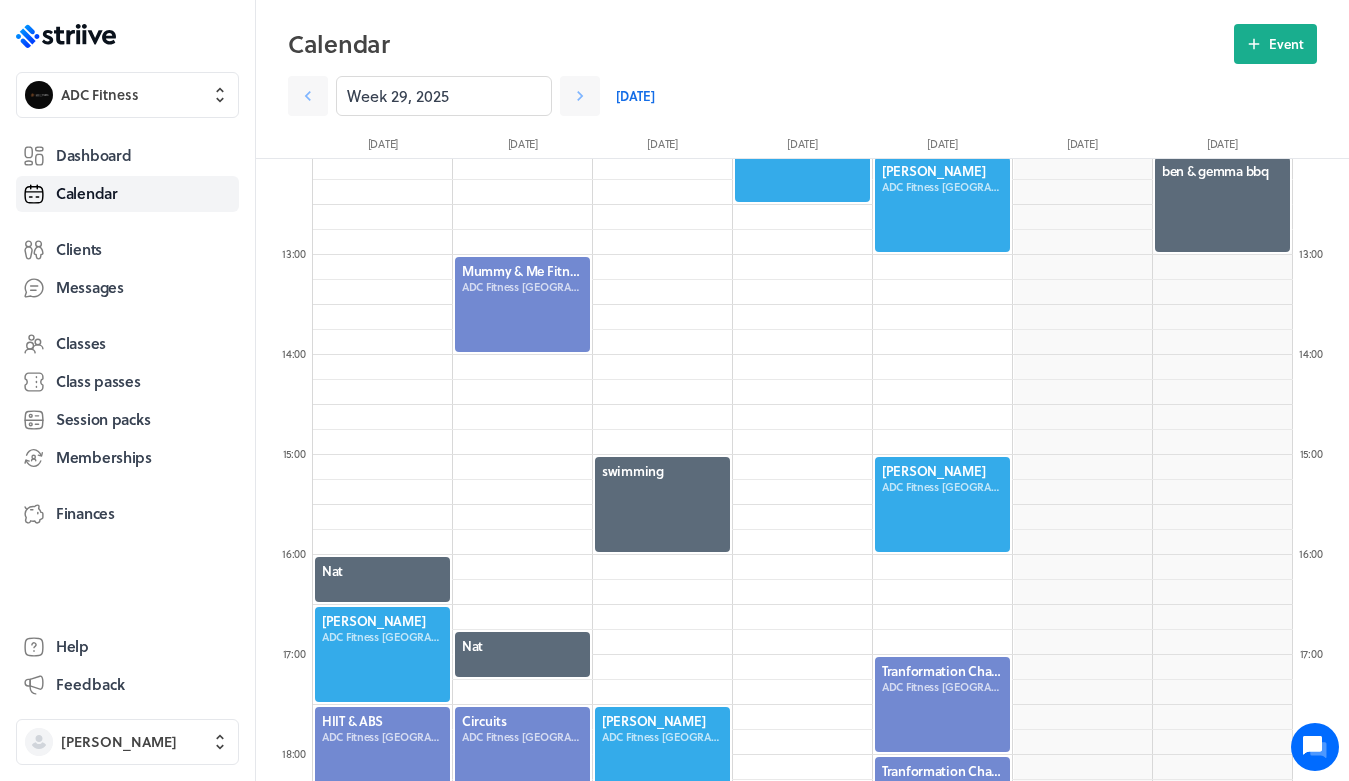 scroll, scrollTop: 1155, scrollLeft: 0, axis: vertical 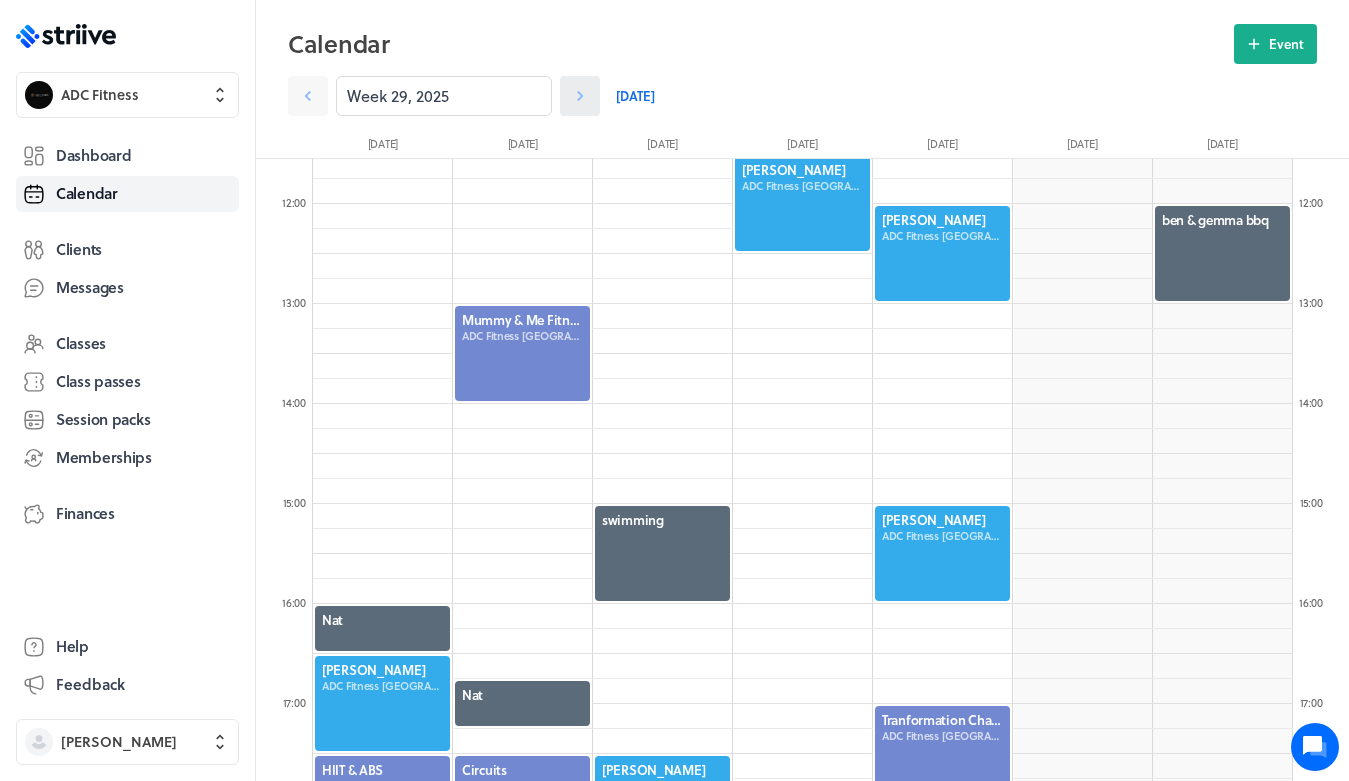 click at bounding box center [580, 96] 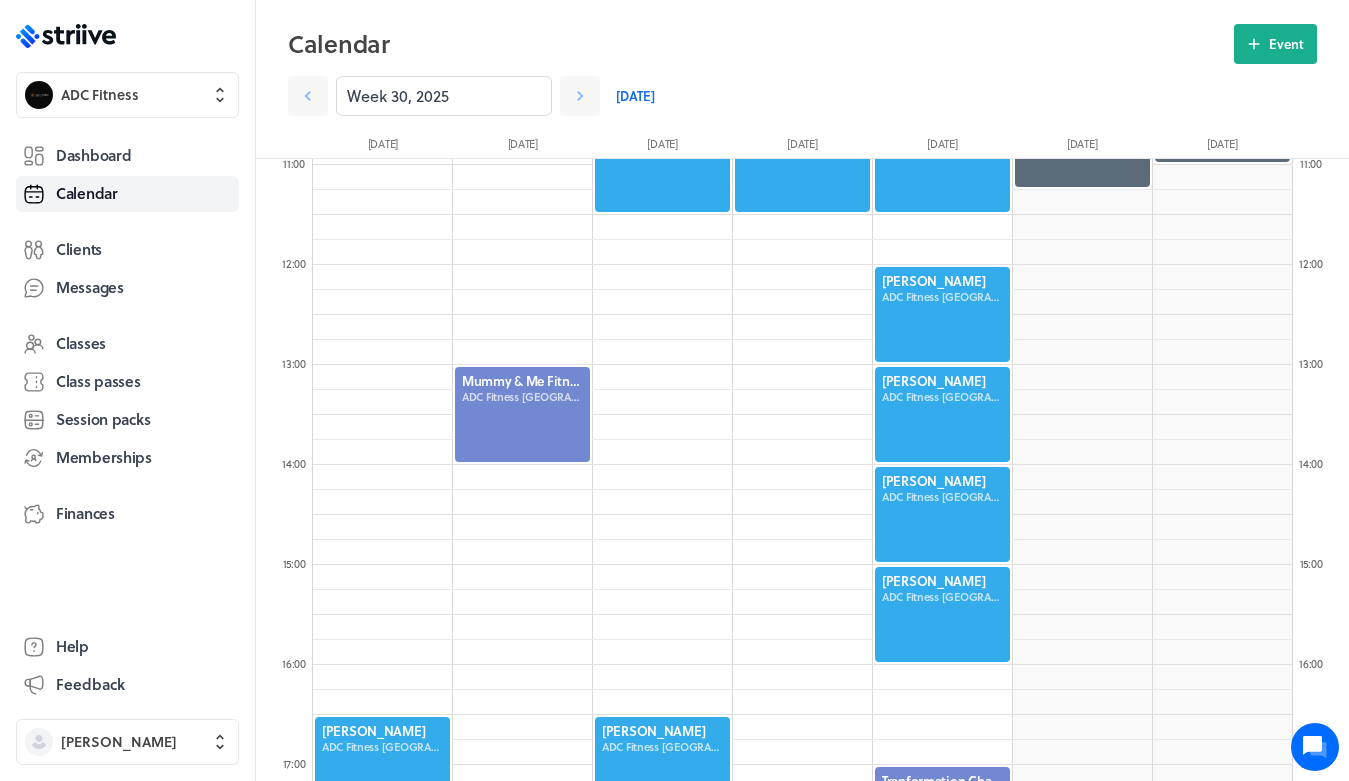 scroll, scrollTop: 1086, scrollLeft: 0, axis: vertical 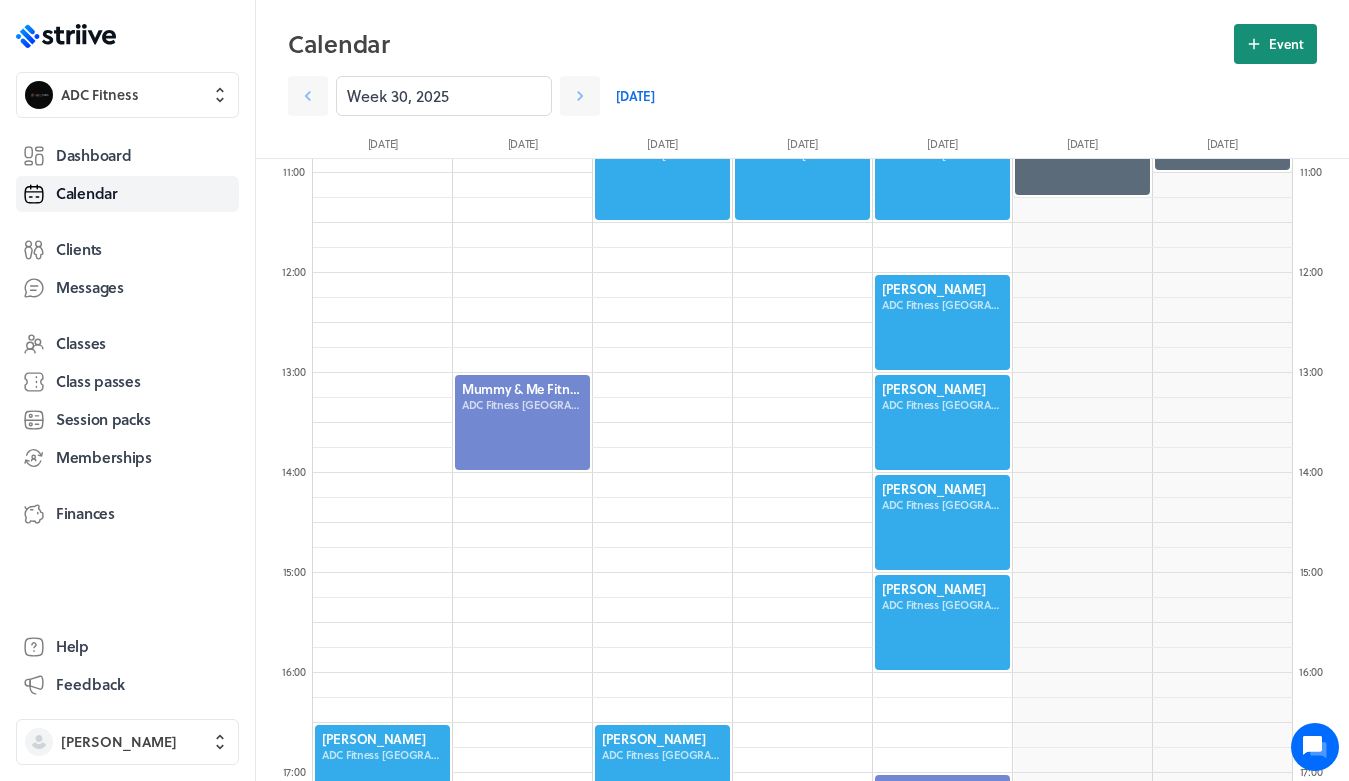 click on "Event" at bounding box center (1275, 44) 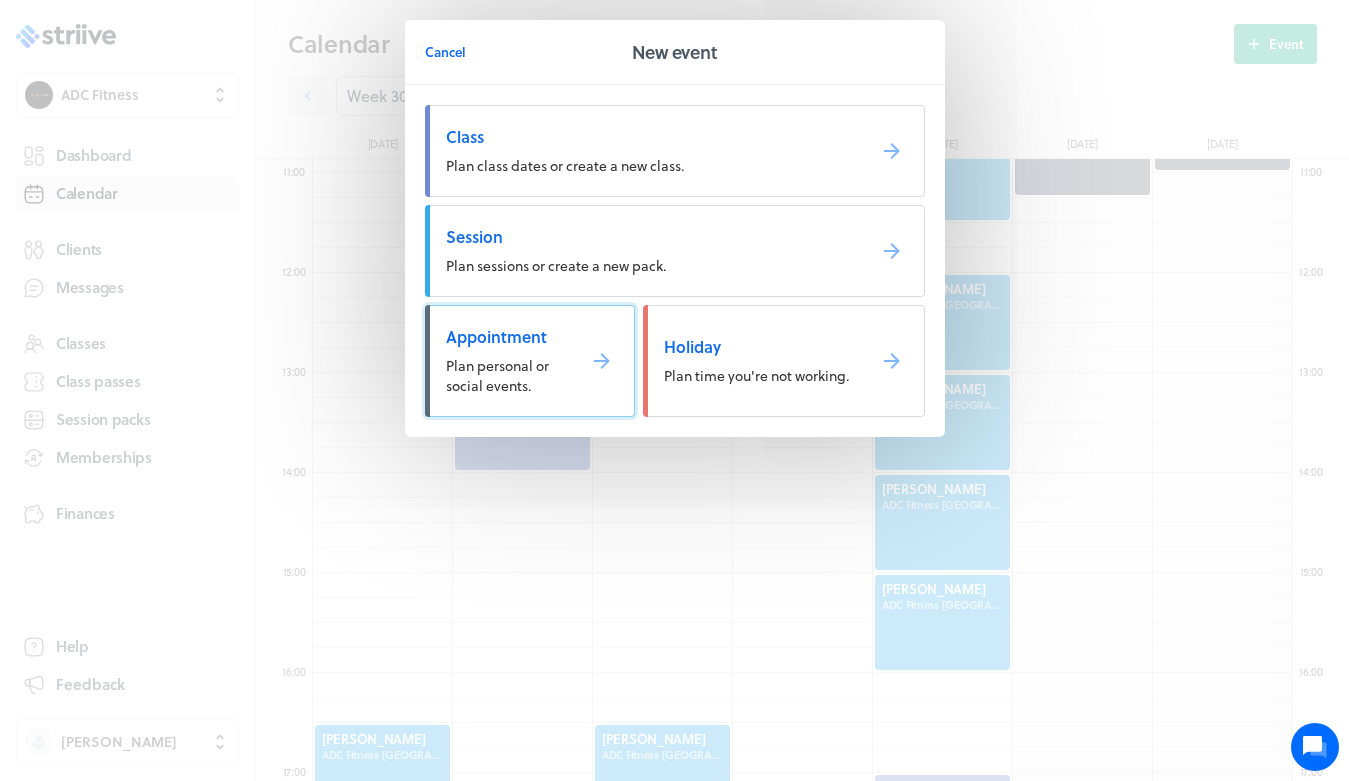 click on "Appointment Plan personal or social events." at bounding box center [530, 361] 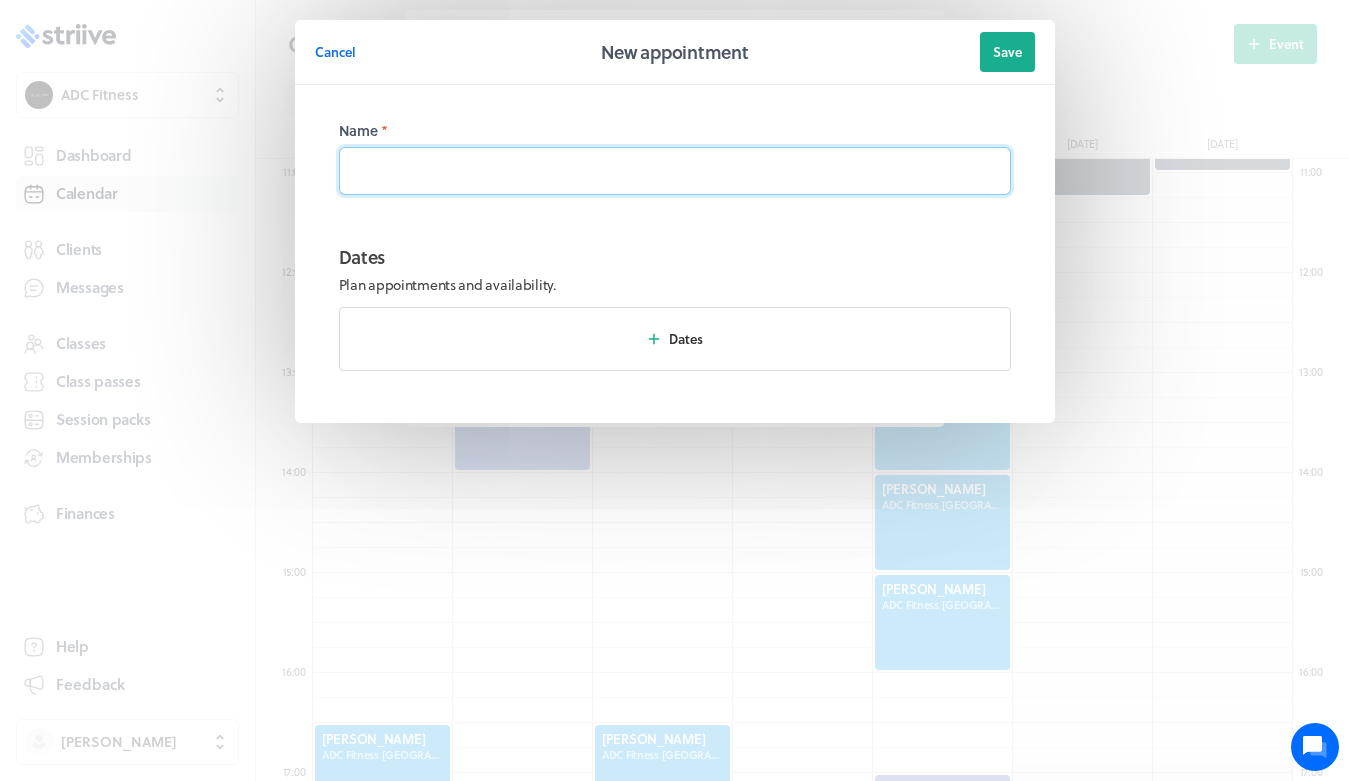 click at bounding box center [675, 171] 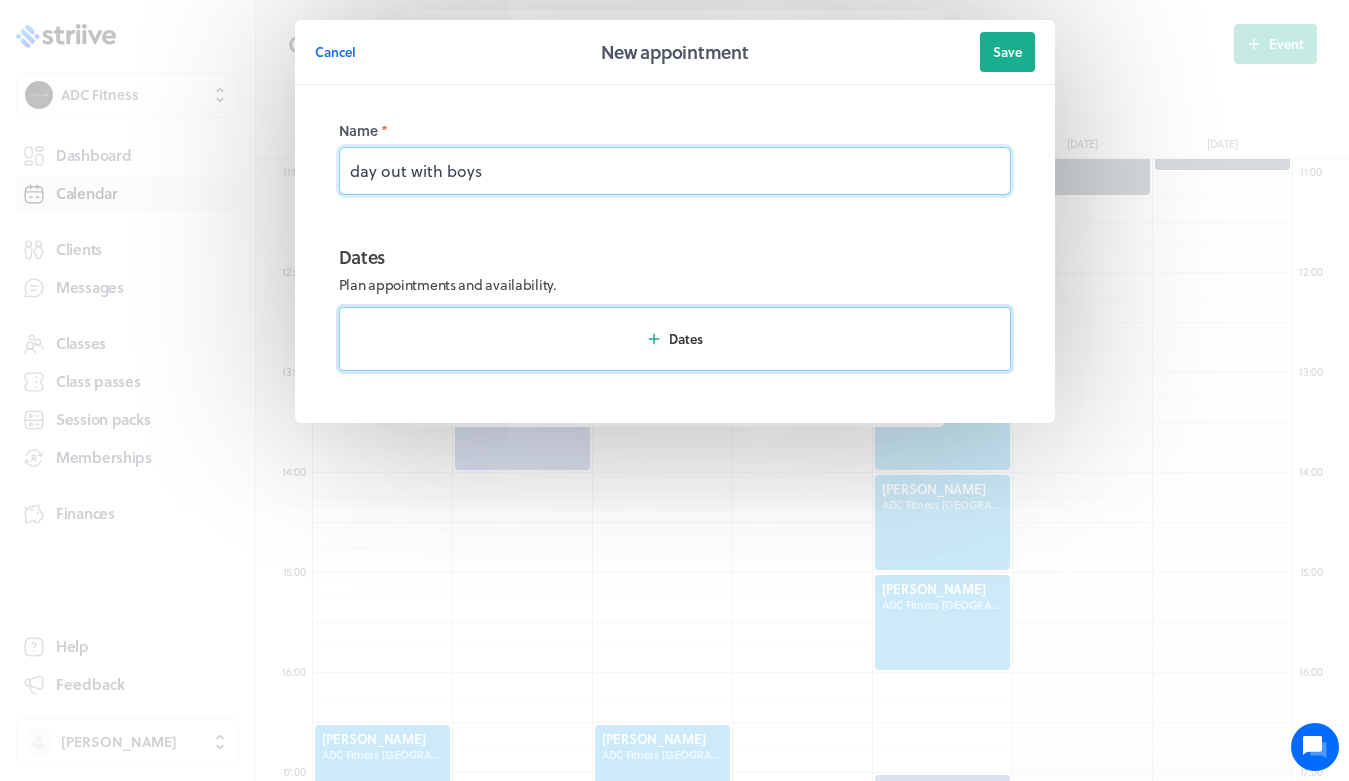 type on "day out with boys" 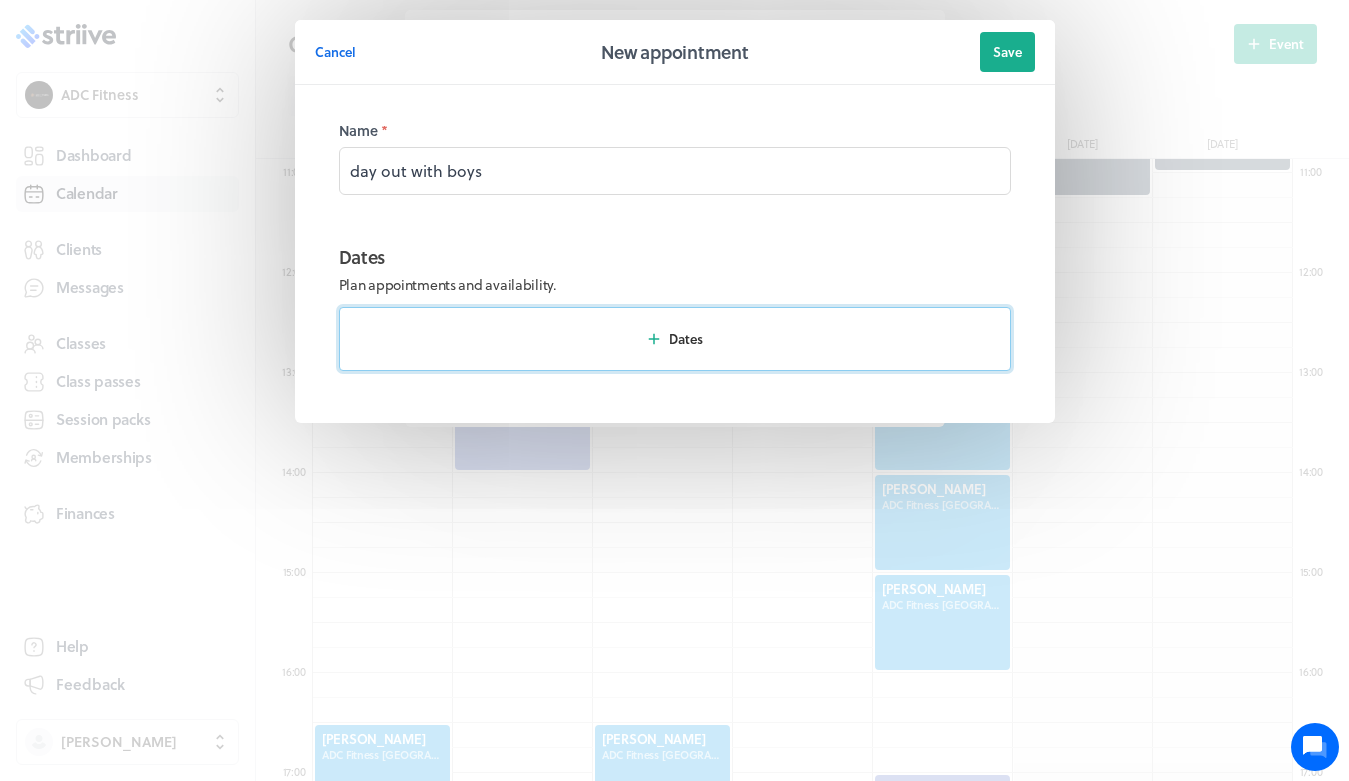 click on "Dates" at bounding box center [675, 339] 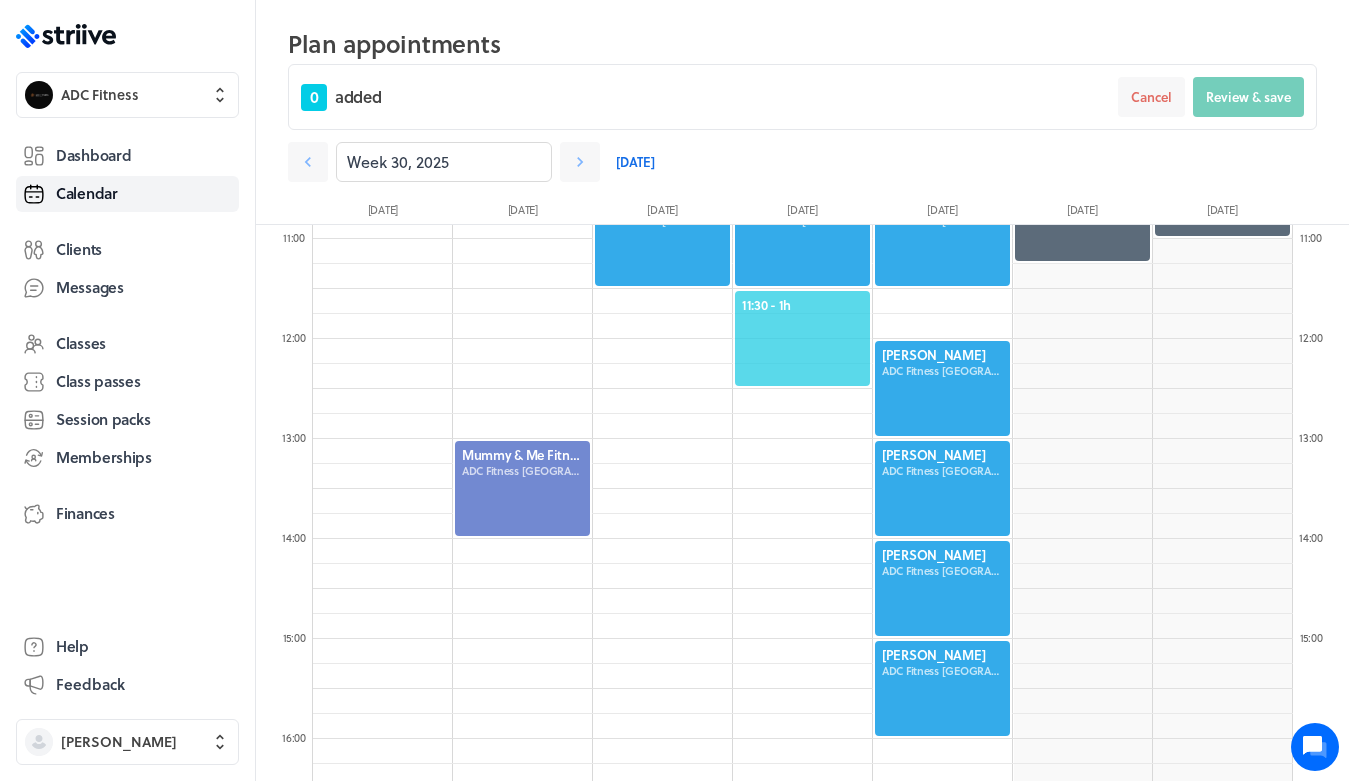 click on "11:30  - 1h" 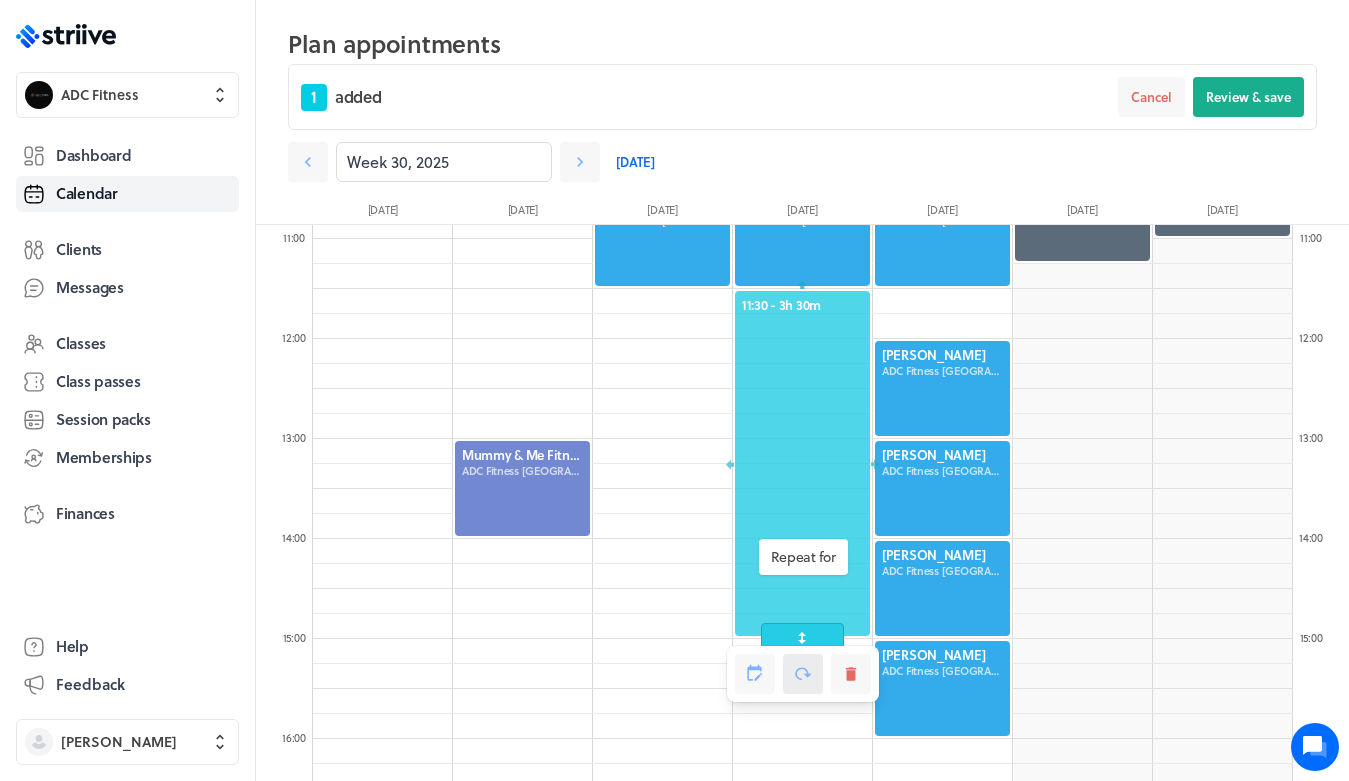 drag, startPoint x: 792, startPoint y: 381, endPoint x: 798, endPoint y: 711, distance: 330.05453 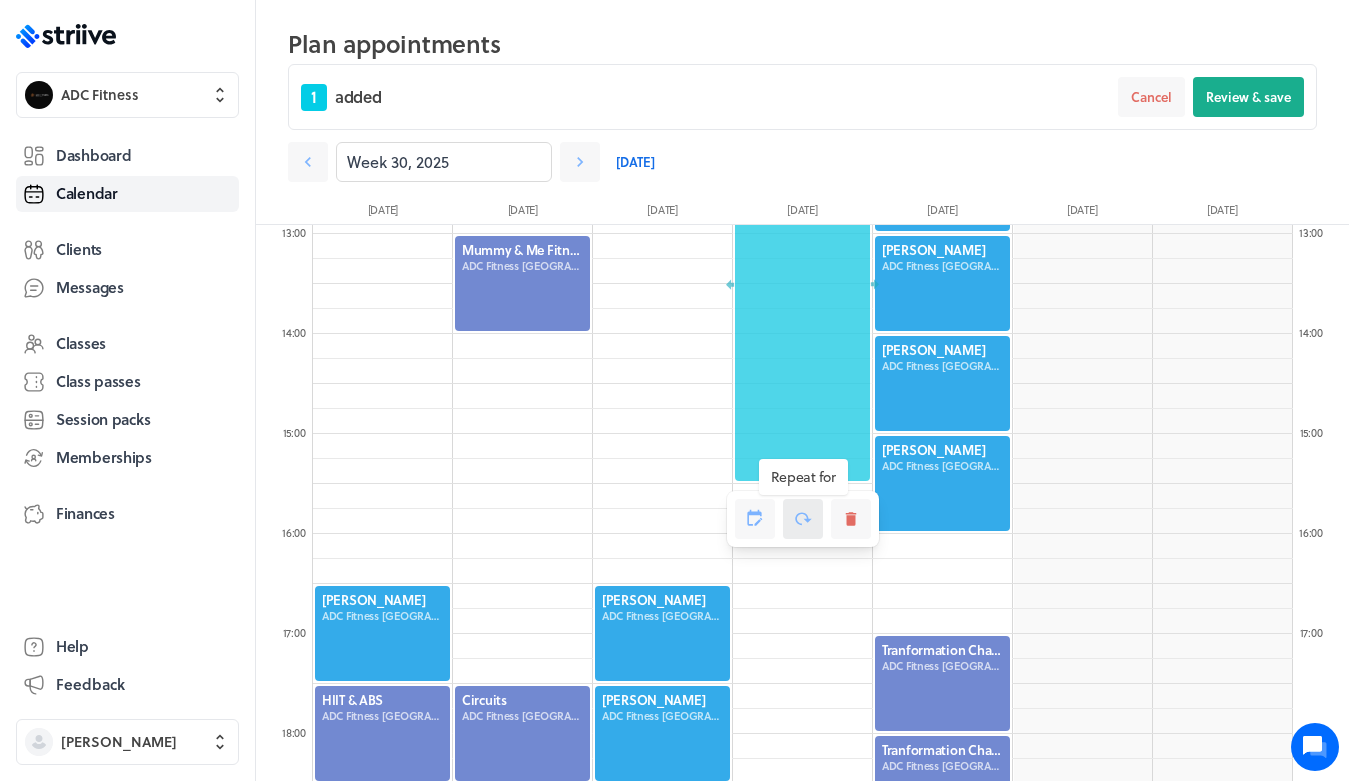 scroll, scrollTop: 1378, scrollLeft: 0, axis: vertical 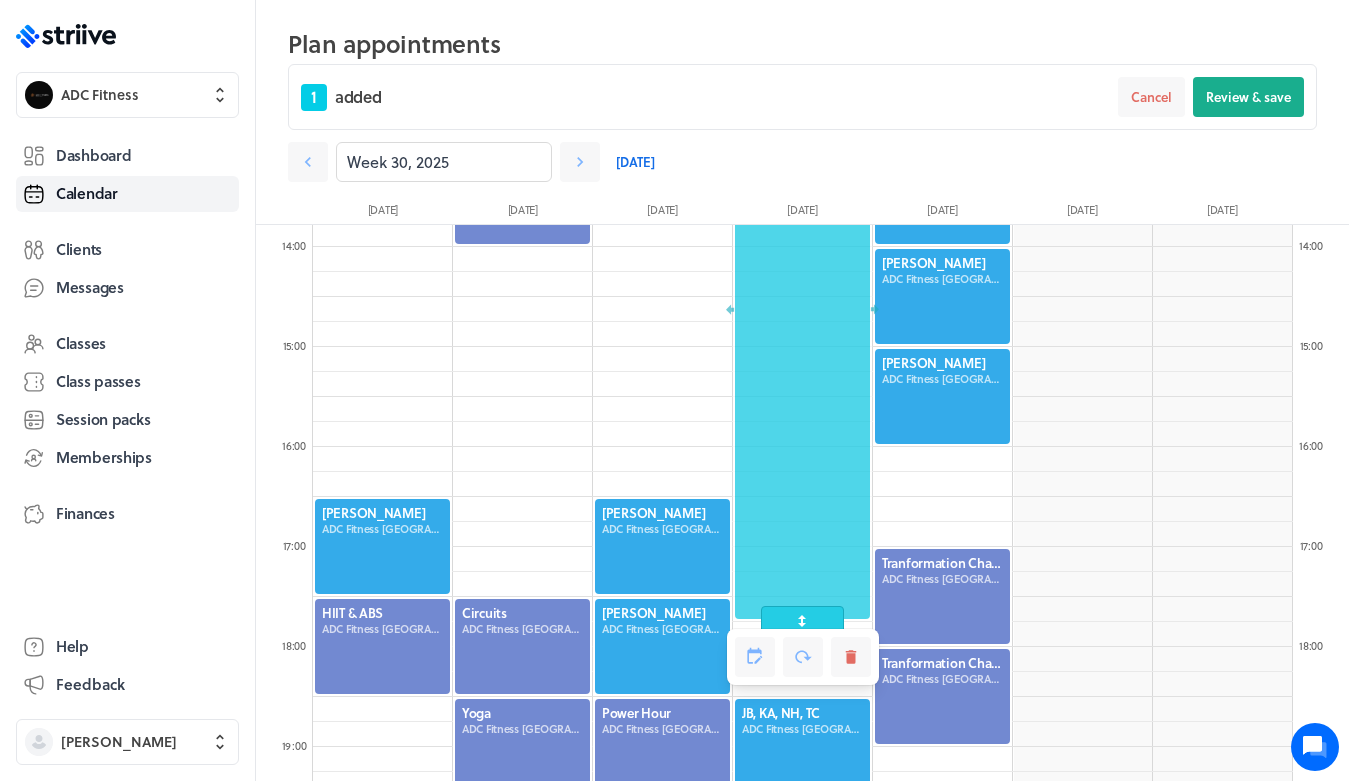click at bounding box center (803, 657) 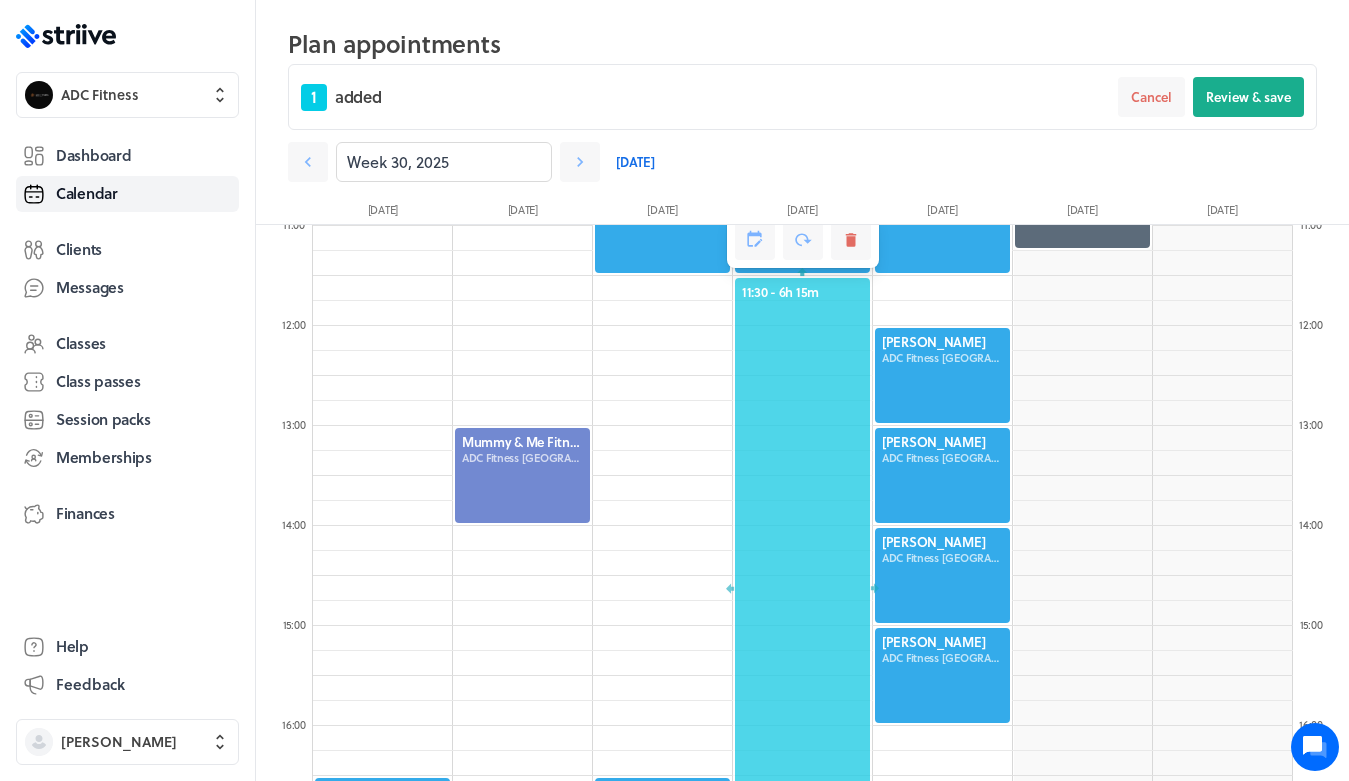 scroll, scrollTop: 1091, scrollLeft: 0, axis: vertical 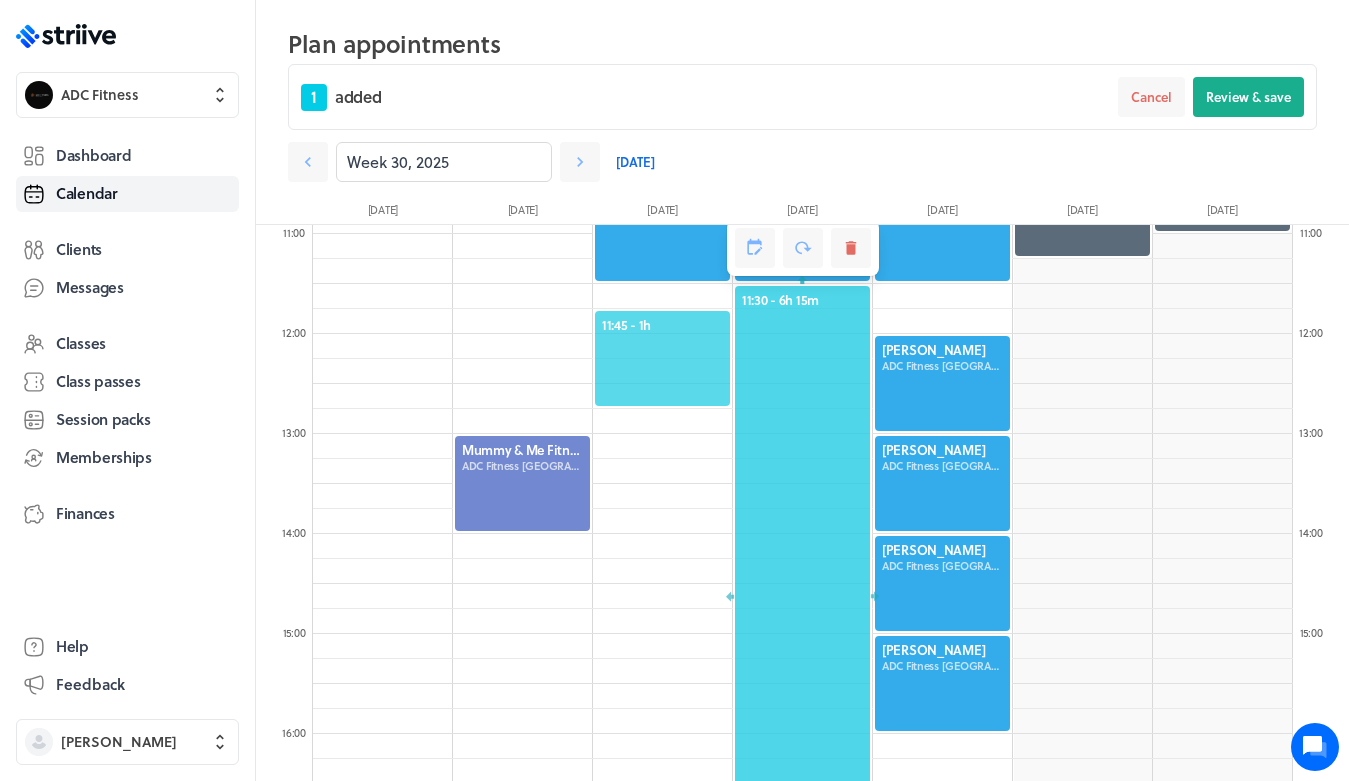 click on "11:45  - 1h" 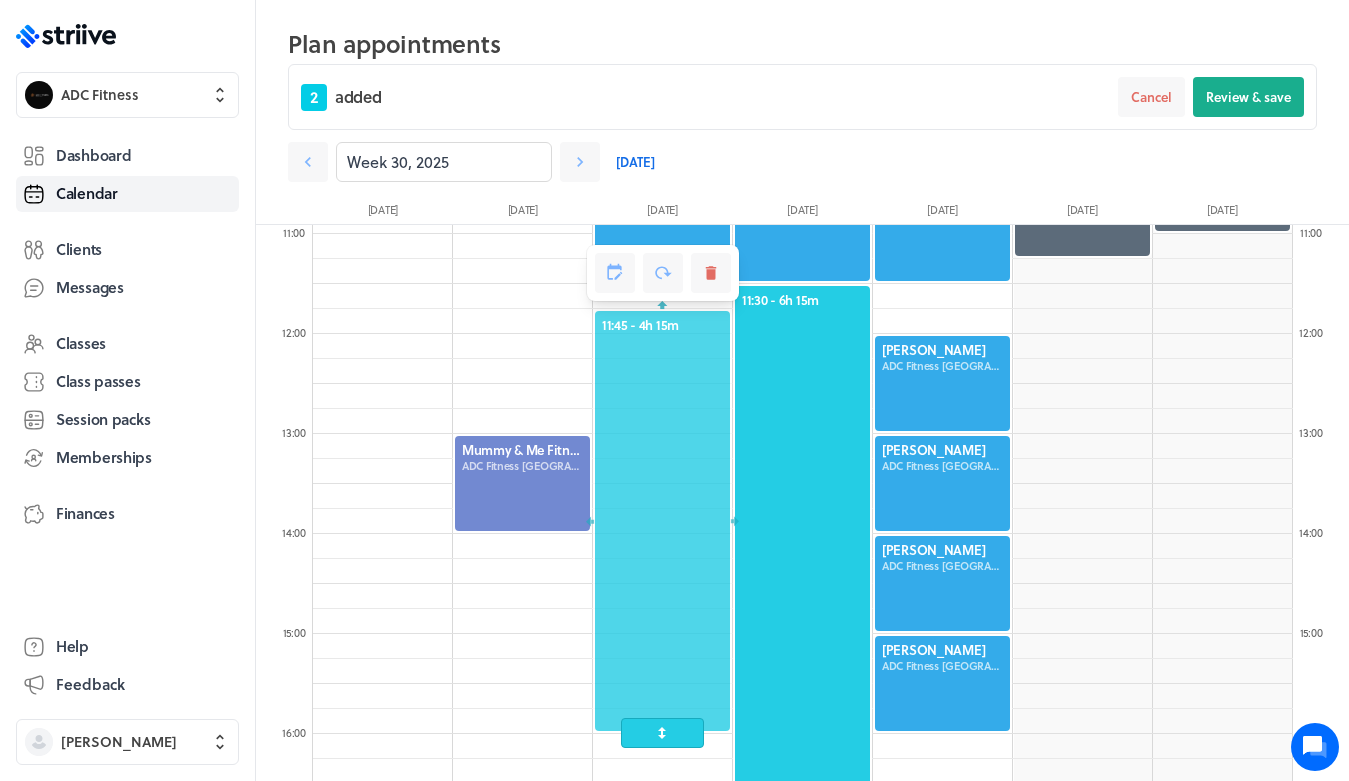 drag, startPoint x: 657, startPoint y: 405, endPoint x: 658, endPoint y: 733, distance: 328.00153 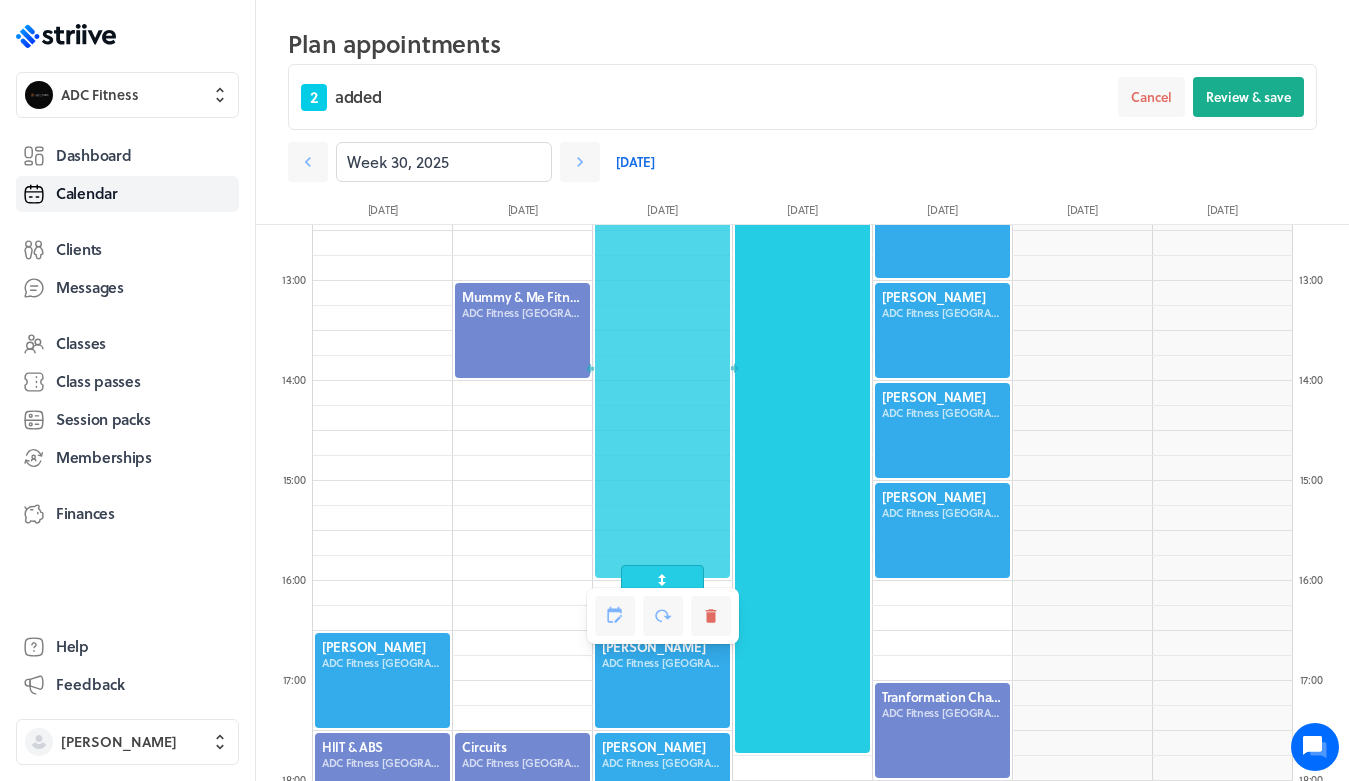 scroll, scrollTop: 1245, scrollLeft: 0, axis: vertical 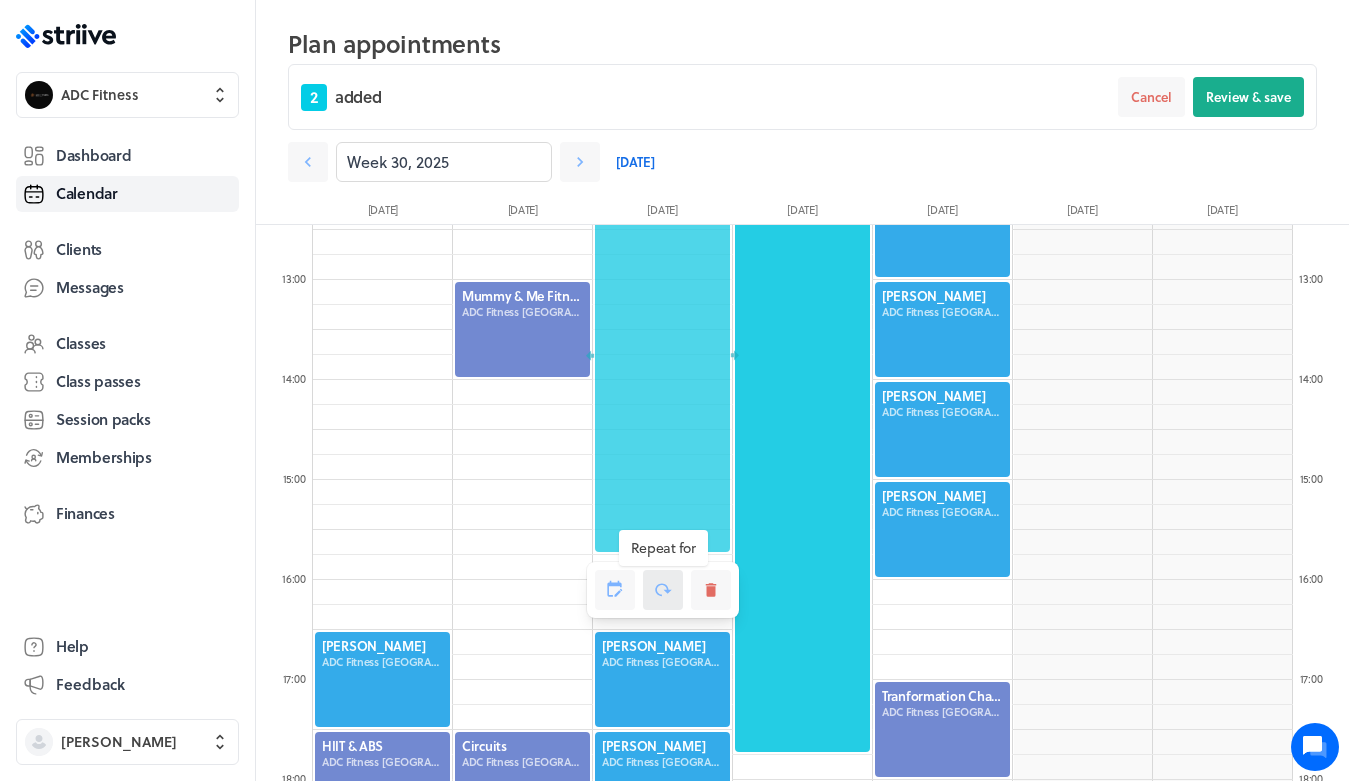 drag, startPoint x: 675, startPoint y: 570, endPoint x: 675, endPoint y: 601, distance: 31 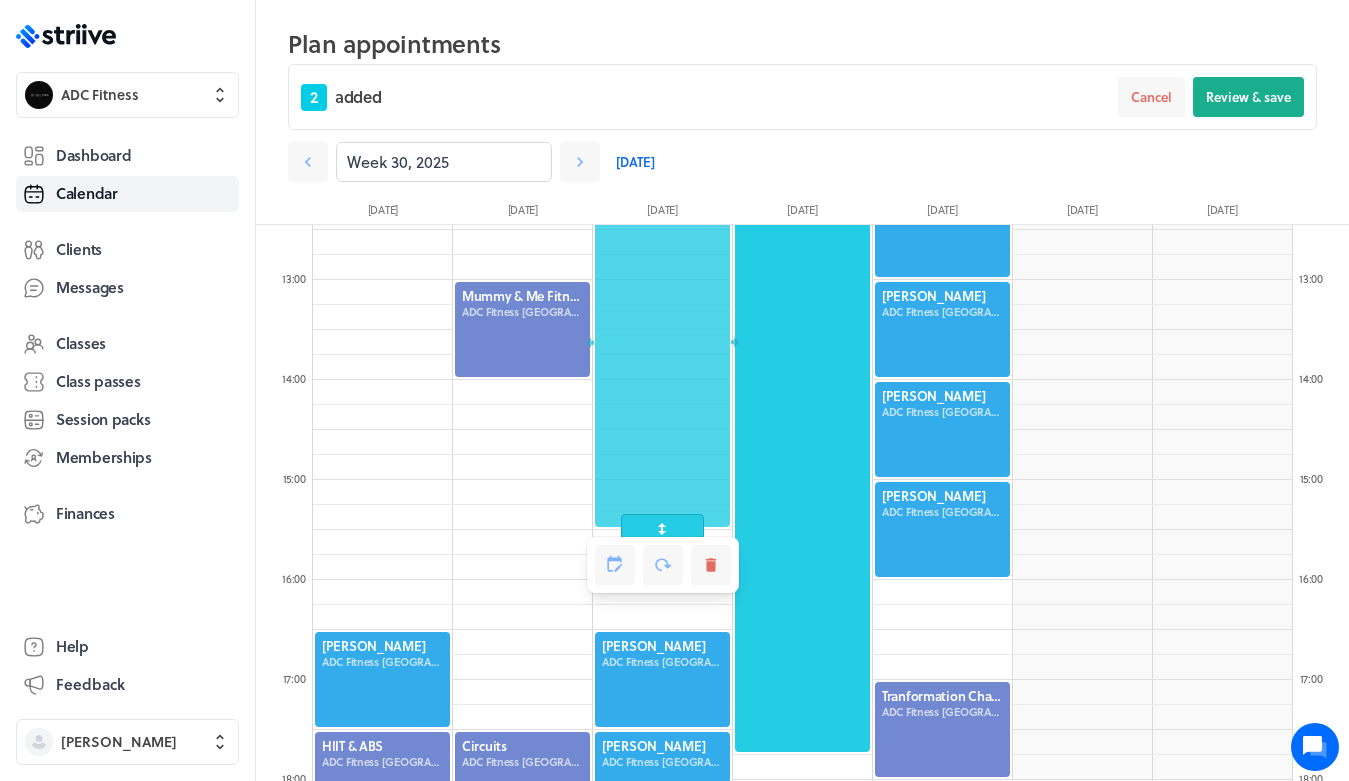 click at bounding box center [663, 565] 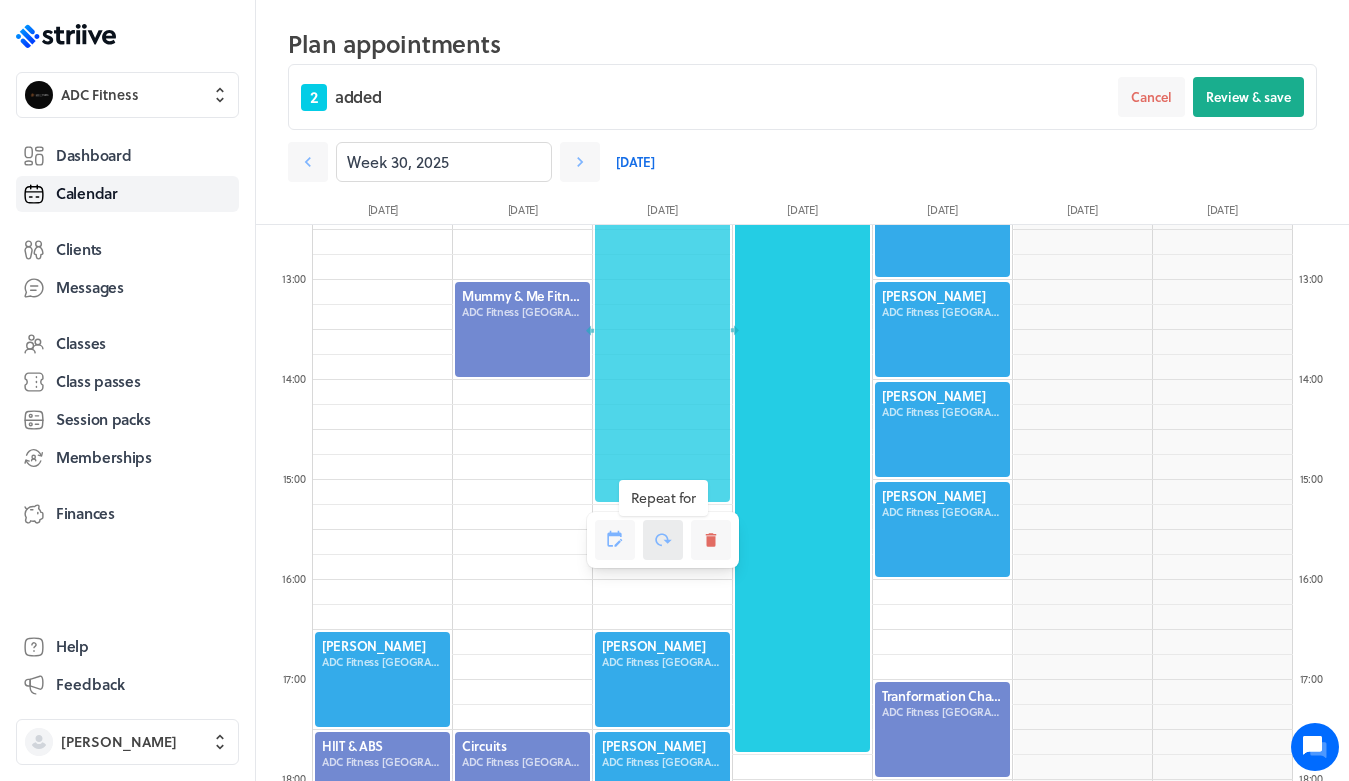 drag, startPoint x: 675, startPoint y: 354, endPoint x: 669, endPoint y: 535, distance: 181.09943 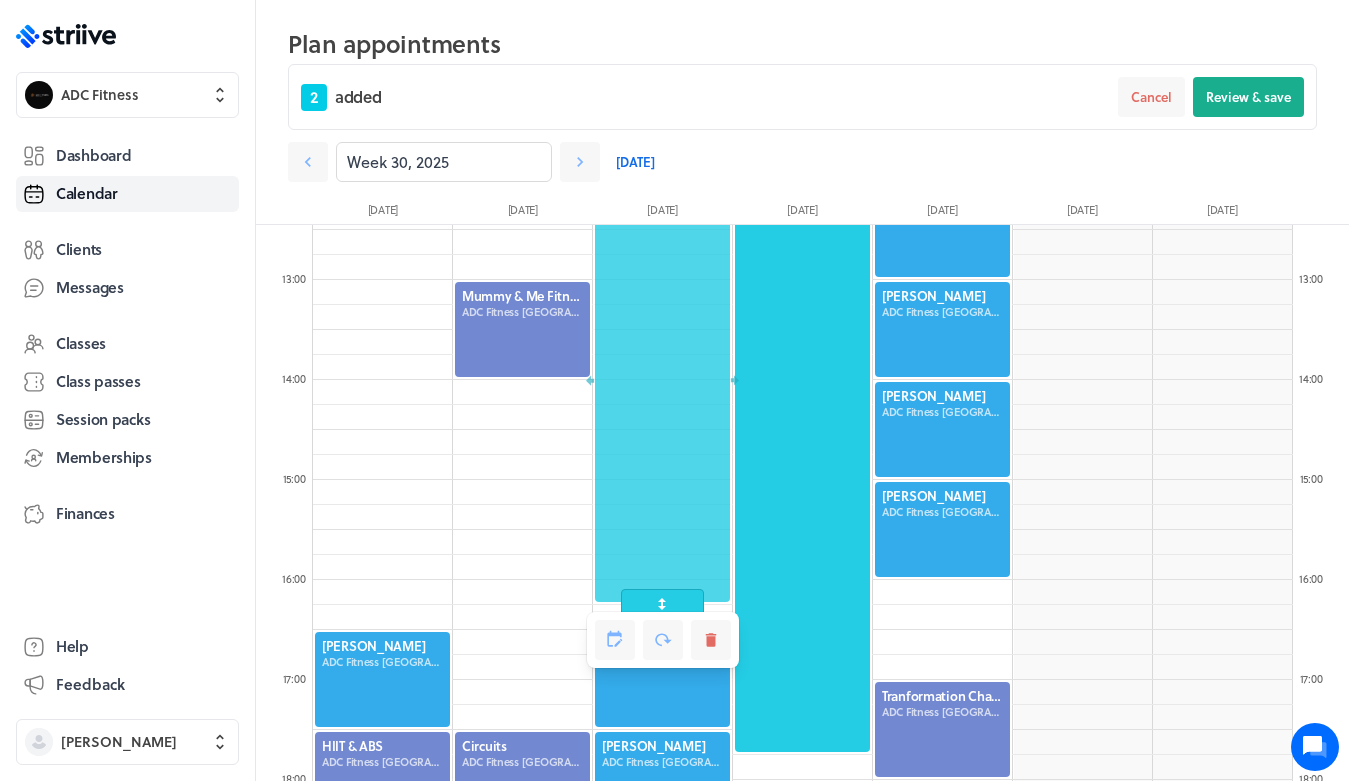click at bounding box center (663, 640) 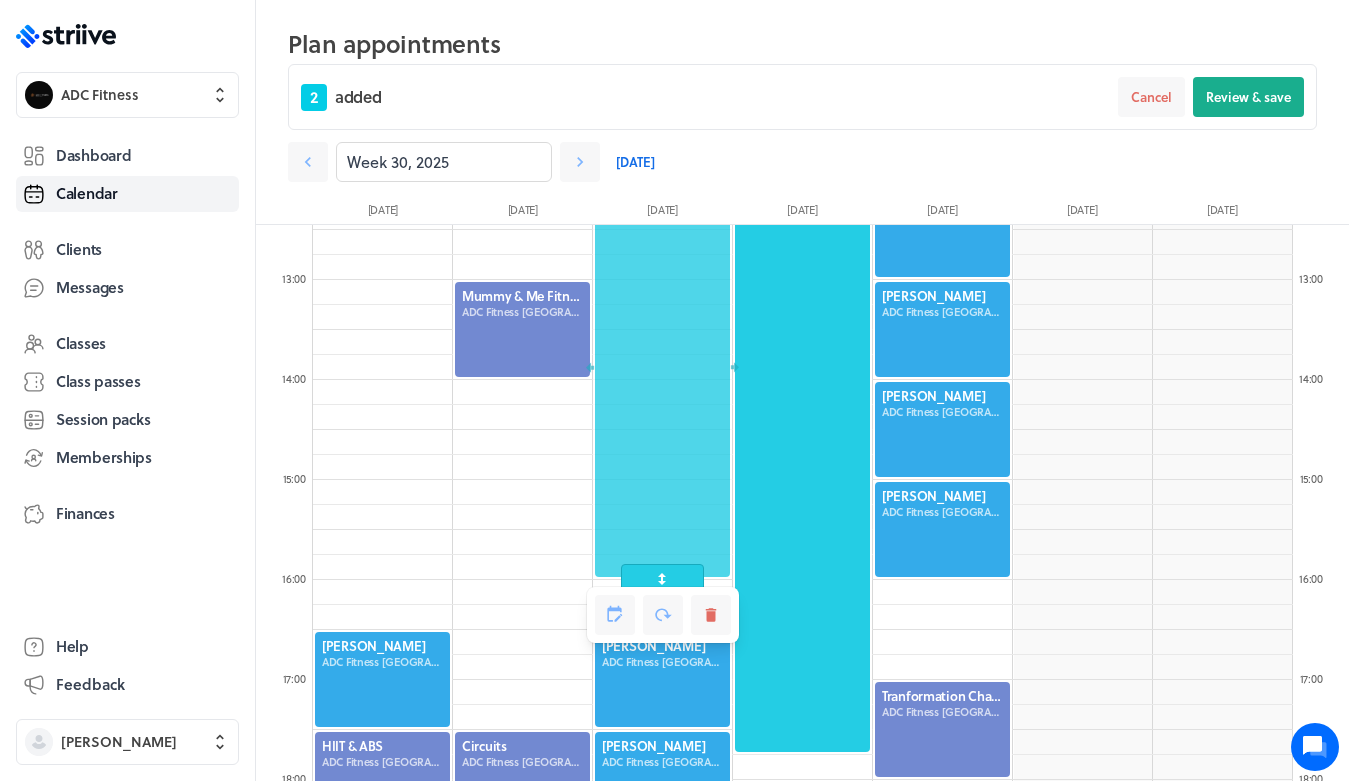 click at bounding box center [662, 579] 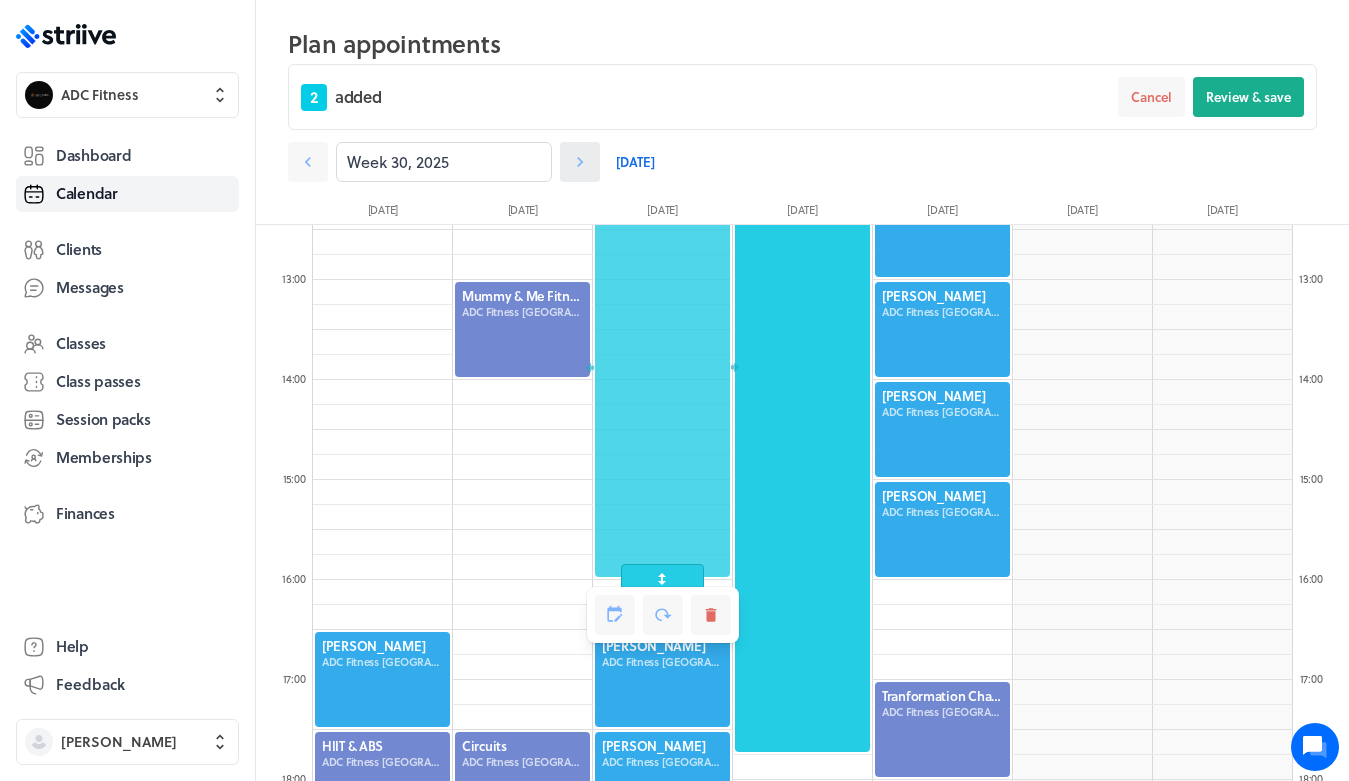 click at bounding box center [580, 162] 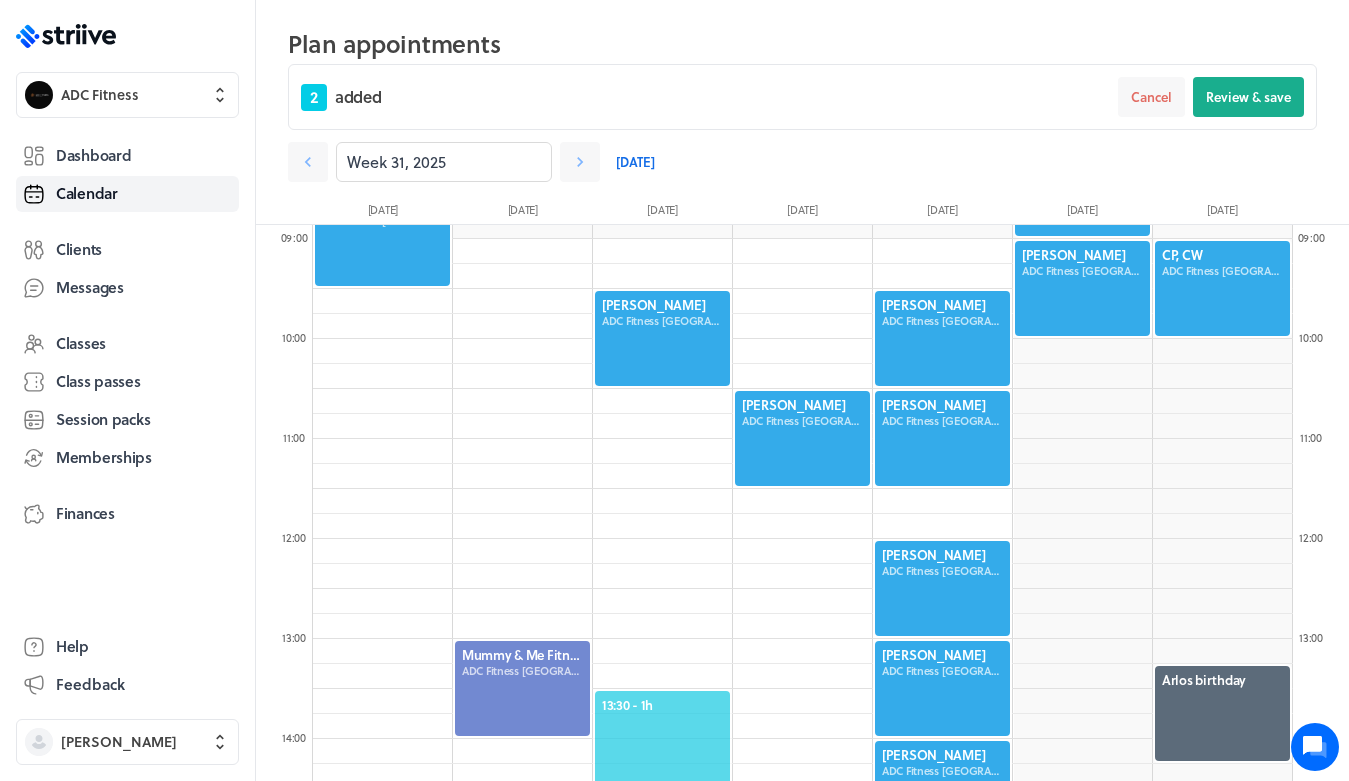 scroll, scrollTop: 869, scrollLeft: 0, axis: vertical 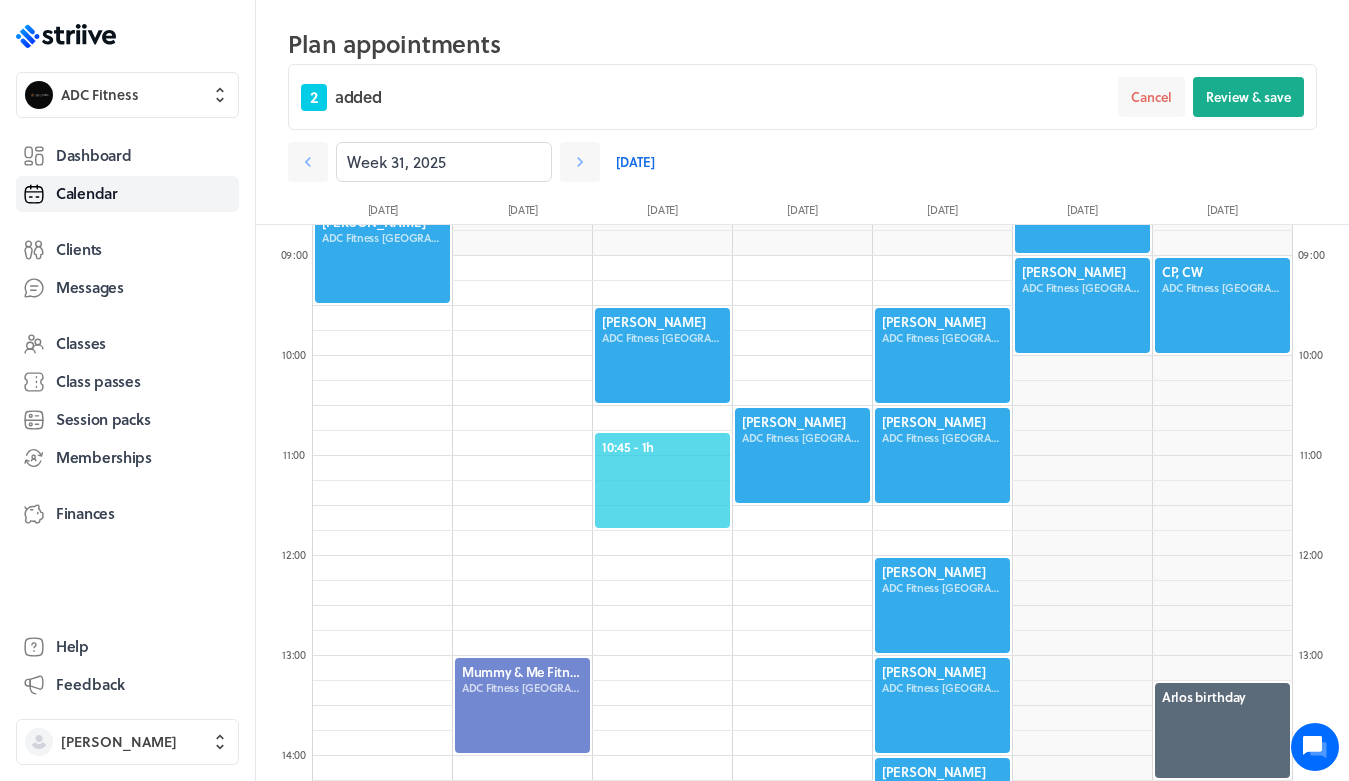 click on "10:45  - 1h" 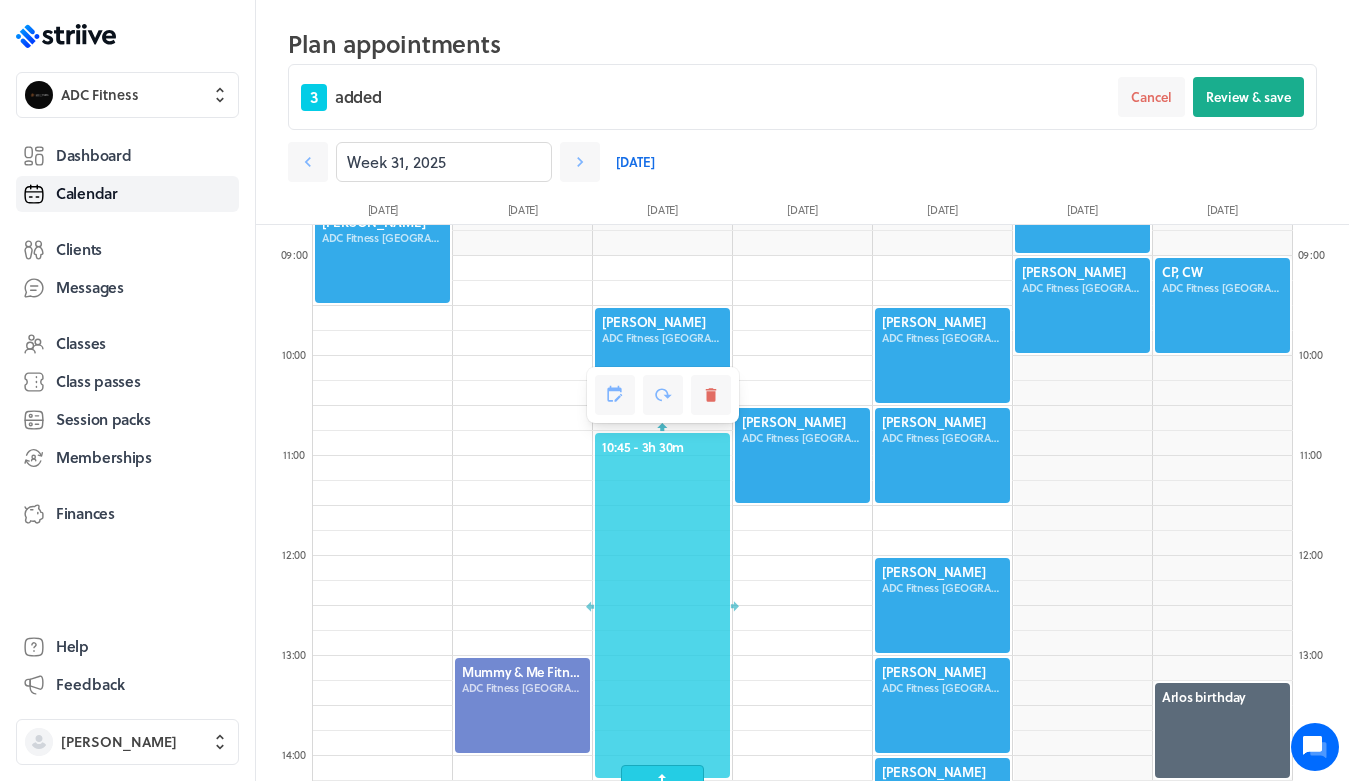drag, startPoint x: 660, startPoint y: 520, endPoint x: 654, endPoint y: 808, distance: 288.0625 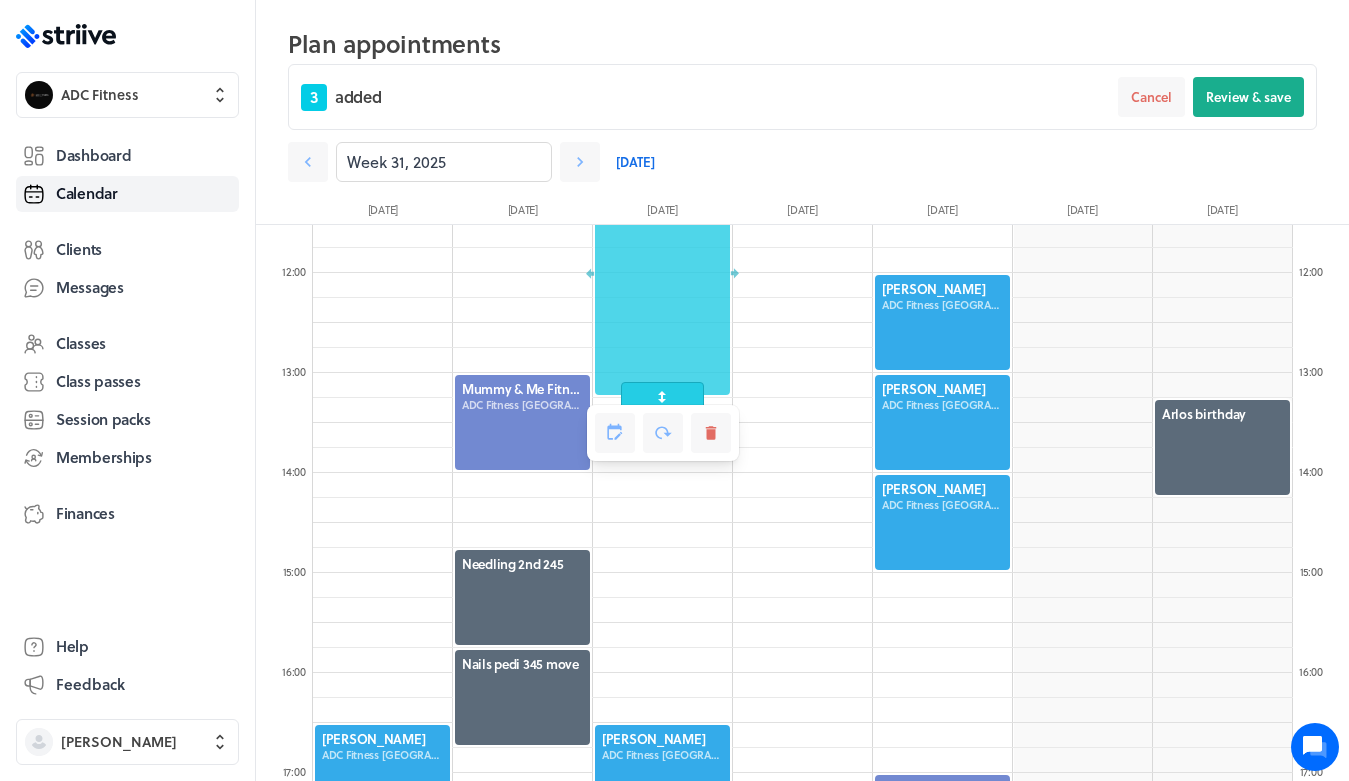 scroll, scrollTop: 1206, scrollLeft: 0, axis: vertical 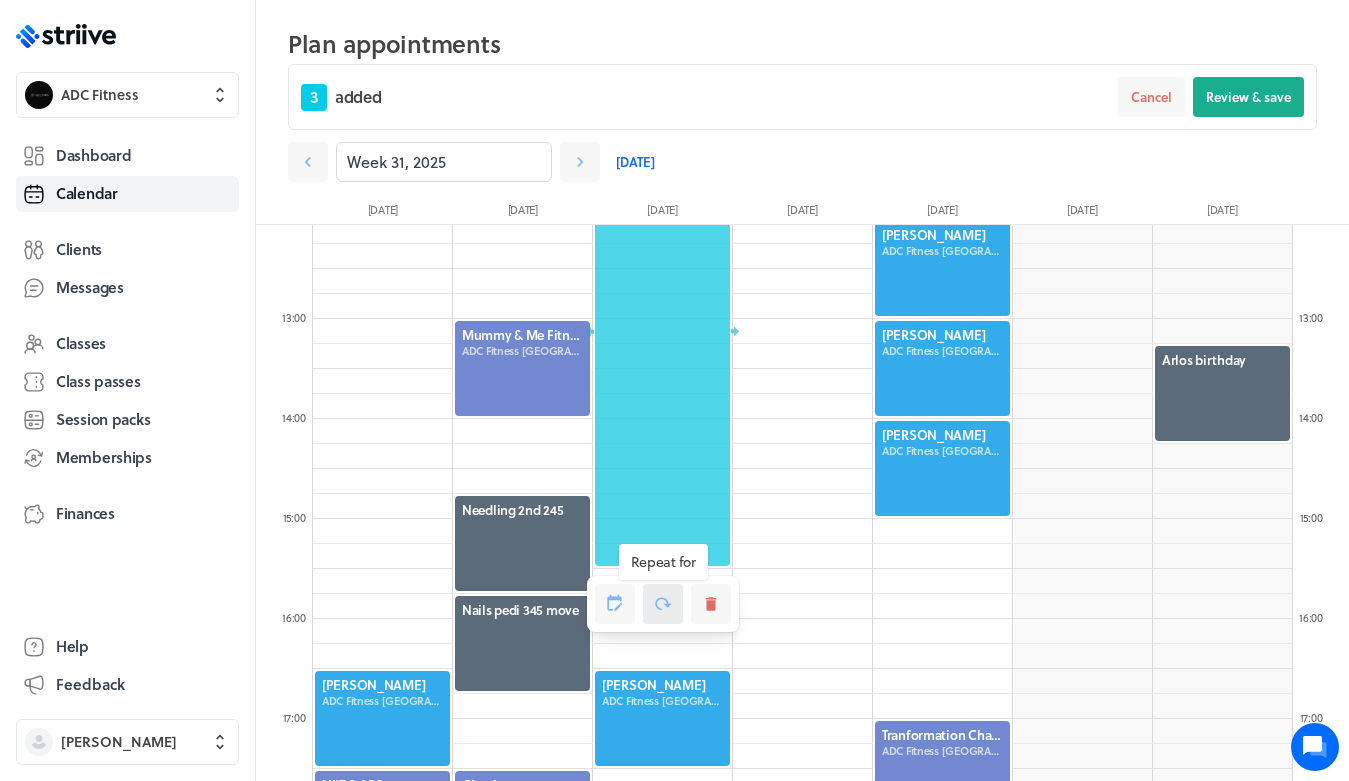 click at bounding box center (663, 604) 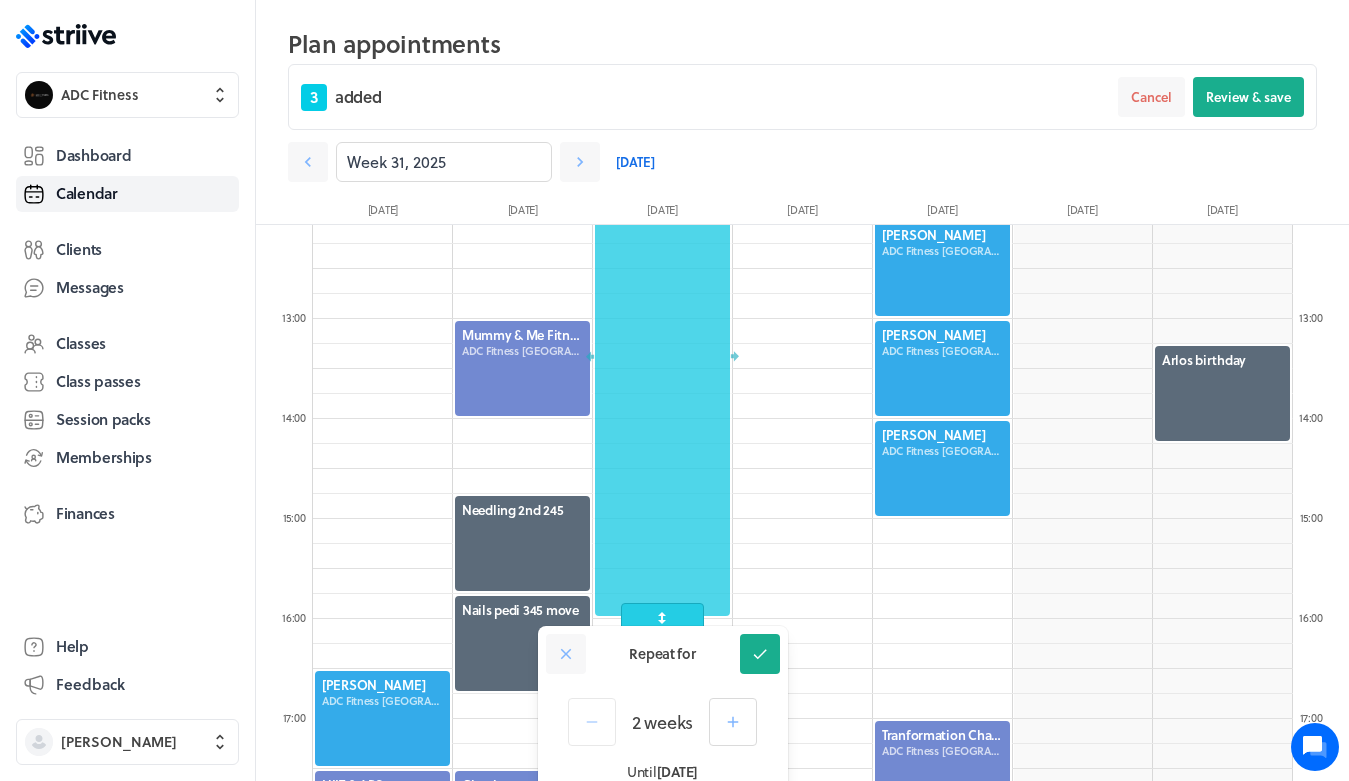 click on "Repeat for Success!" at bounding box center (663, 654) 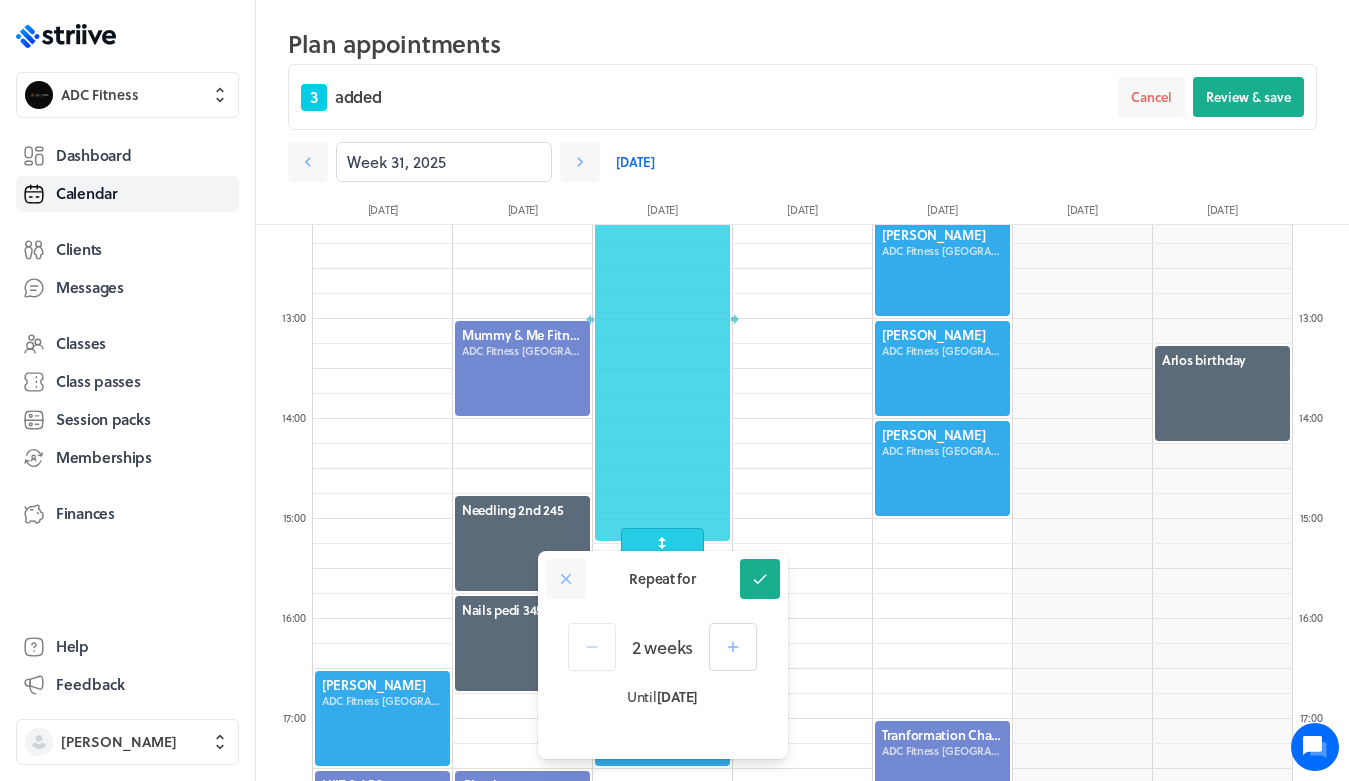 click on "Repeat for Success!" at bounding box center (663, 579) 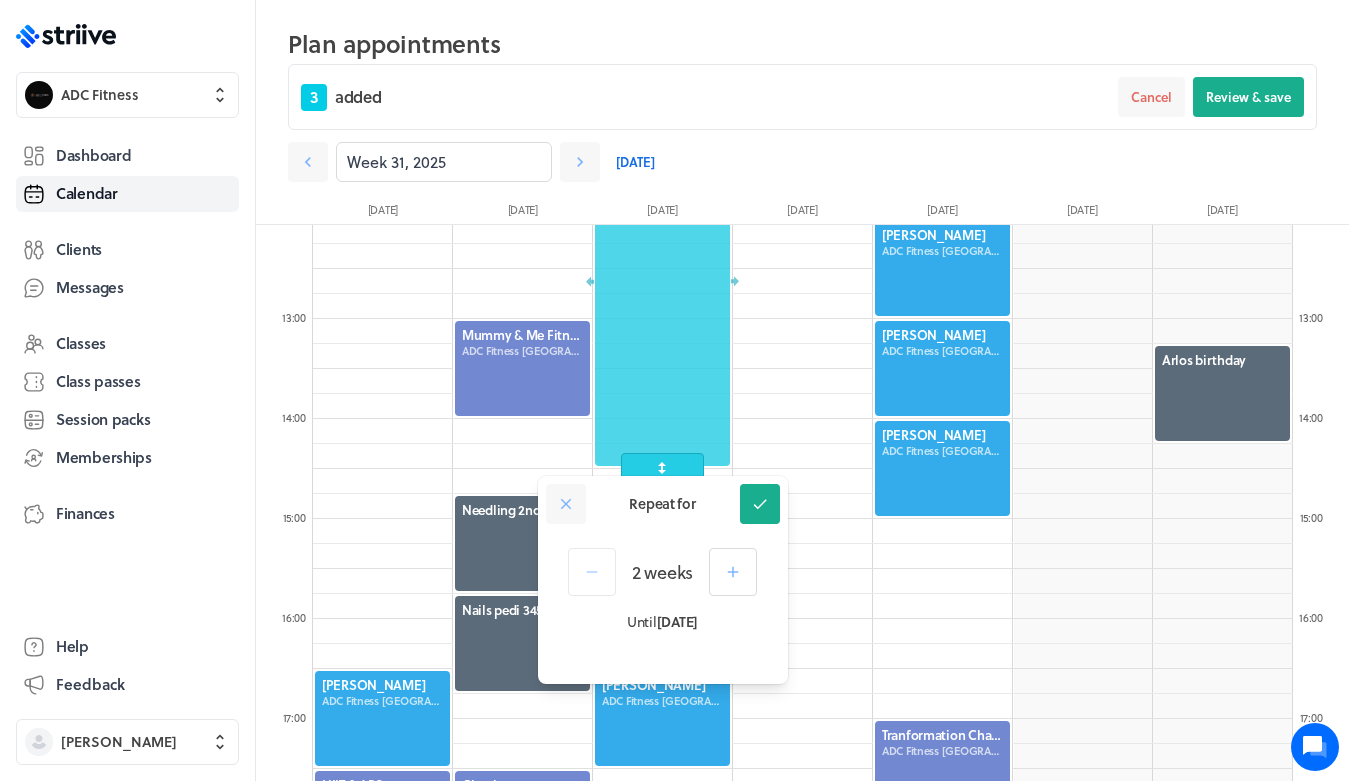 click on "Repeat for Success!" at bounding box center (663, 504) 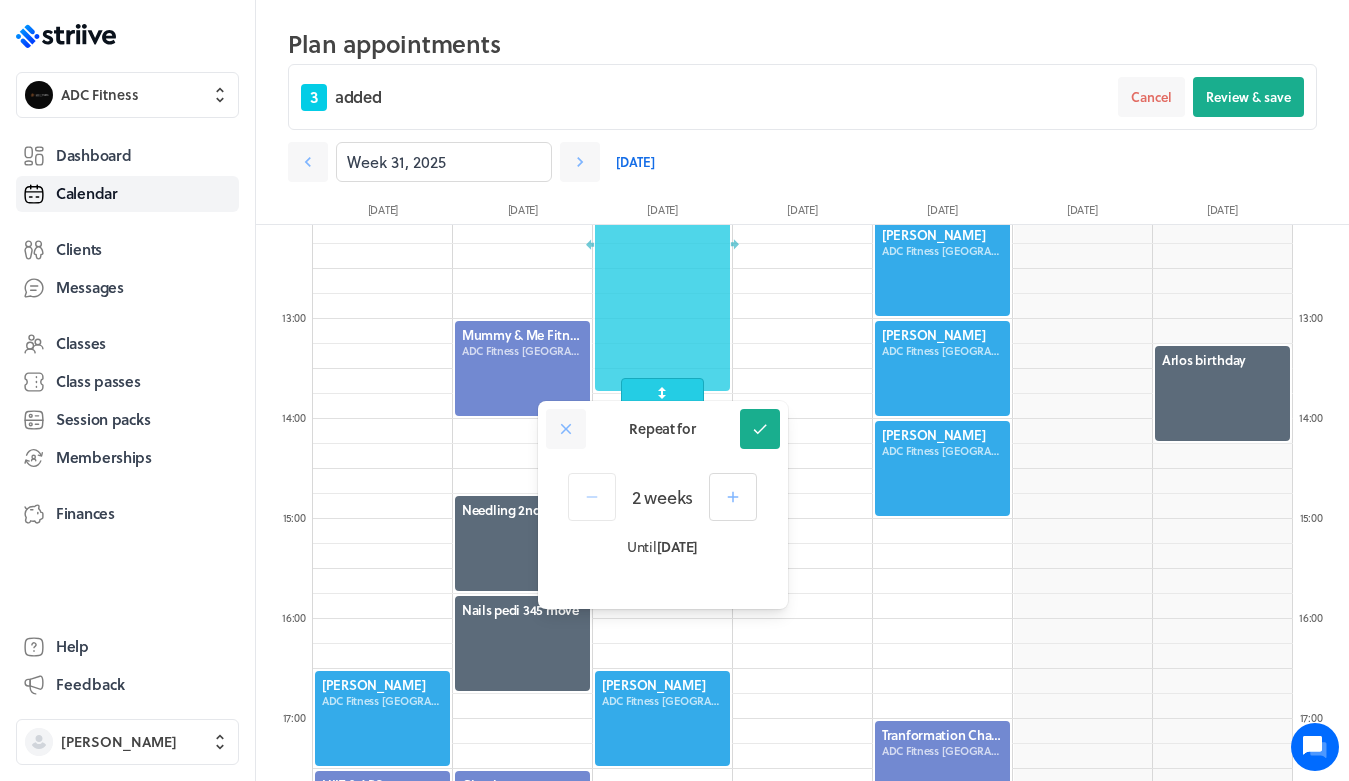 click at bounding box center [663, 219] 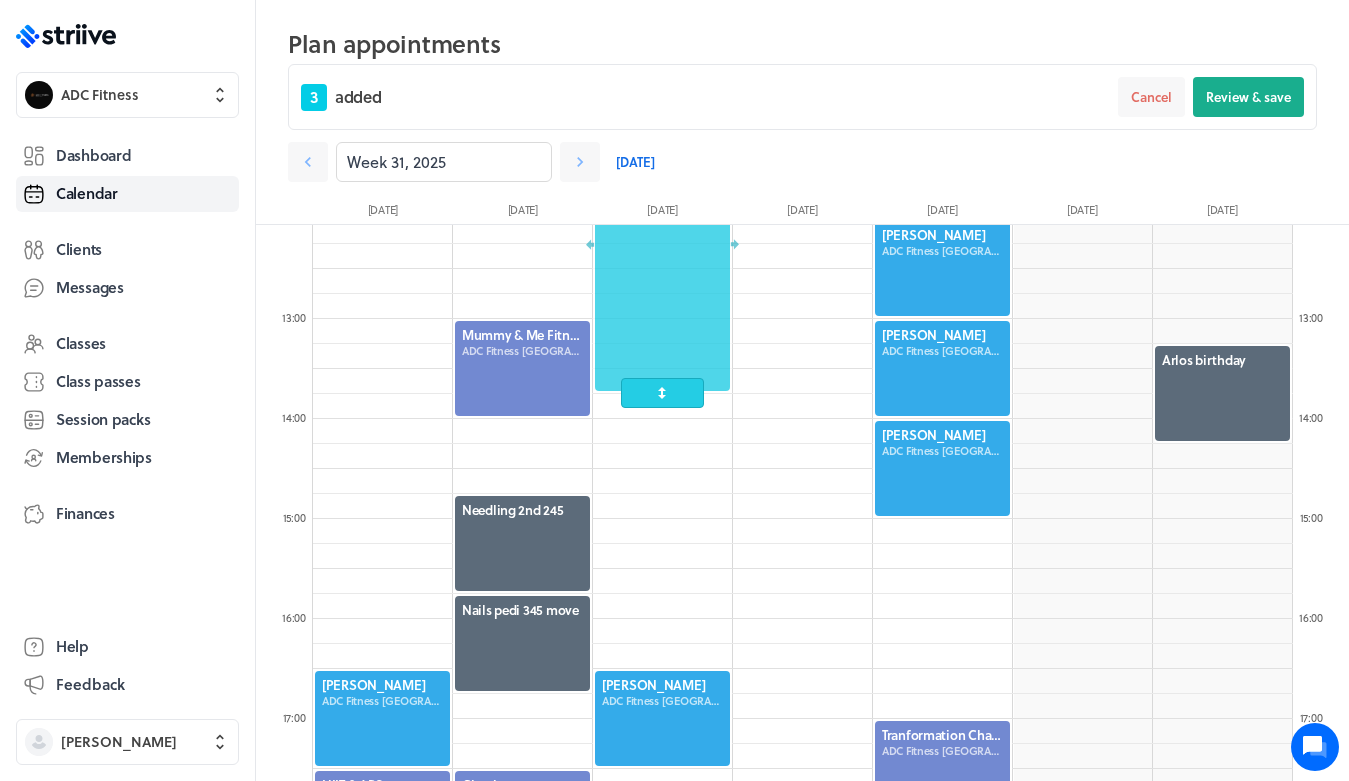 click at bounding box center (662, 243) 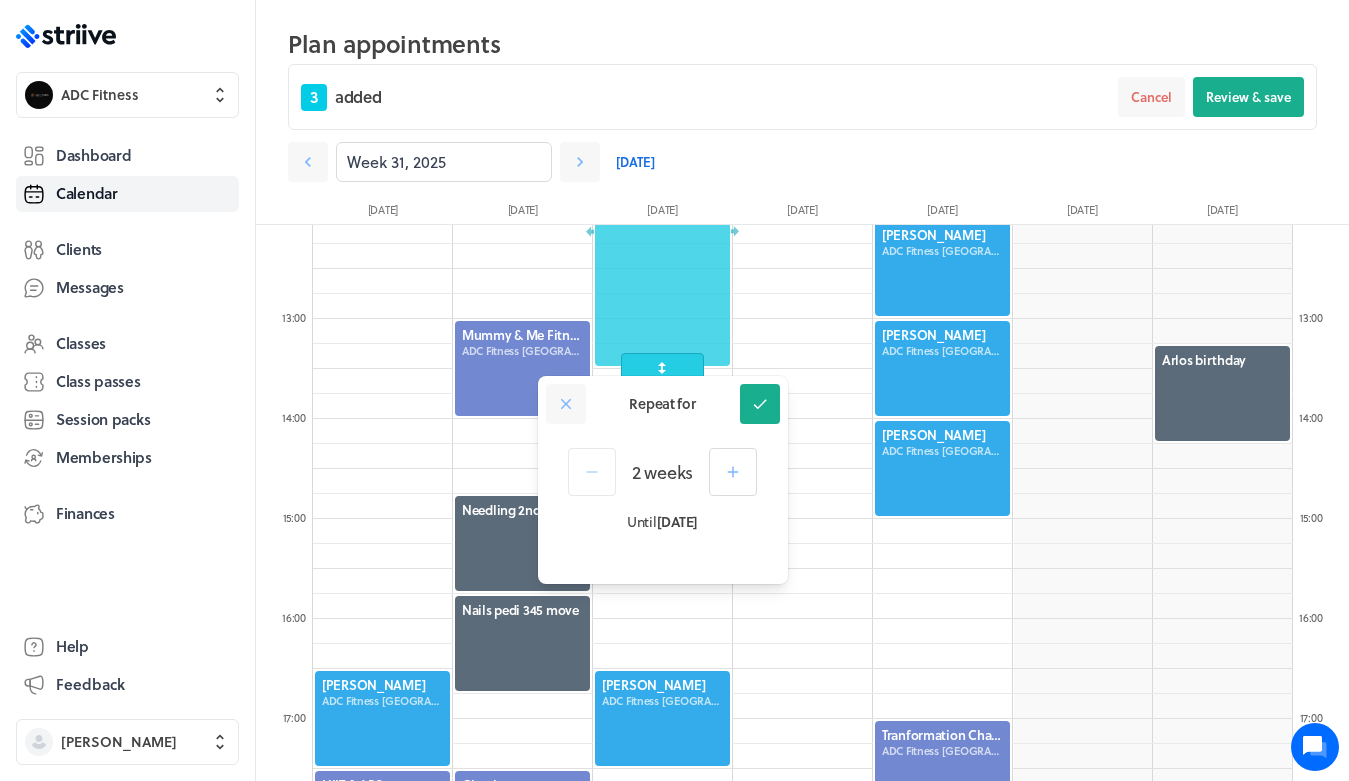 drag, startPoint x: 683, startPoint y: 381, endPoint x: 685, endPoint y: 462, distance: 81.02469 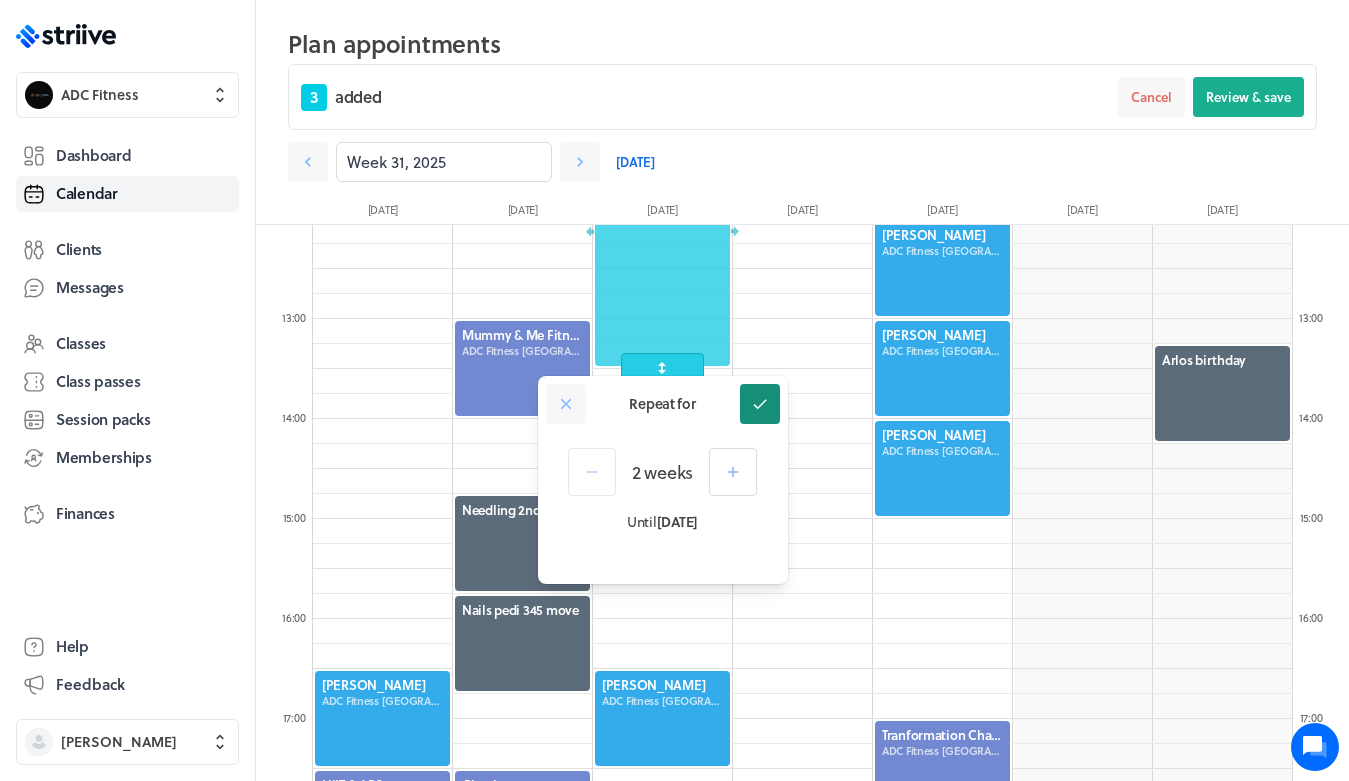 click at bounding box center [760, 404] 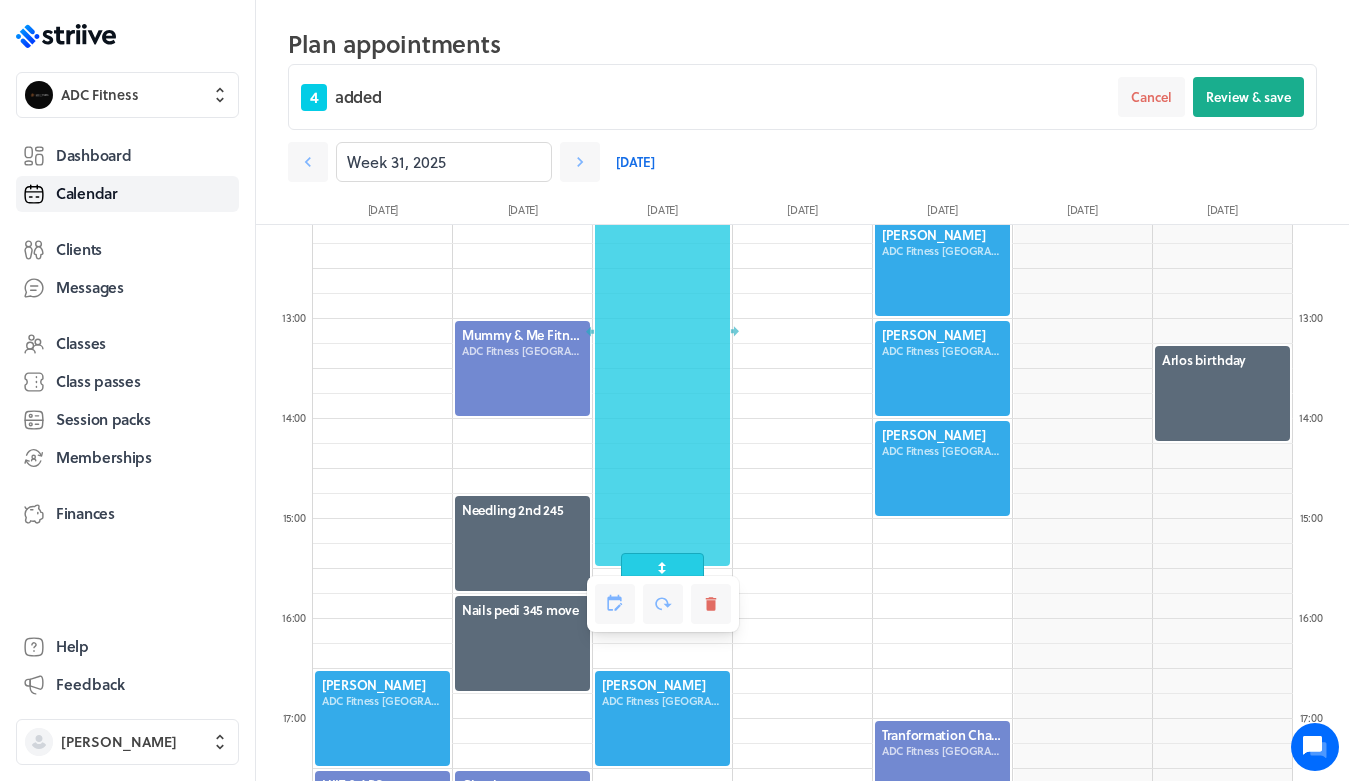 click at bounding box center [663, 604] 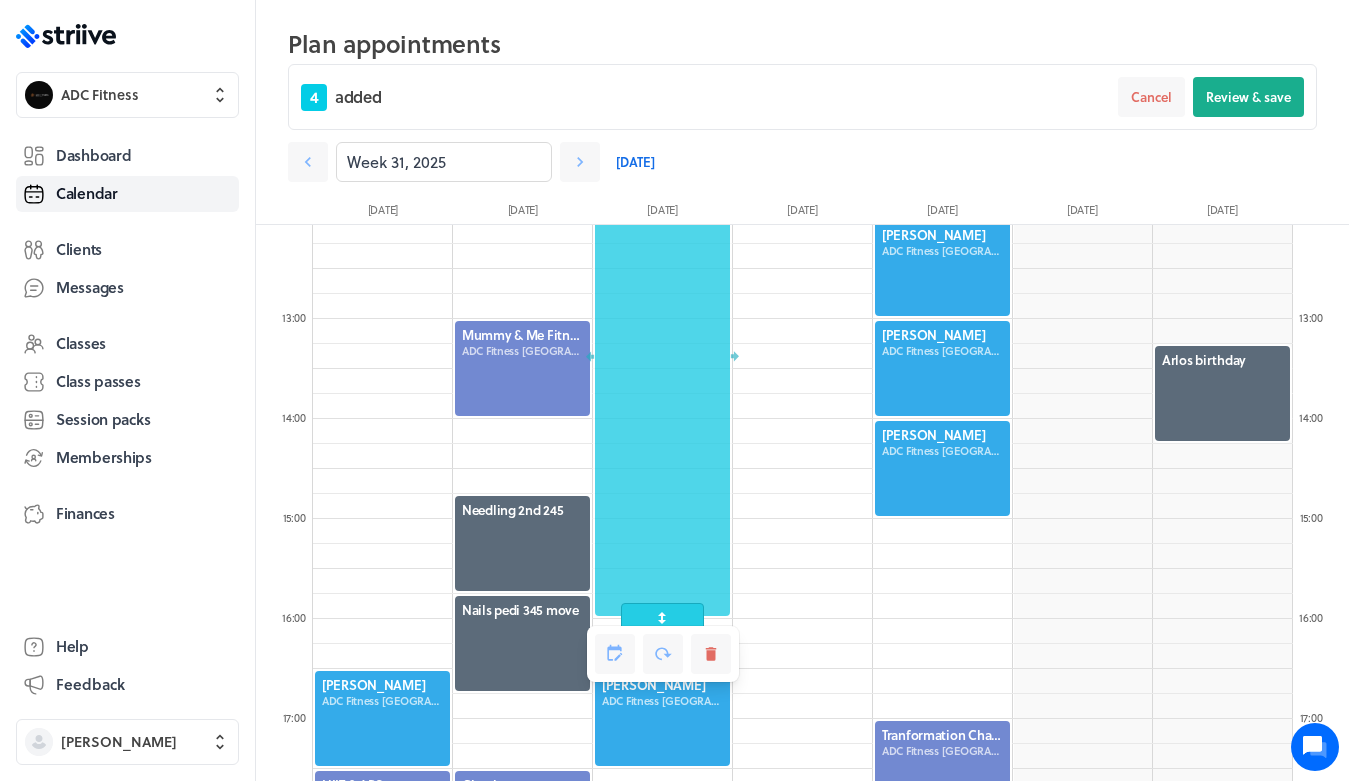 click at bounding box center (803, 219) 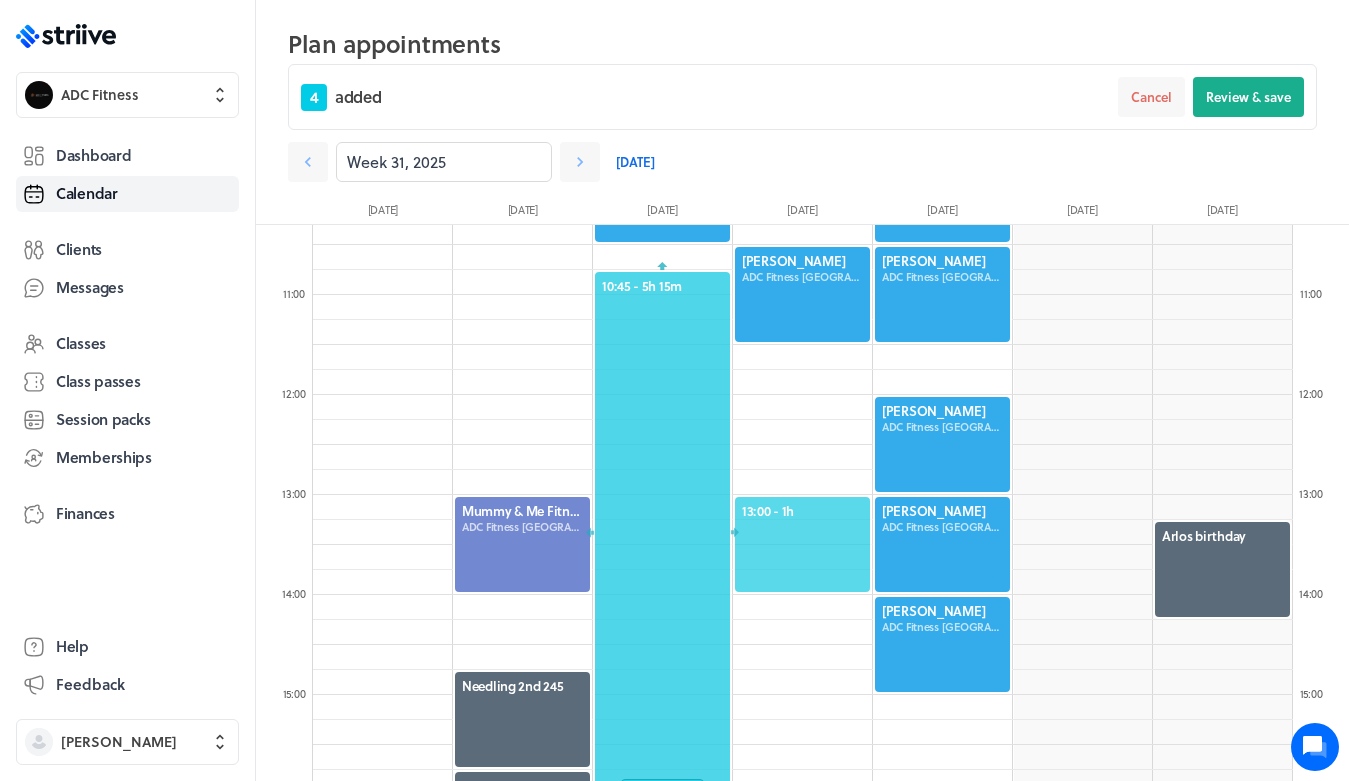 scroll, scrollTop: 968, scrollLeft: 0, axis: vertical 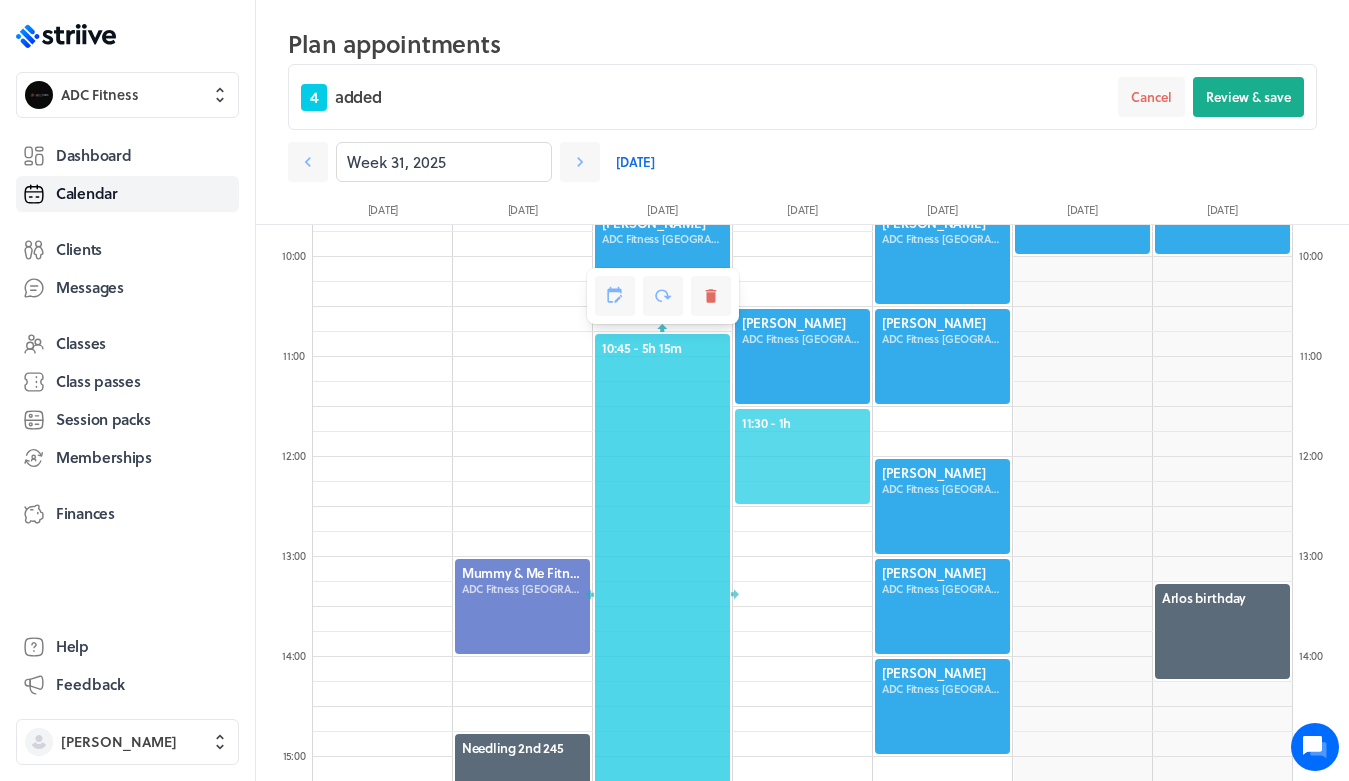 click on "11:30  - 1h" 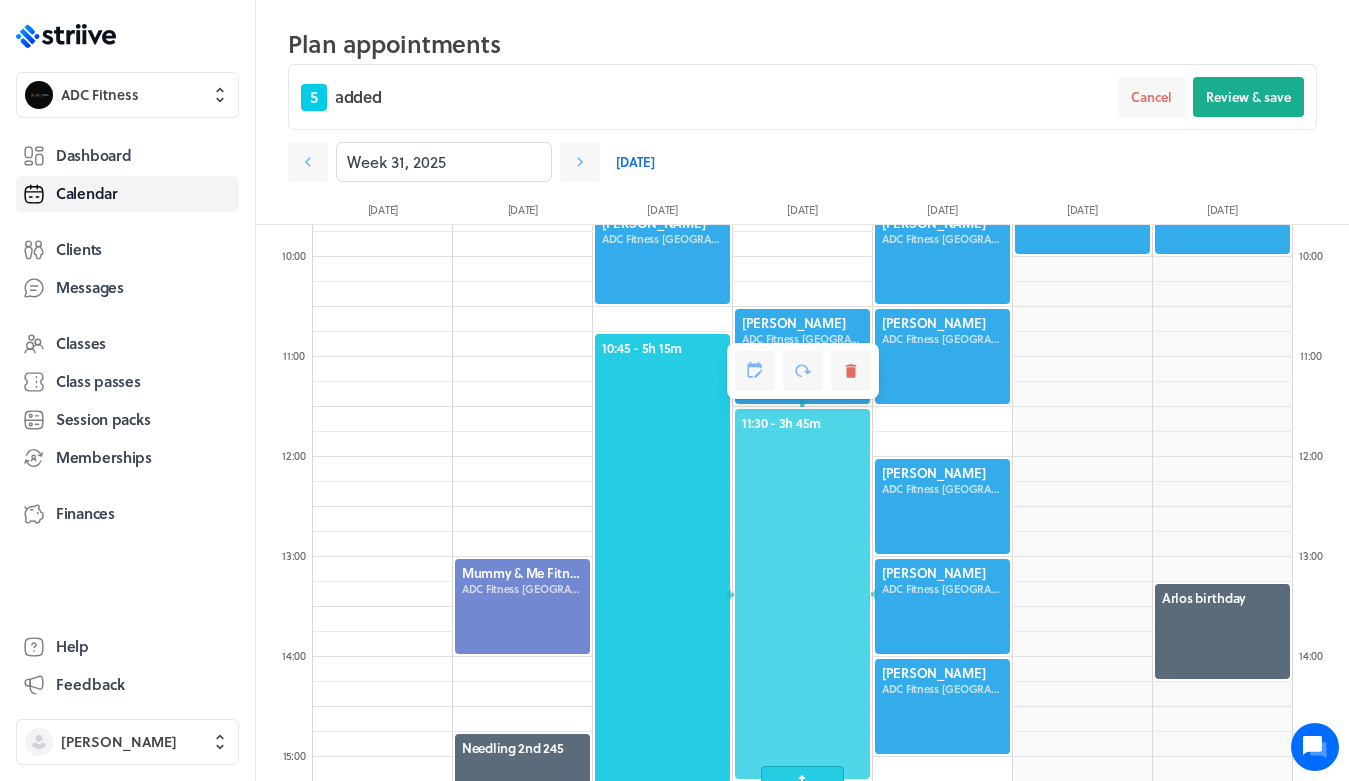 drag, startPoint x: 802, startPoint y: 501, endPoint x: 768, endPoint y: 836, distance: 336.72095 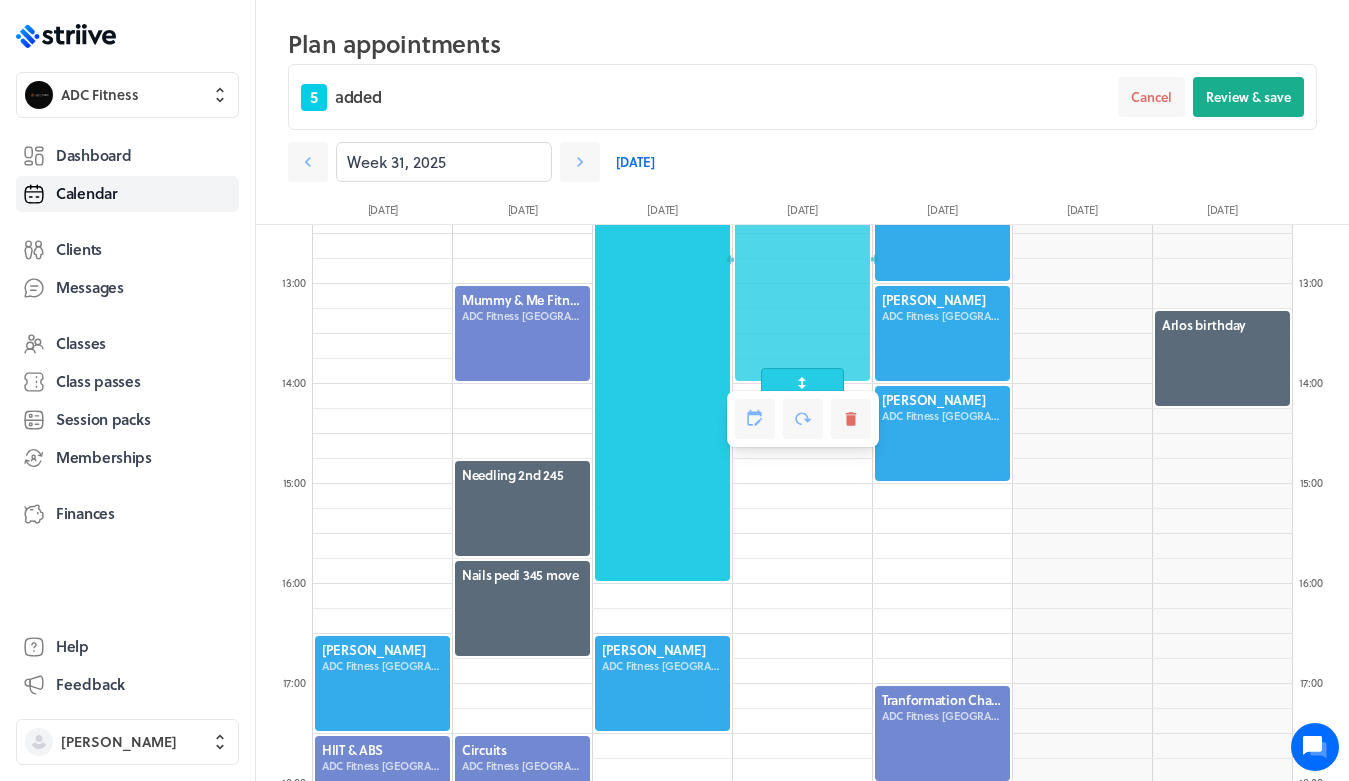 scroll, scrollTop: 1280, scrollLeft: 0, axis: vertical 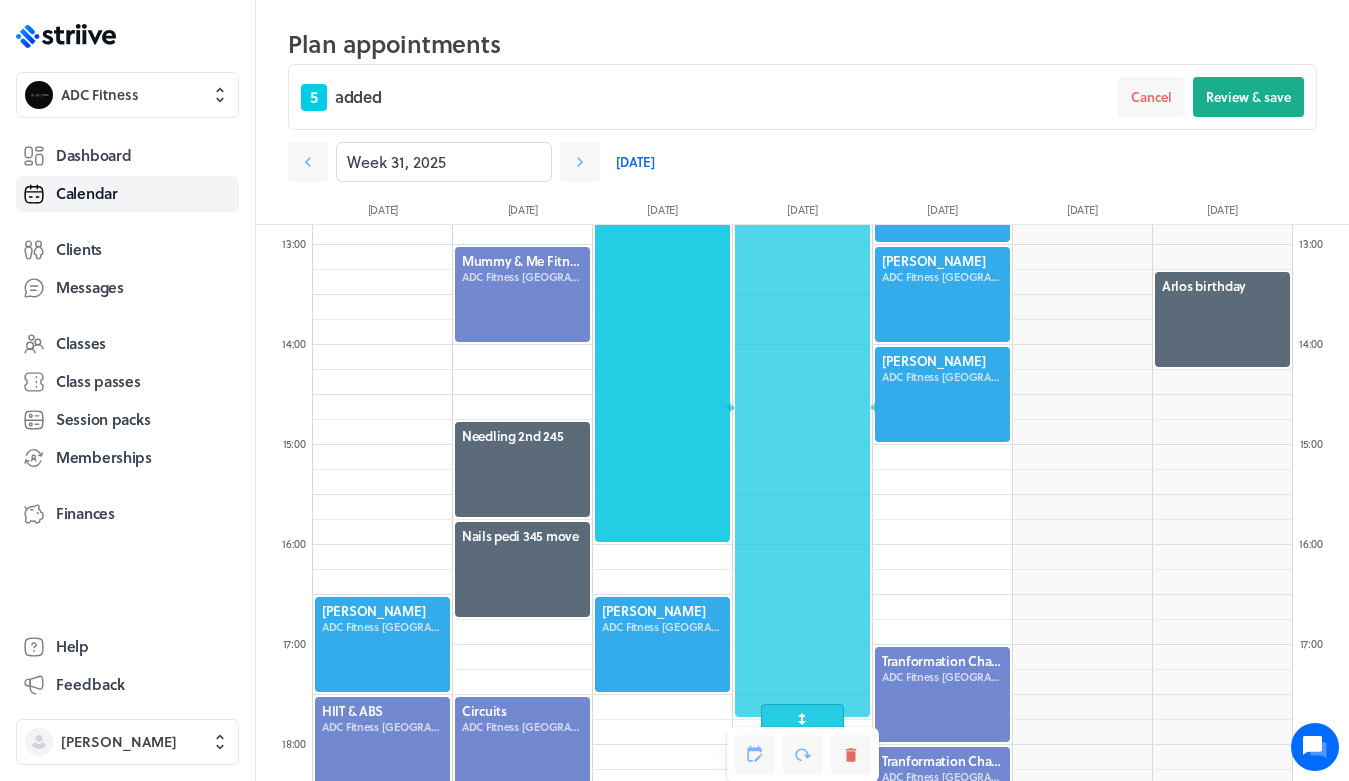 click at bounding box center [803, 755] 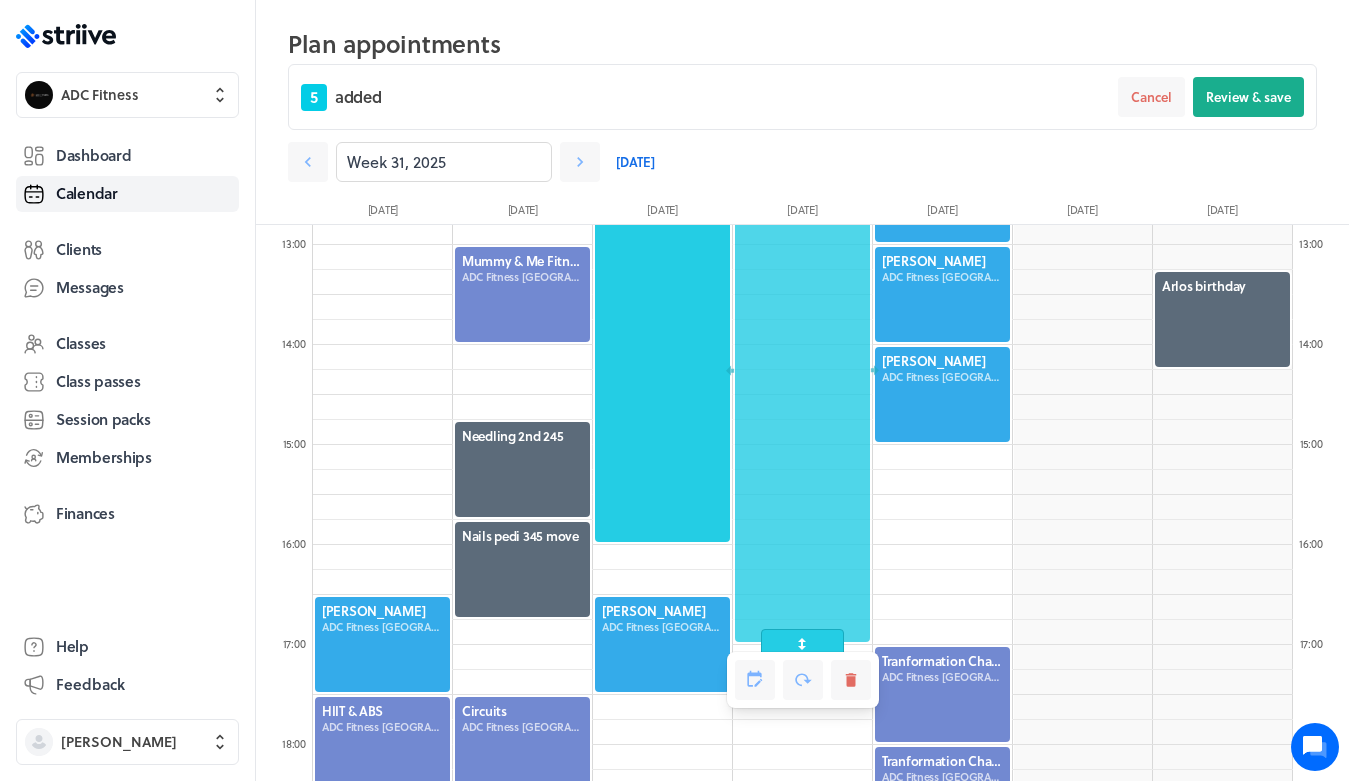 click at bounding box center [803, 680] 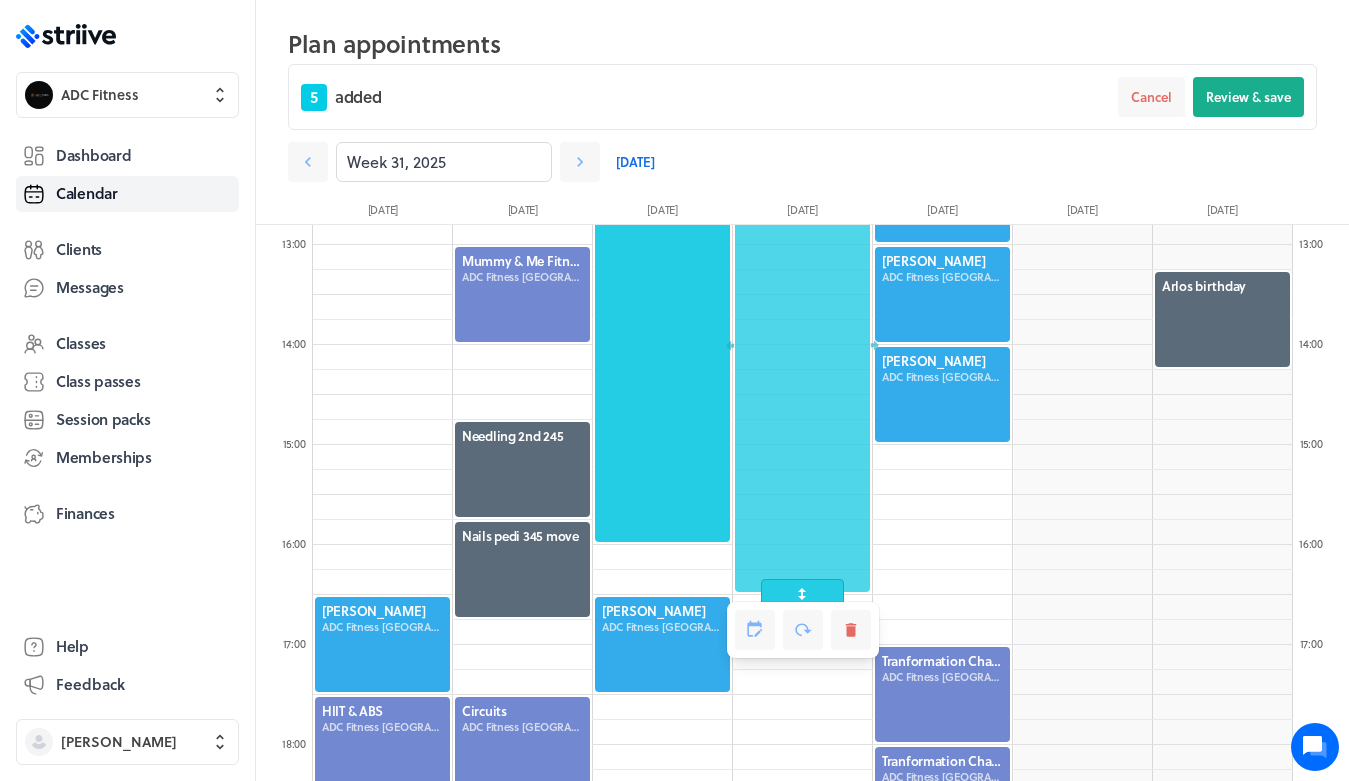 click at bounding box center [803, 630] 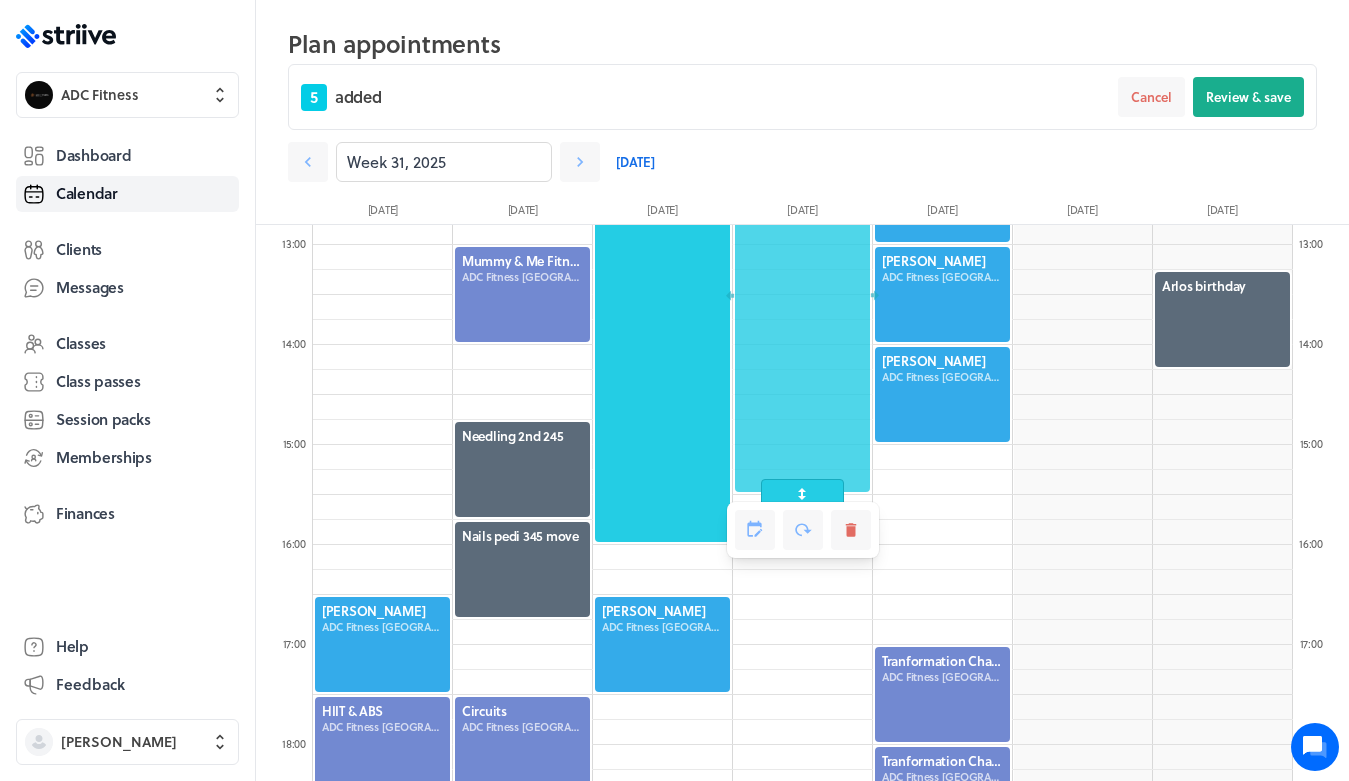 click at bounding box center [803, 530] 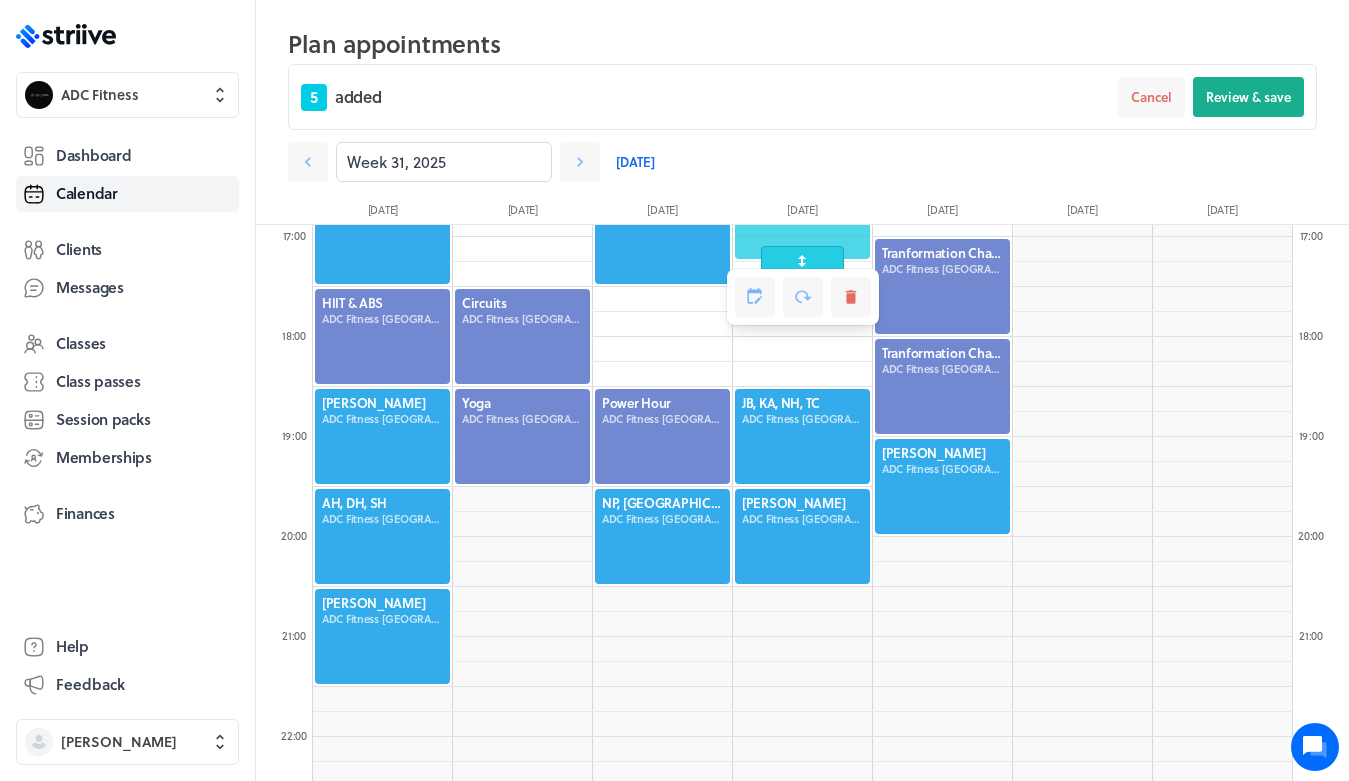 scroll, scrollTop: 1772, scrollLeft: 0, axis: vertical 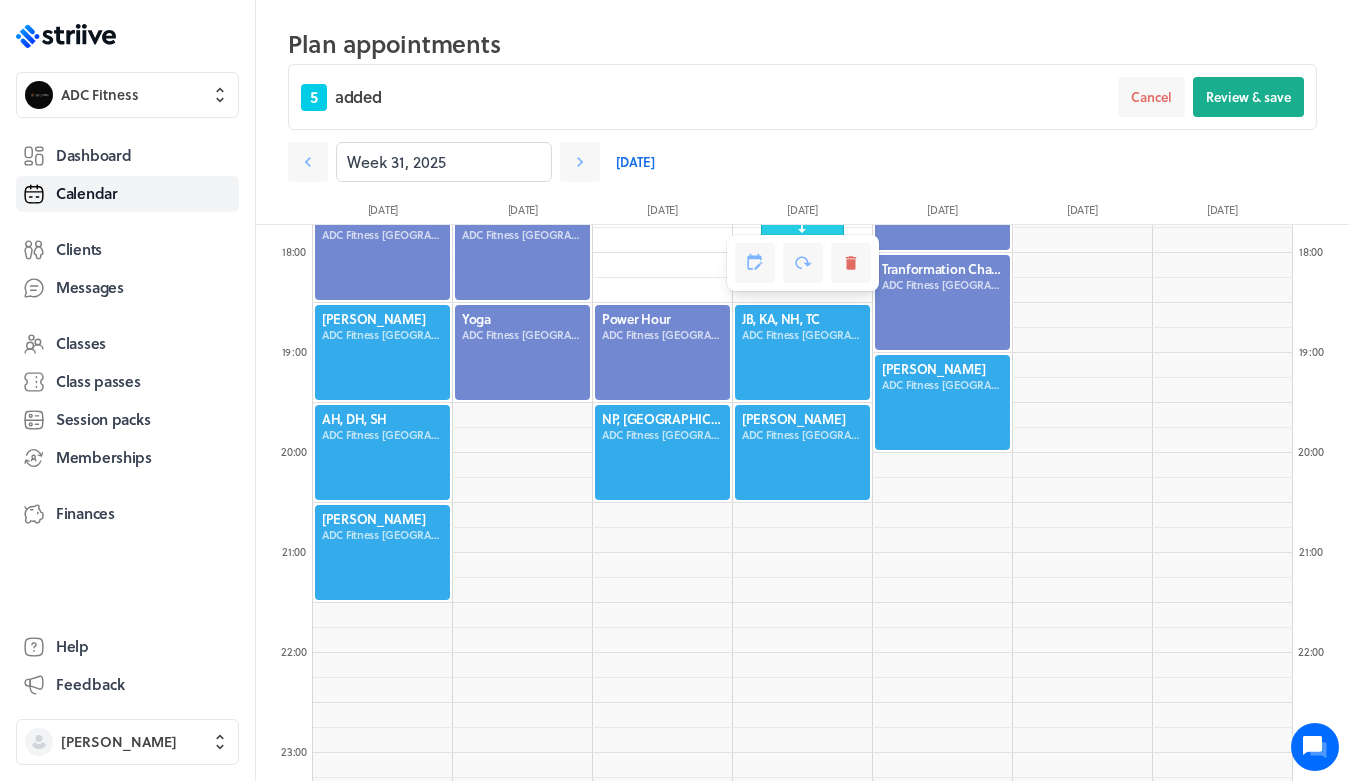 click at bounding box center [803, 263] 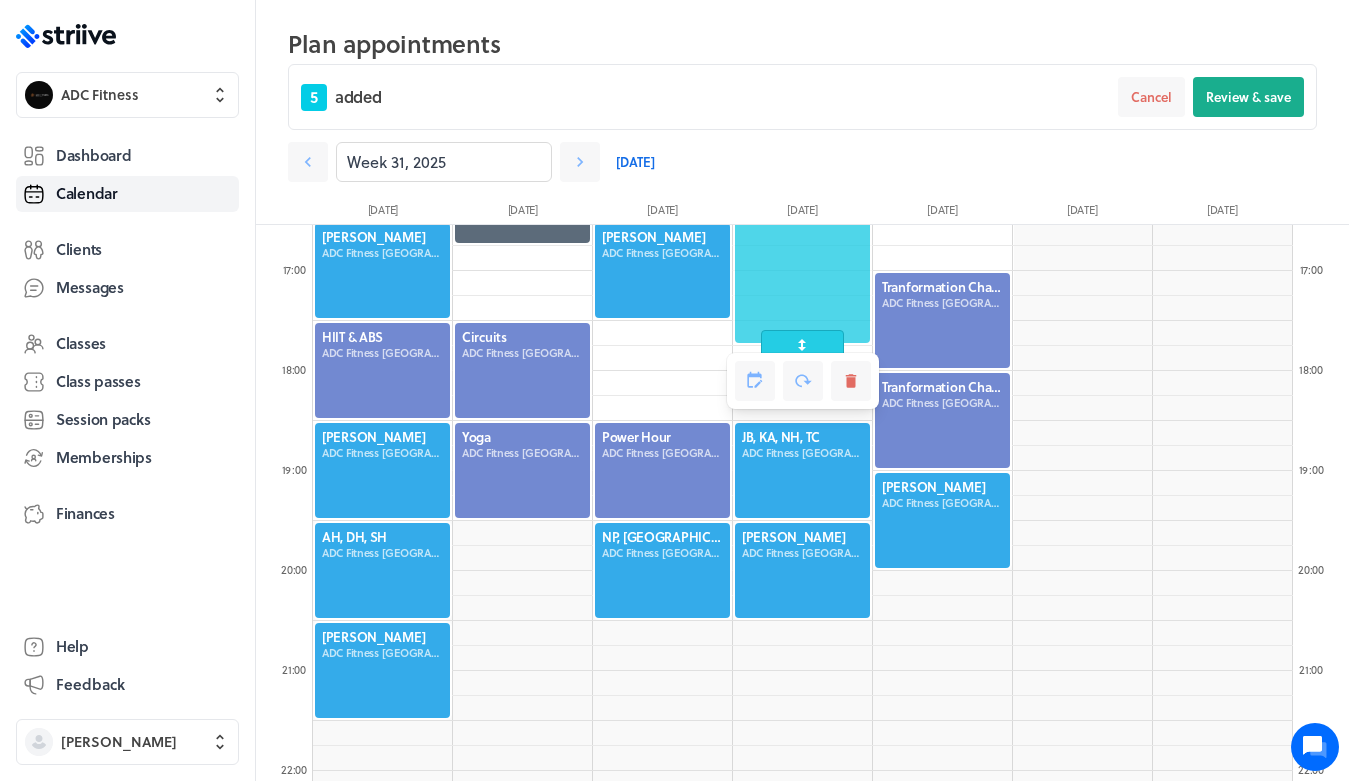 scroll, scrollTop: 1652, scrollLeft: 0, axis: vertical 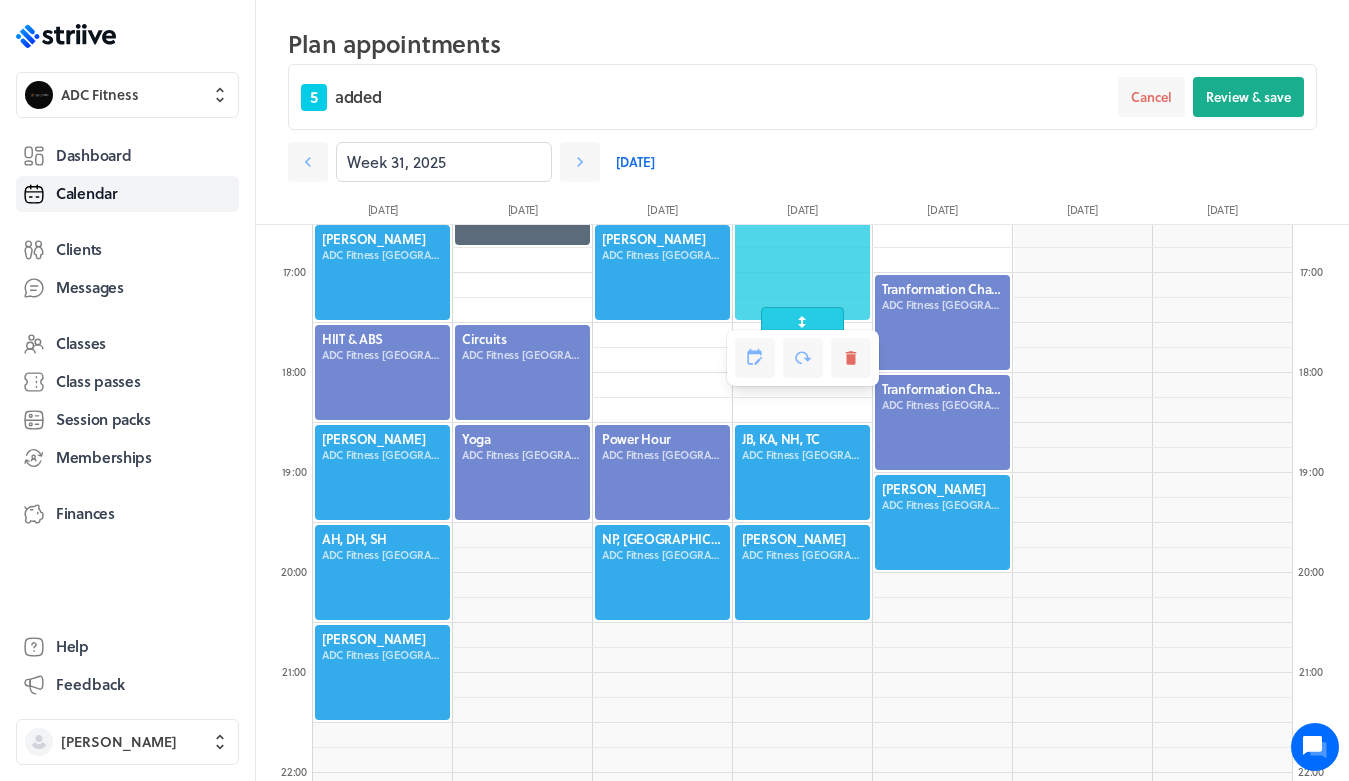 click at bounding box center [802, 322] 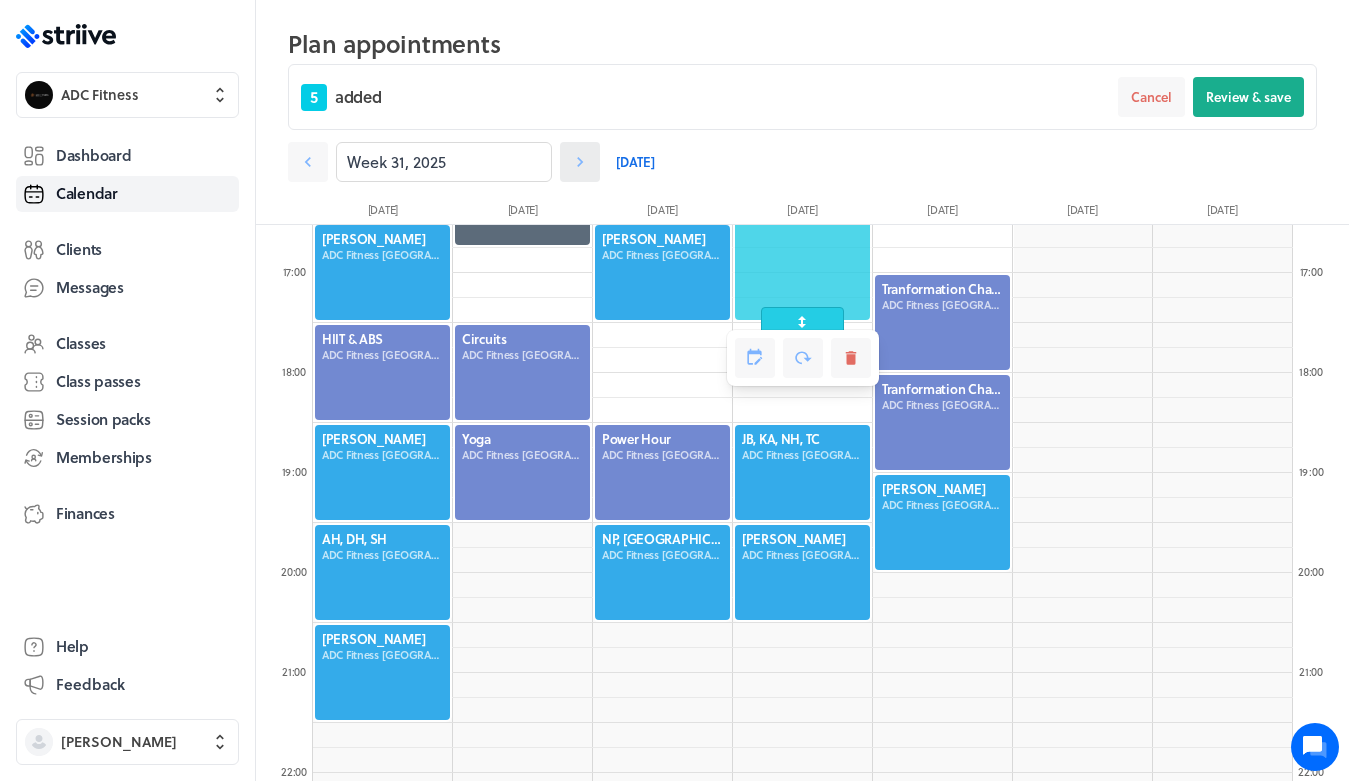 click 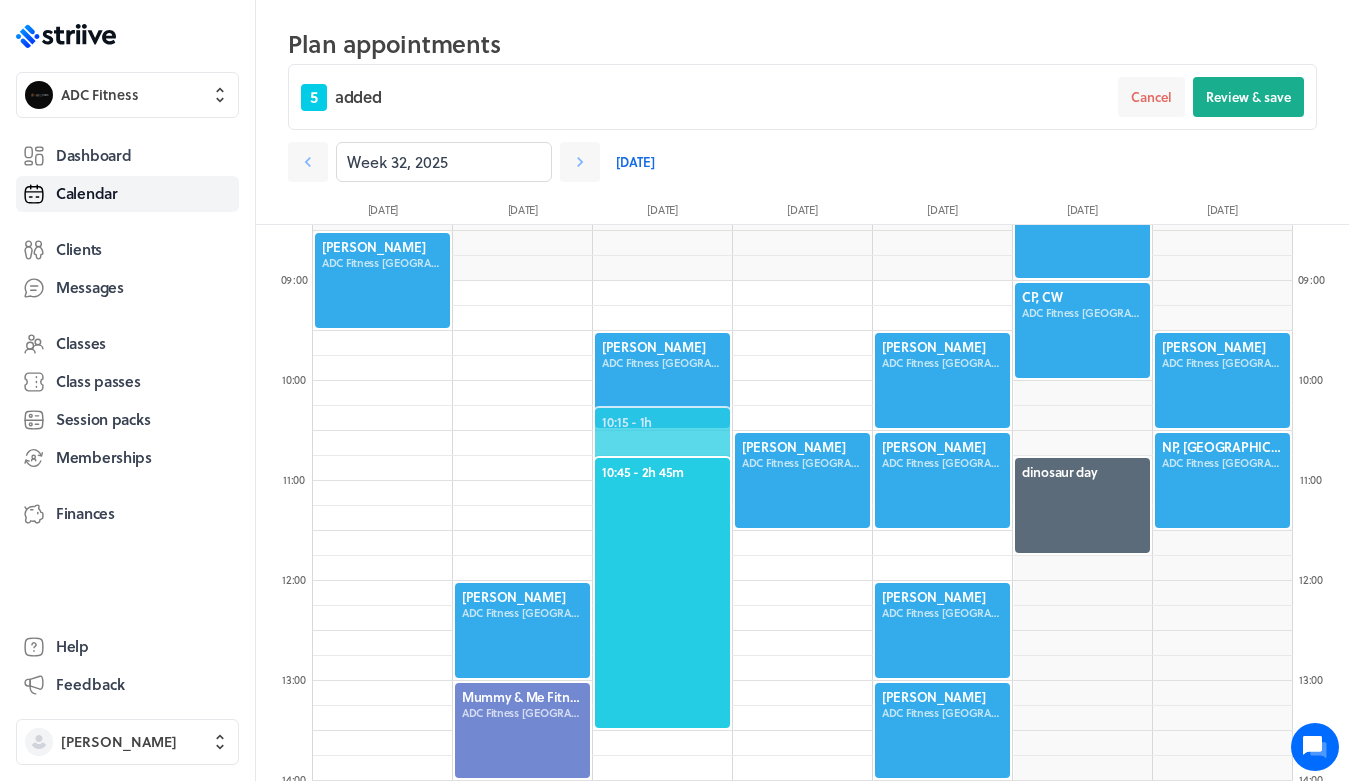 scroll, scrollTop: 843, scrollLeft: 0, axis: vertical 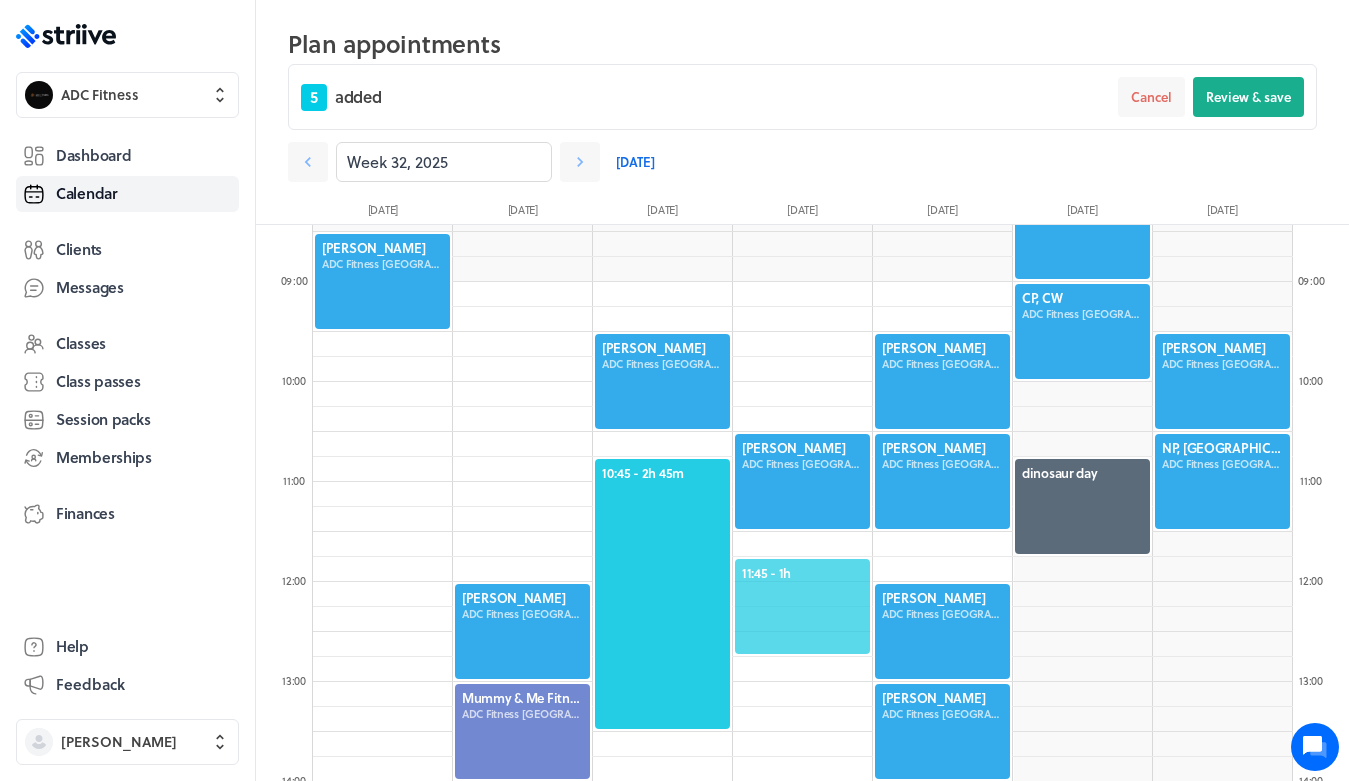 click on "11:45  - 1h" 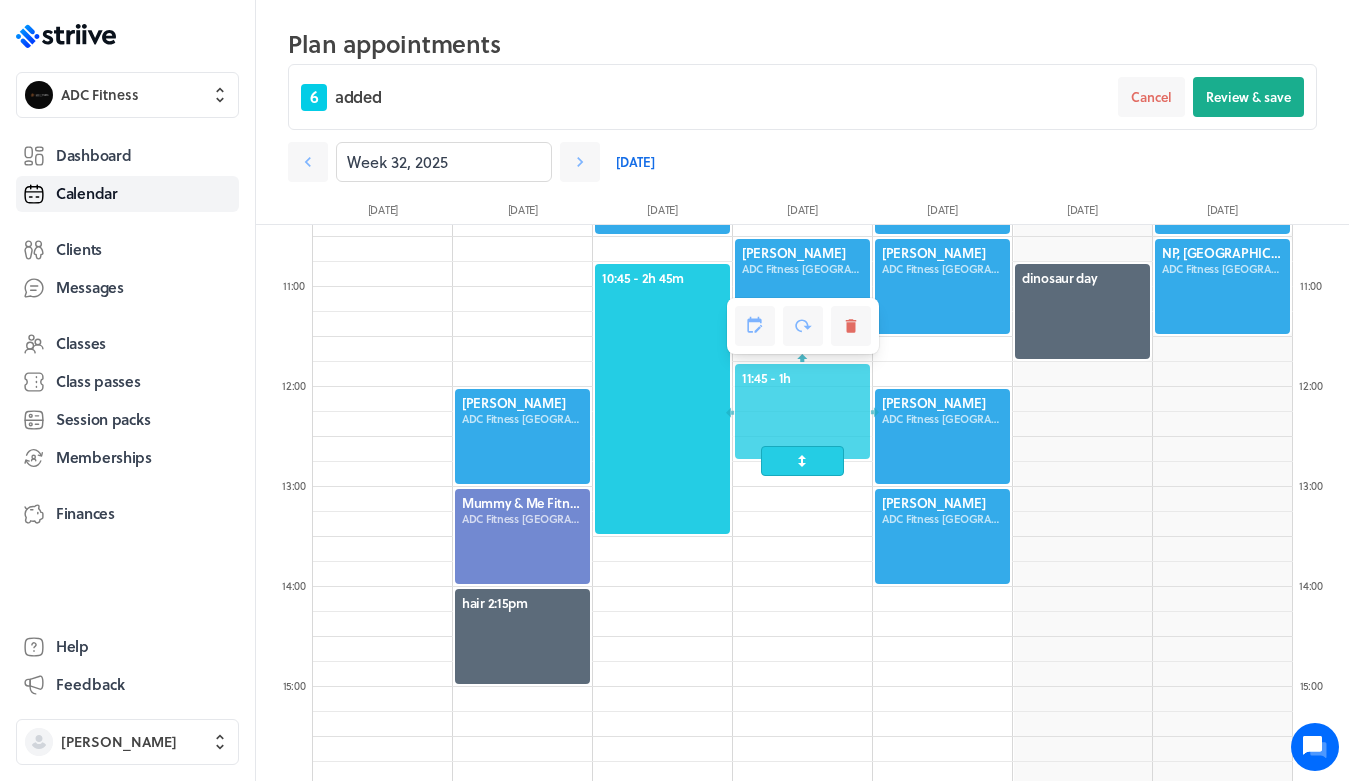 scroll, scrollTop: 1123, scrollLeft: 0, axis: vertical 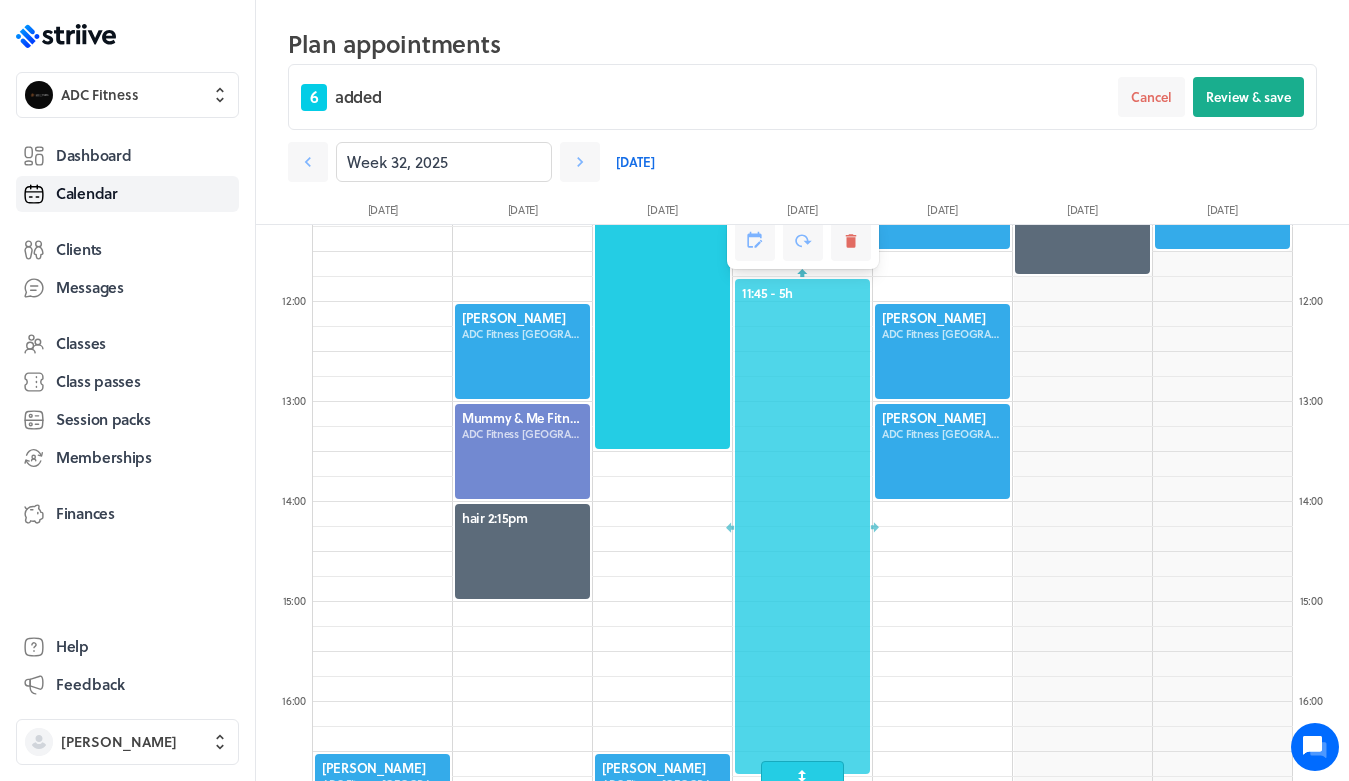 drag, startPoint x: 807, startPoint y: 377, endPoint x: 811, endPoint y: 802, distance: 425.01883 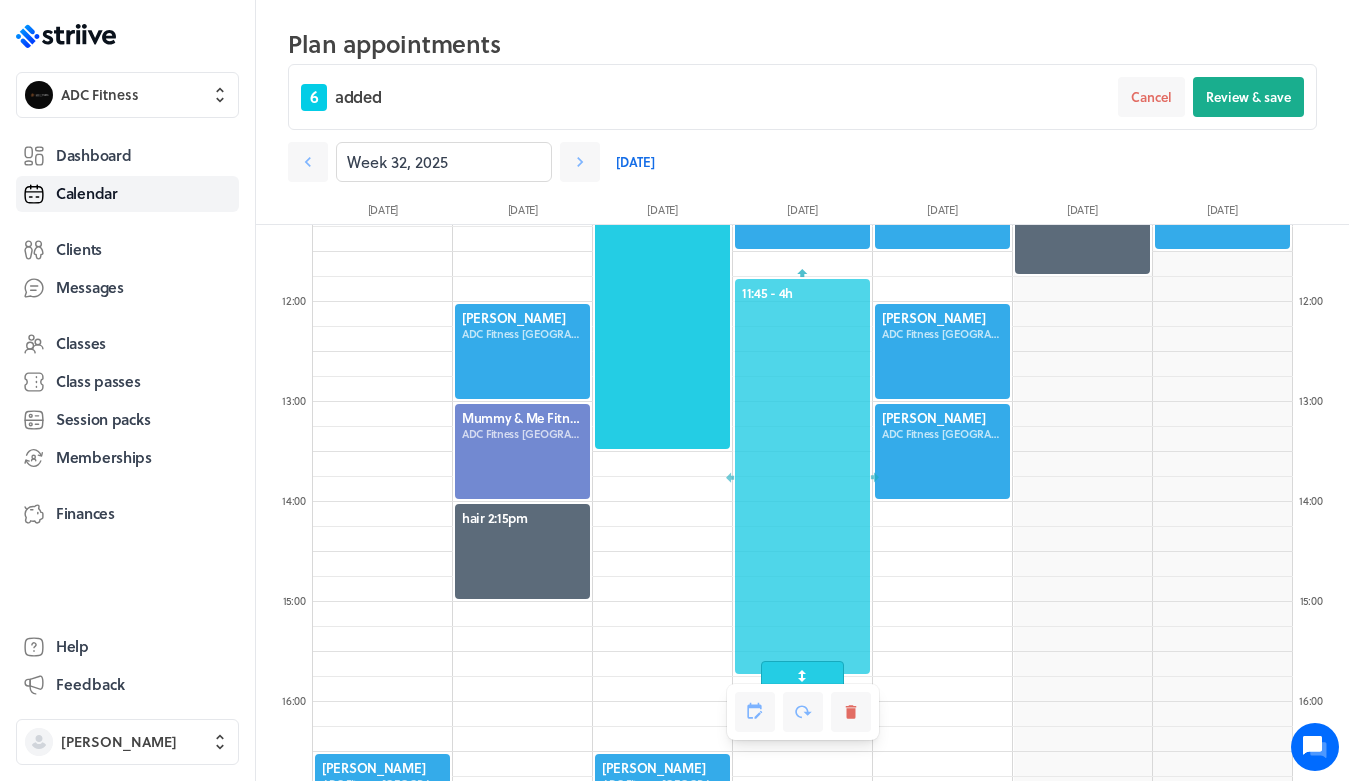 click on ".st0{fill:#006BFF;}
.st1{fill:#0A121C;}
.st2{fill:url(#SVGID_1_);}
.st3{fill:url(#SVGID_2_);}
.st4{fill:url(#SVGID_3_);}
.st5{fill:url(#SVGID_4_);}
.st6{fill:url(#SVGID_5_);}
.st7{fill:#FFFFFF;}
.st8{fill:url(#SVGID_6_);}
.st9{fill:url(#SVGID_7_);}
.st10{fill:url(#SVGID_8_);}
.st11{fill:url(#SVGID_9_);}
.st12{fill:url(#SVGID_10_);}
.st13{fill:url(#SVGID_11_);}
ADC Fitness Dashboard Calendar Clients Messages Classes Class passes Session packs Memberships Finances Help Feedback Alex Coe Open sidebar
Plan appointments
6 added Cancel Review & save
Week 32, 2025
Today 01" at bounding box center [674, -733] 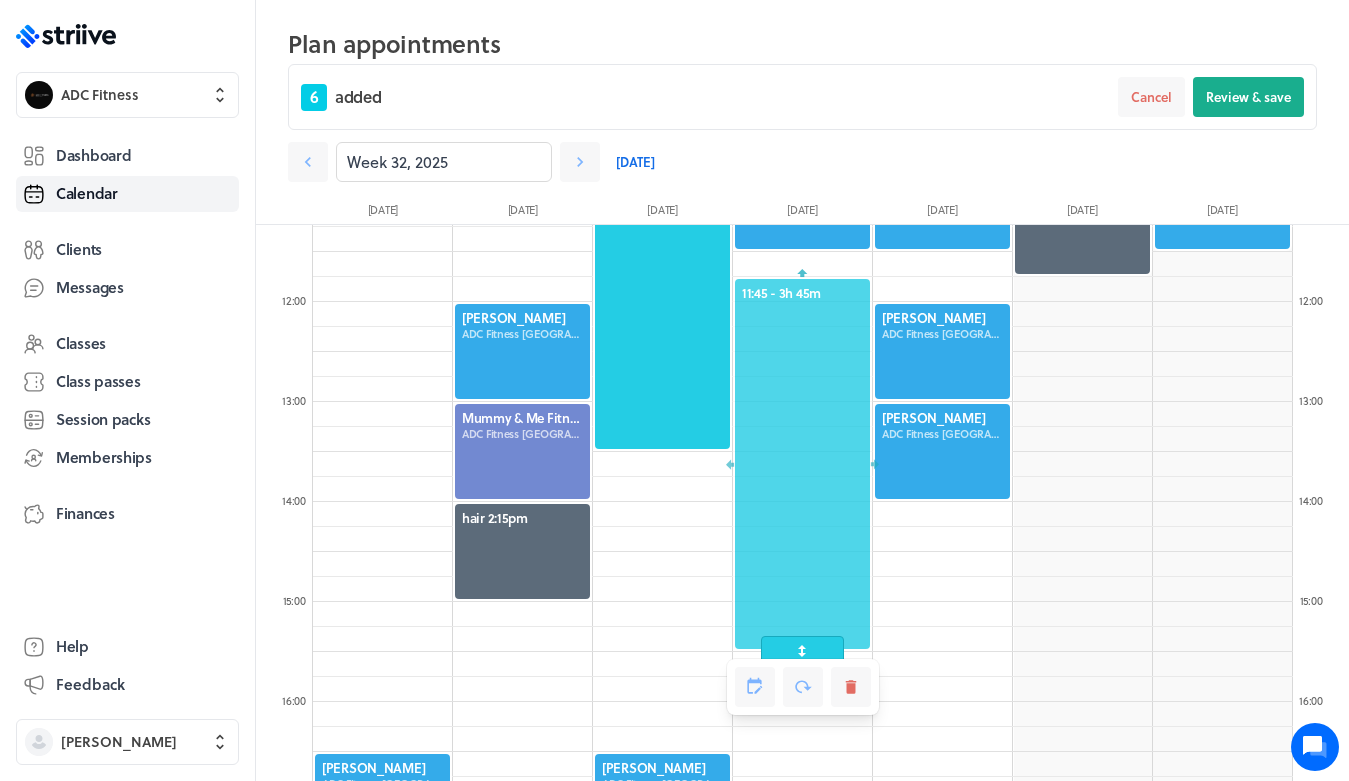 click at bounding box center (802, 651) 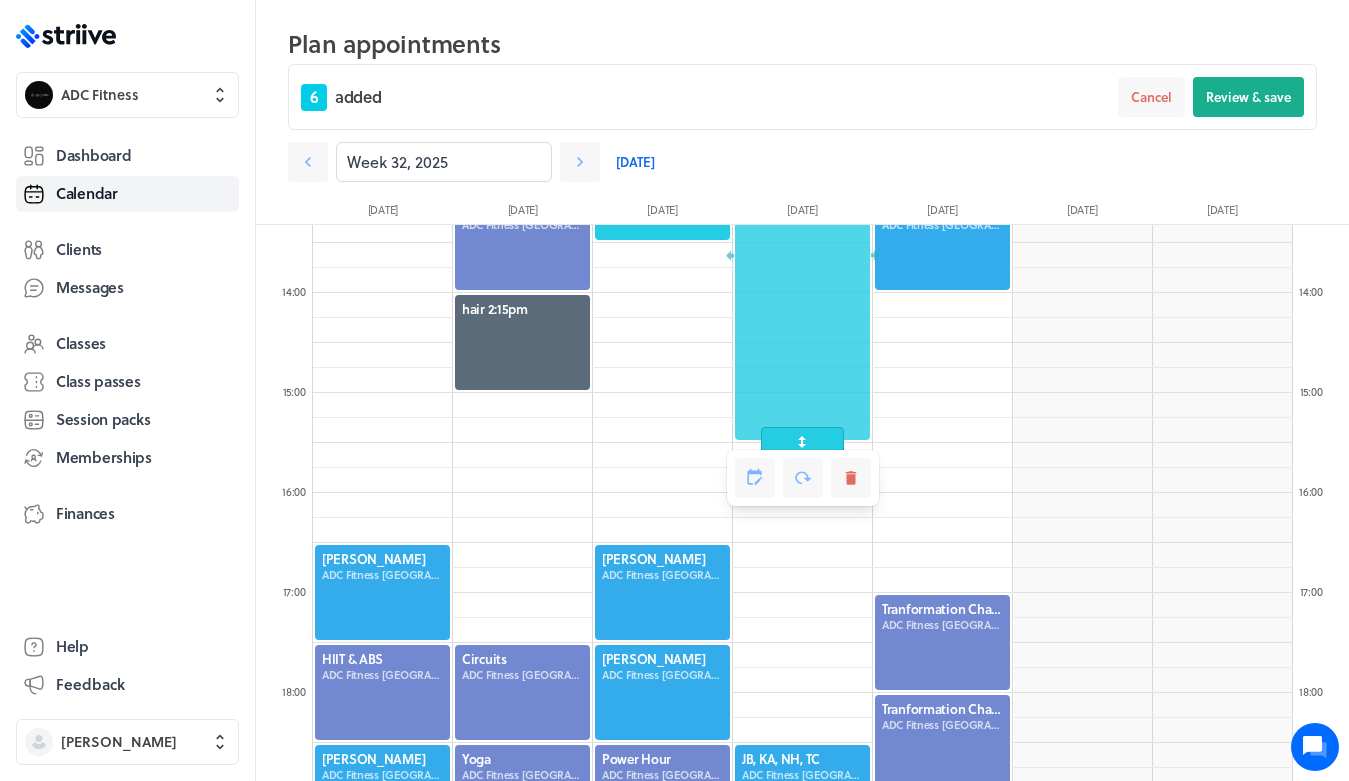 scroll, scrollTop: 1338, scrollLeft: 0, axis: vertical 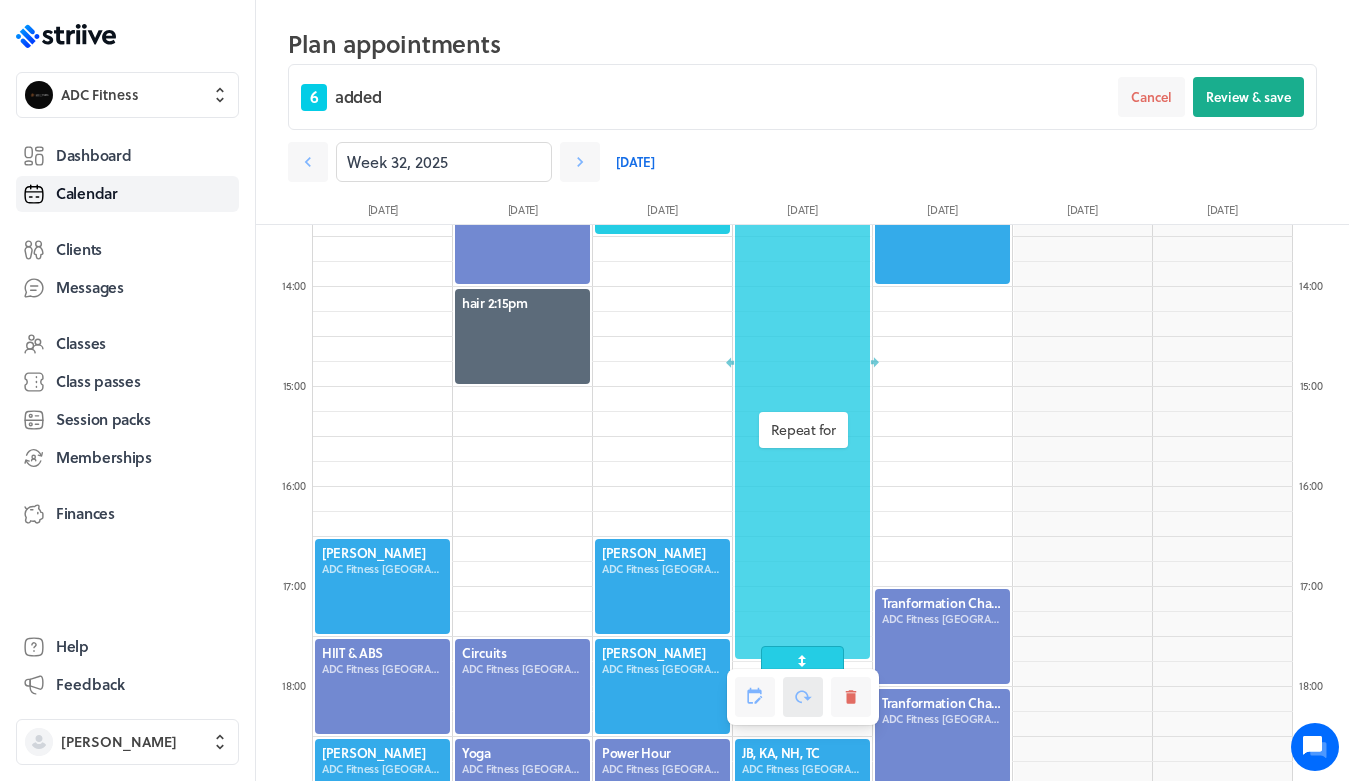 drag, startPoint x: 802, startPoint y: 433, endPoint x: 804, endPoint y: 699, distance: 266.0075 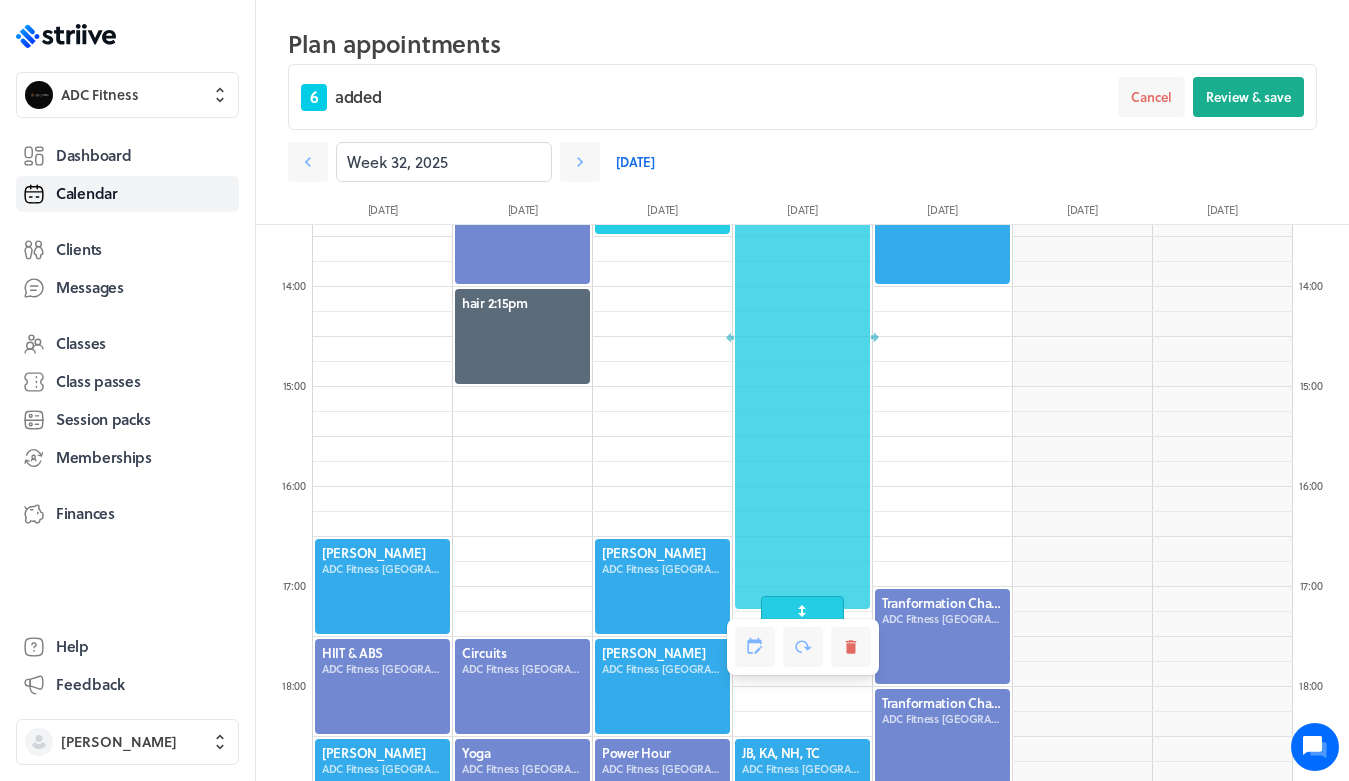 click at bounding box center [802, 611] 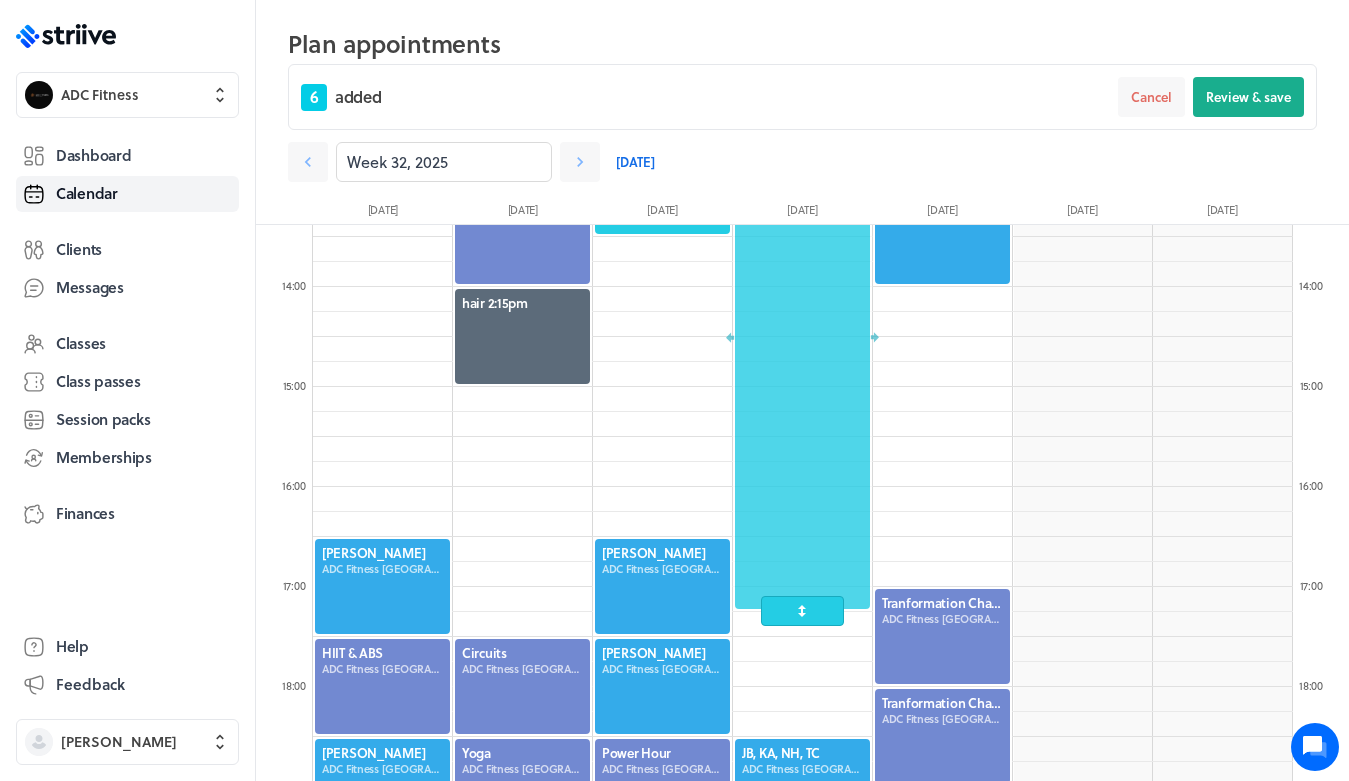 click at bounding box center (802, 336) 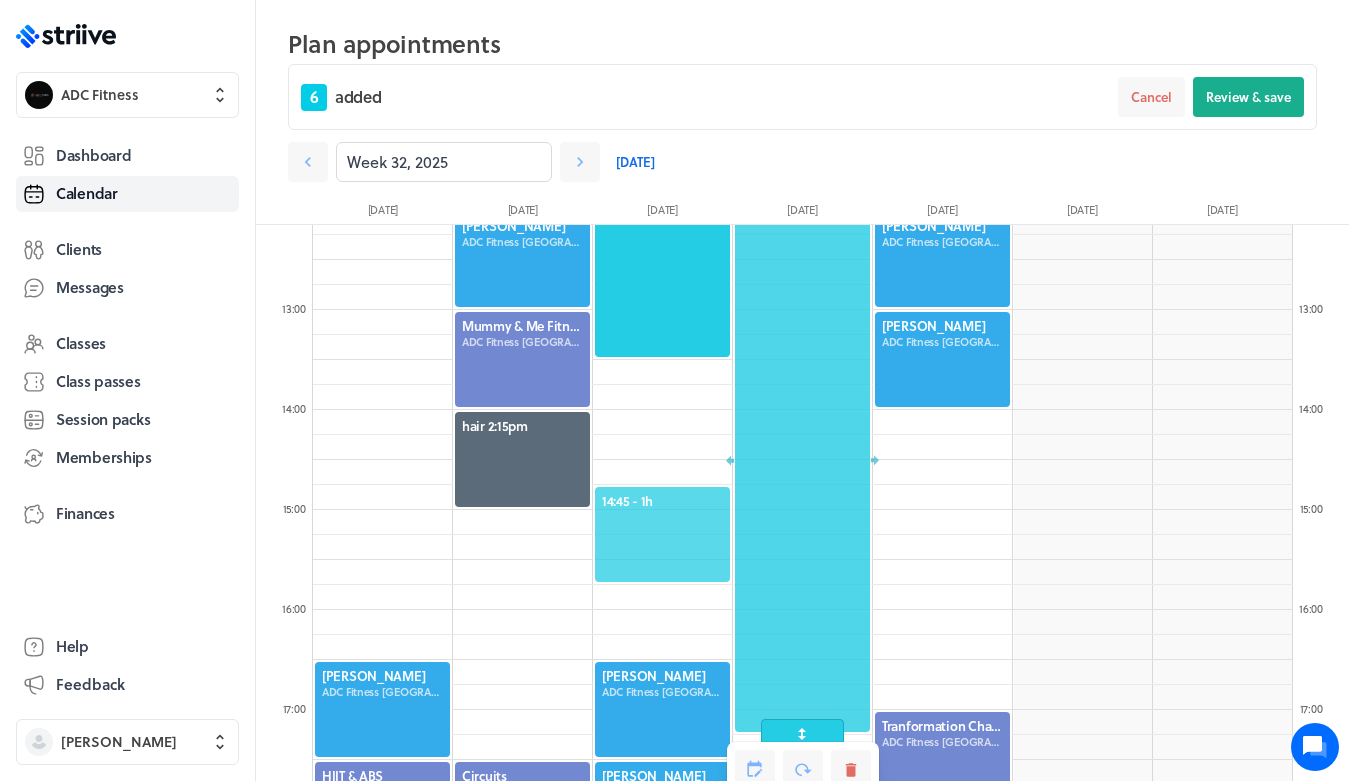 scroll, scrollTop: 1201, scrollLeft: 0, axis: vertical 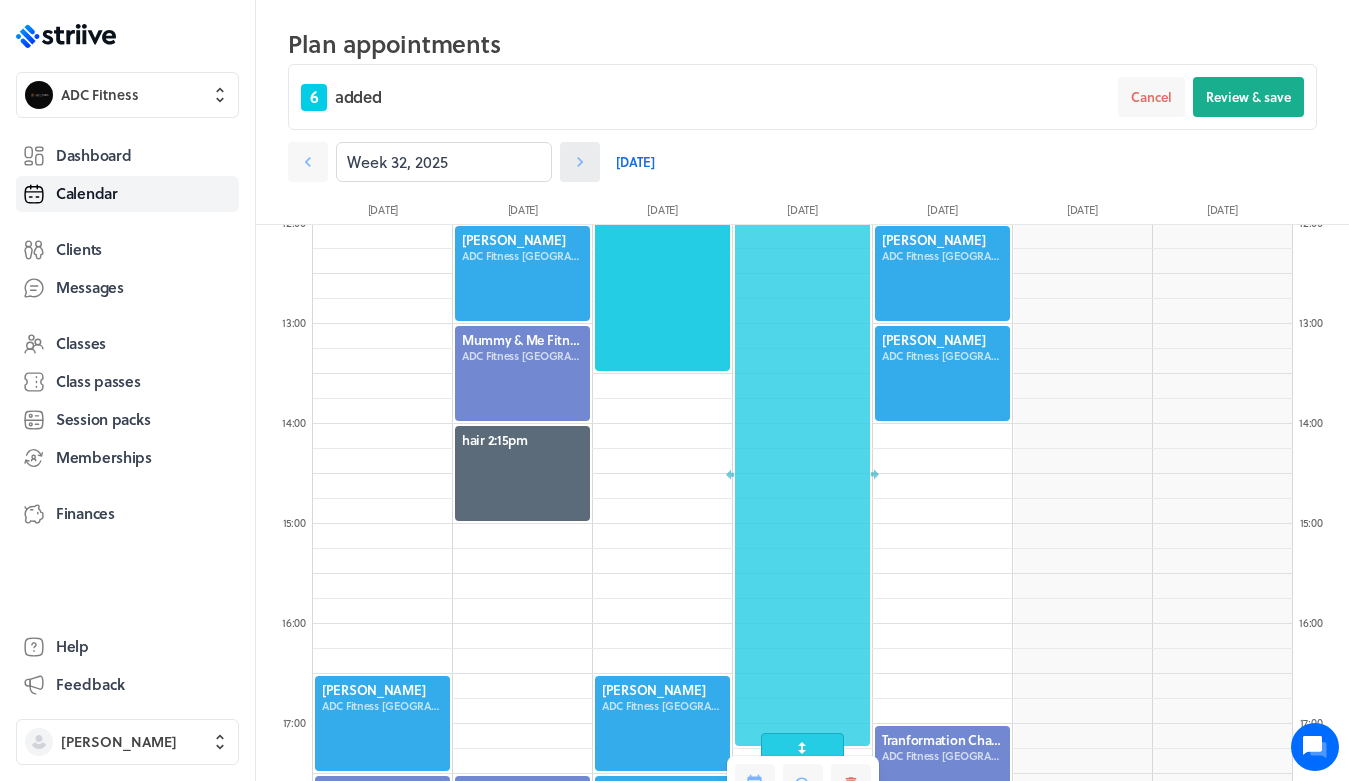click 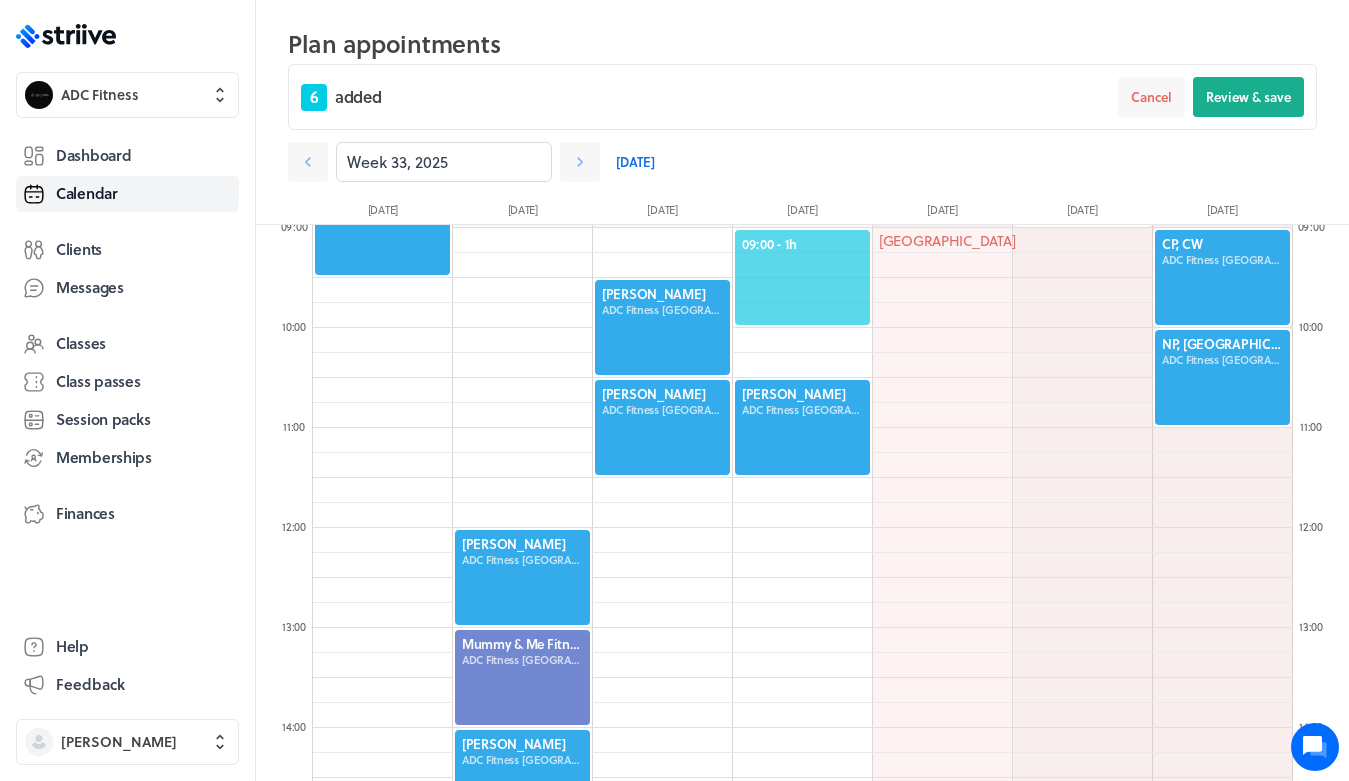 scroll, scrollTop: 905, scrollLeft: 0, axis: vertical 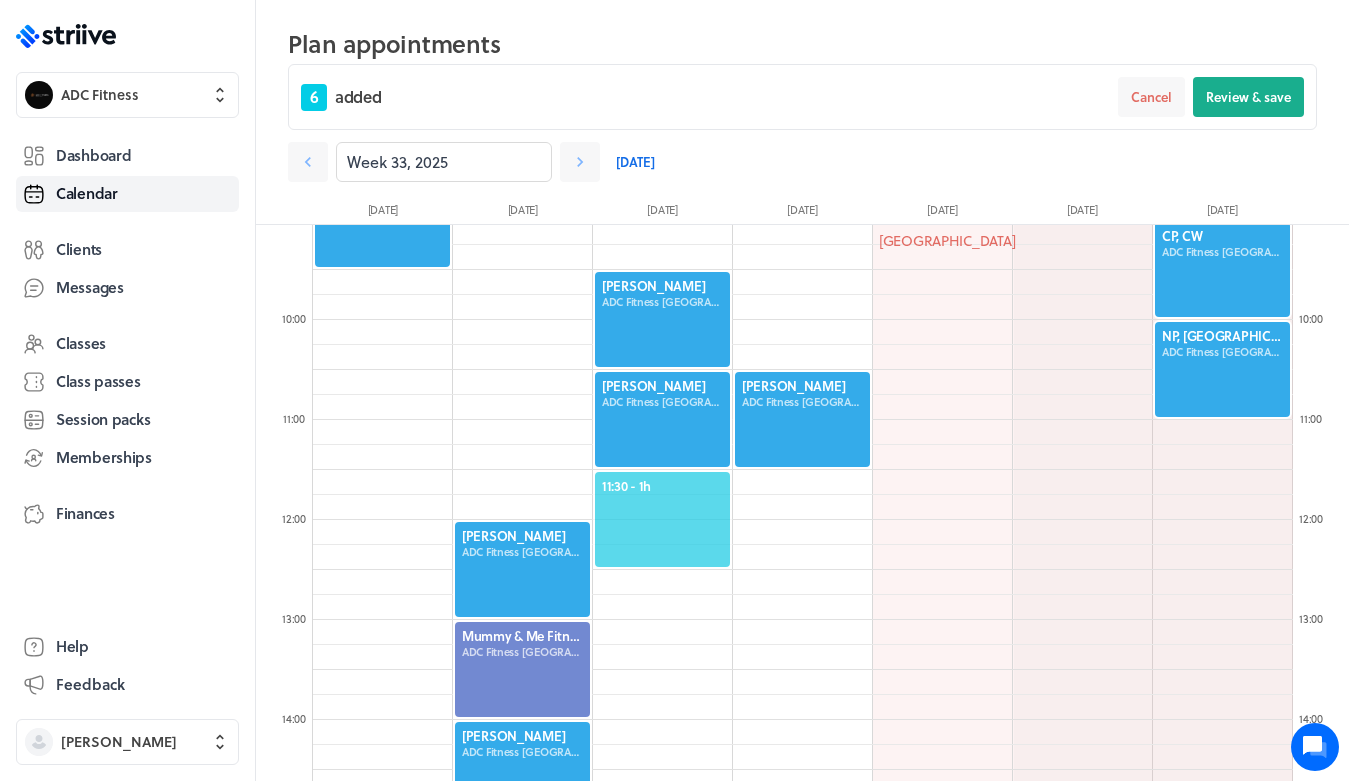 click on "11:30  - 1h" 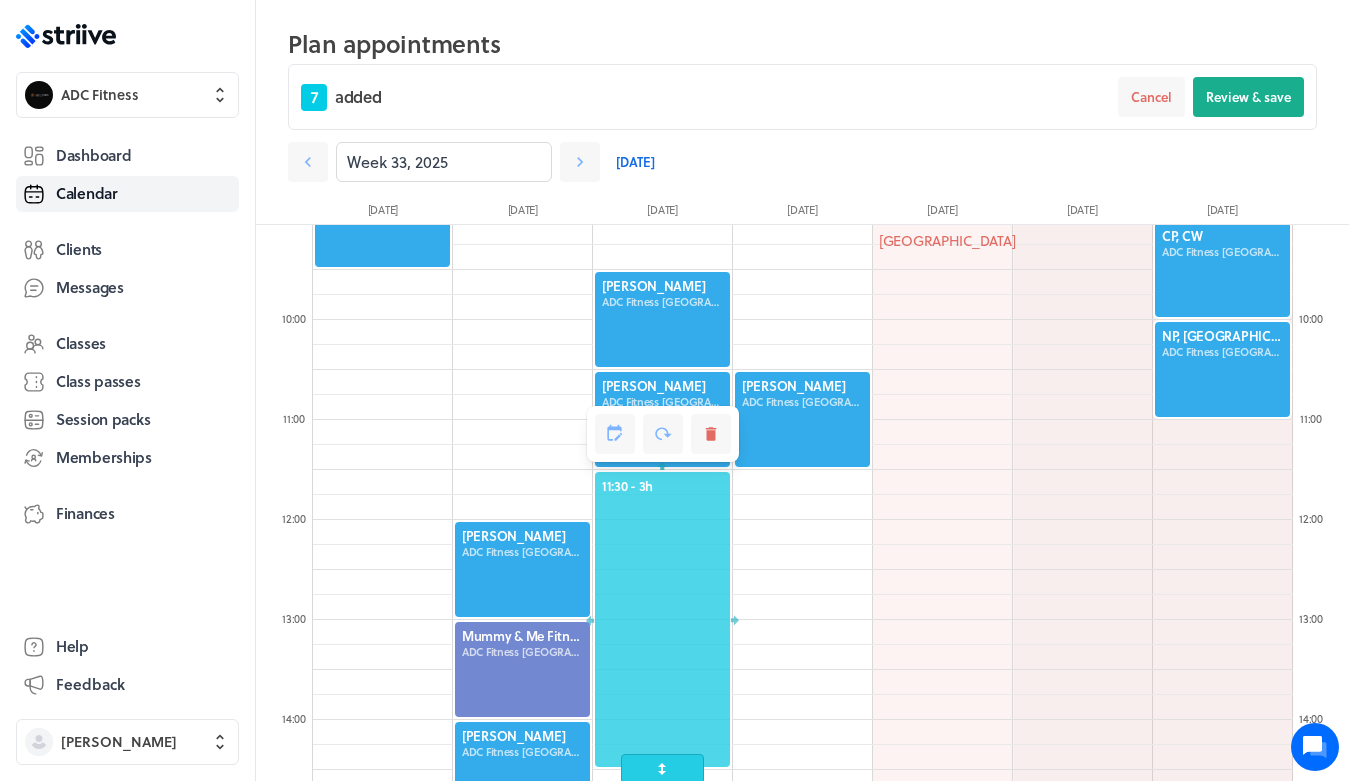 drag, startPoint x: 664, startPoint y: 563, endPoint x: 630, endPoint y: 827, distance: 266.1804 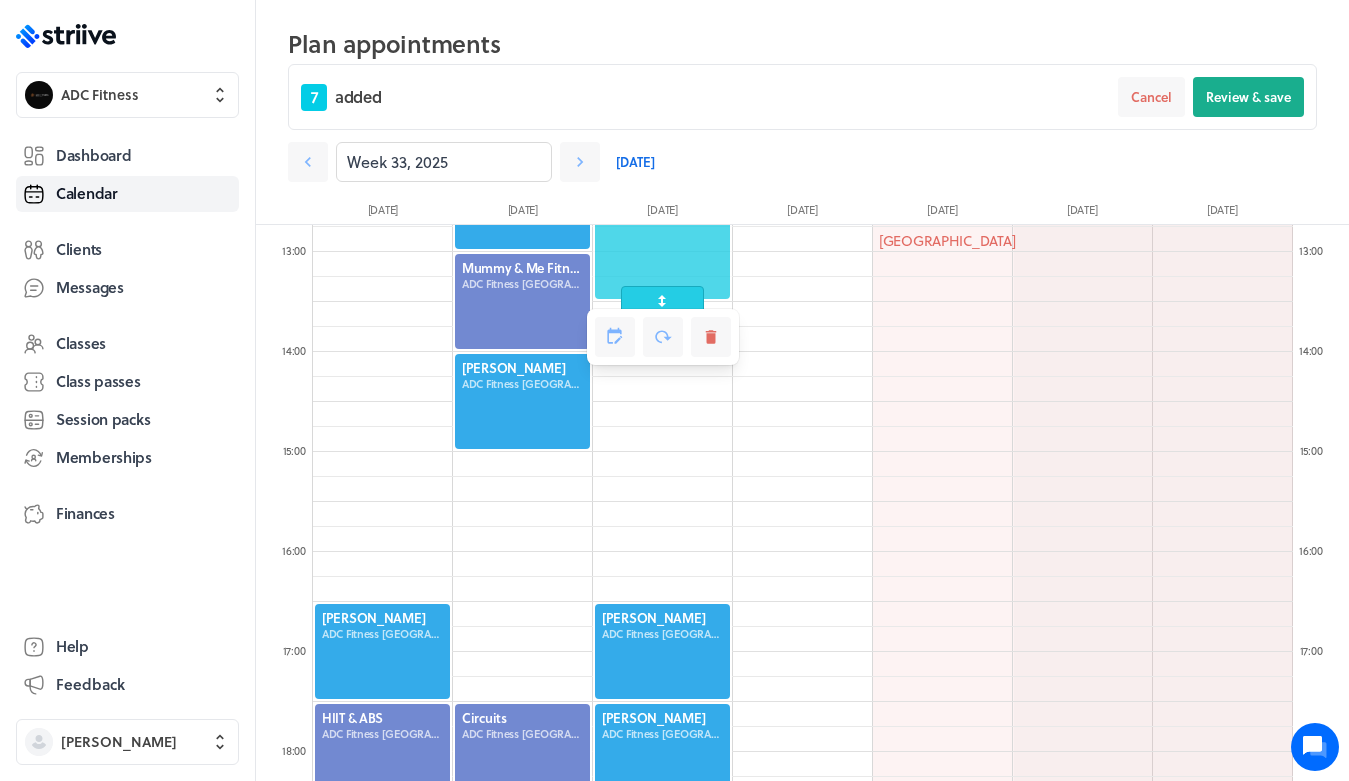 scroll, scrollTop: 1316, scrollLeft: 0, axis: vertical 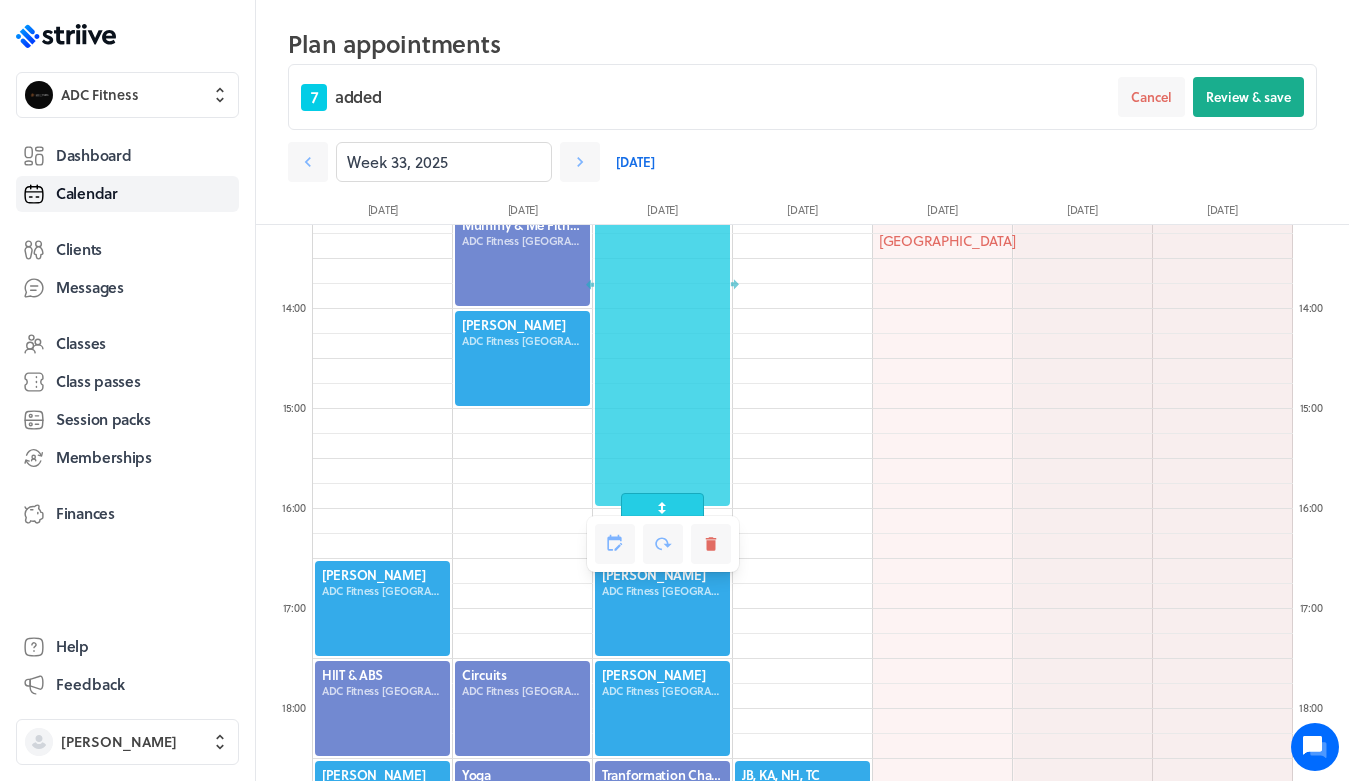 click at bounding box center (803, 109) 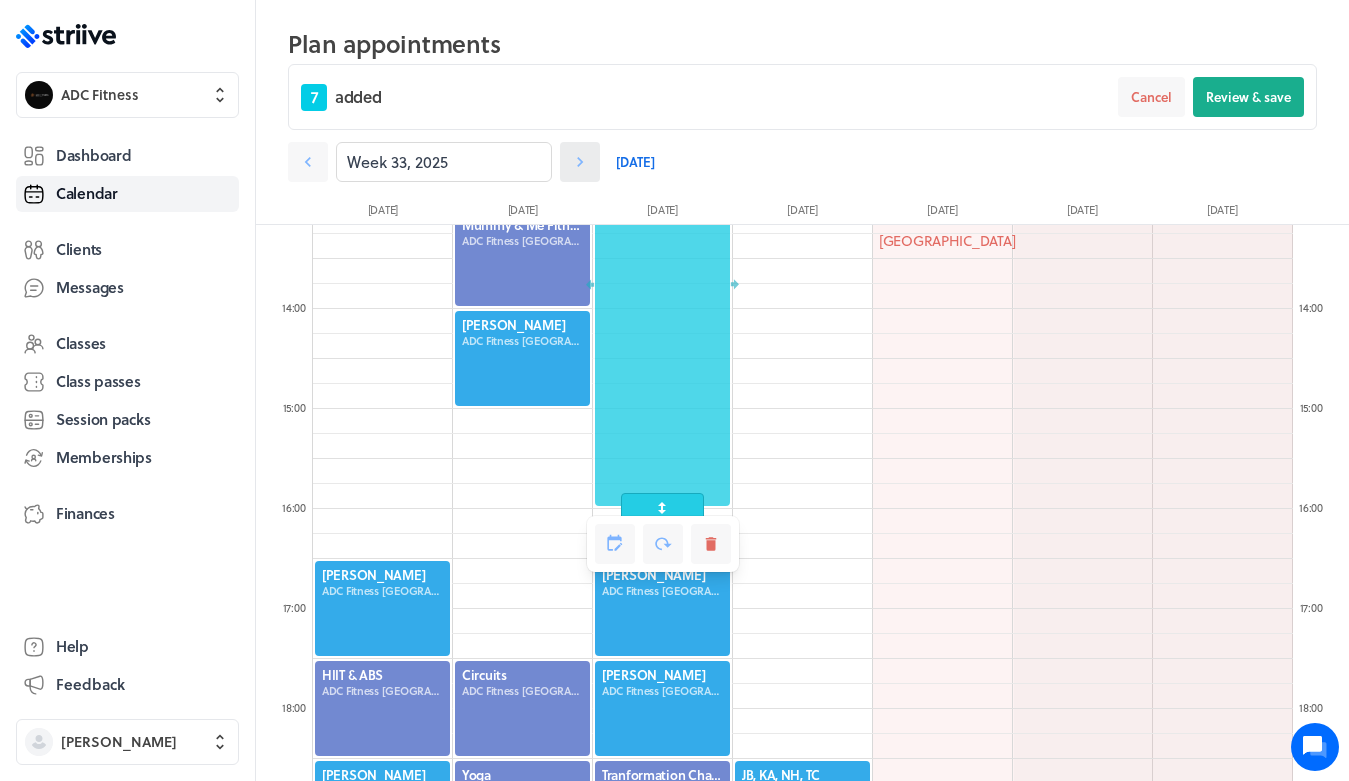 click 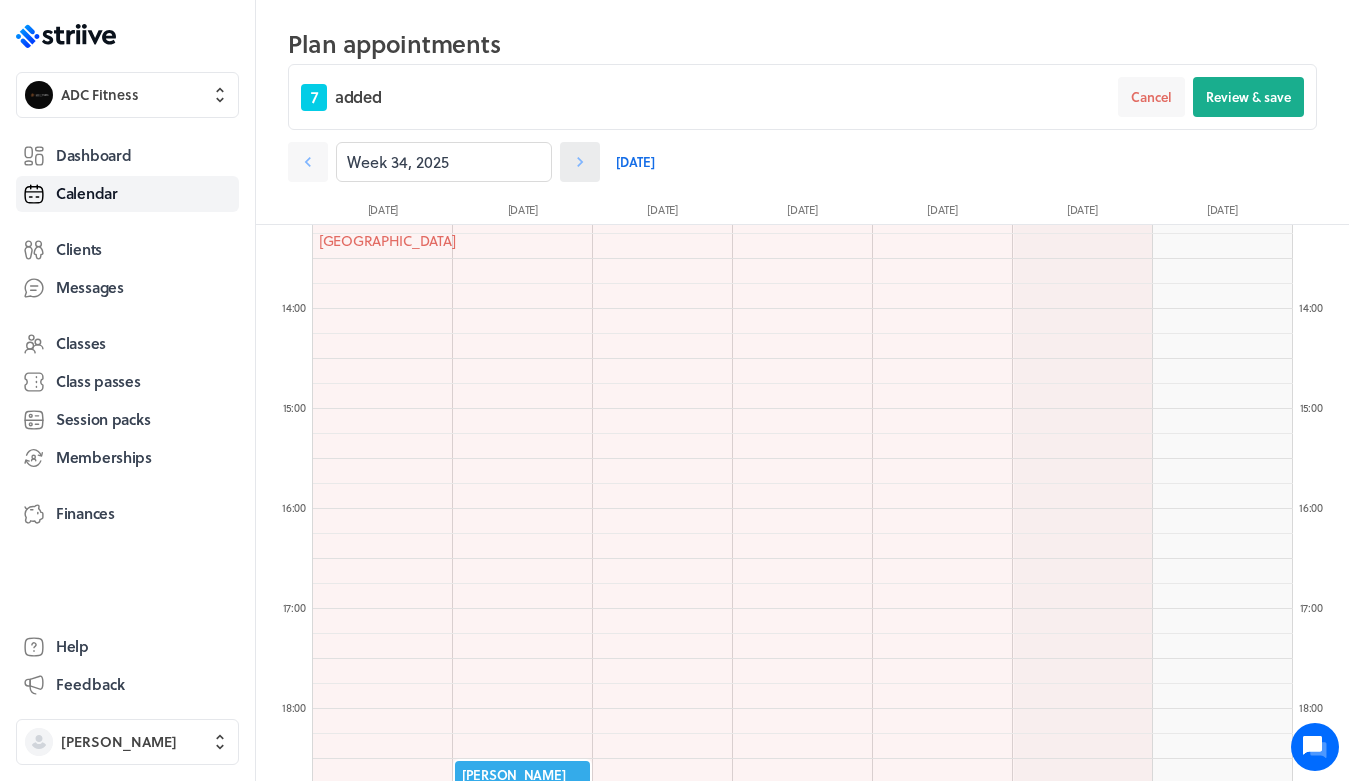 click 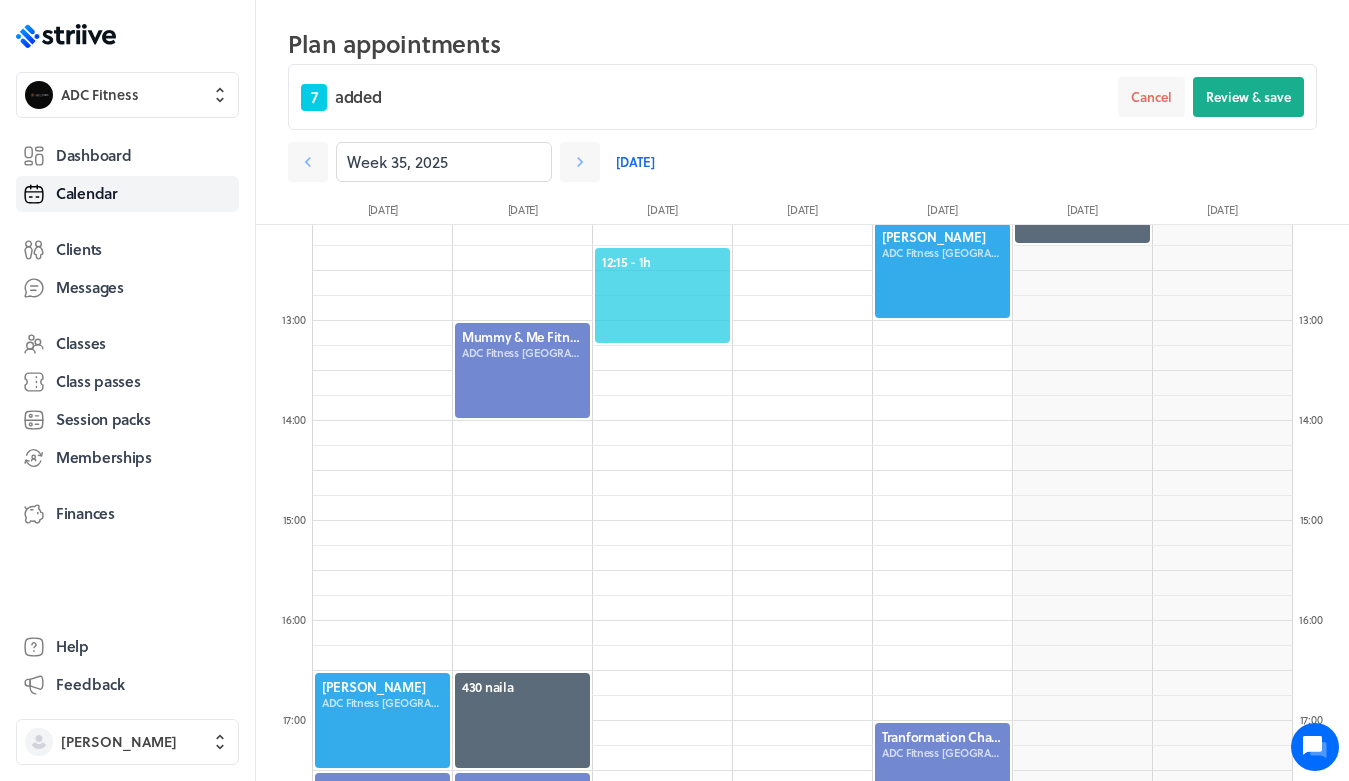 scroll, scrollTop: 1157, scrollLeft: 0, axis: vertical 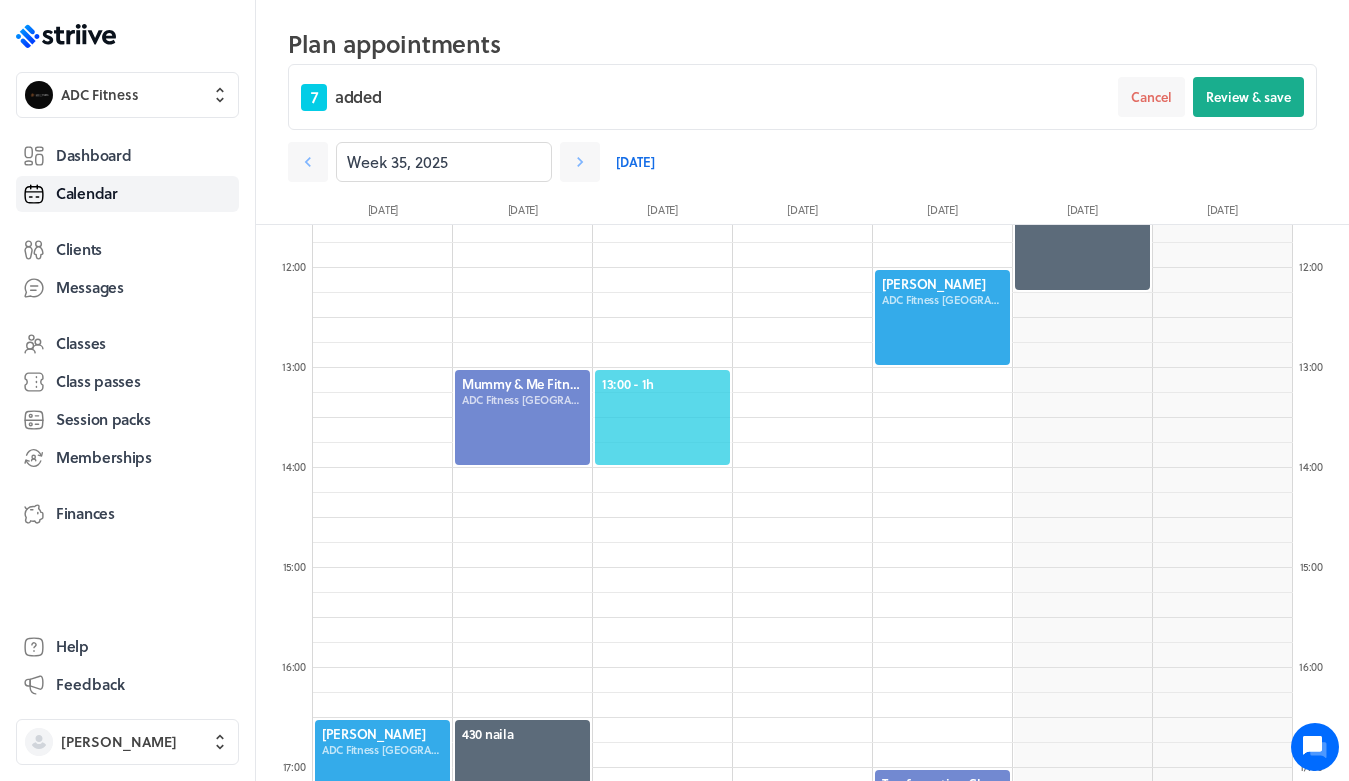click on "13:00  - 1h" 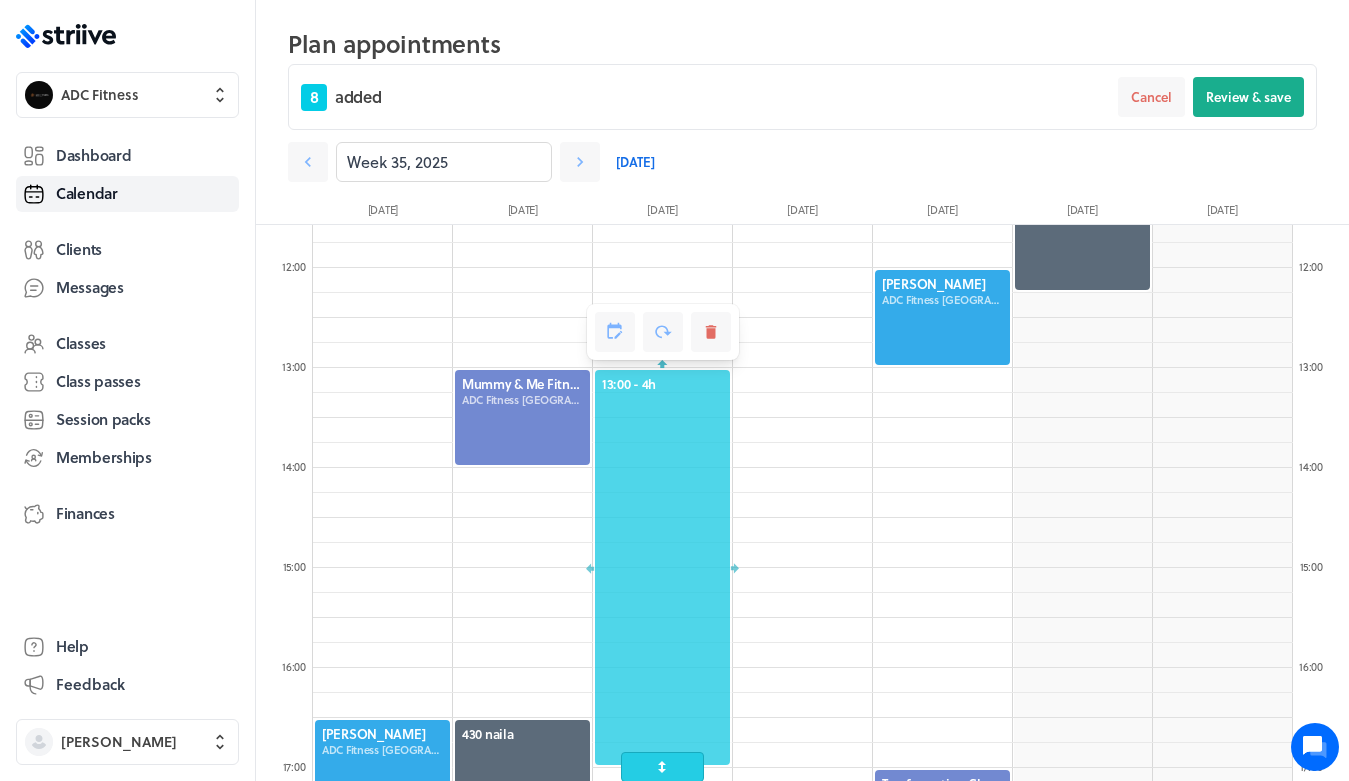 drag, startPoint x: 650, startPoint y: 465, endPoint x: 681, endPoint y: 834, distance: 370.29987 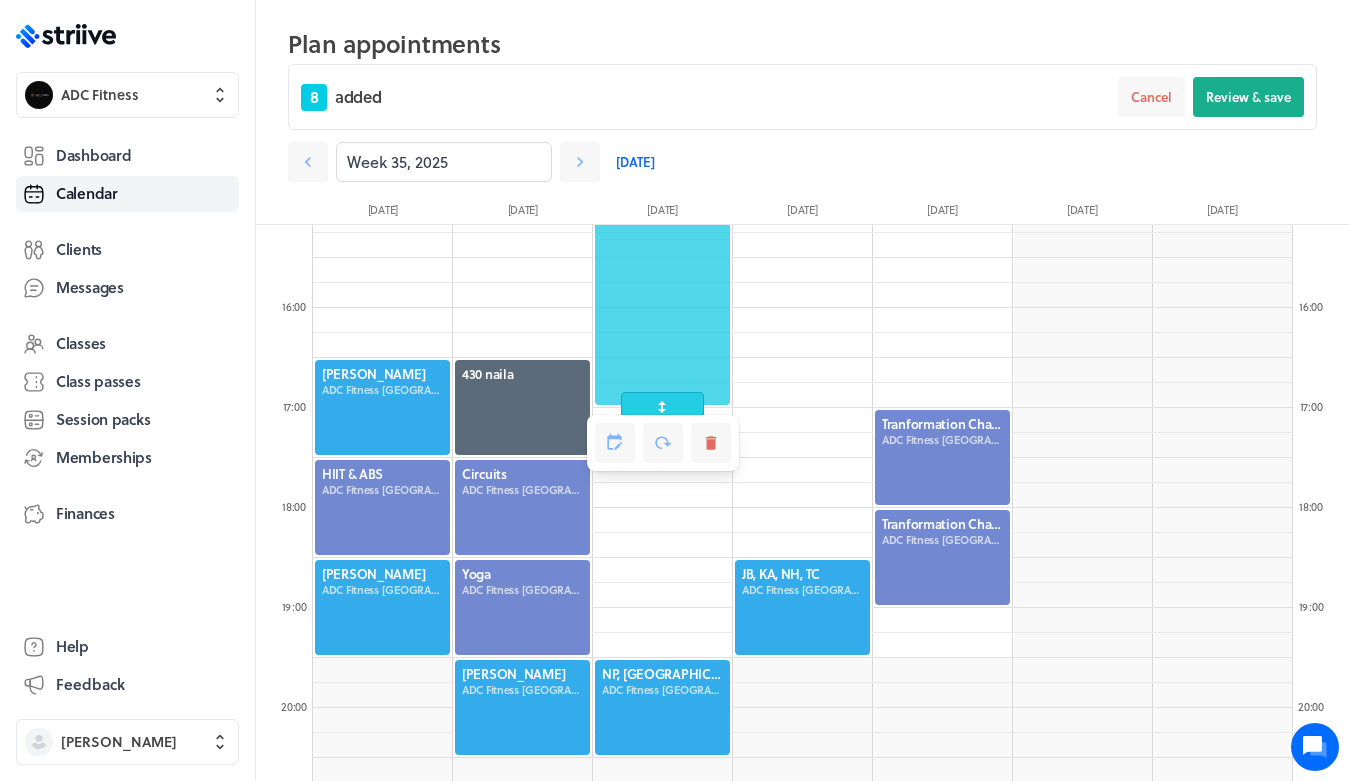scroll, scrollTop: 1618, scrollLeft: 0, axis: vertical 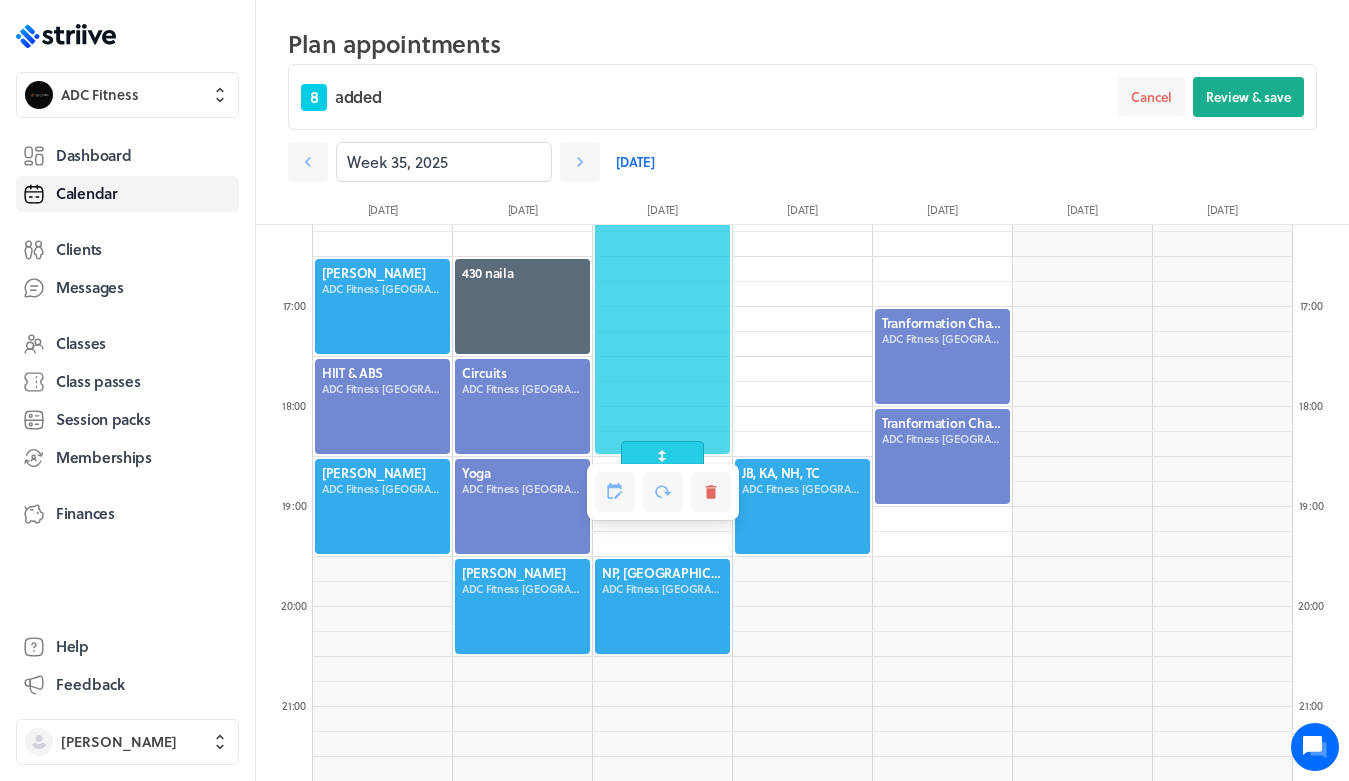 click at bounding box center [663, 492] 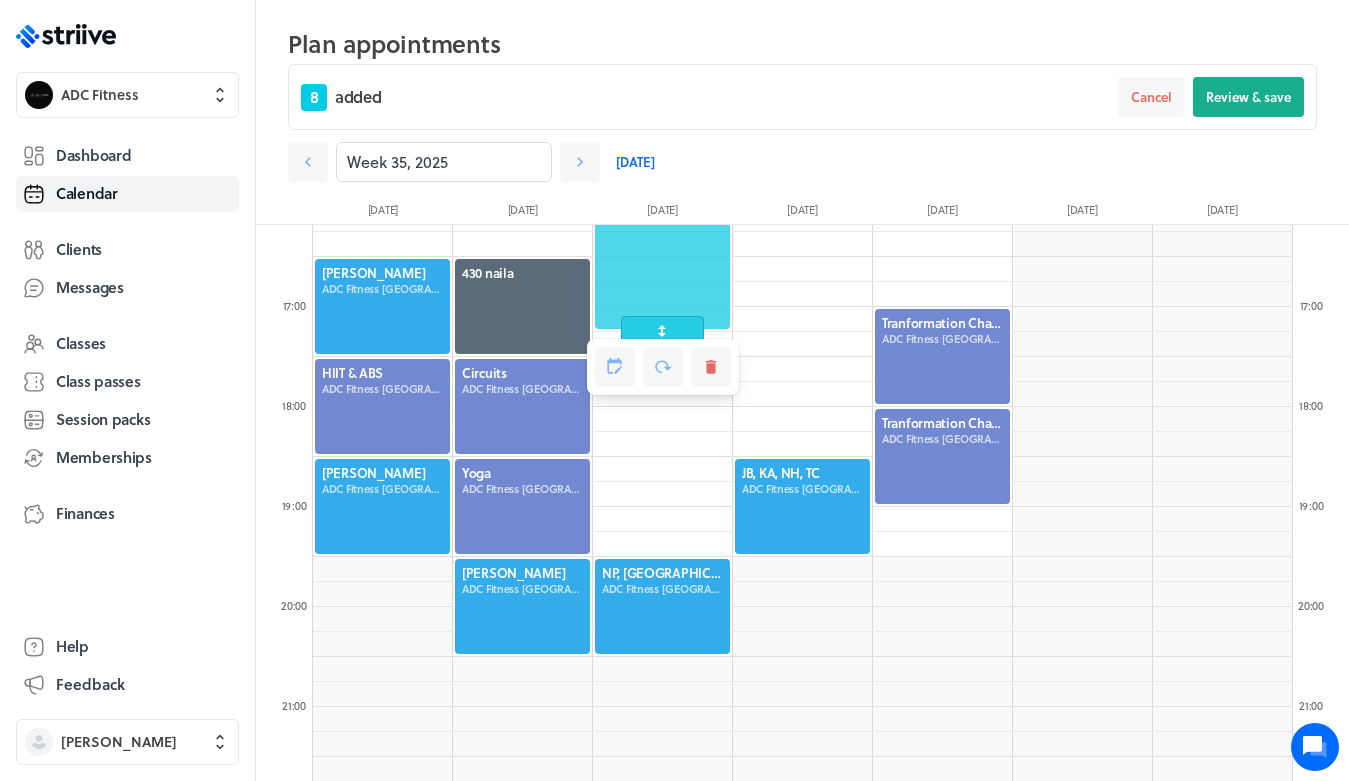 click at bounding box center (663, 367) 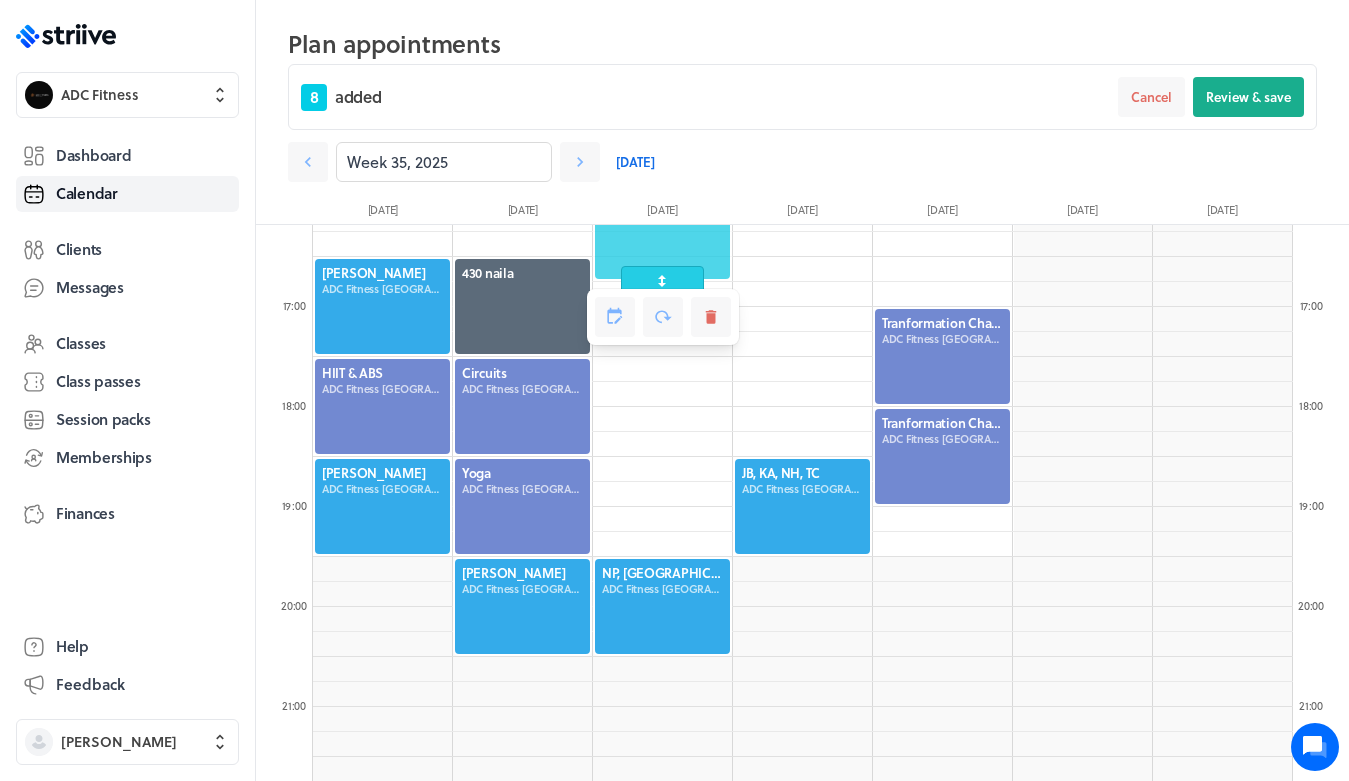 click at bounding box center [662, 281] 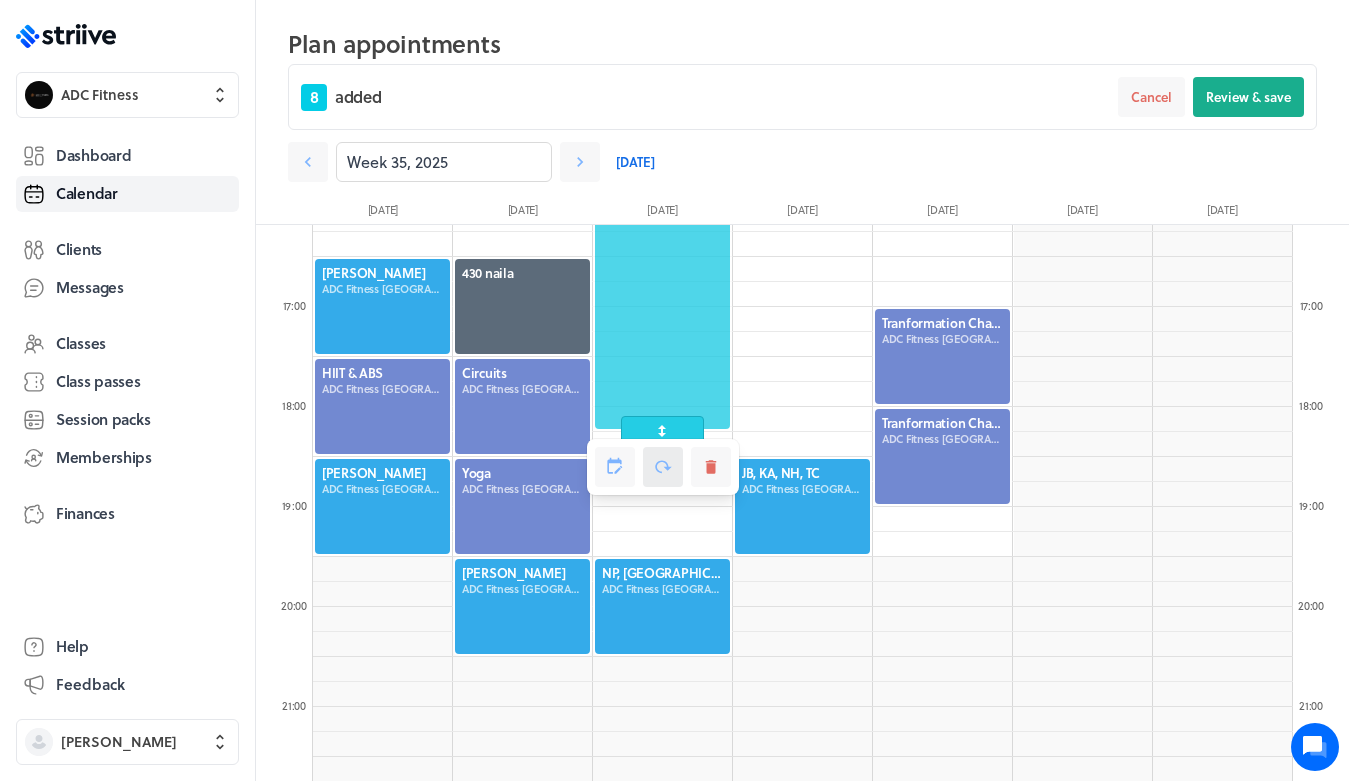 drag, startPoint x: 672, startPoint y: 276, endPoint x: 672, endPoint y: 485, distance: 209 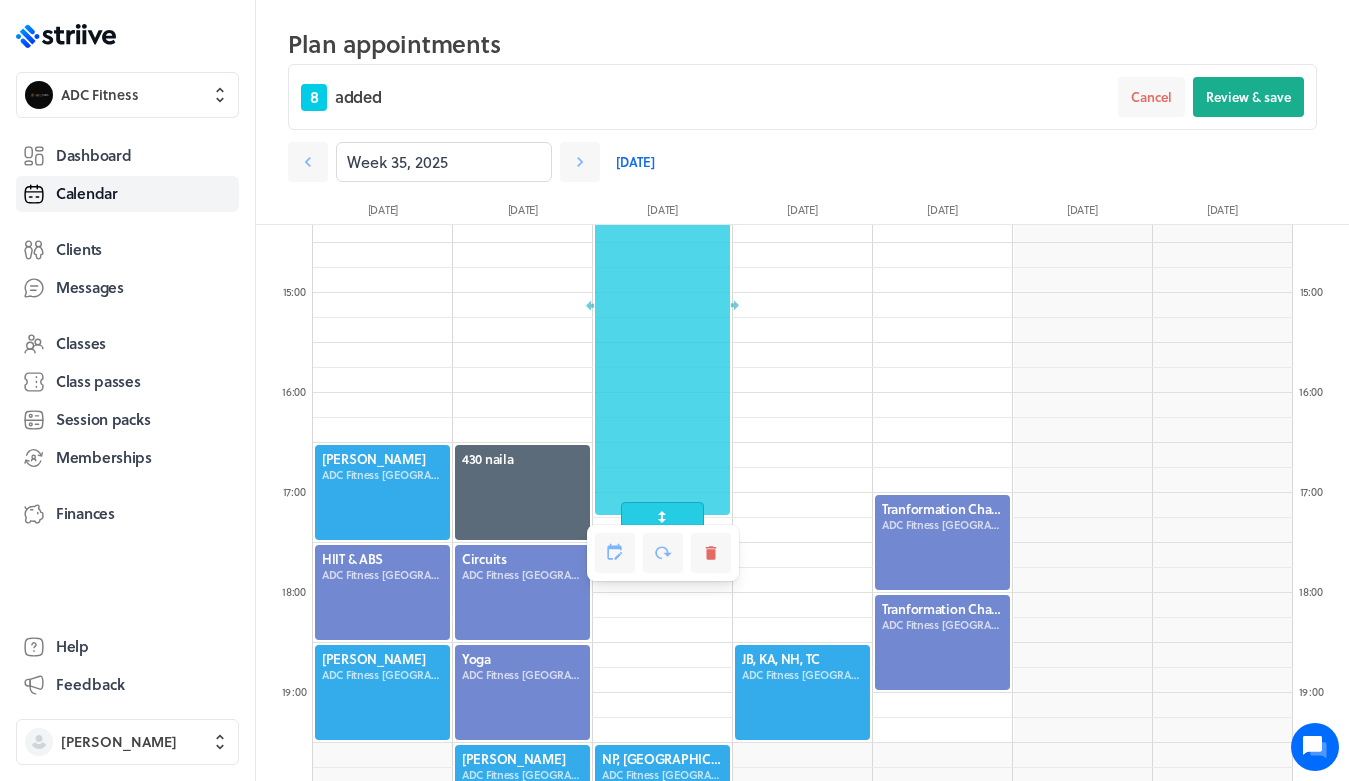 scroll, scrollTop: 1434, scrollLeft: 0, axis: vertical 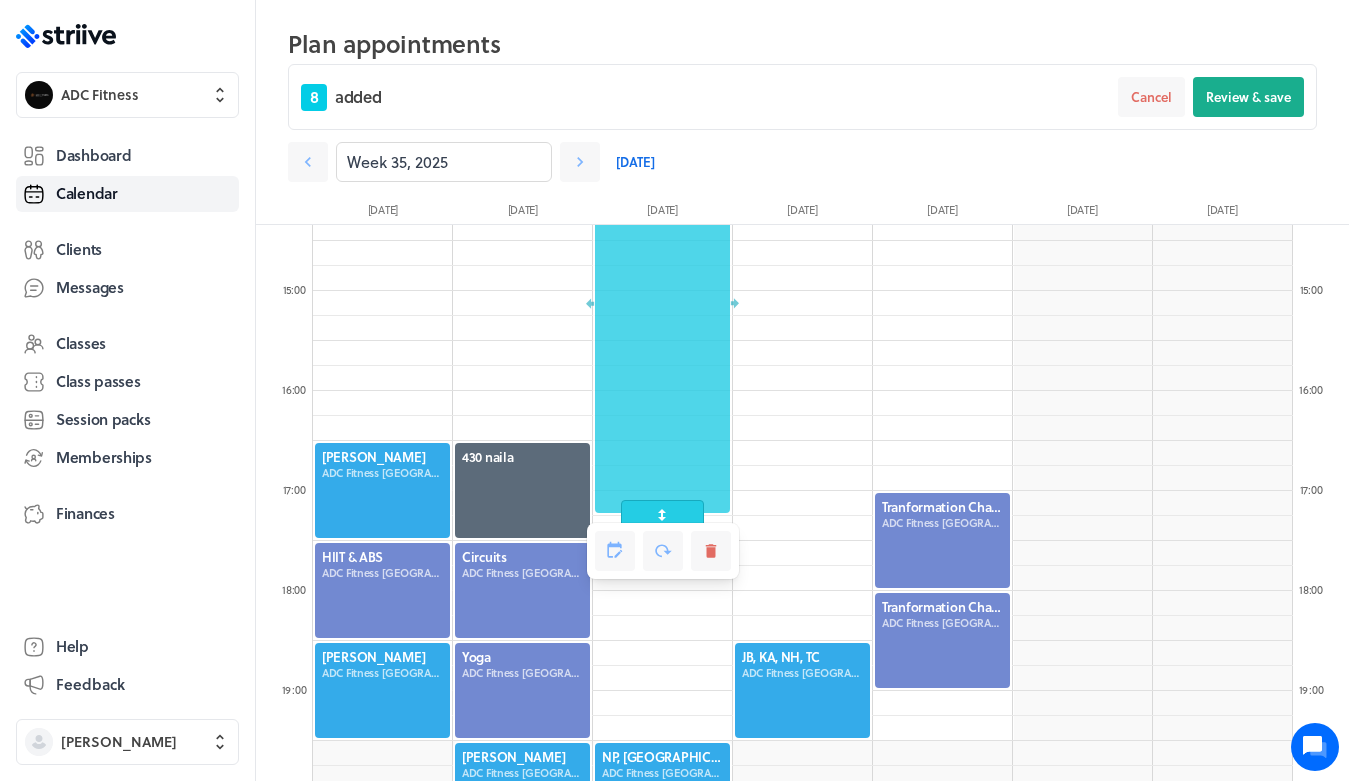click at bounding box center (803, -9) 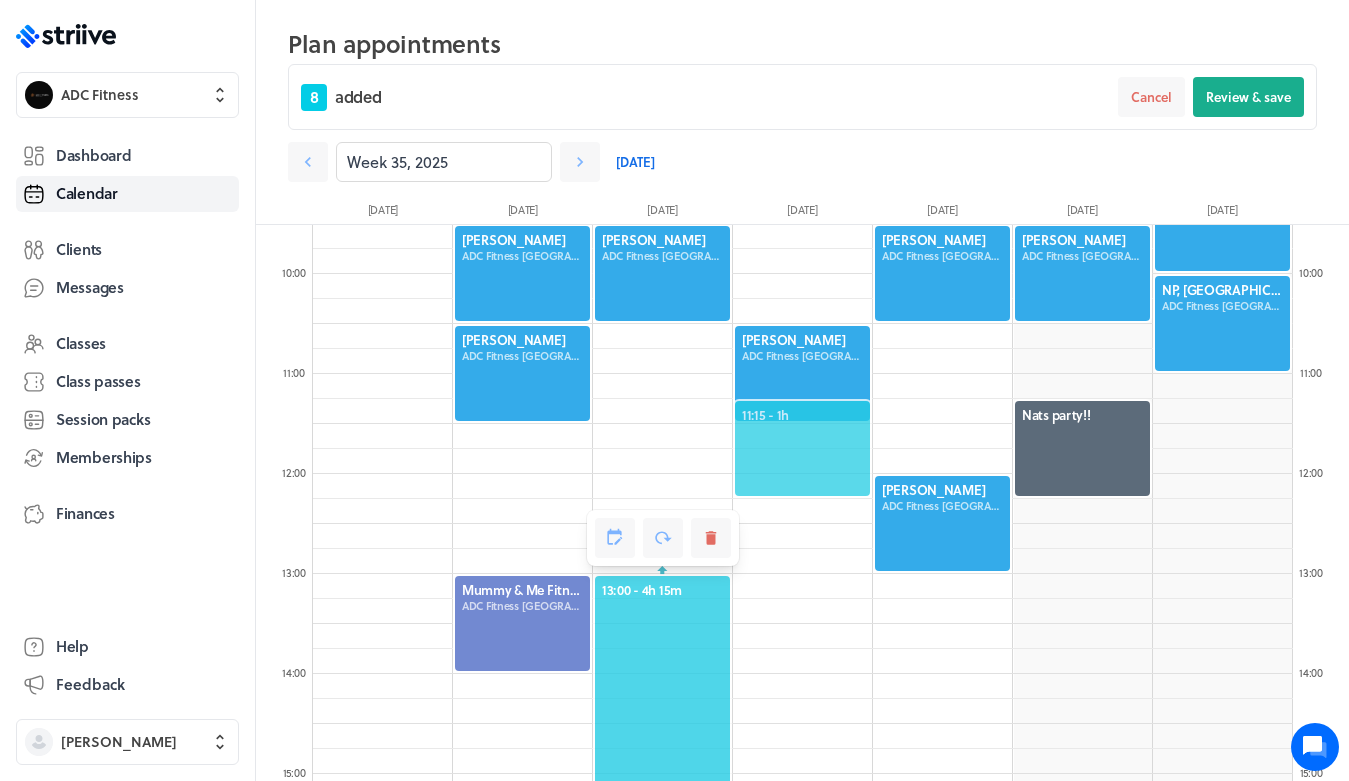 scroll, scrollTop: 956, scrollLeft: 0, axis: vertical 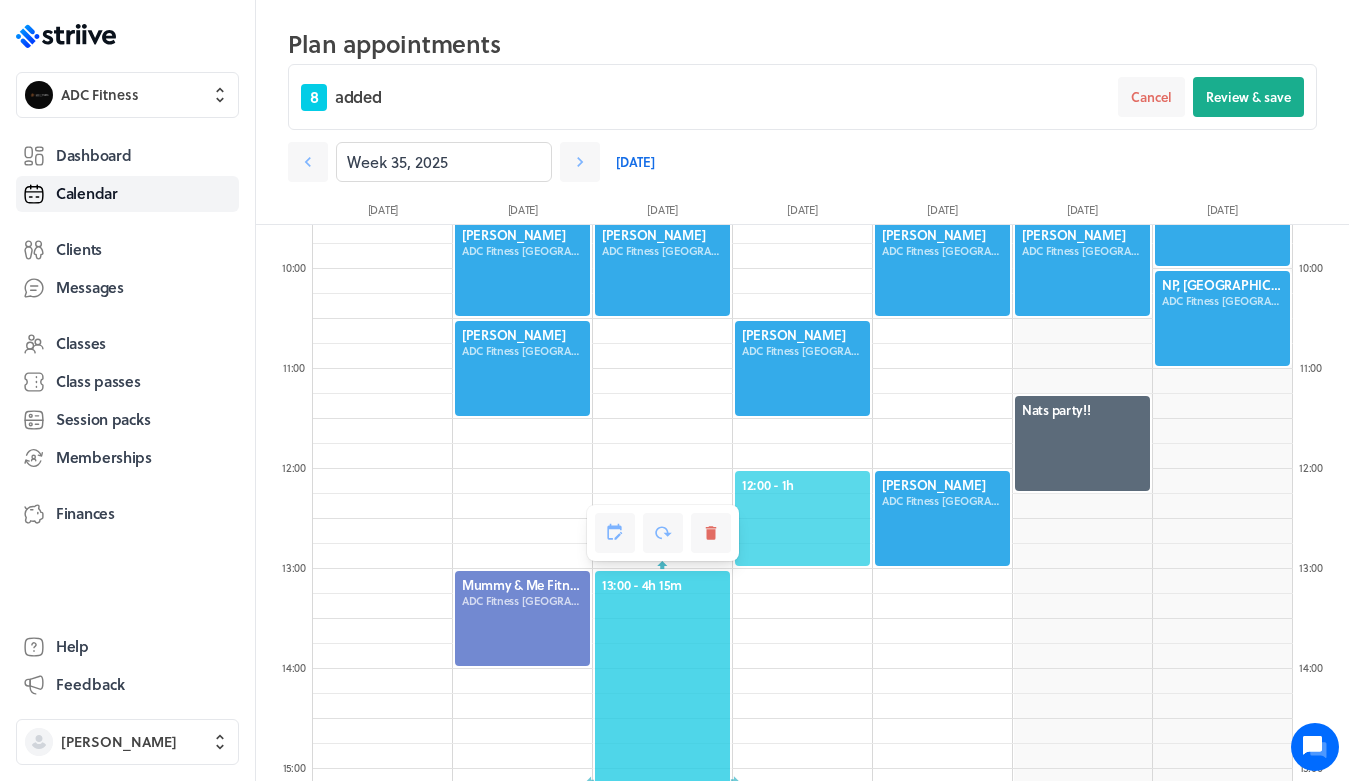 click on "12:00  - 1h" 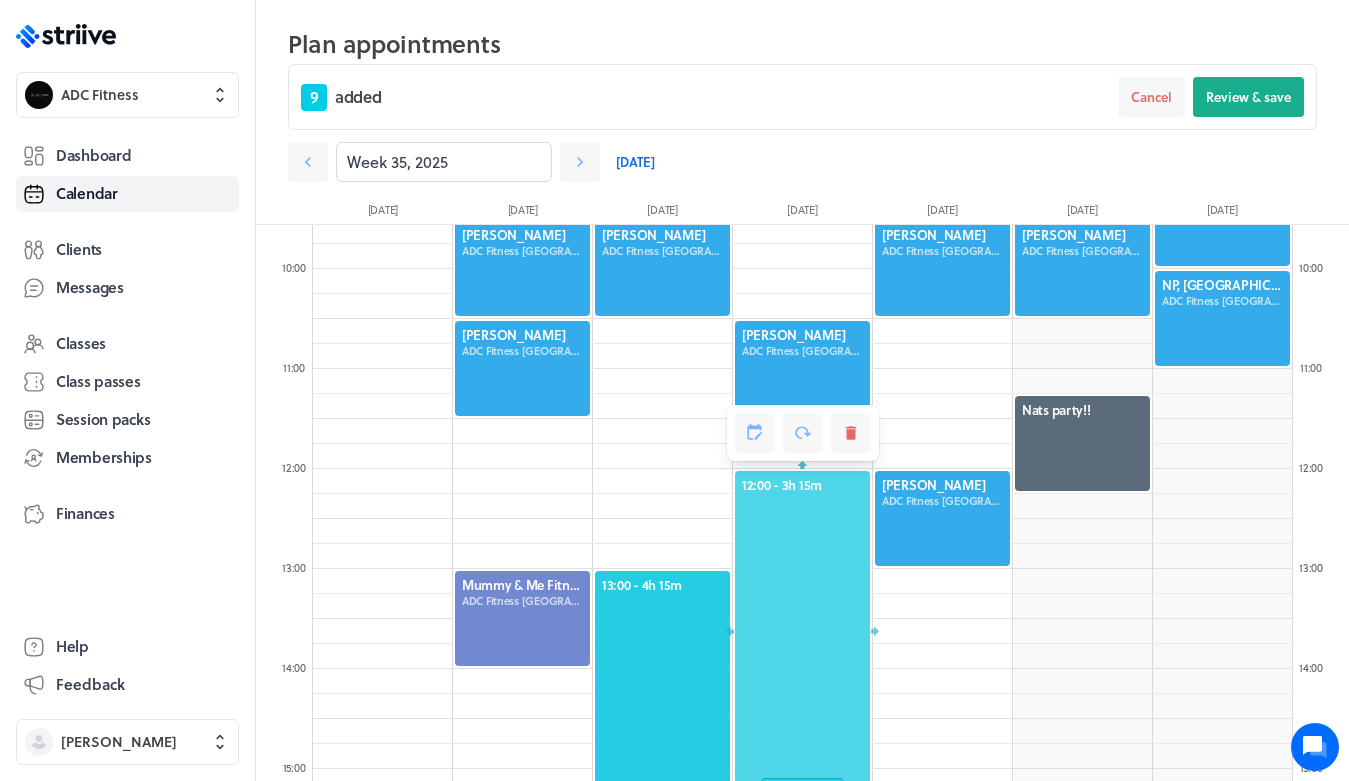 drag, startPoint x: 796, startPoint y: 574, endPoint x: 796, endPoint y: 821, distance: 247 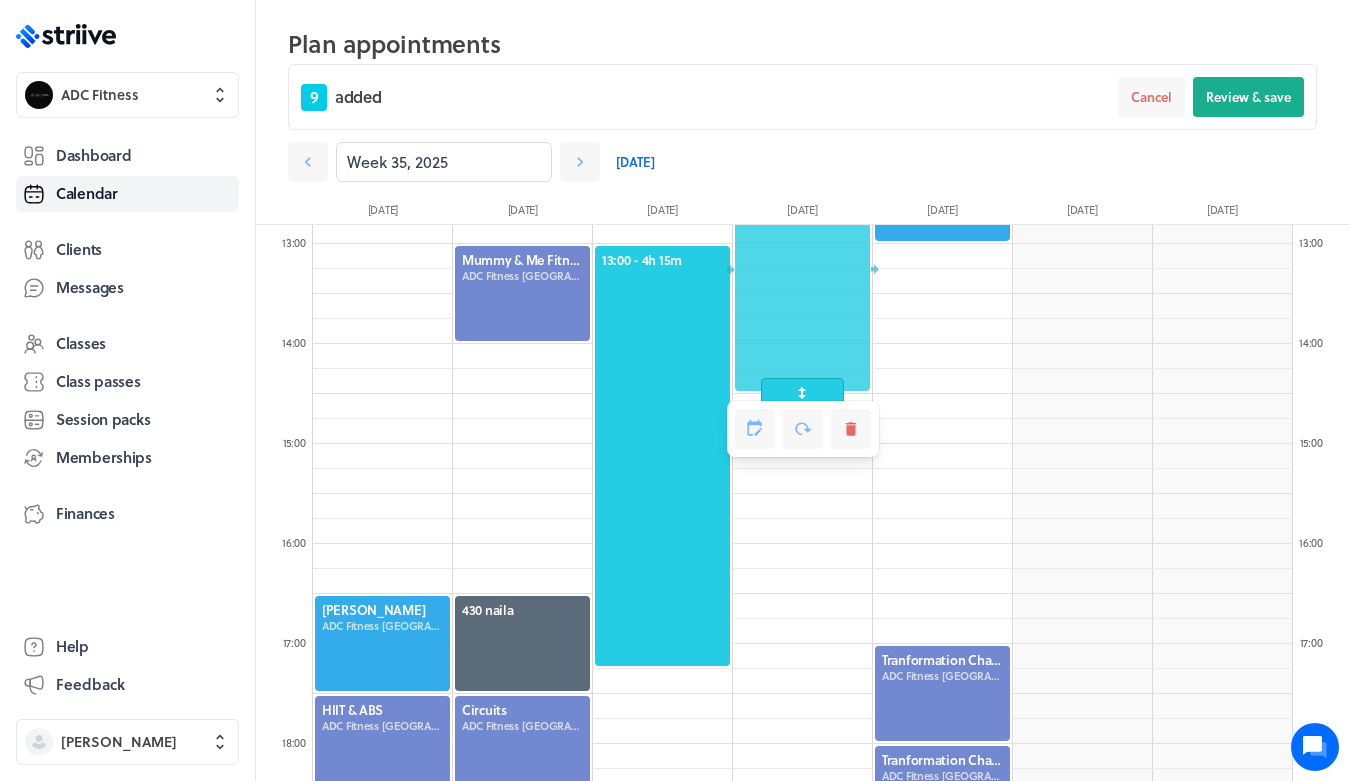 scroll, scrollTop: 1307, scrollLeft: 0, axis: vertical 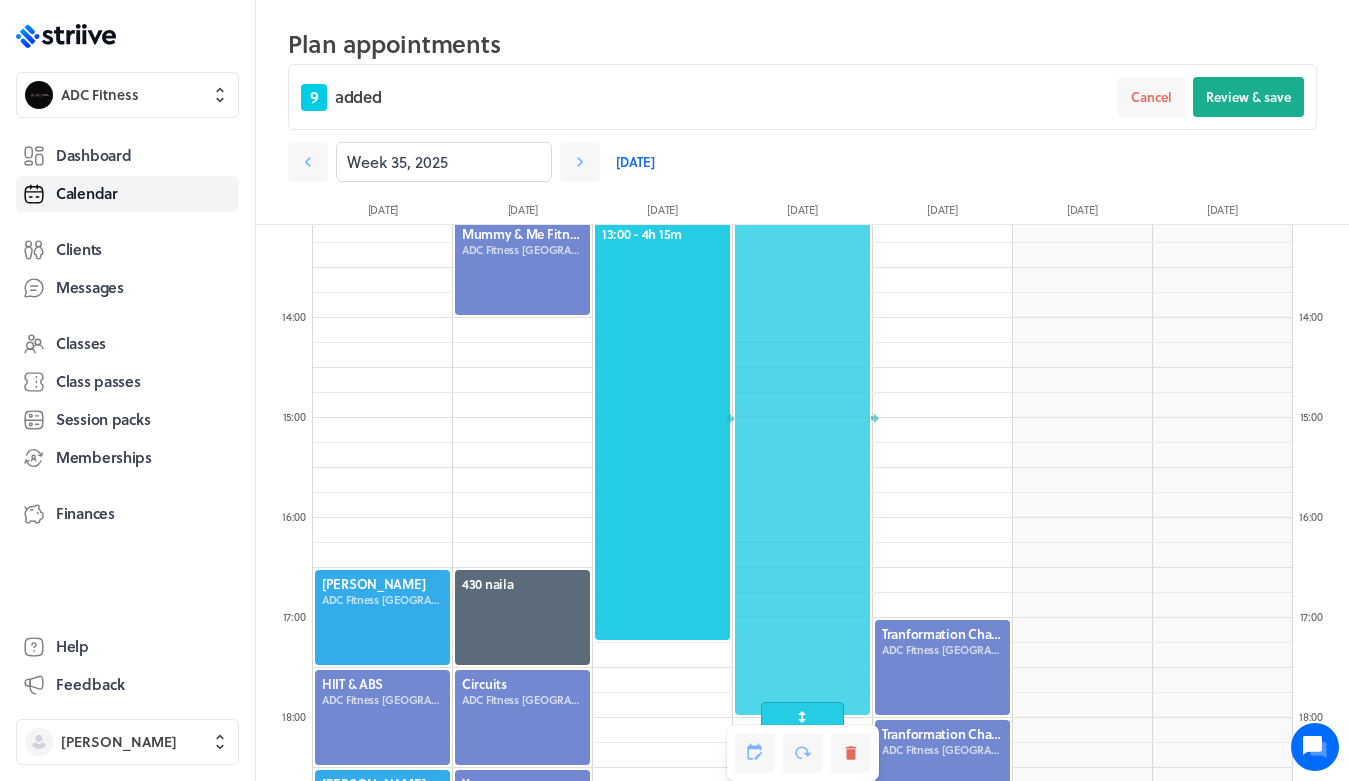 click at bounding box center (802, 717) 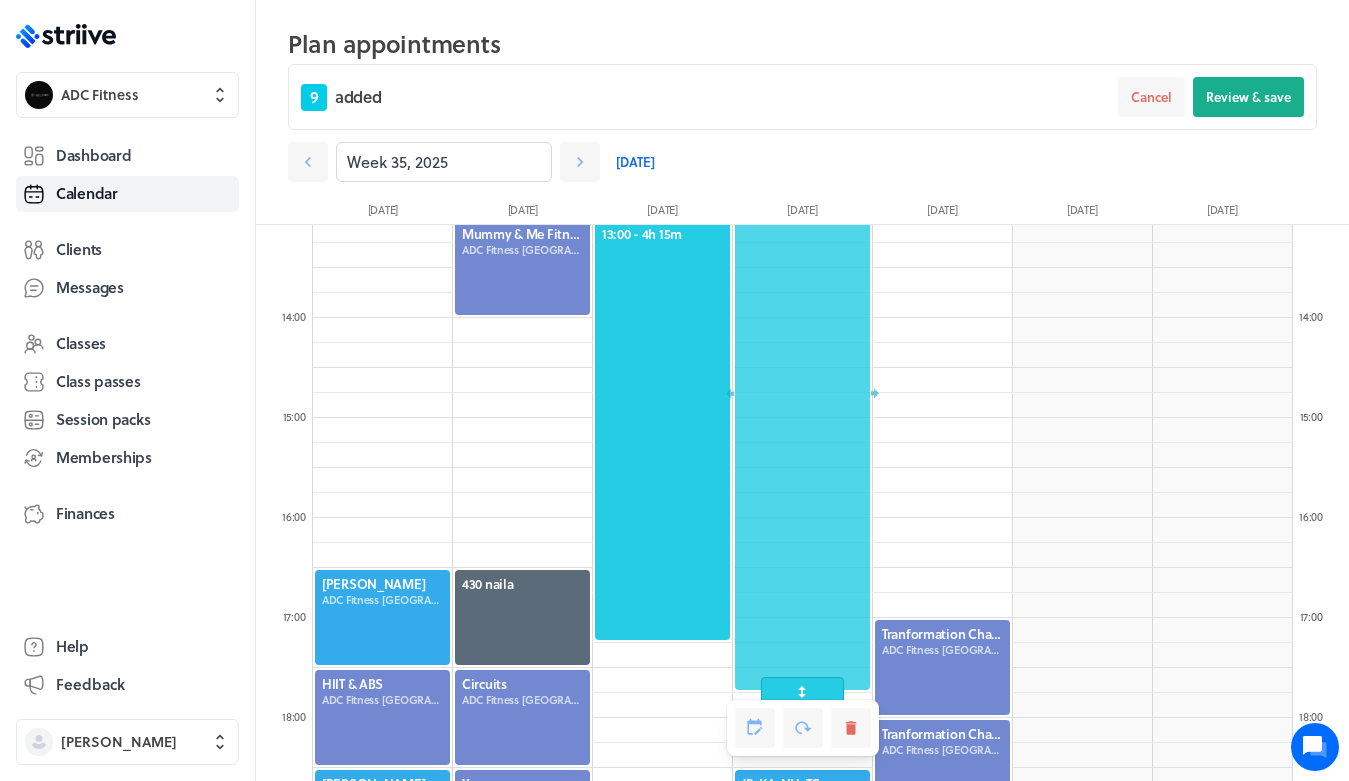 click at bounding box center [802, 392] 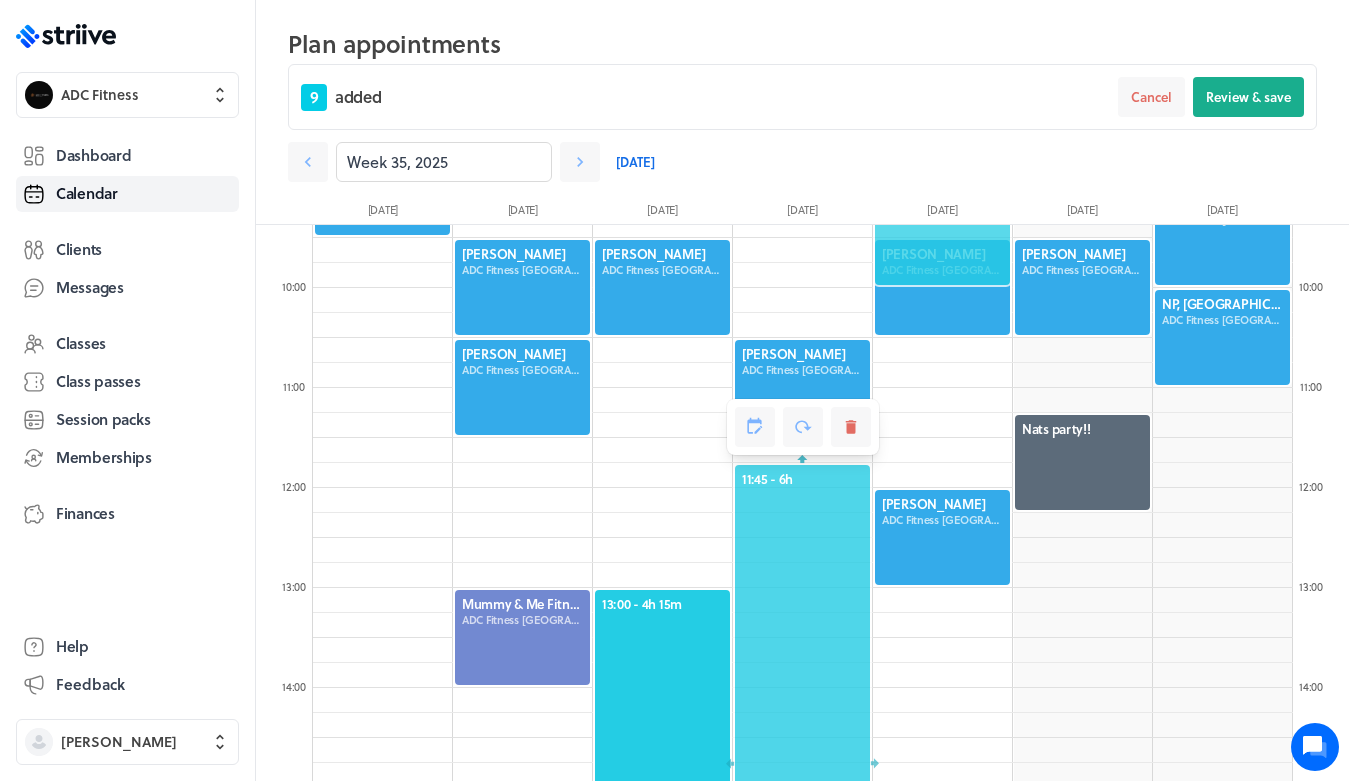 scroll, scrollTop: 1074, scrollLeft: 0, axis: vertical 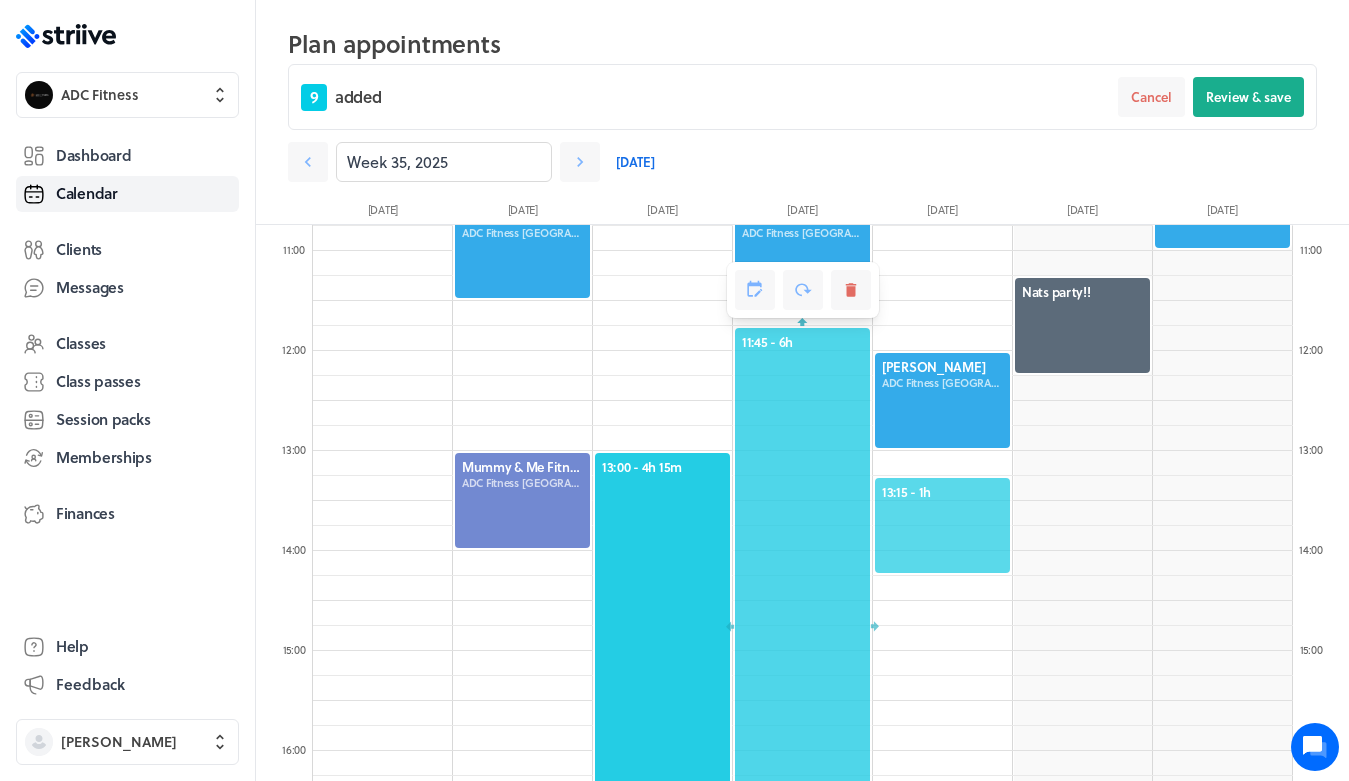 click on "13:15  - 1h" 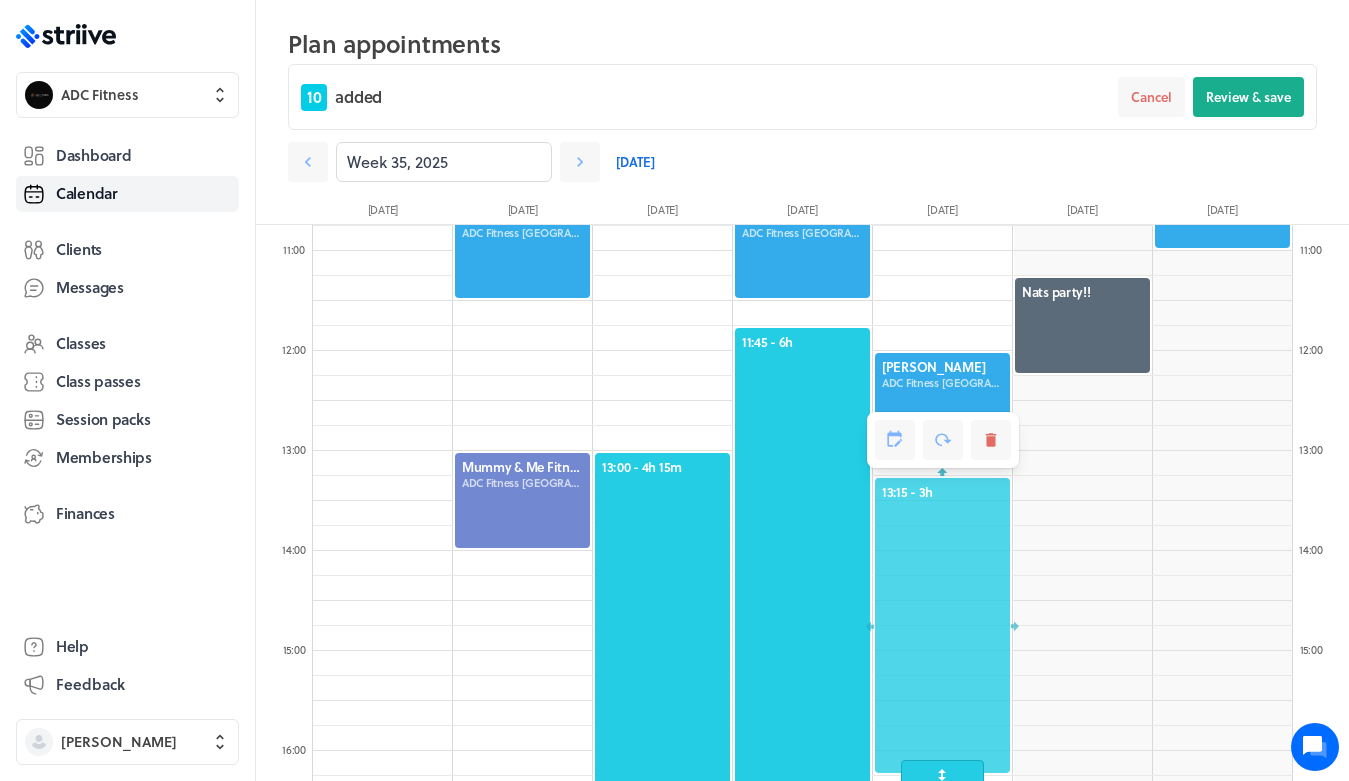 drag, startPoint x: 933, startPoint y: 577, endPoint x: 940, endPoint y: 805, distance: 228.10744 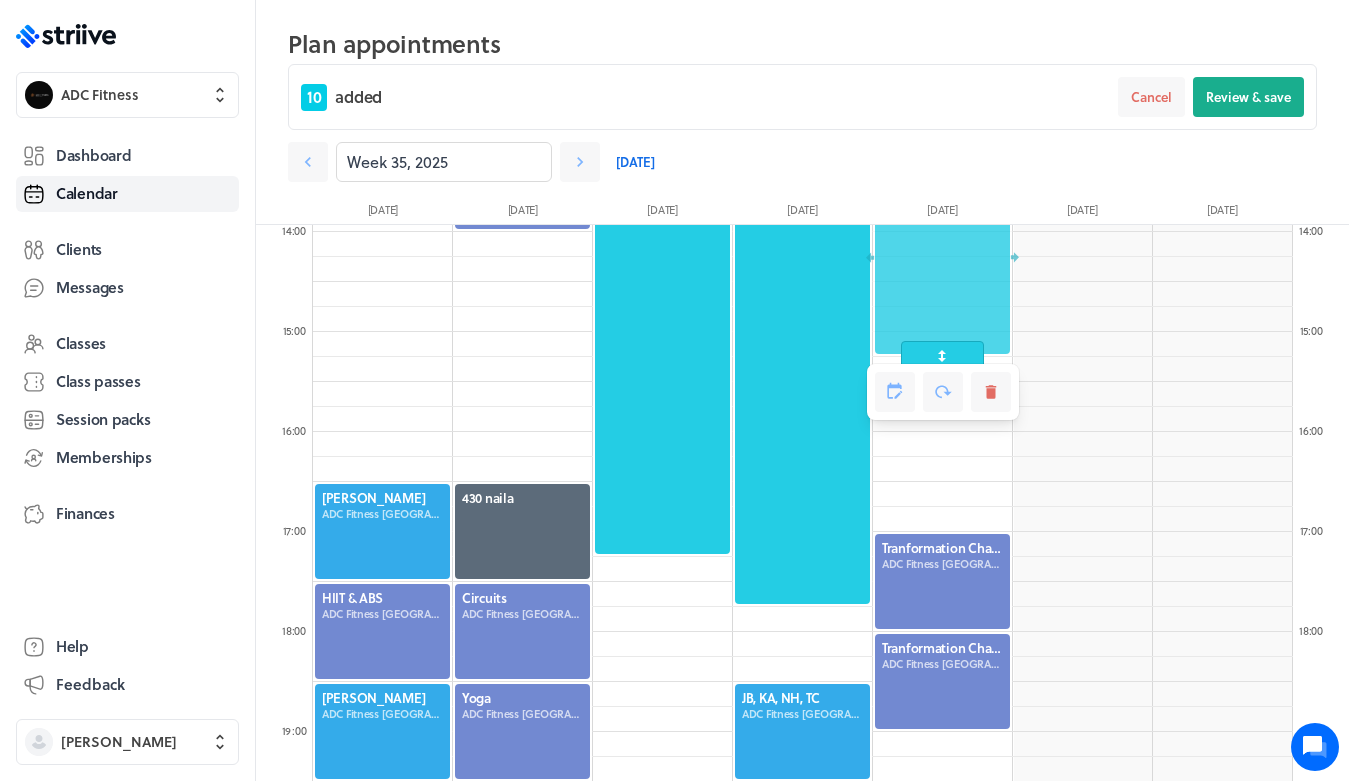 scroll, scrollTop: 1427, scrollLeft: 0, axis: vertical 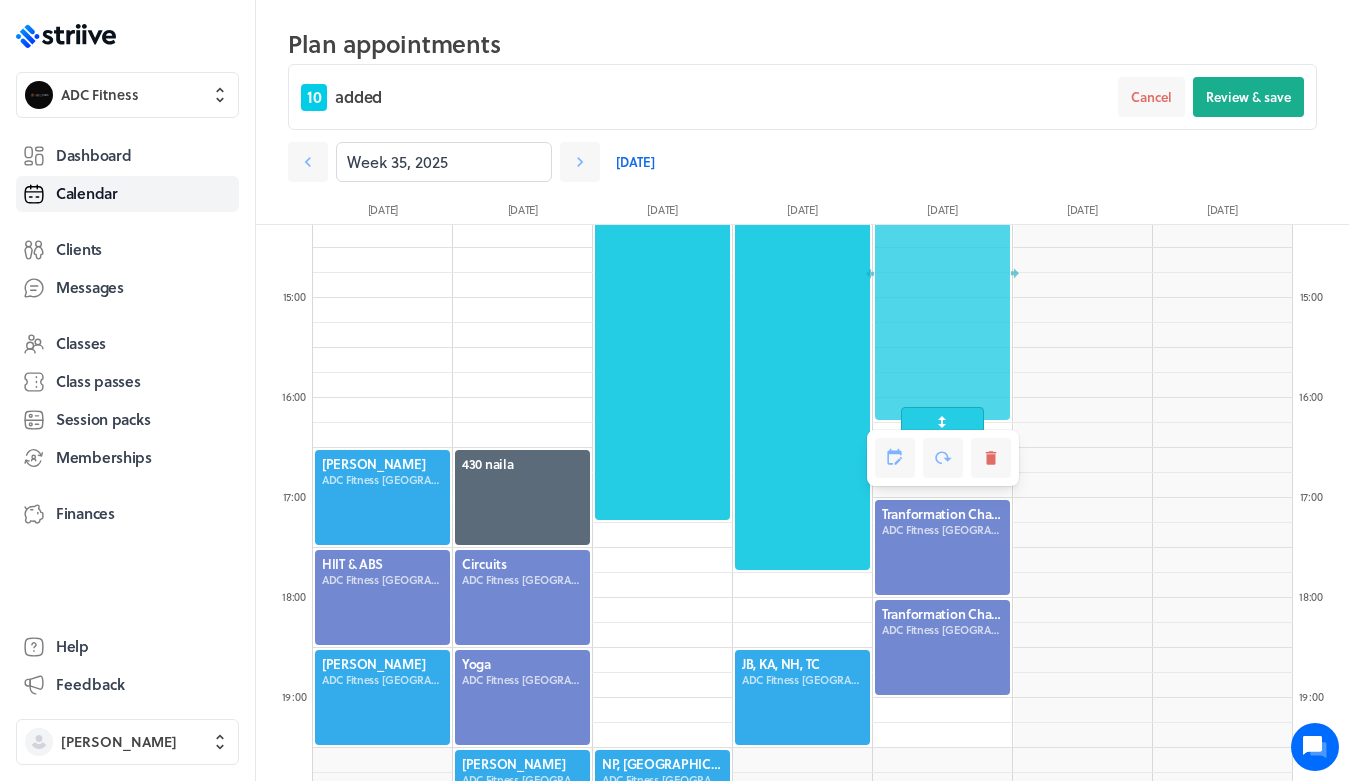 click at bounding box center [942, 422] 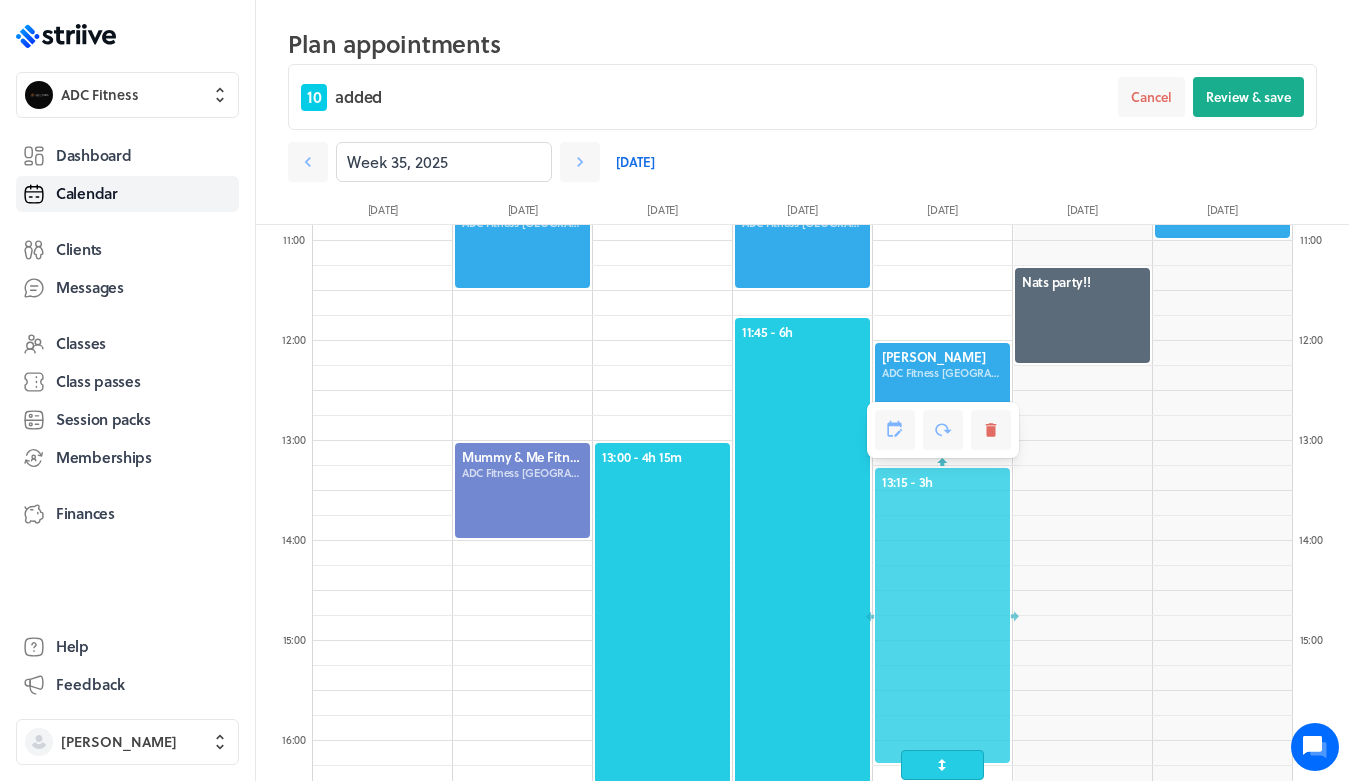 scroll, scrollTop: 844, scrollLeft: 0, axis: vertical 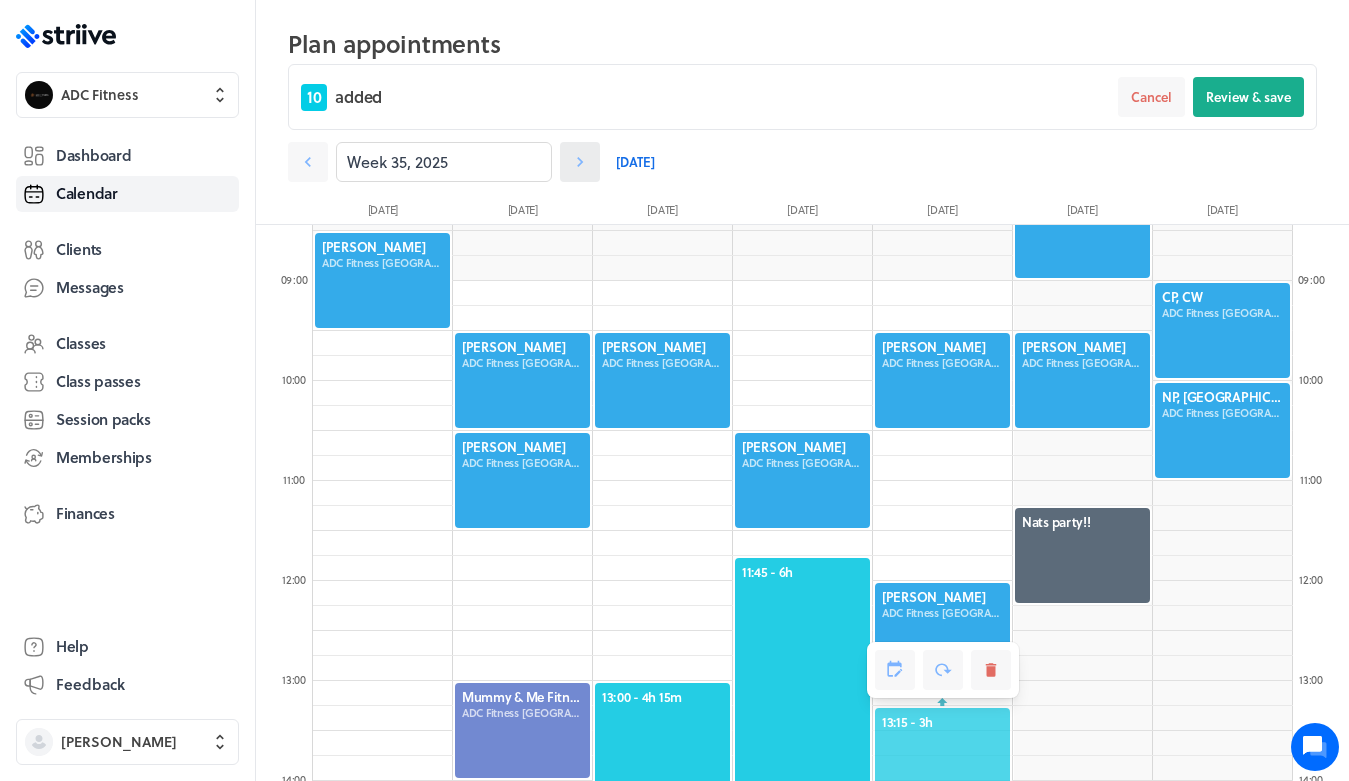 click 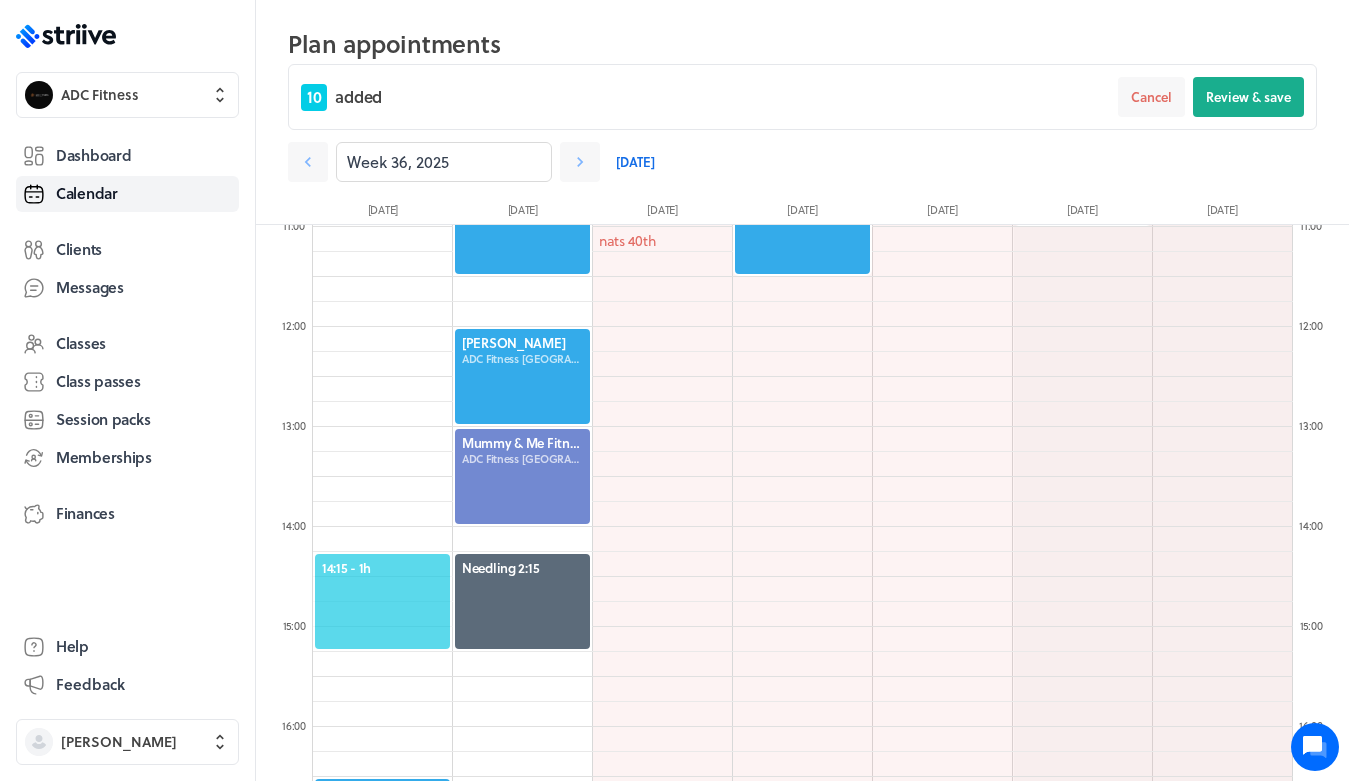 scroll, scrollTop: 1096, scrollLeft: 0, axis: vertical 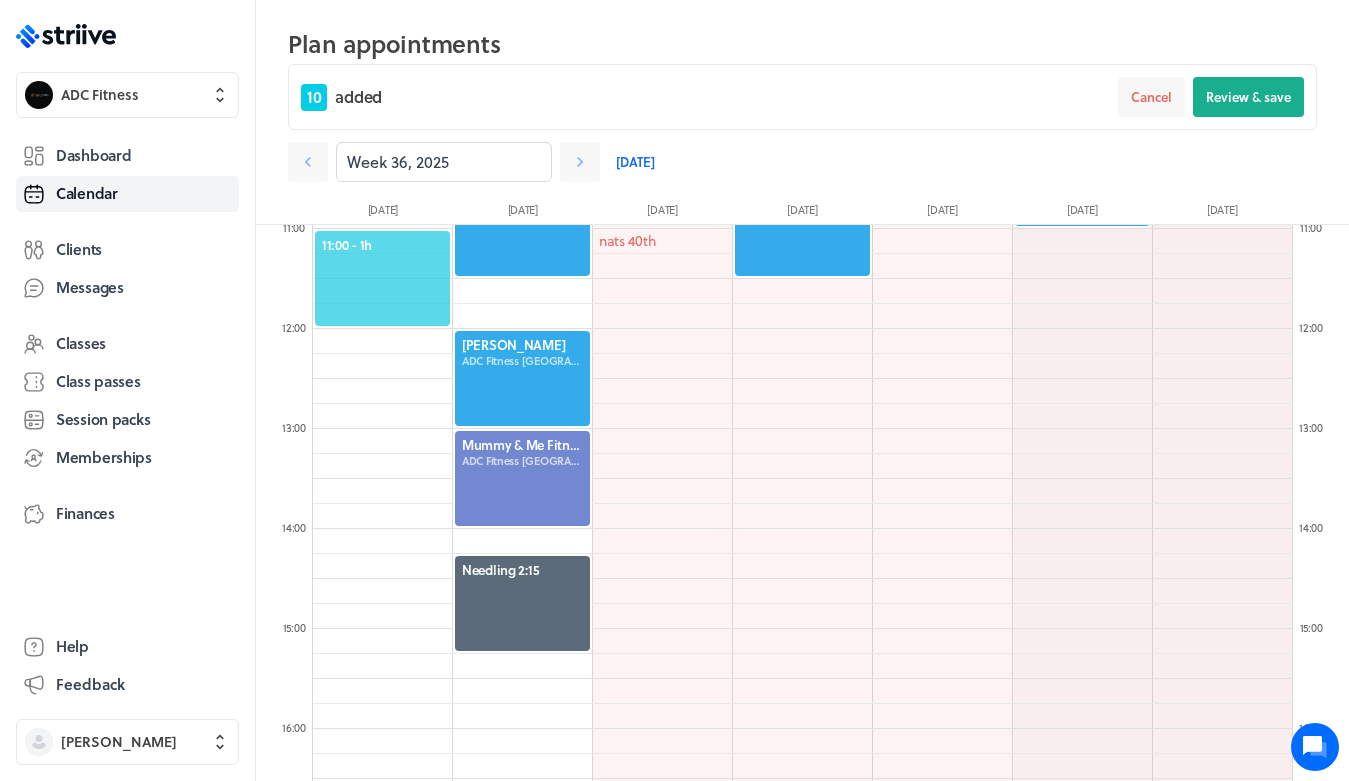 click on "11:00  - 1h" 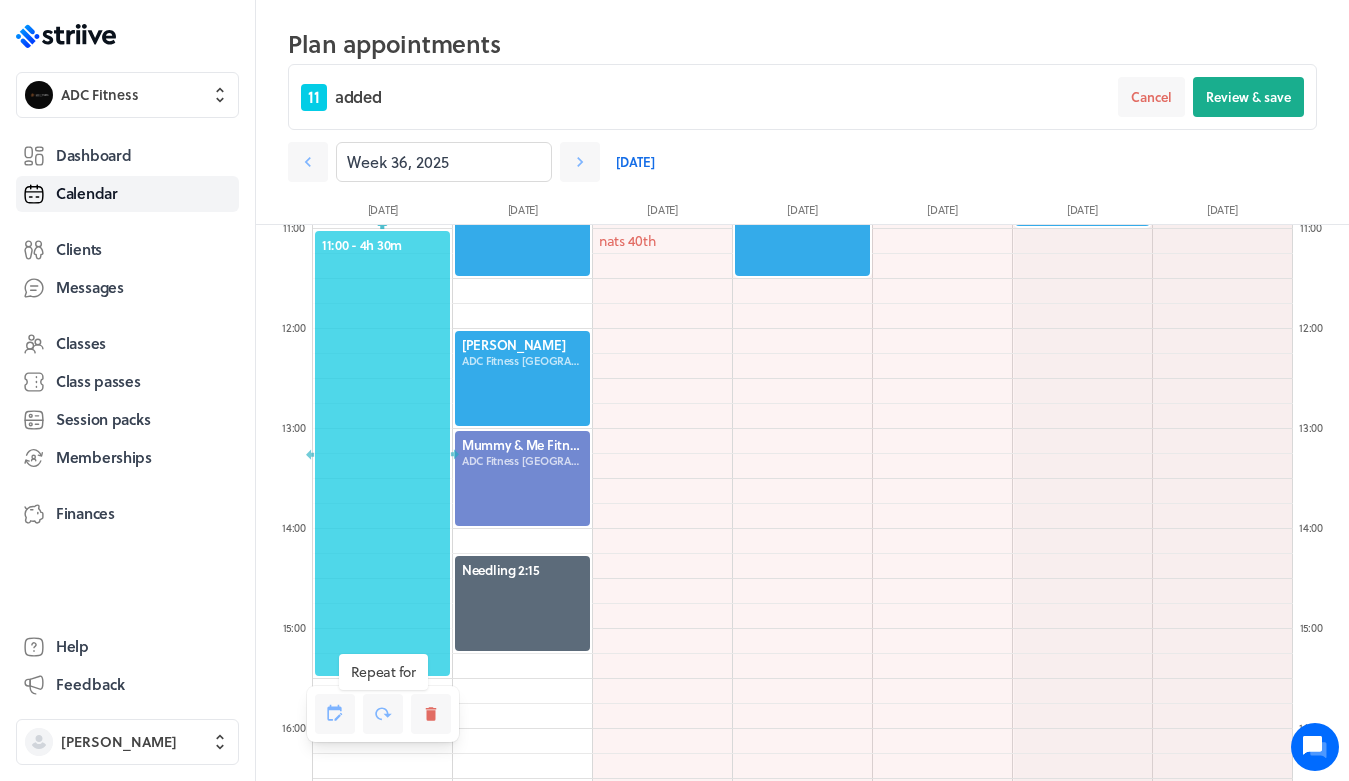drag, startPoint x: 382, startPoint y: 330, endPoint x: 383, endPoint y: 739, distance: 409.00122 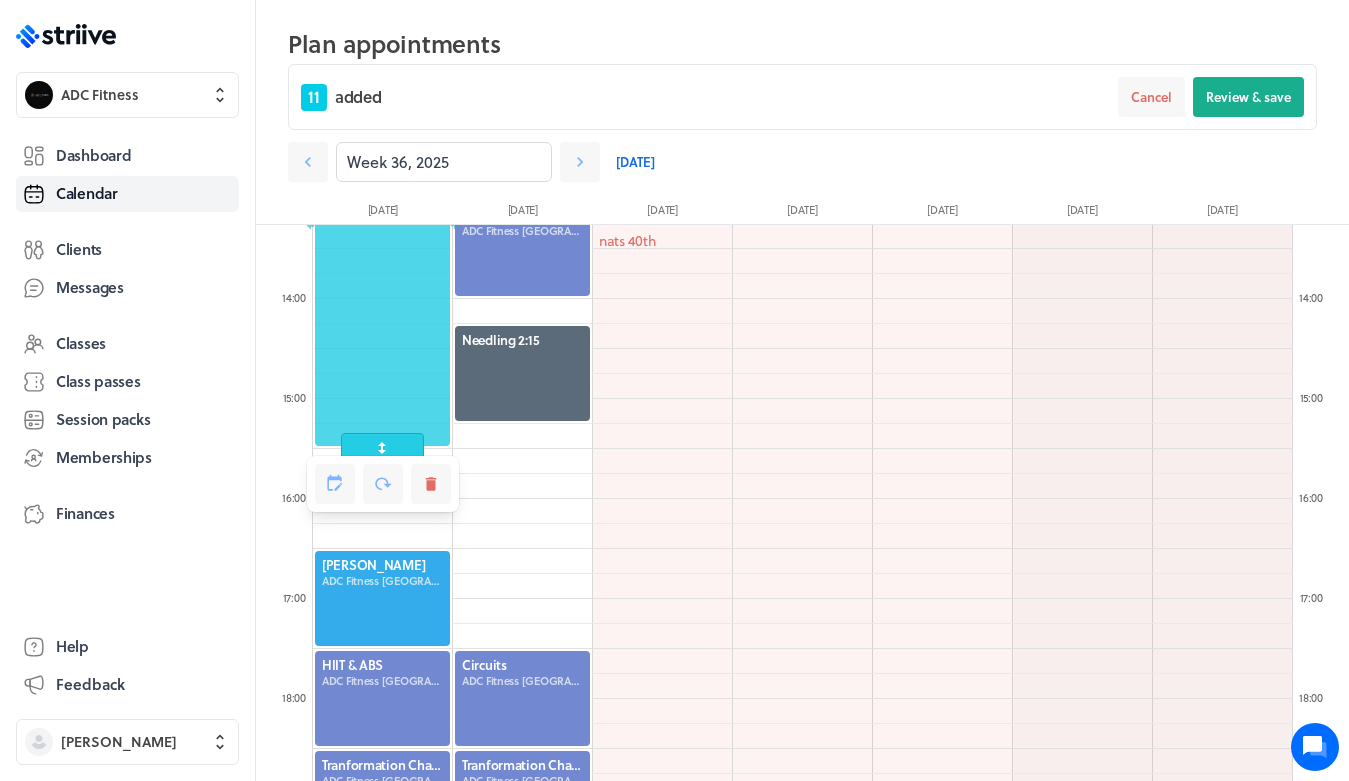 scroll, scrollTop: 1331, scrollLeft: 0, axis: vertical 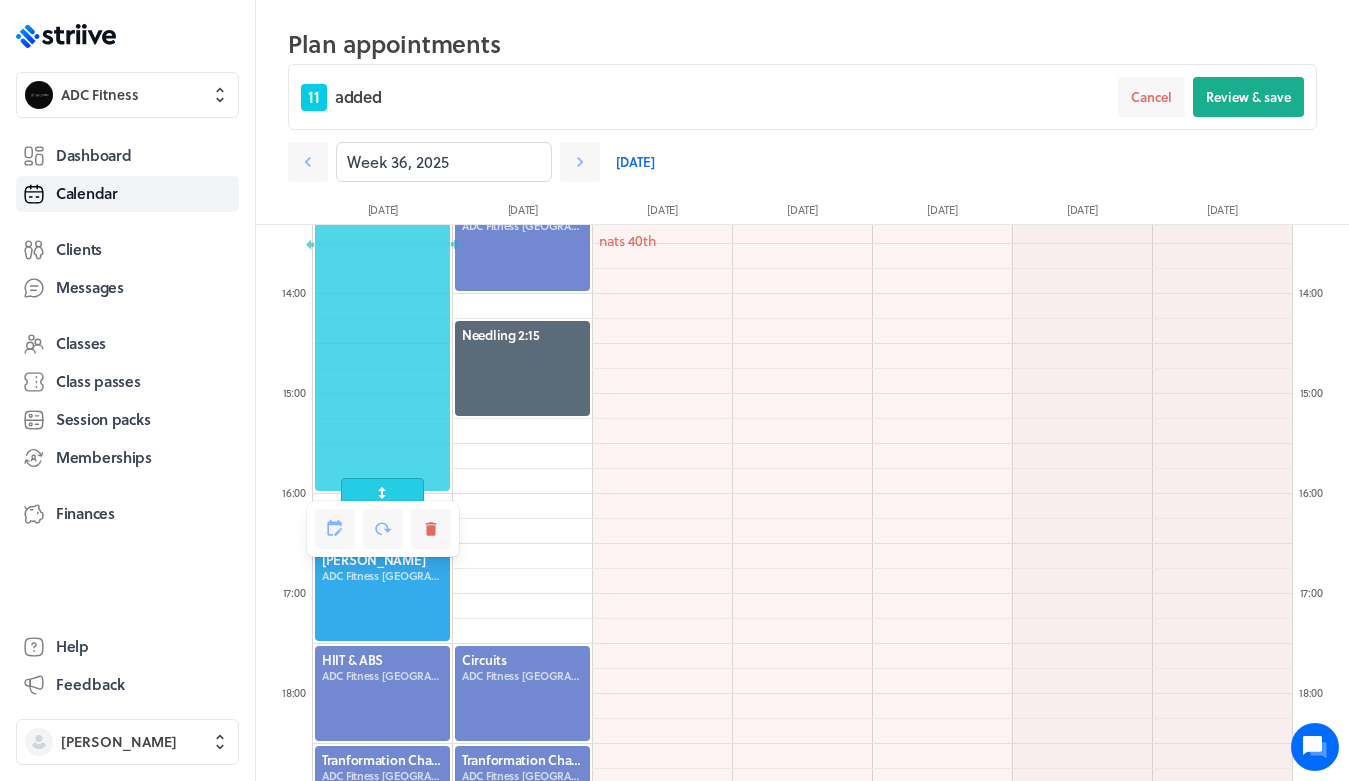 click 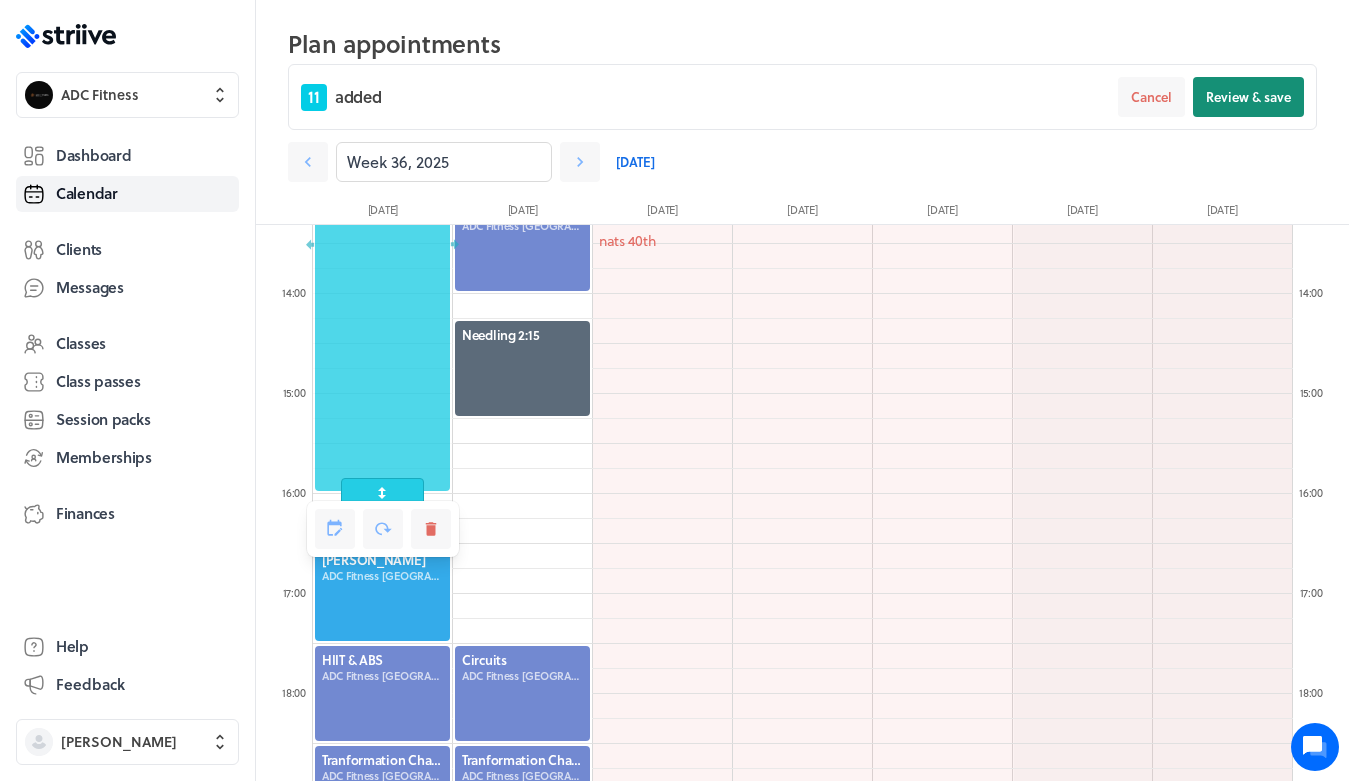 click on "Review & save" at bounding box center [1248, 97] 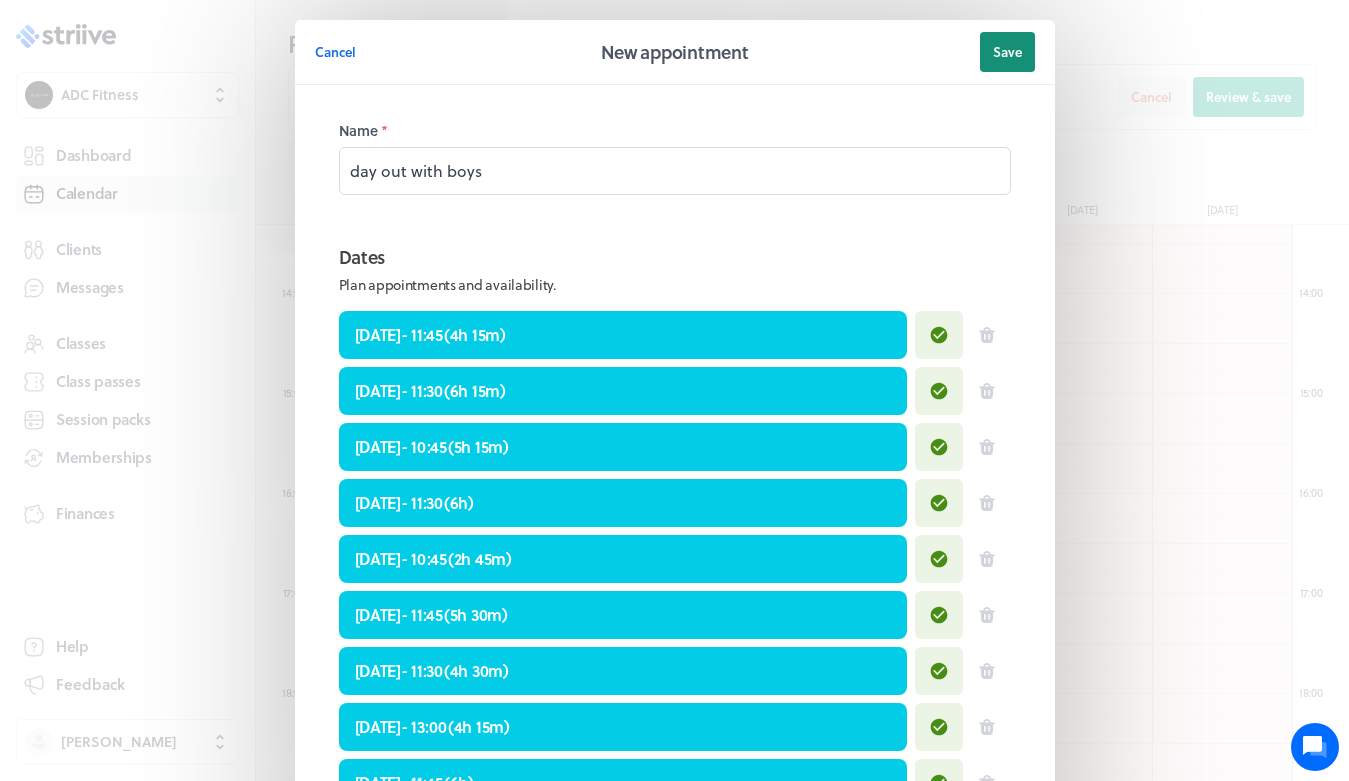 click on "Save" at bounding box center (1007, 52) 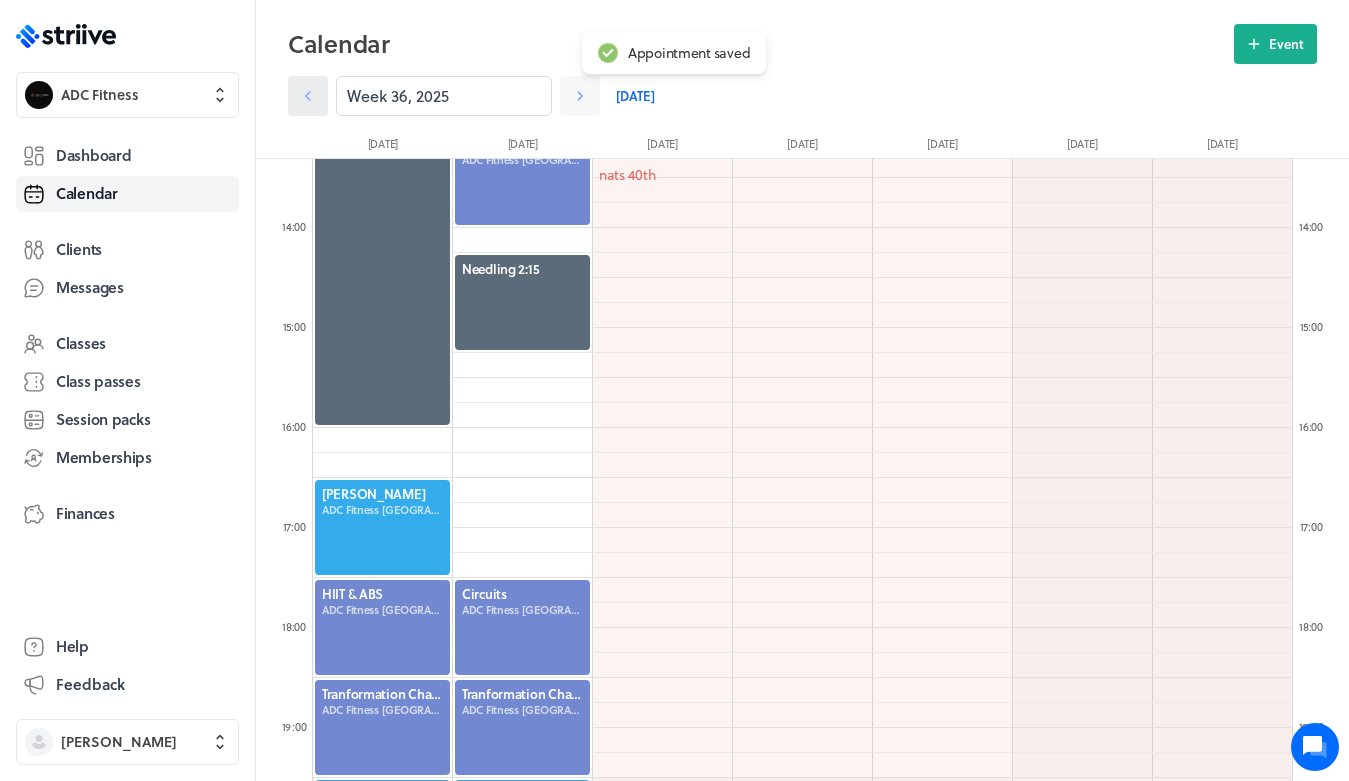 click at bounding box center (308, 96) 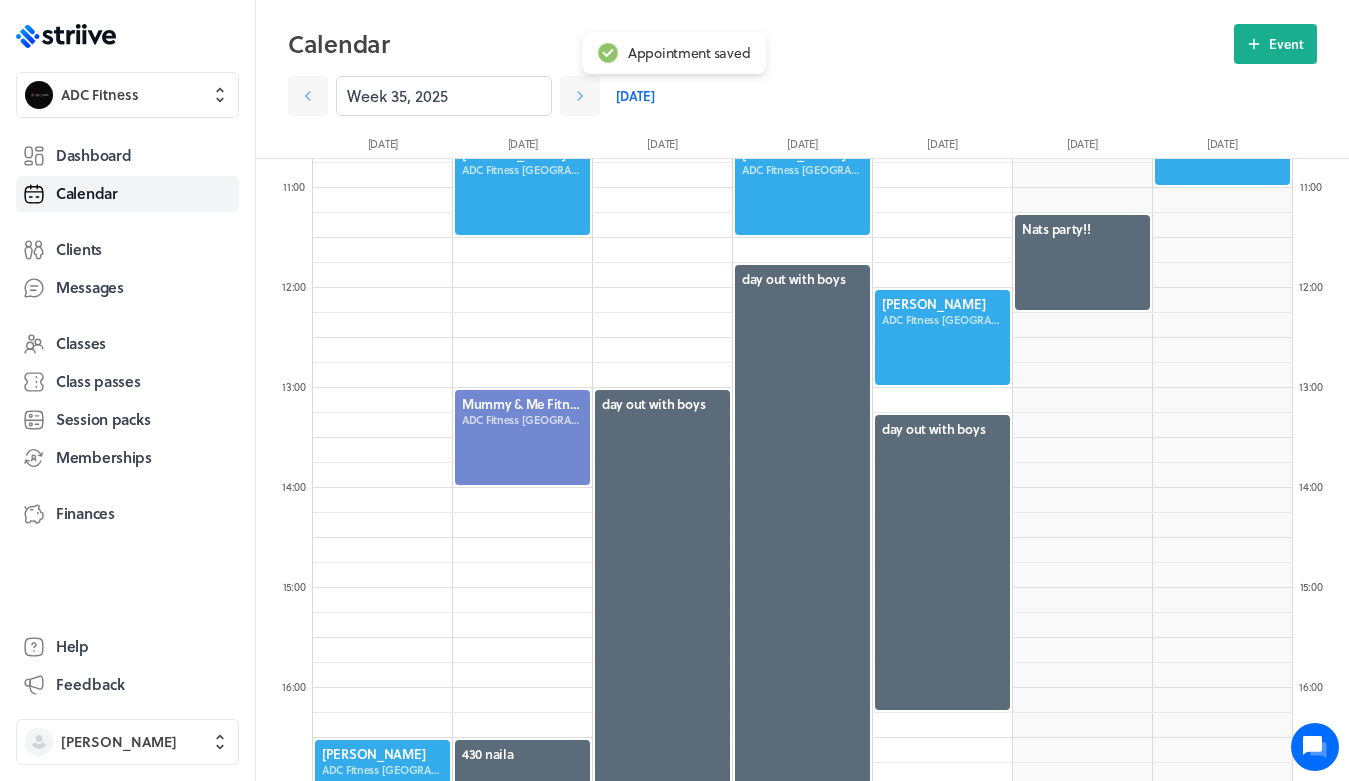 scroll, scrollTop: 1070, scrollLeft: 0, axis: vertical 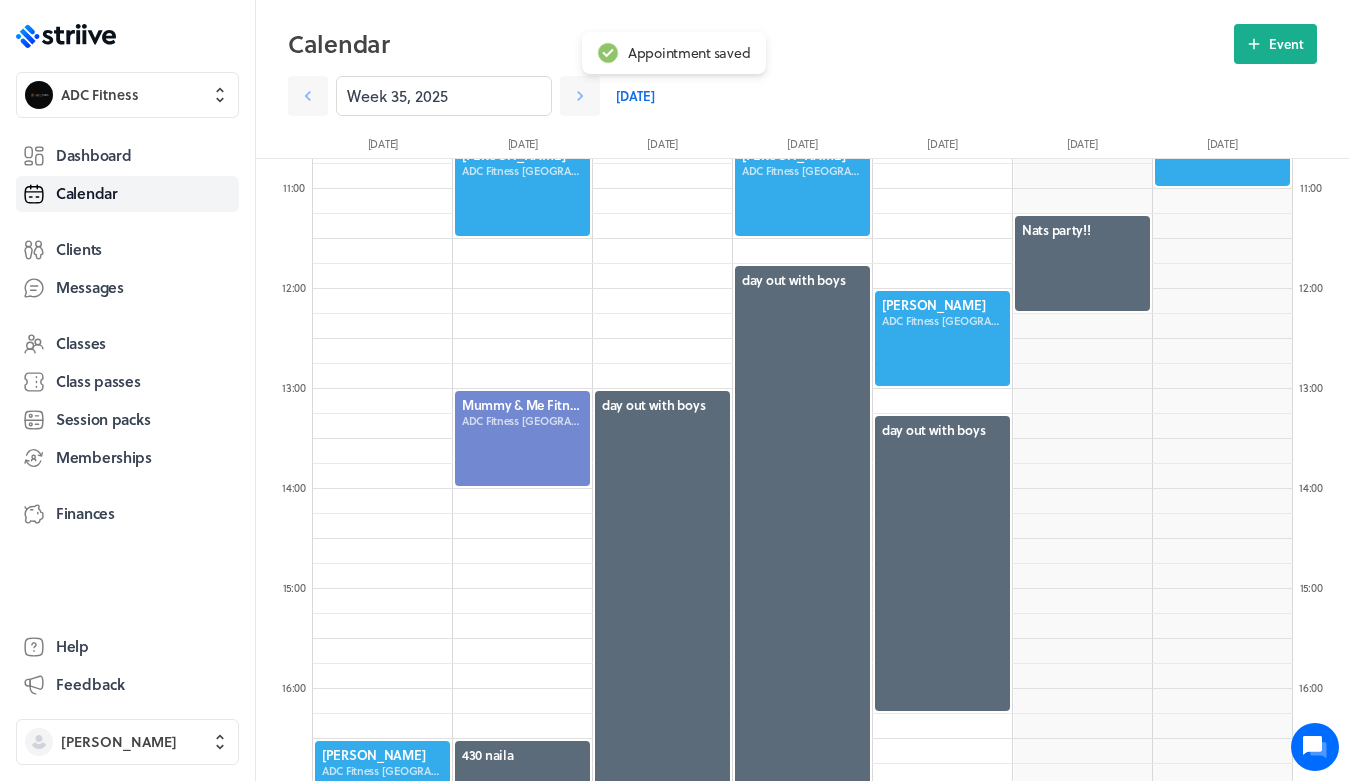 click at bounding box center (942, 563) 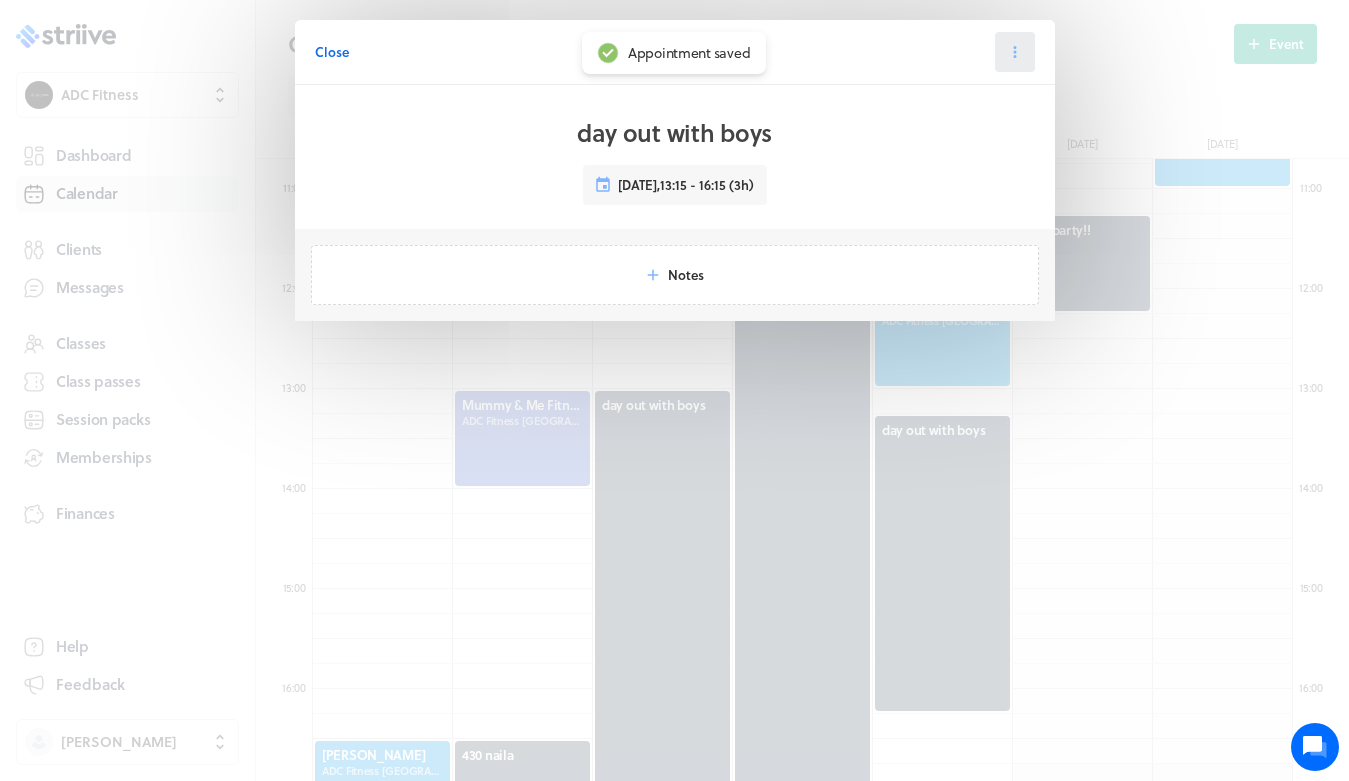 click 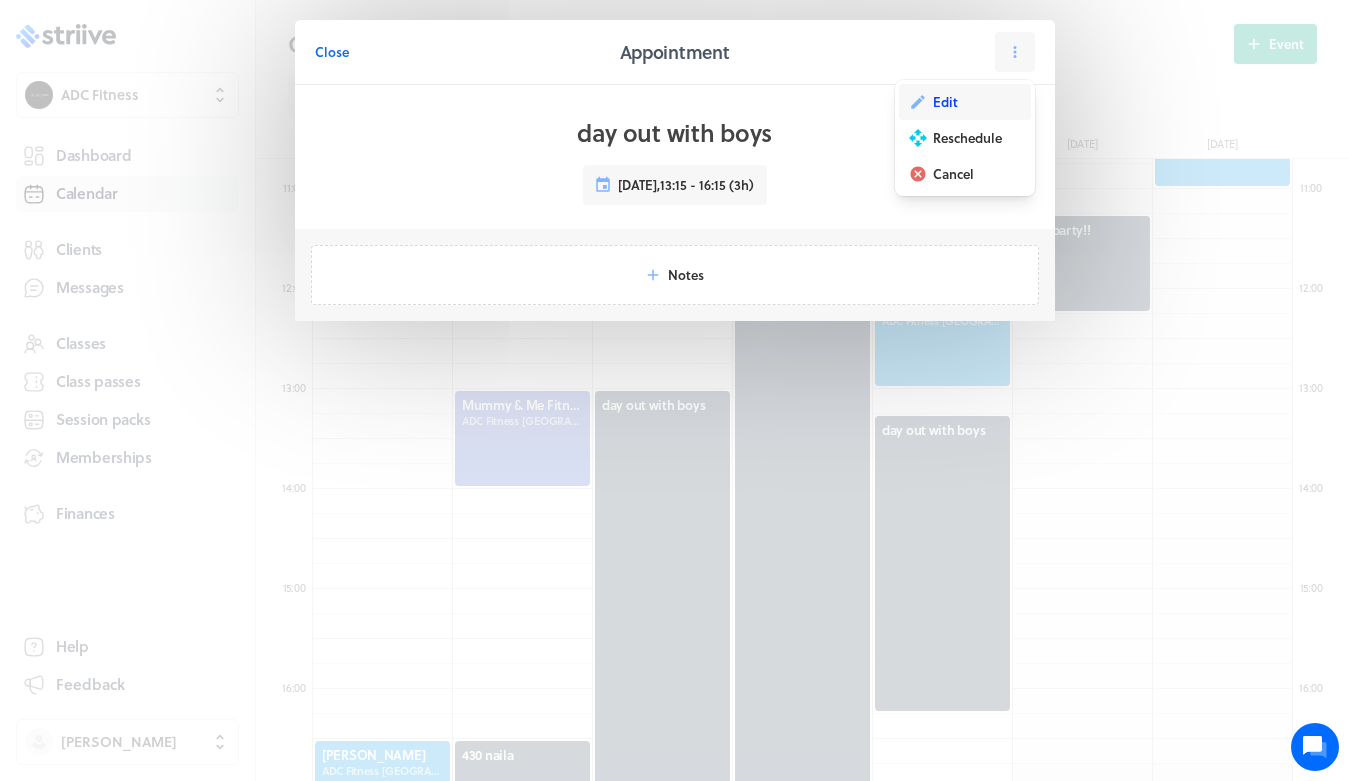 click on "Edit" at bounding box center (965, 102) 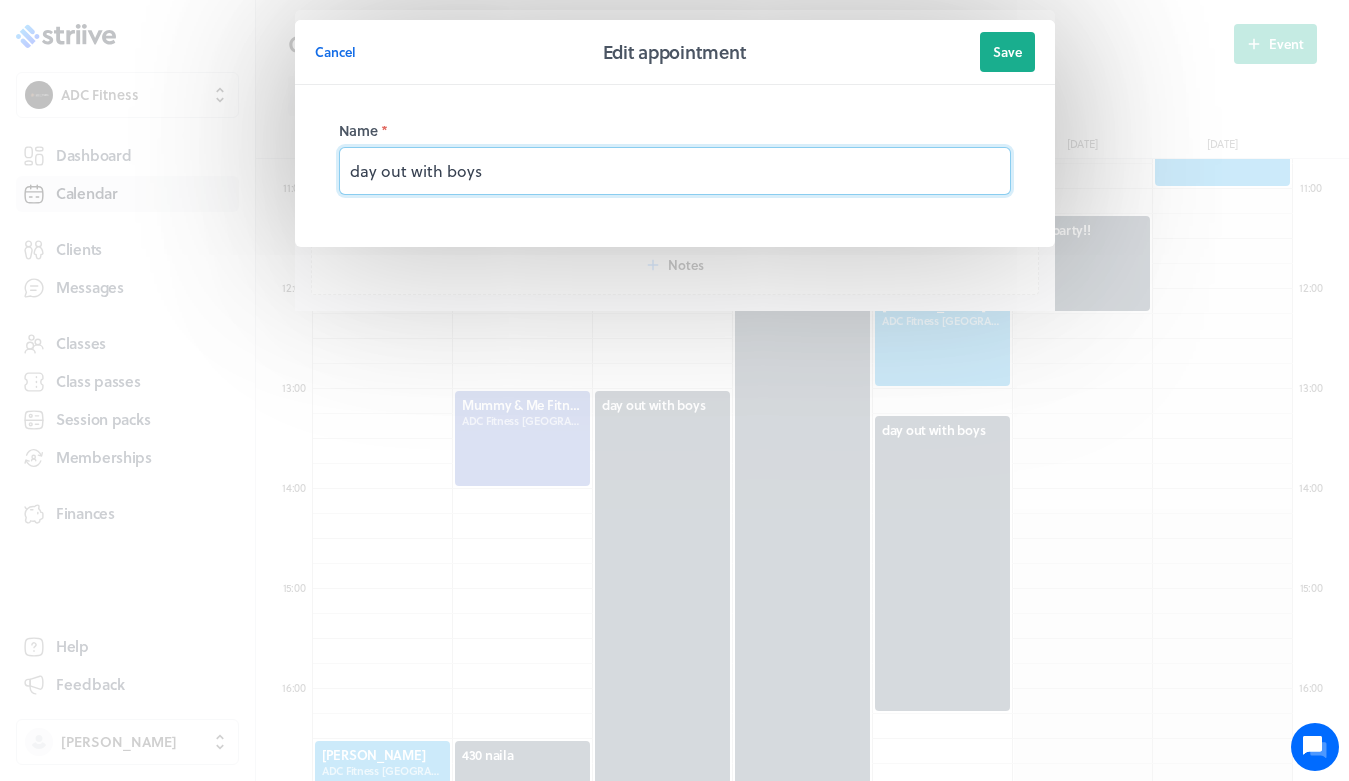drag, startPoint x: 602, startPoint y: 168, endPoint x: 445, endPoint y: 166, distance: 157.01274 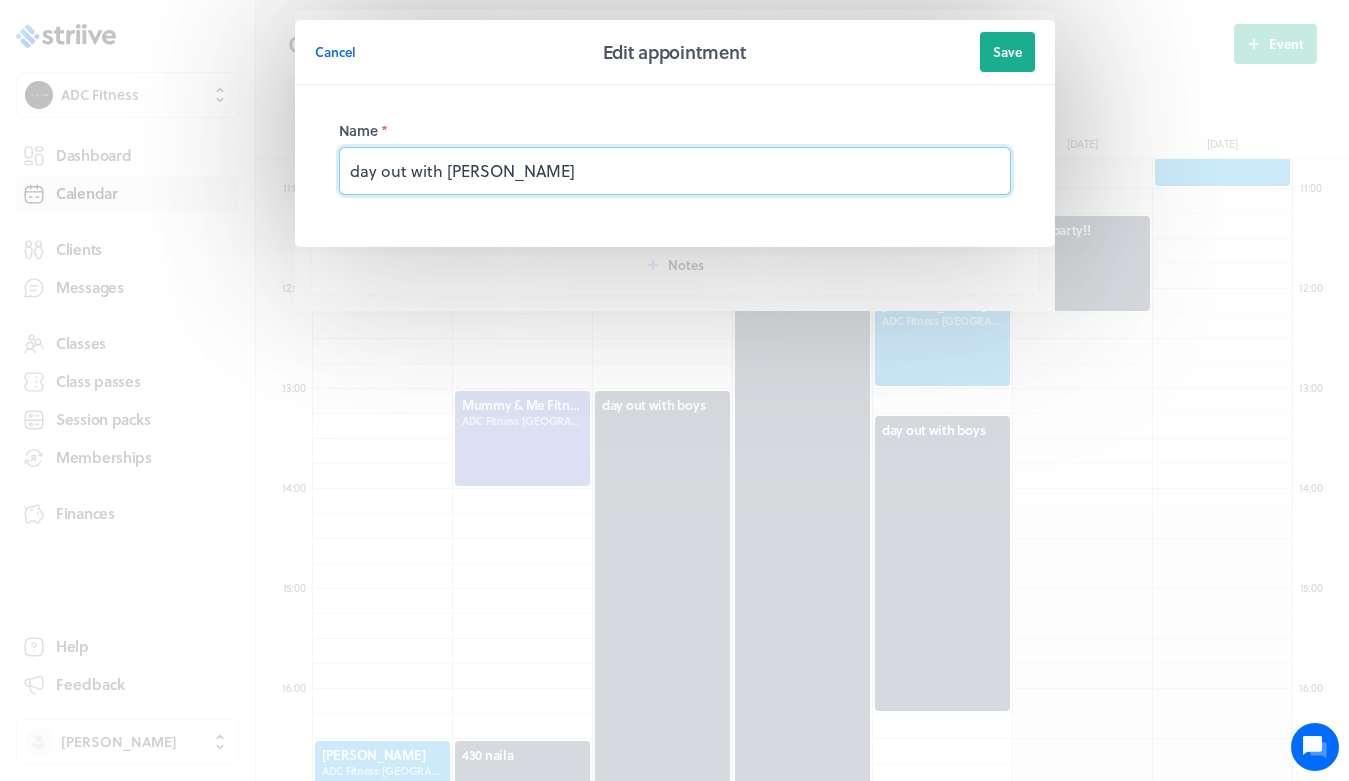 type on "day out with niah" 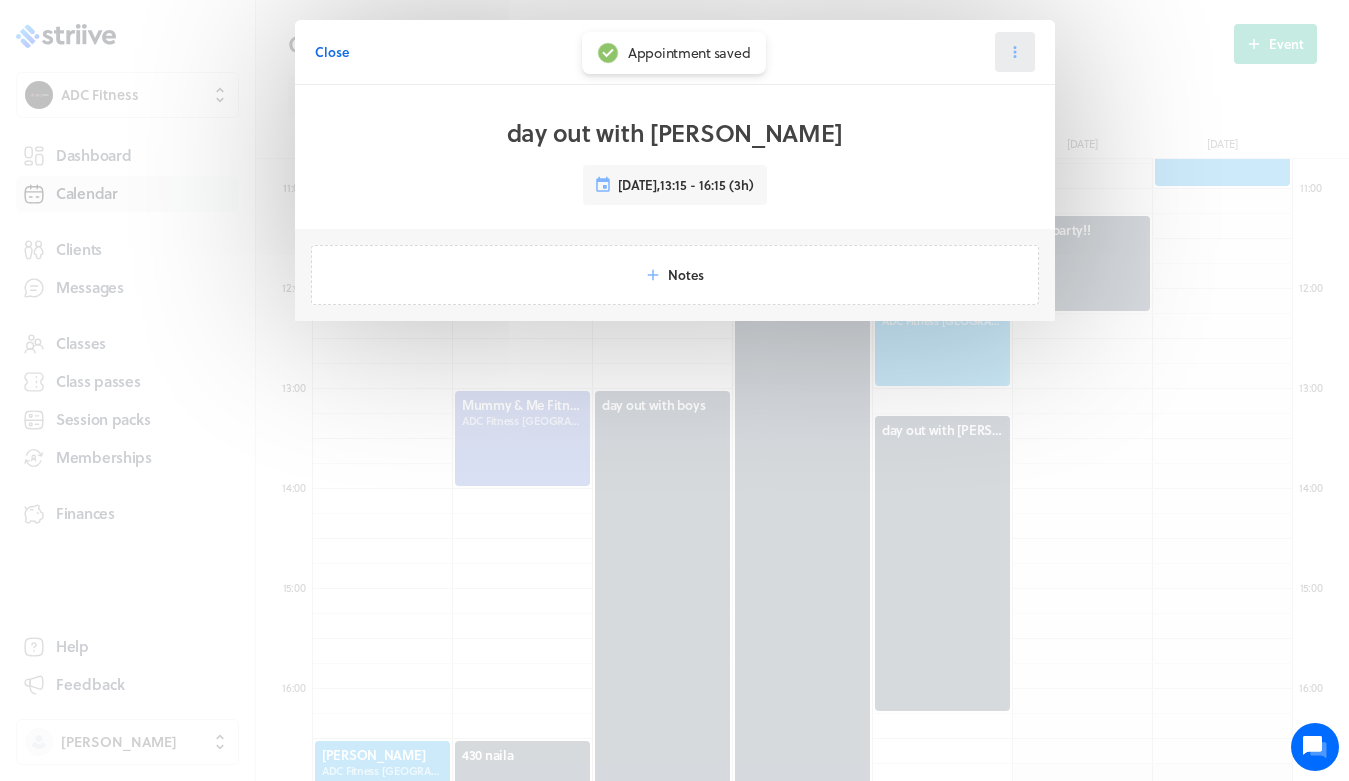 click 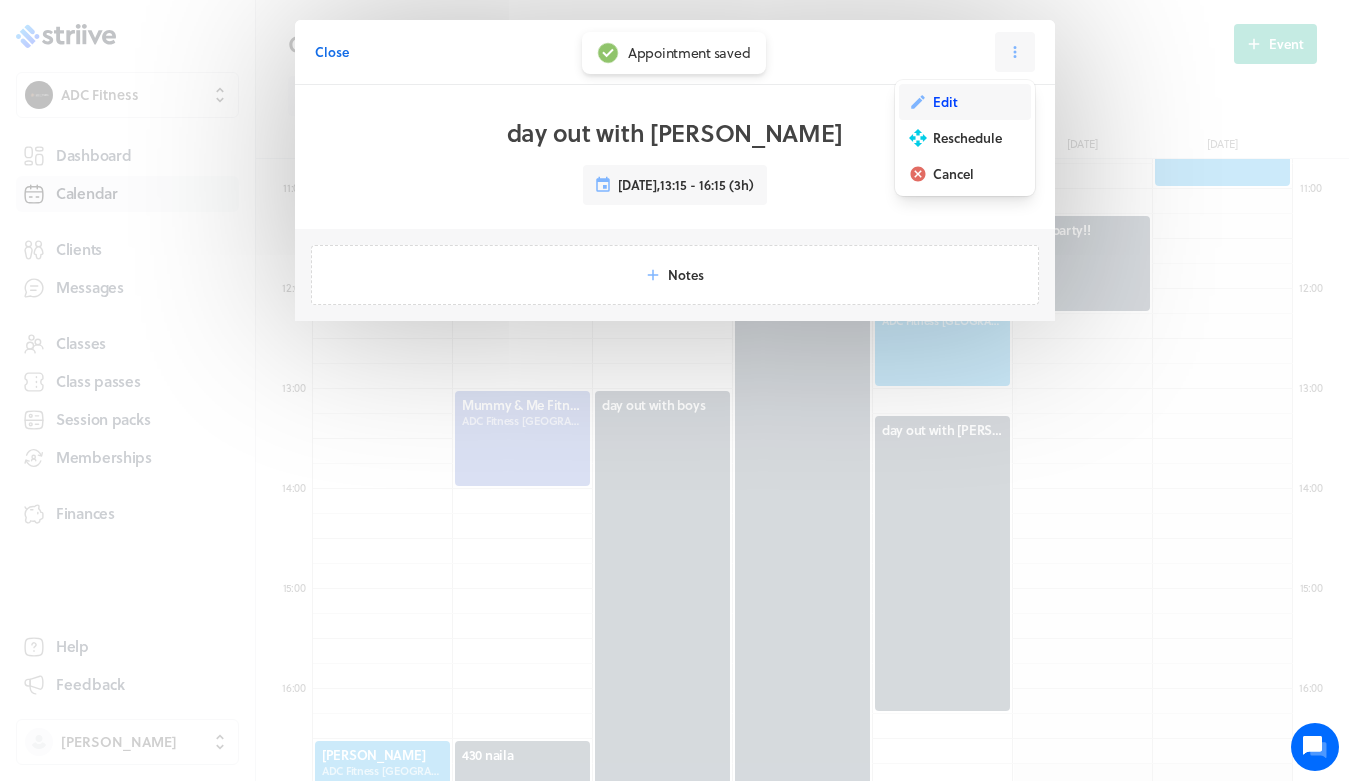 click on "Edit" at bounding box center [945, 102] 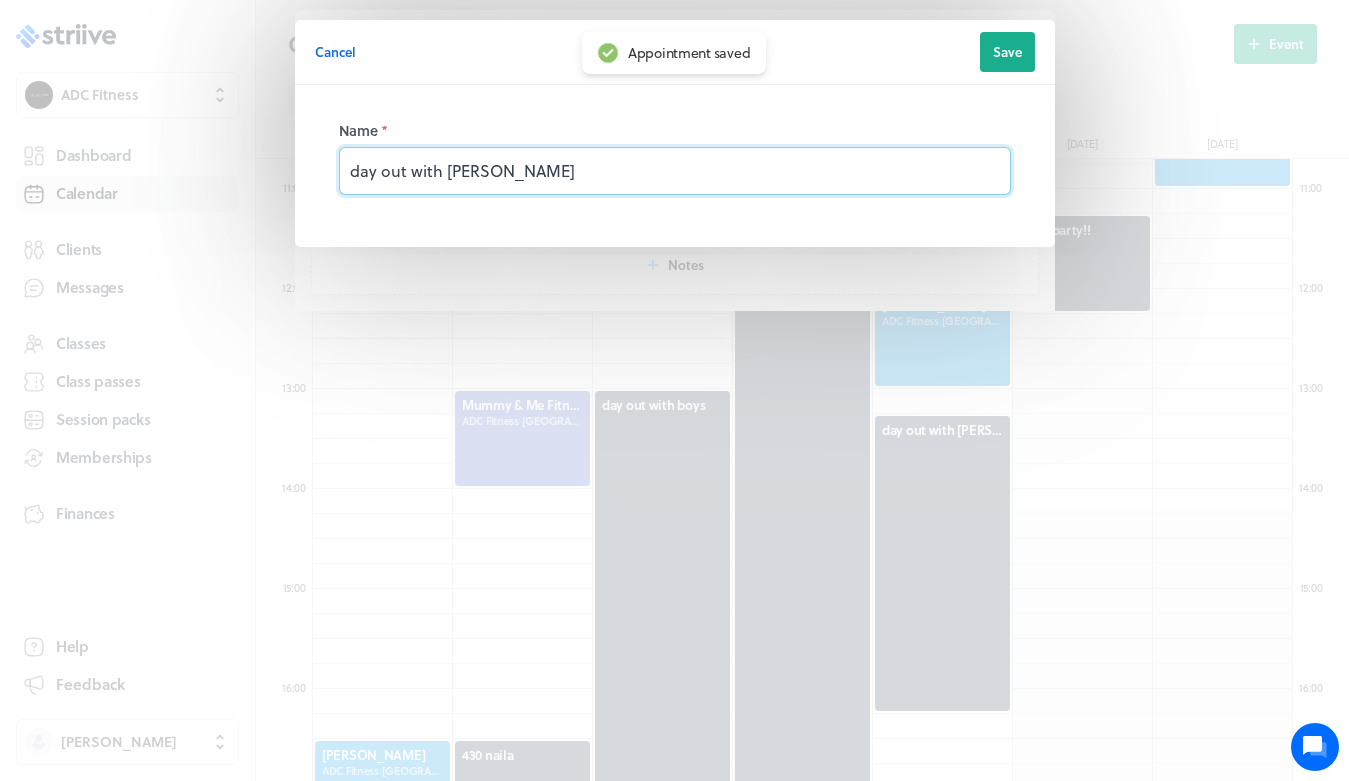 click on "day out with niah" at bounding box center [675, 171] 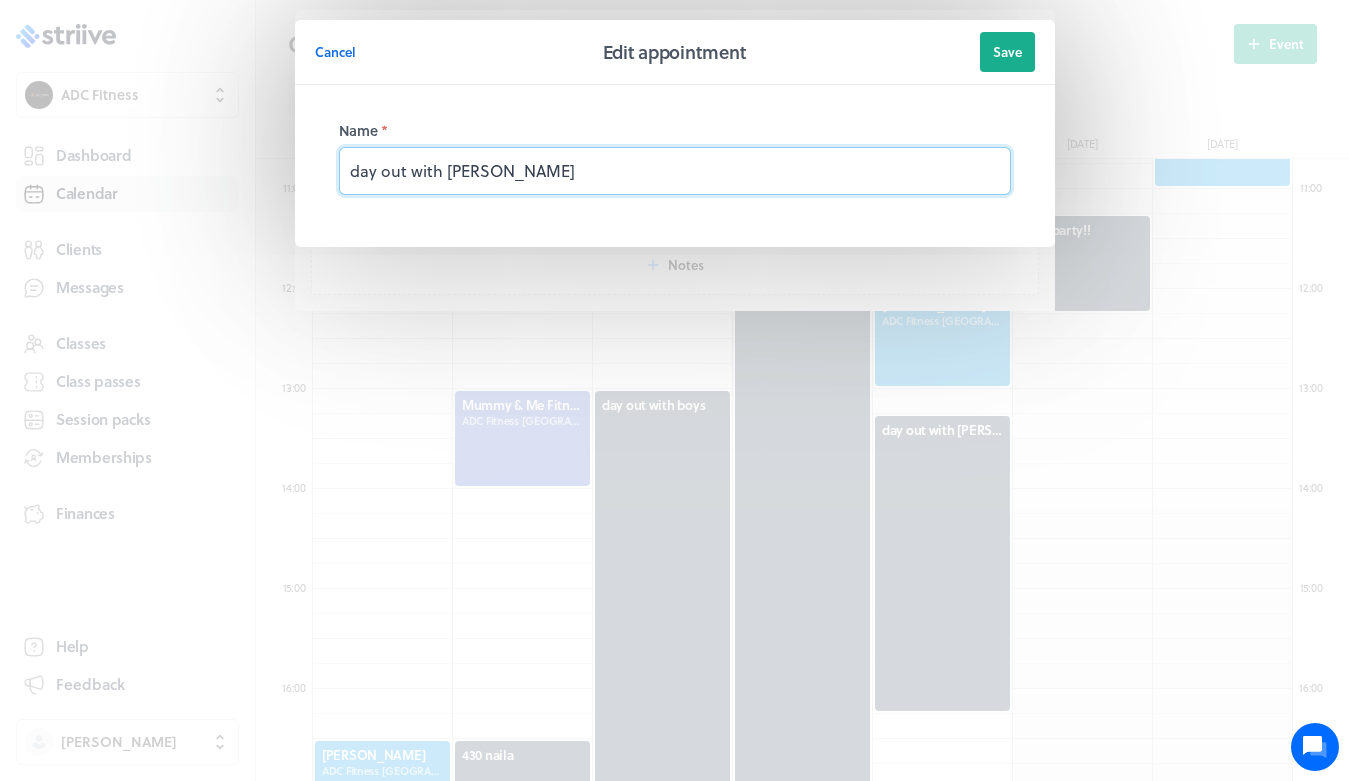 type on "day out with [PERSON_NAME]" 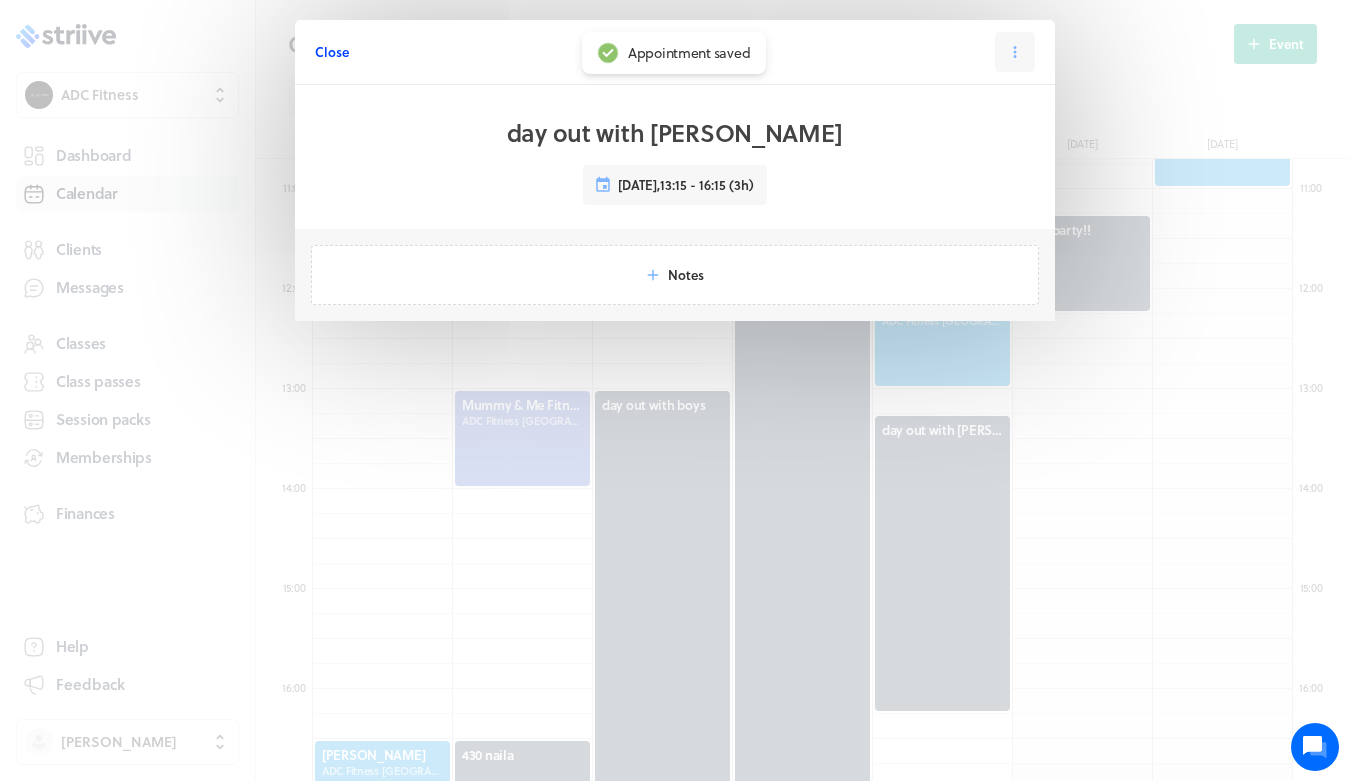 click on "Close" at bounding box center [332, 52] 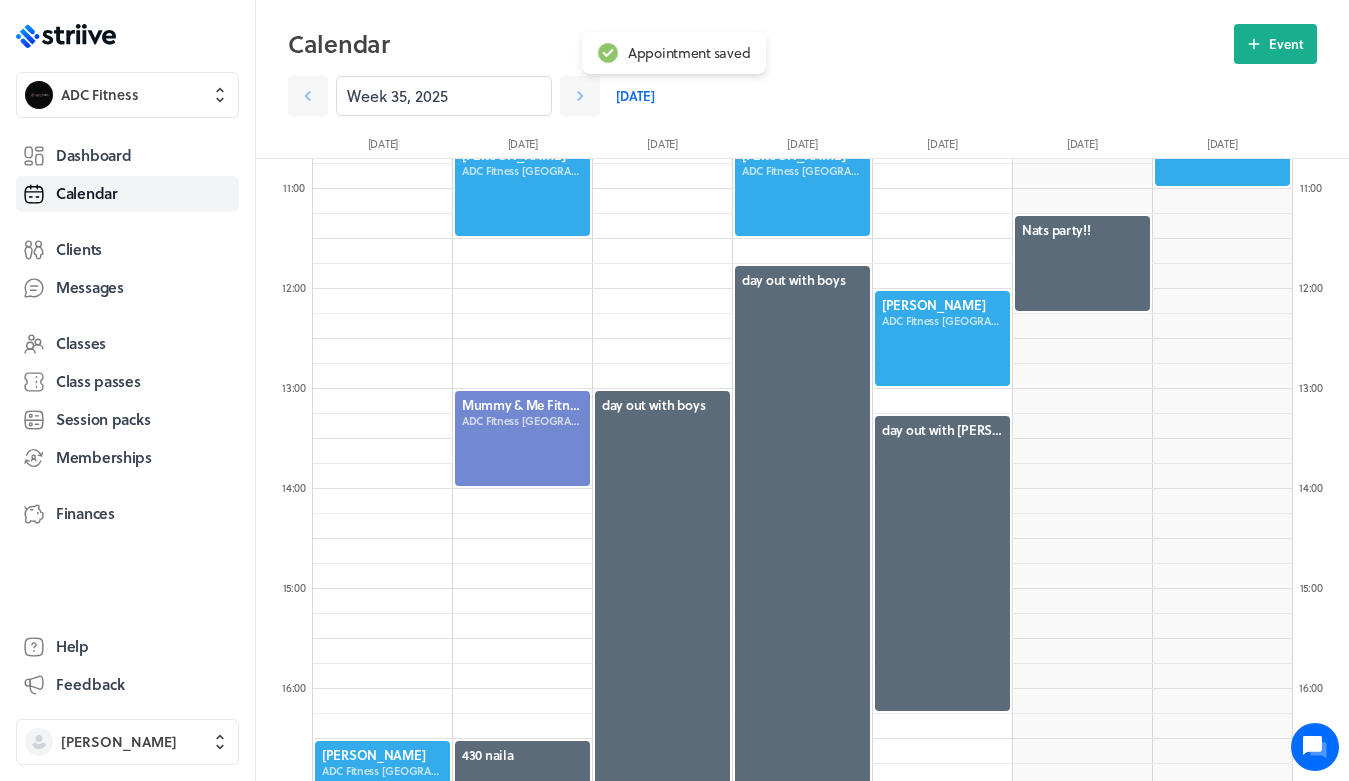 click on "Week 35, 2025" at bounding box center (444, 96) 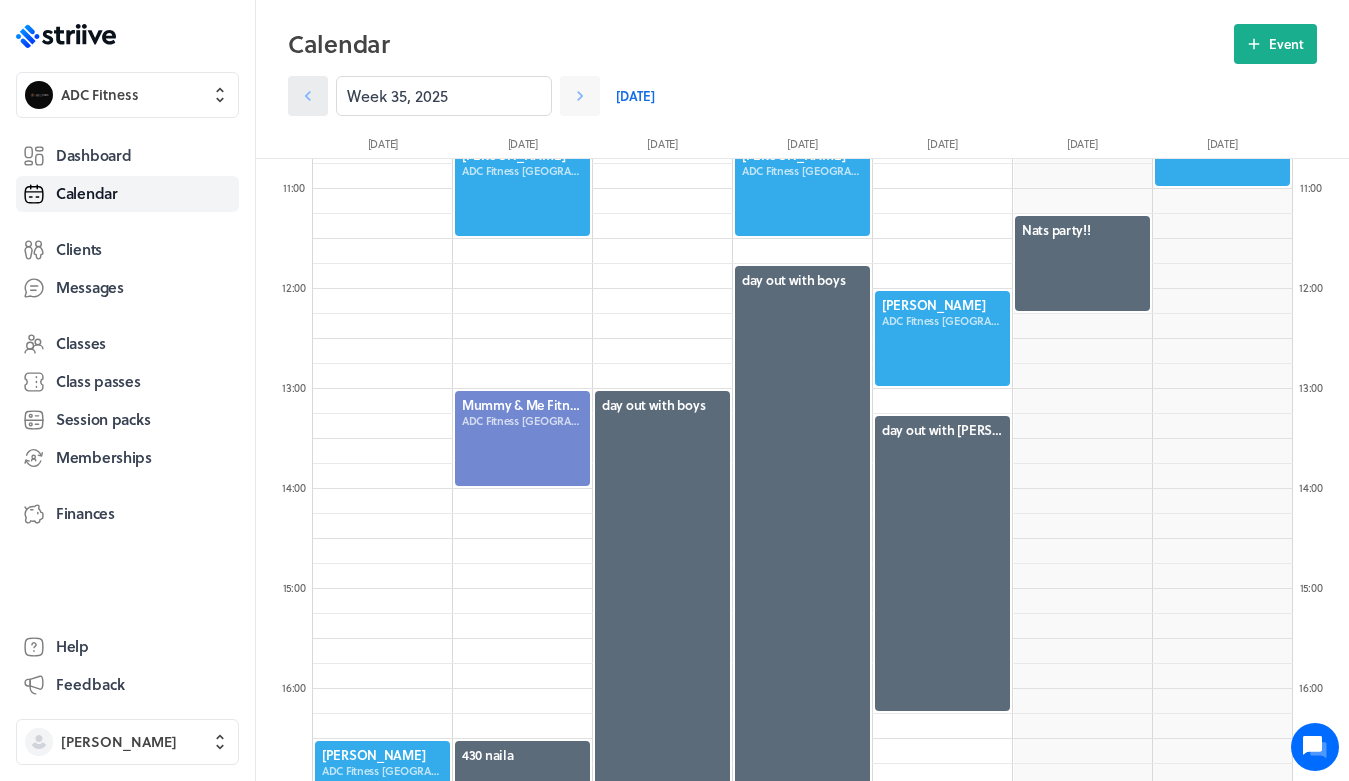 click at bounding box center [308, 96] 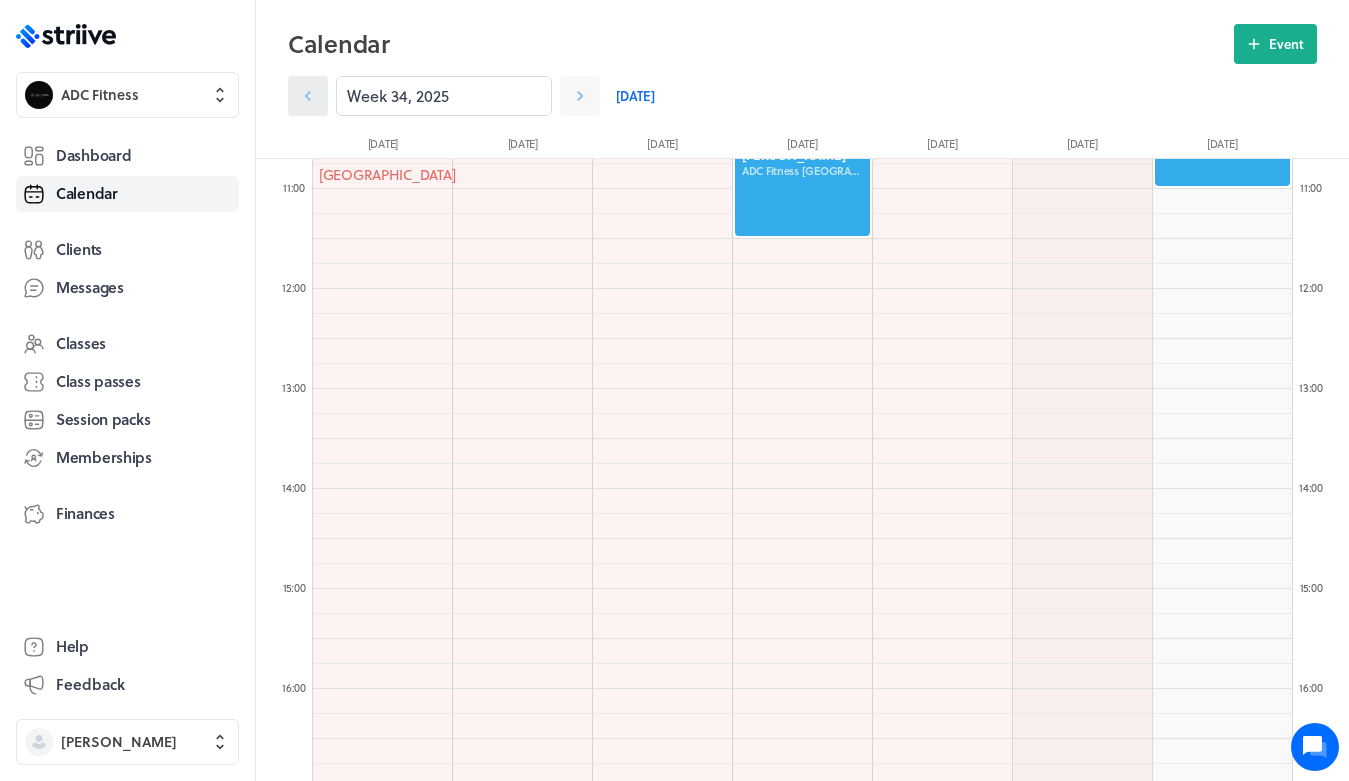 click at bounding box center [308, 96] 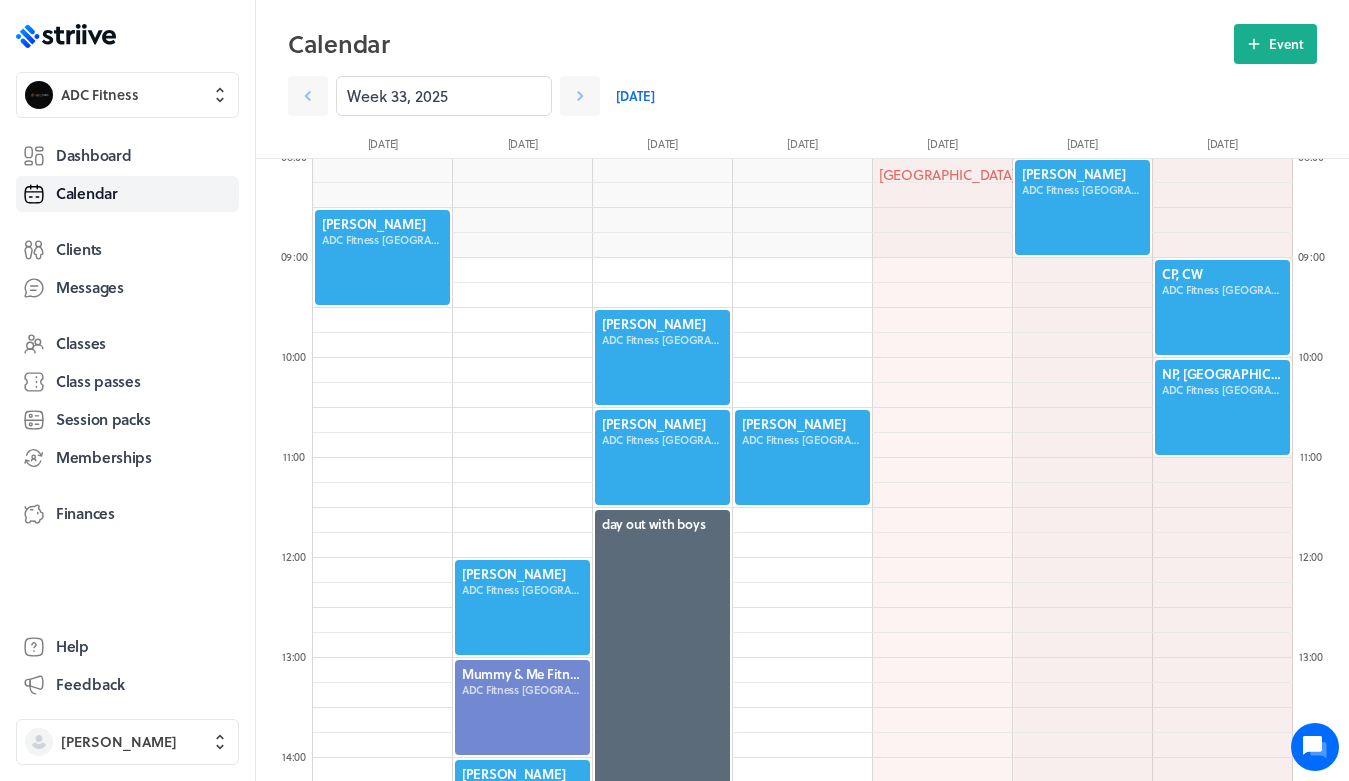 scroll, scrollTop: 816, scrollLeft: 0, axis: vertical 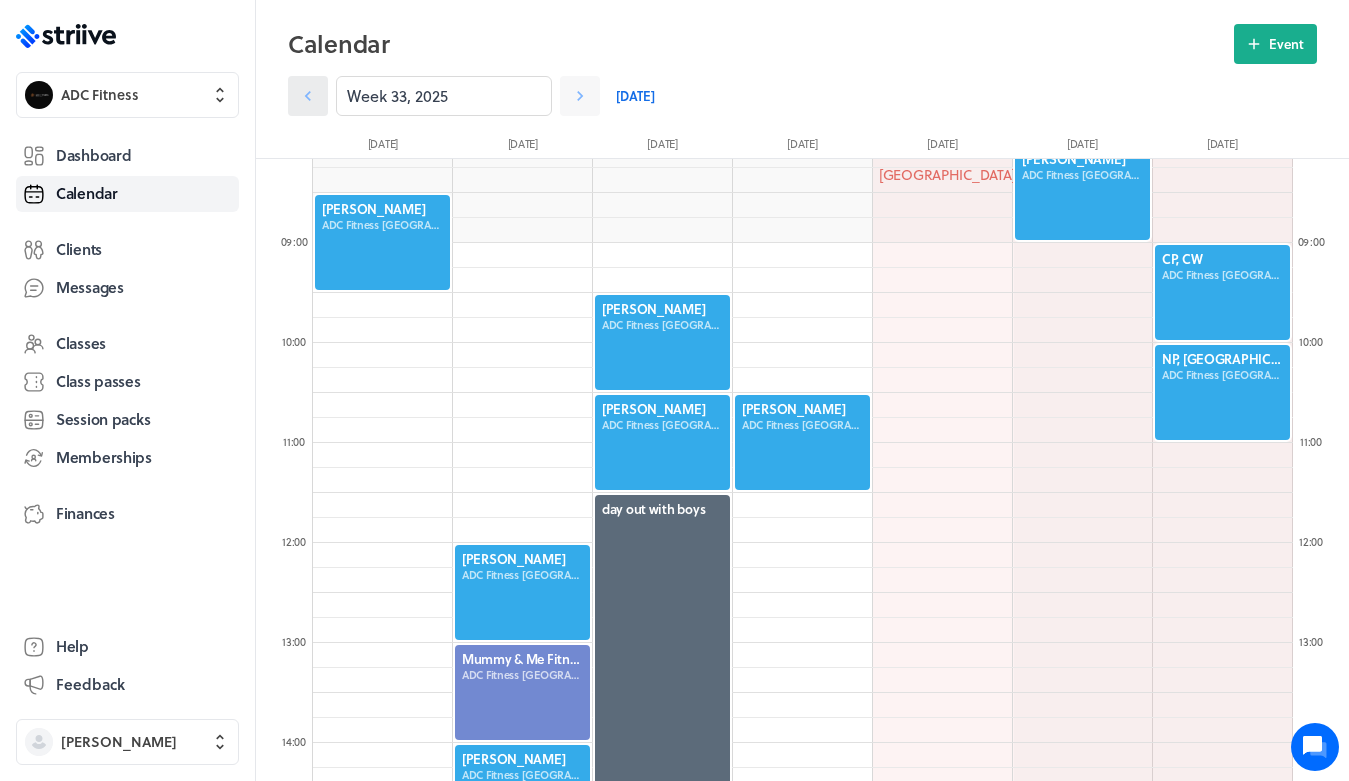 click 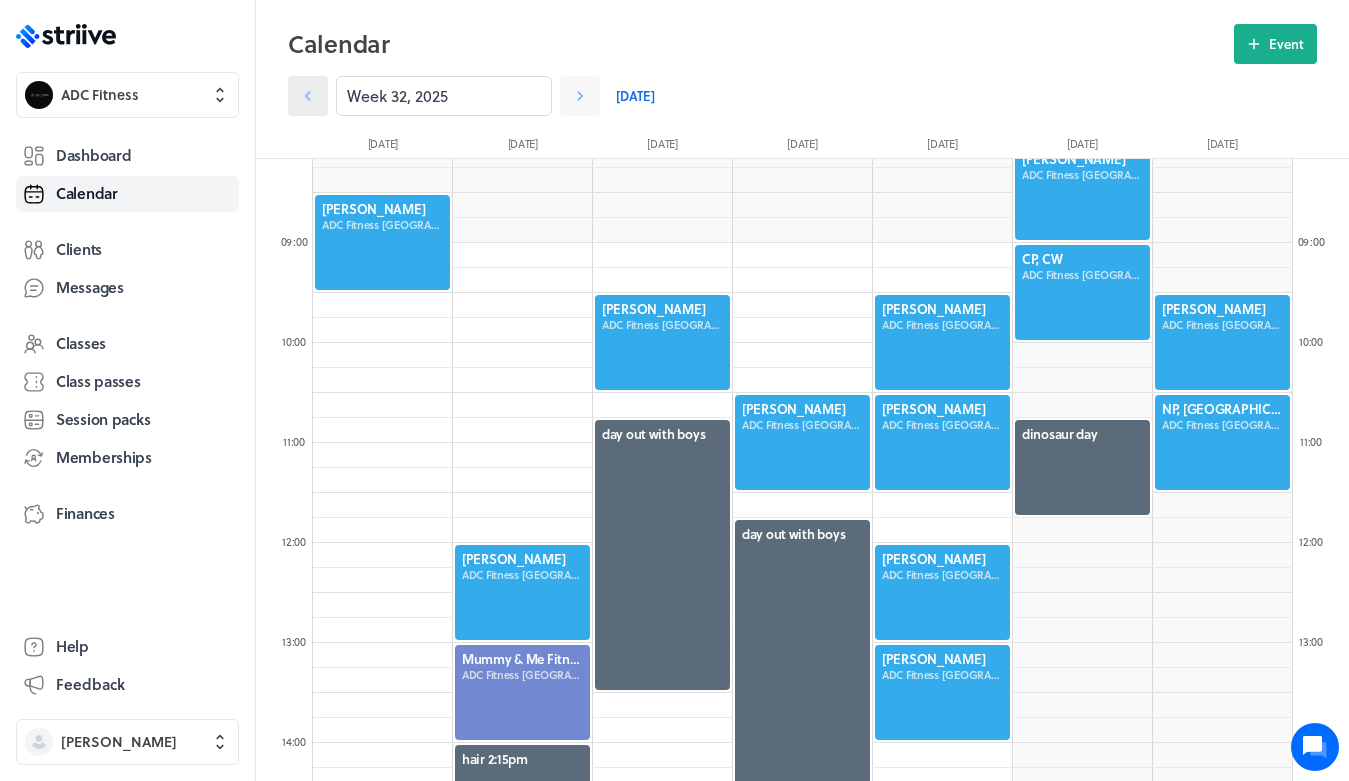 click 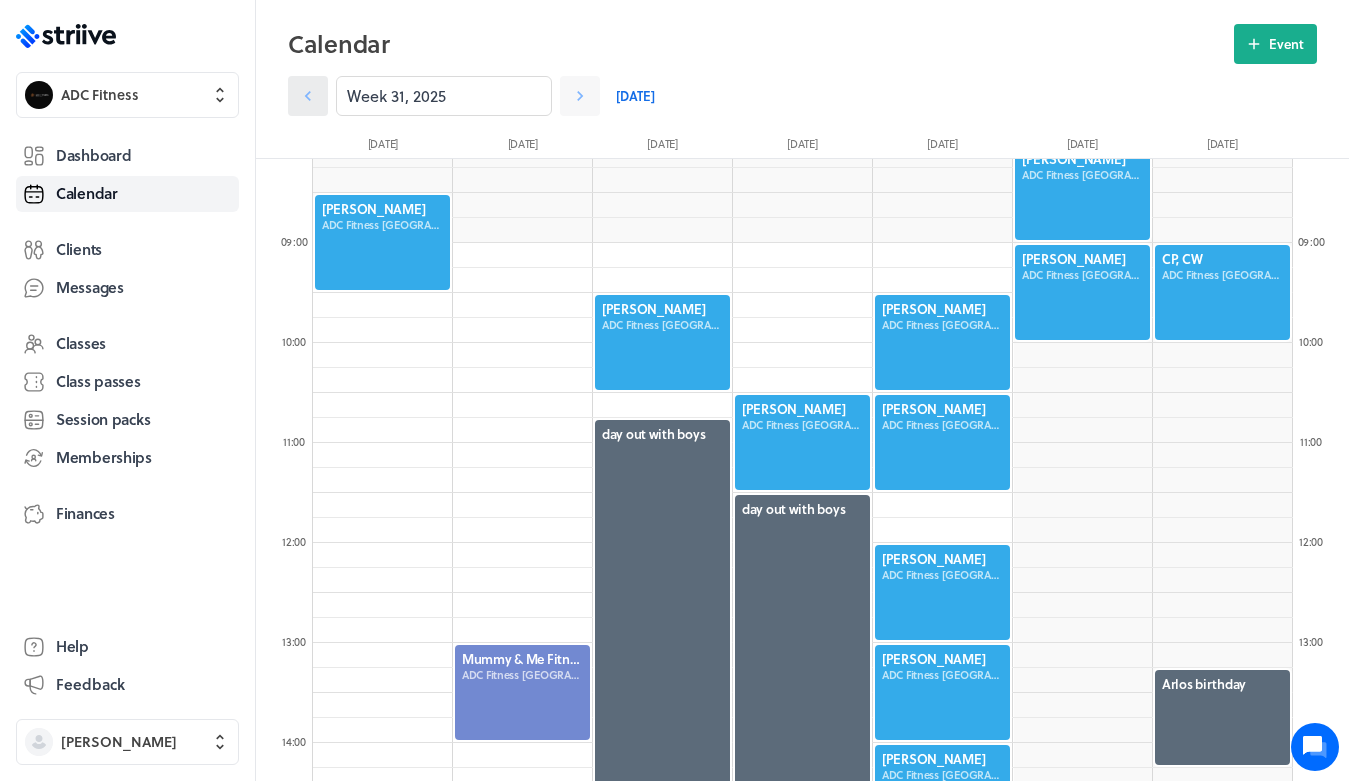 click 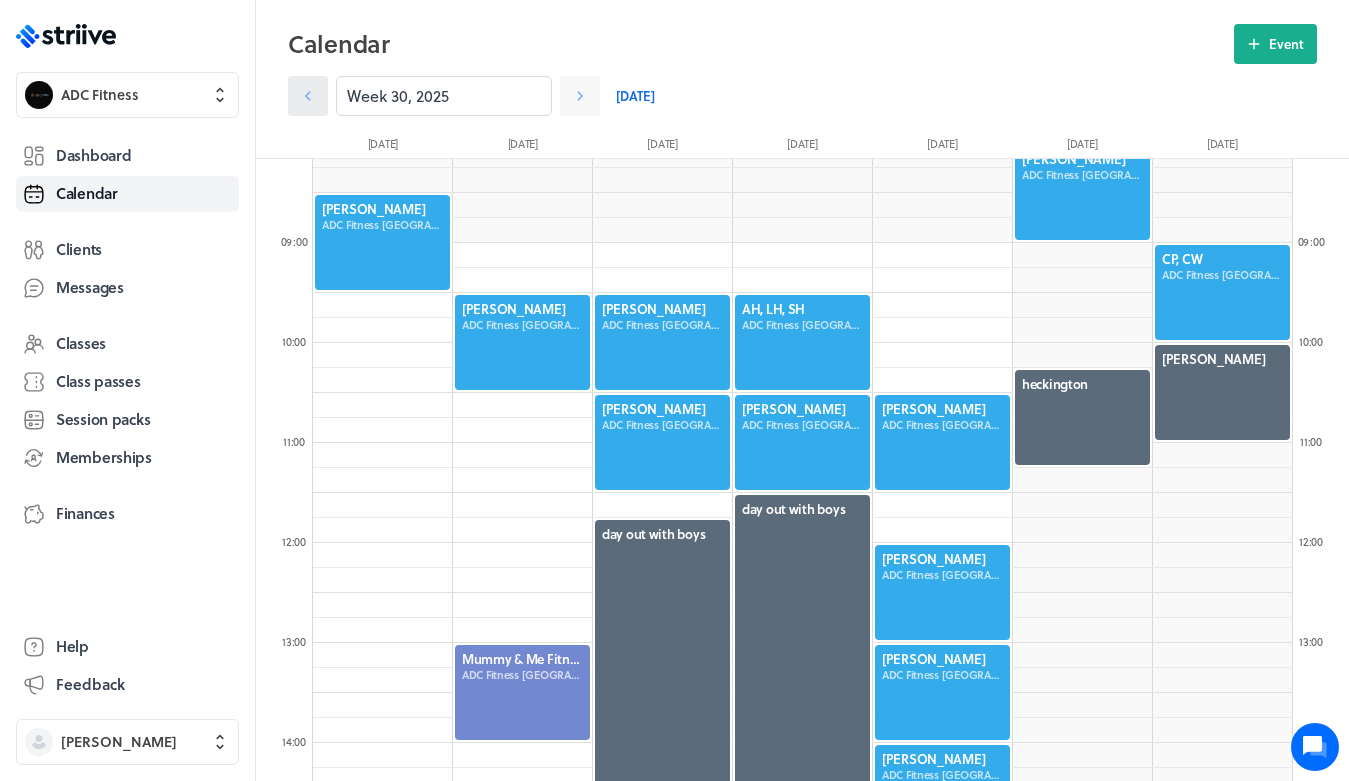 click 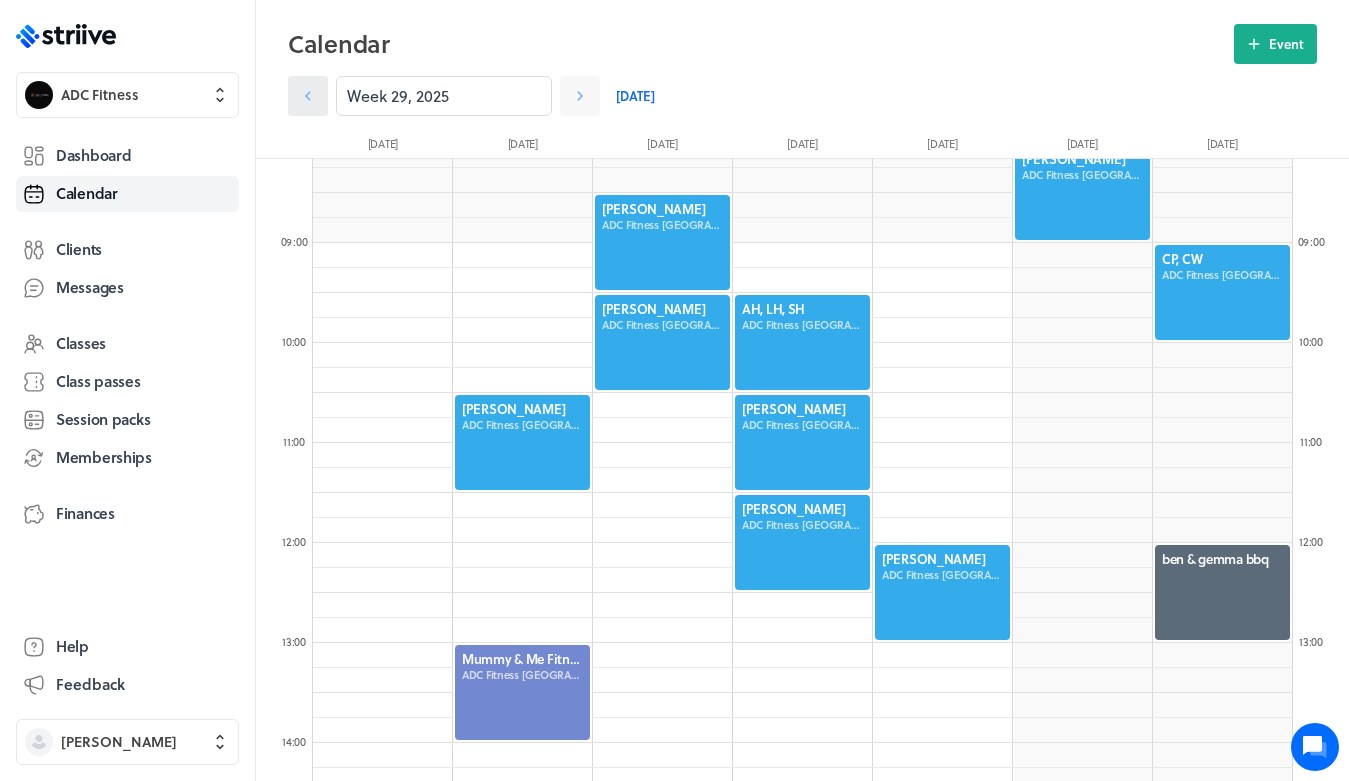click 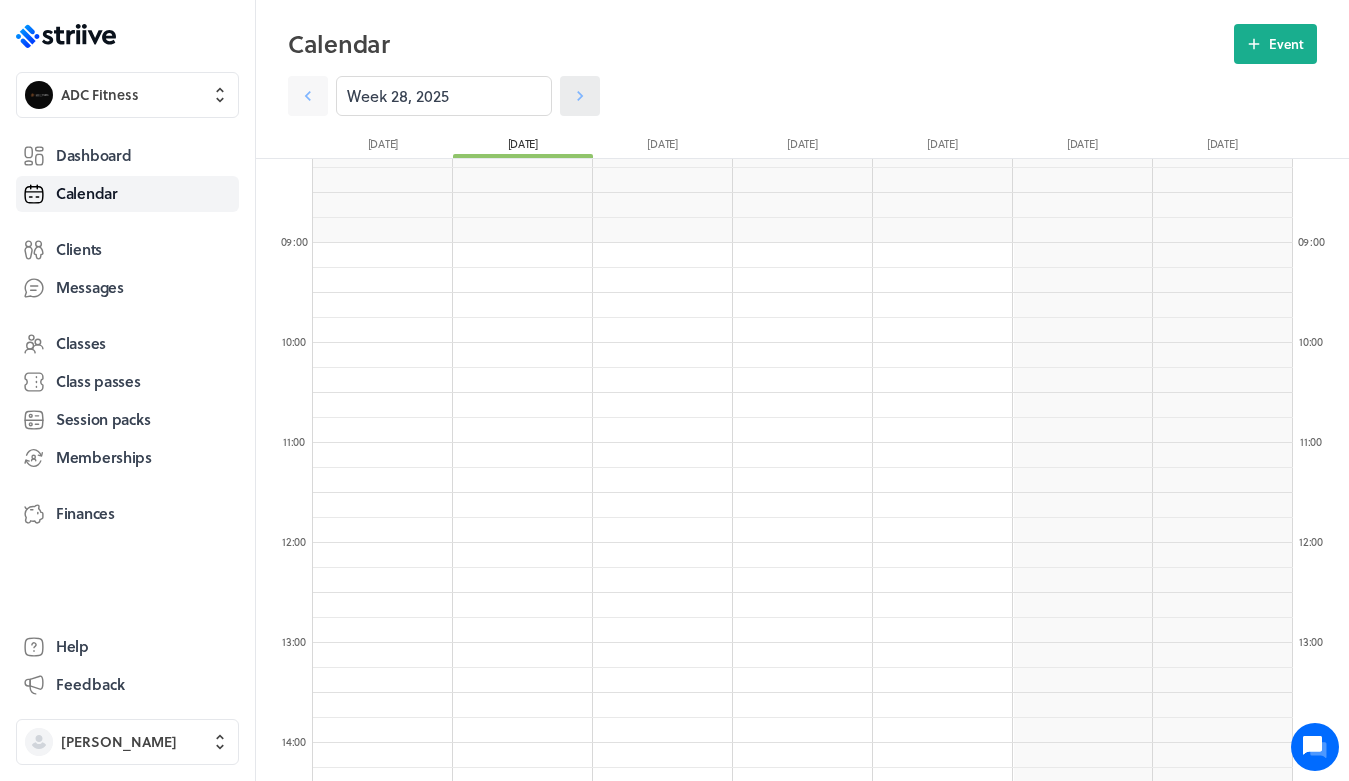 click at bounding box center (580, 96) 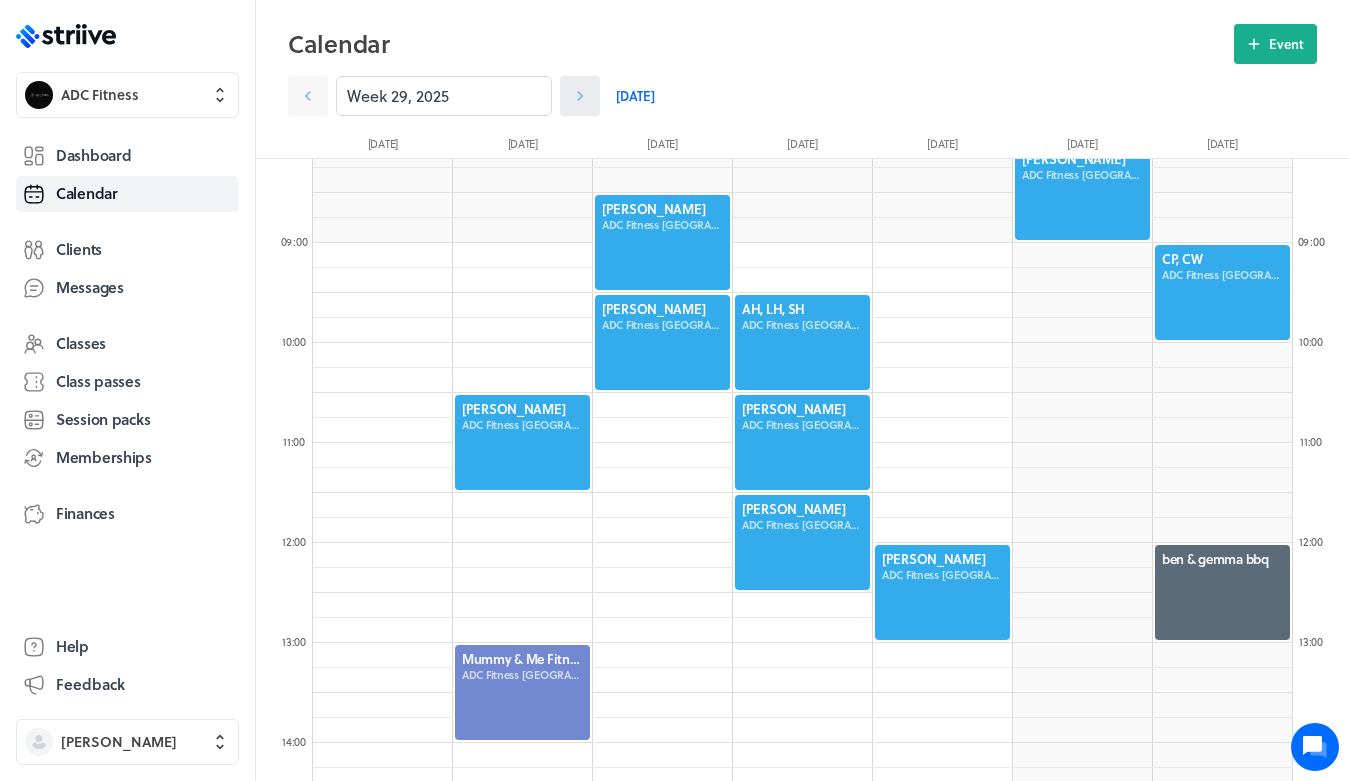 click 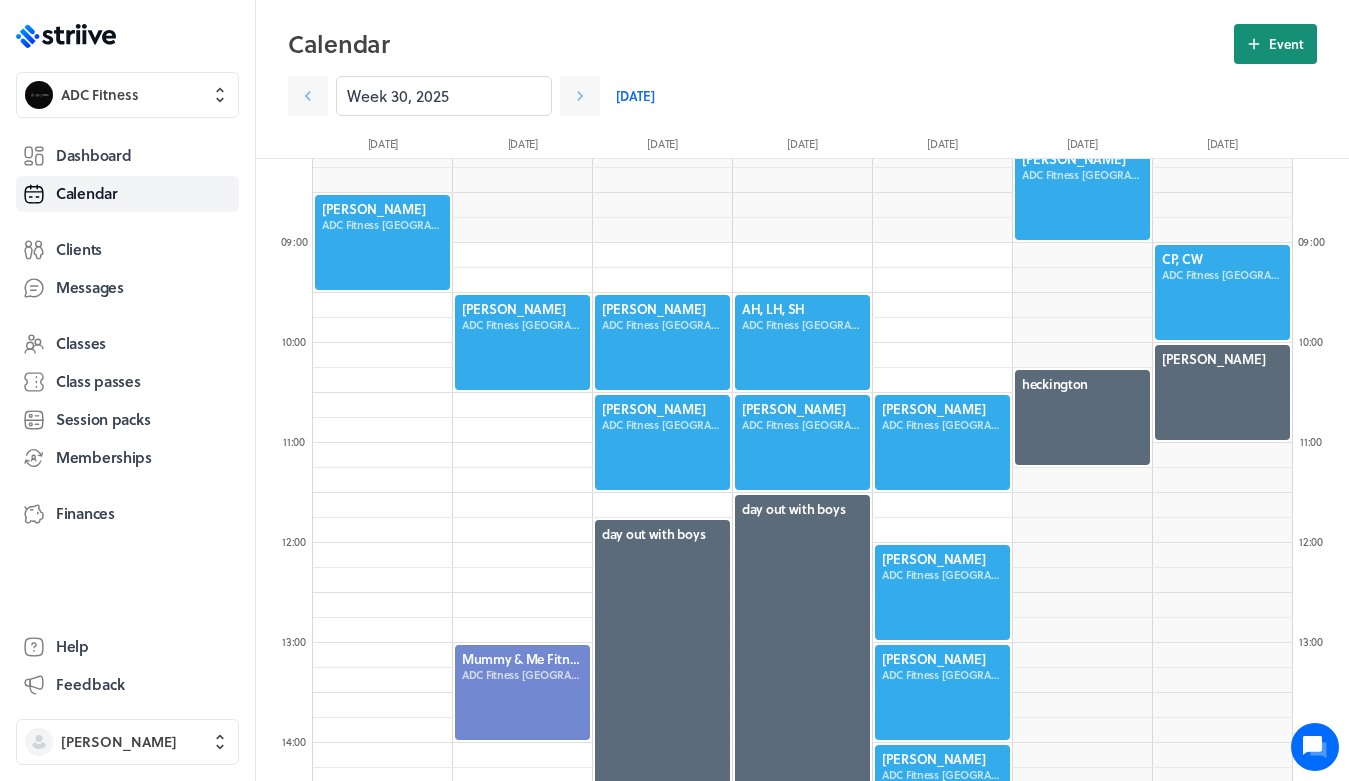 click on "Event" at bounding box center [1286, 44] 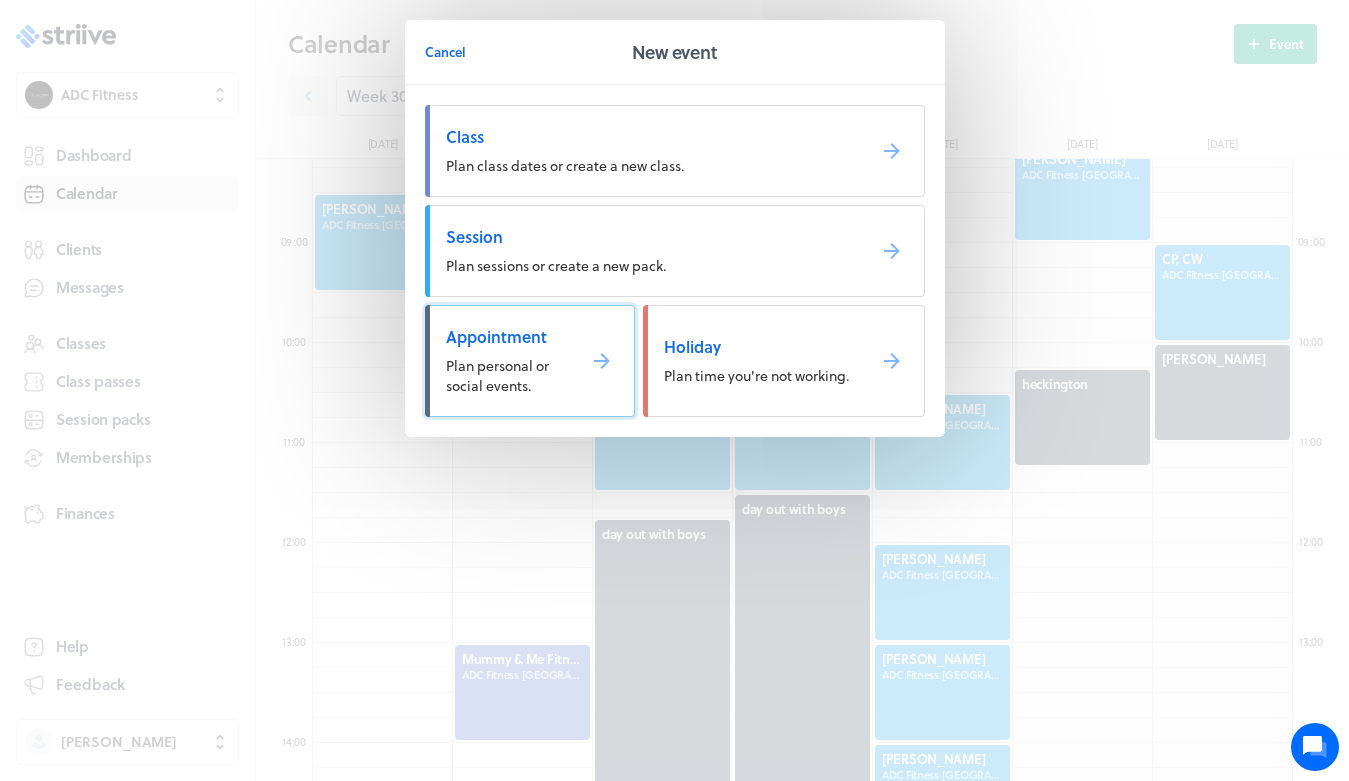 click on "Appointment Plan personal or social events." at bounding box center [530, 361] 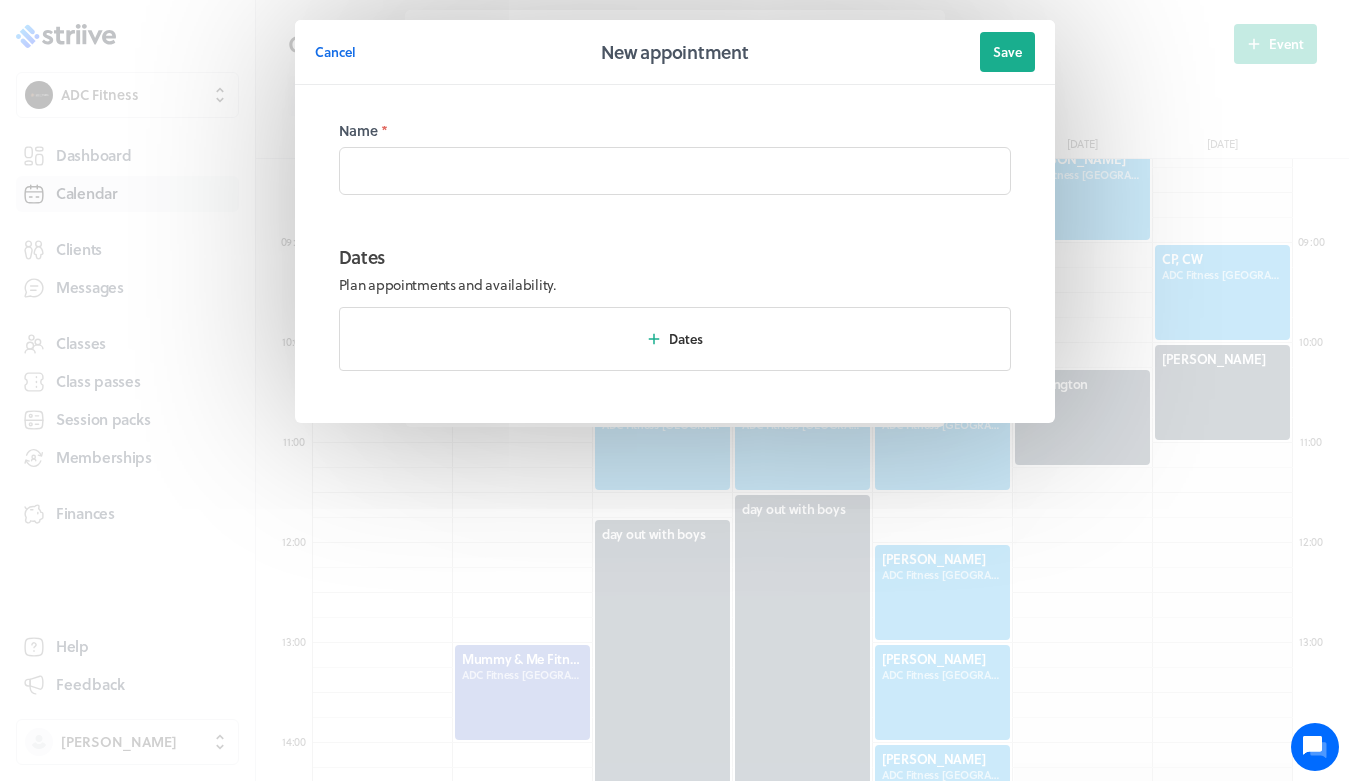 click on "Name *" at bounding box center [675, 166] 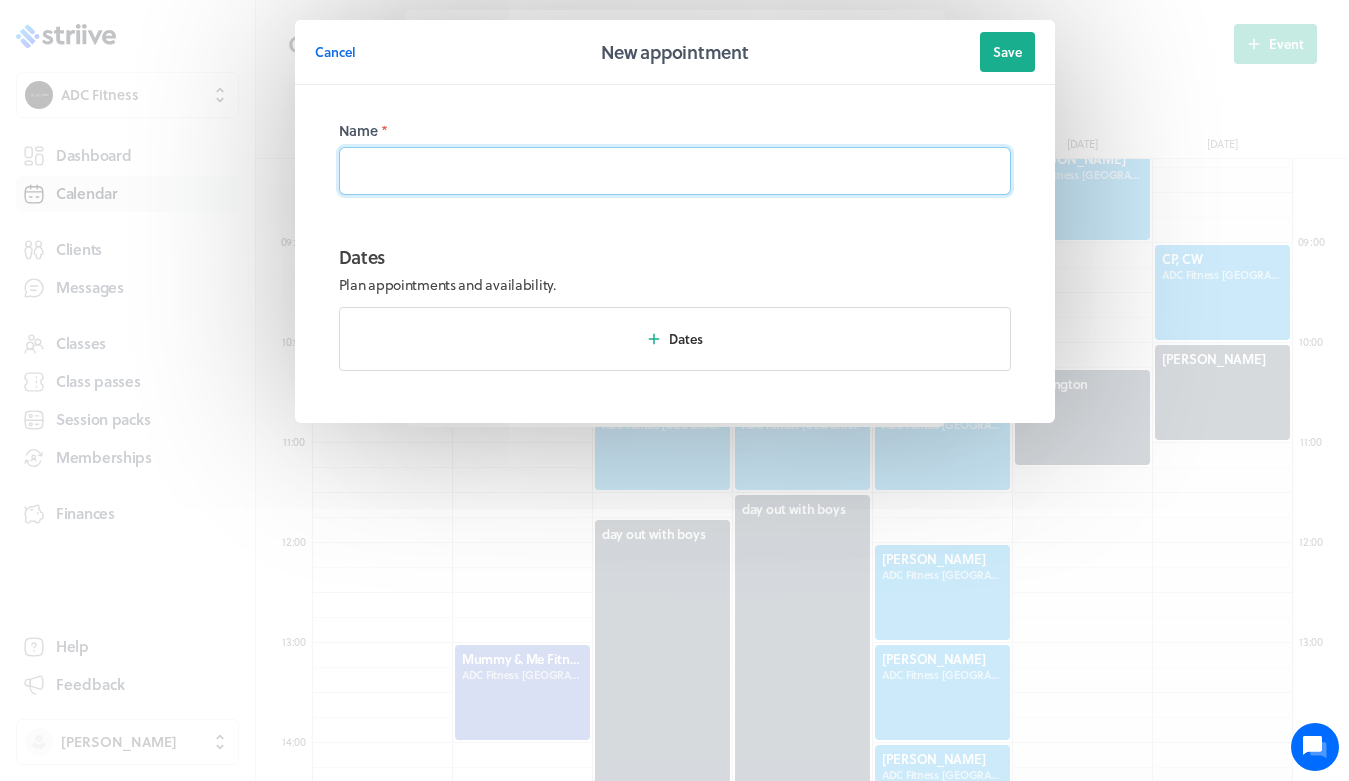 click at bounding box center (675, 171) 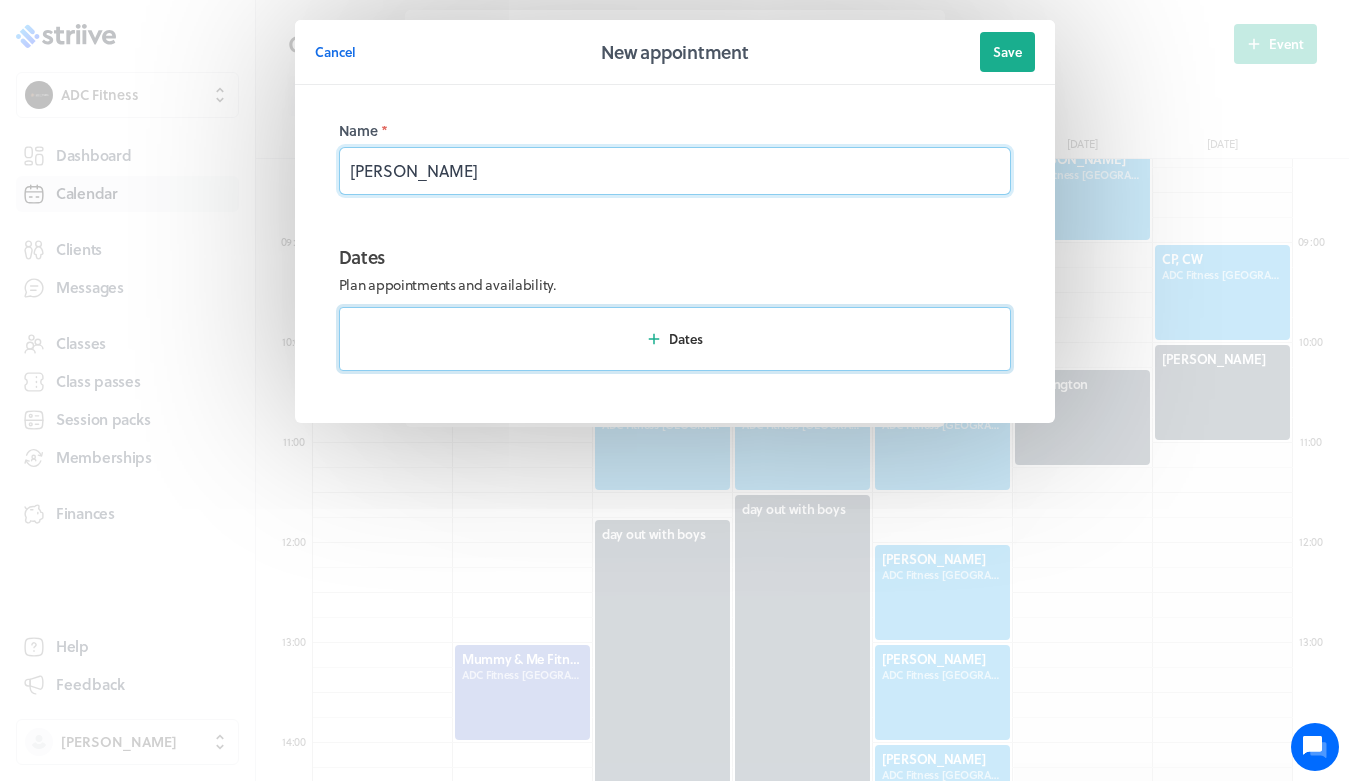 type on "[PERSON_NAME]" 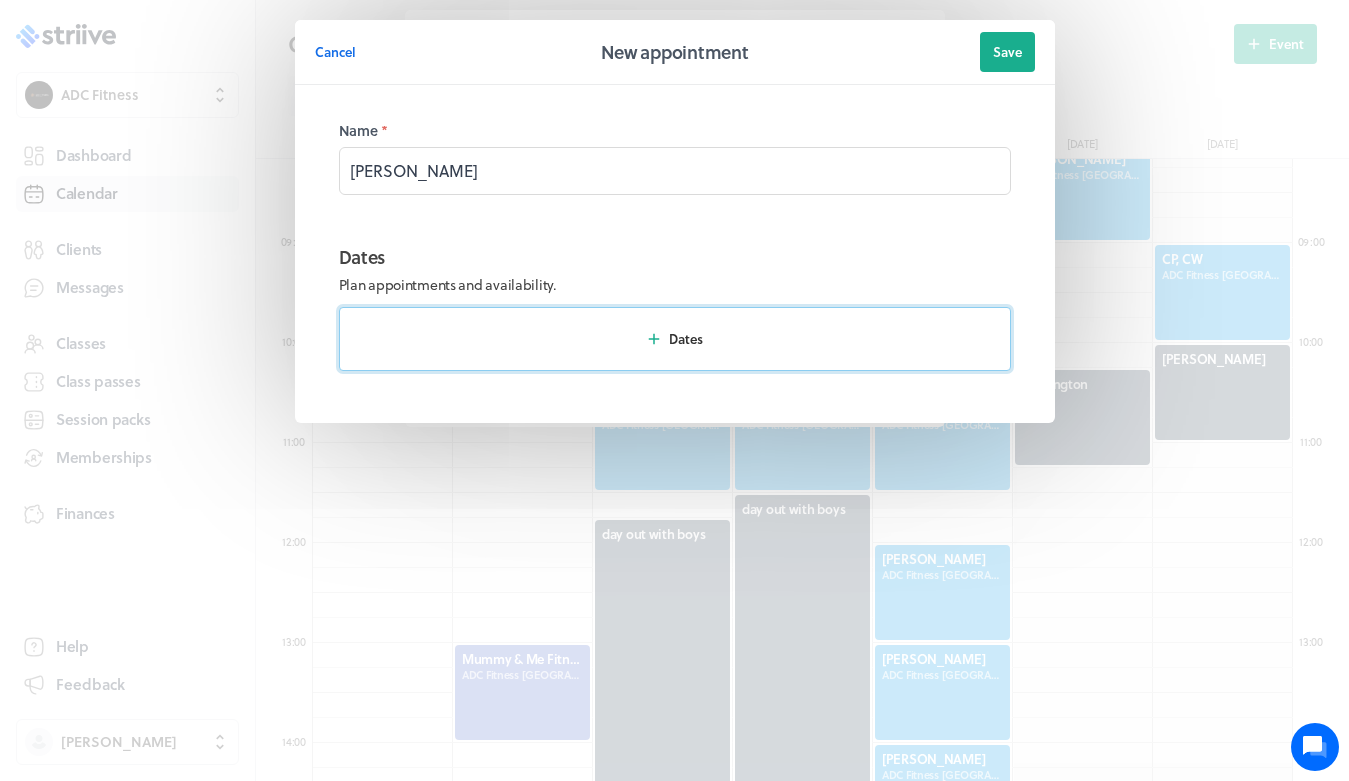 click on "Dates" at bounding box center (675, 339) 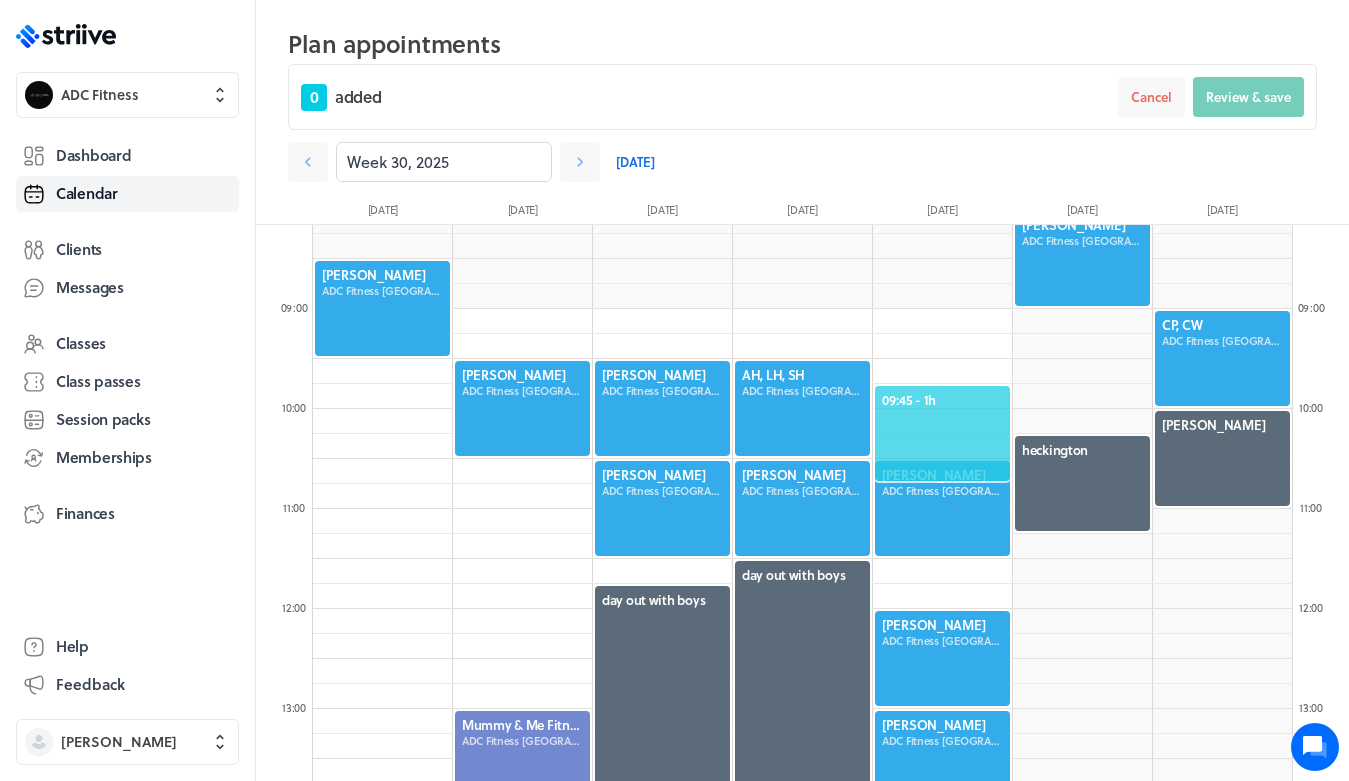 click on "09:45  - 1h" 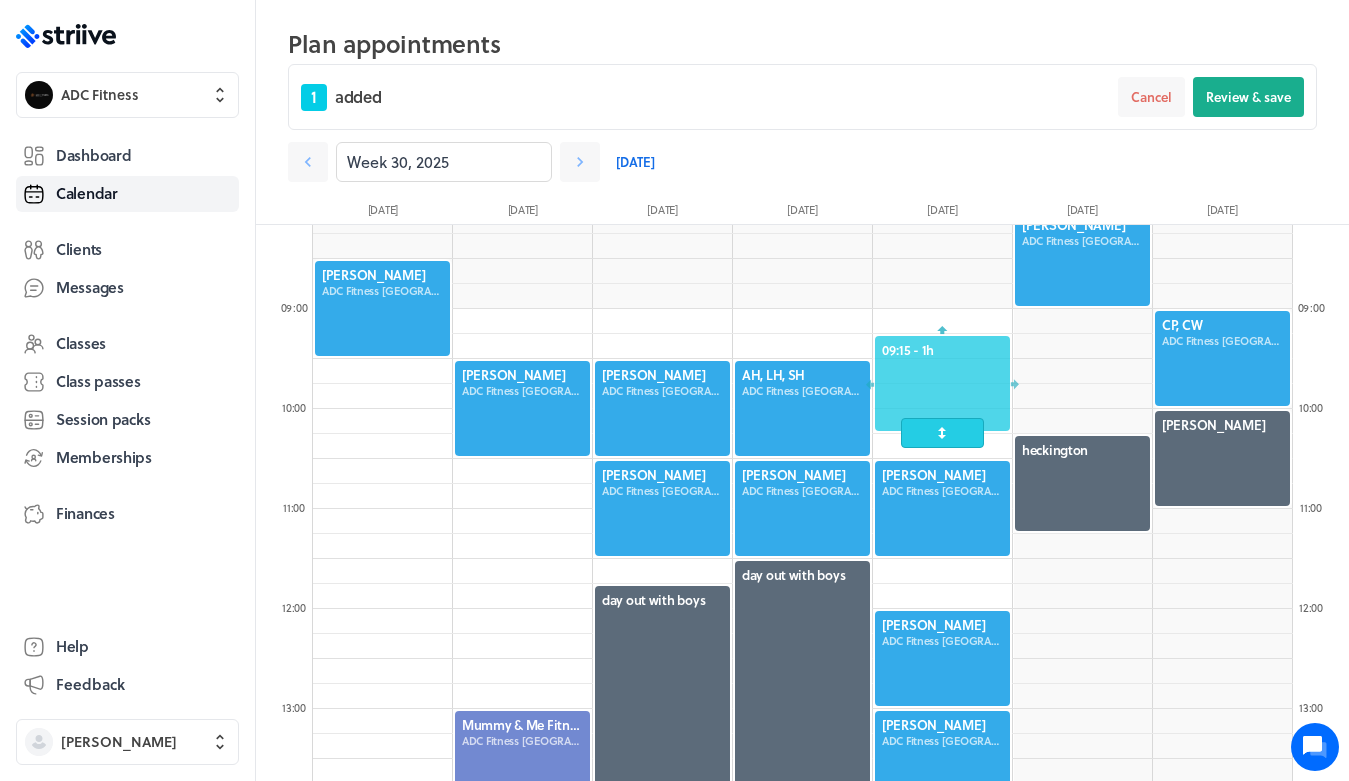drag, startPoint x: 939, startPoint y: 464, endPoint x: 937, endPoint y: 425, distance: 39.051247 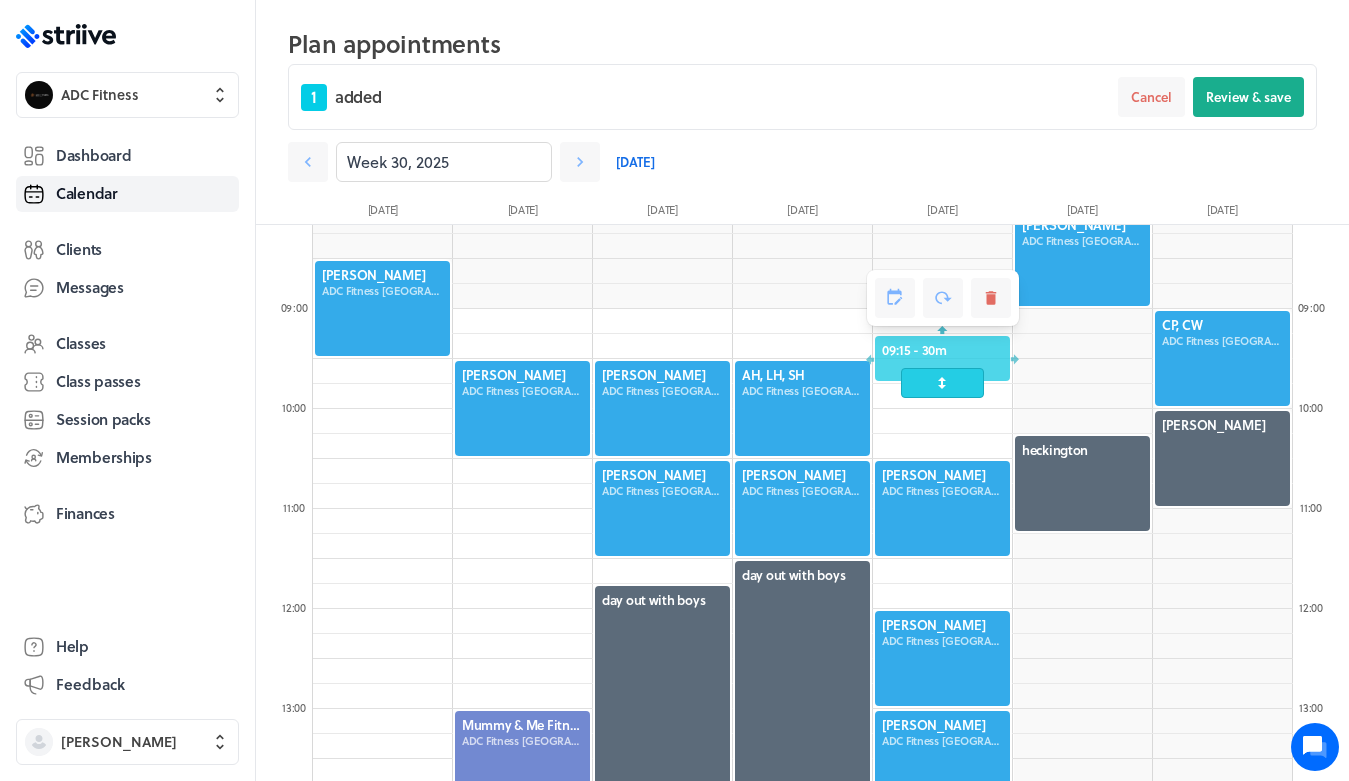 drag, startPoint x: 939, startPoint y: 433, endPoint x: 939, endPoint y: 376, distance: 57 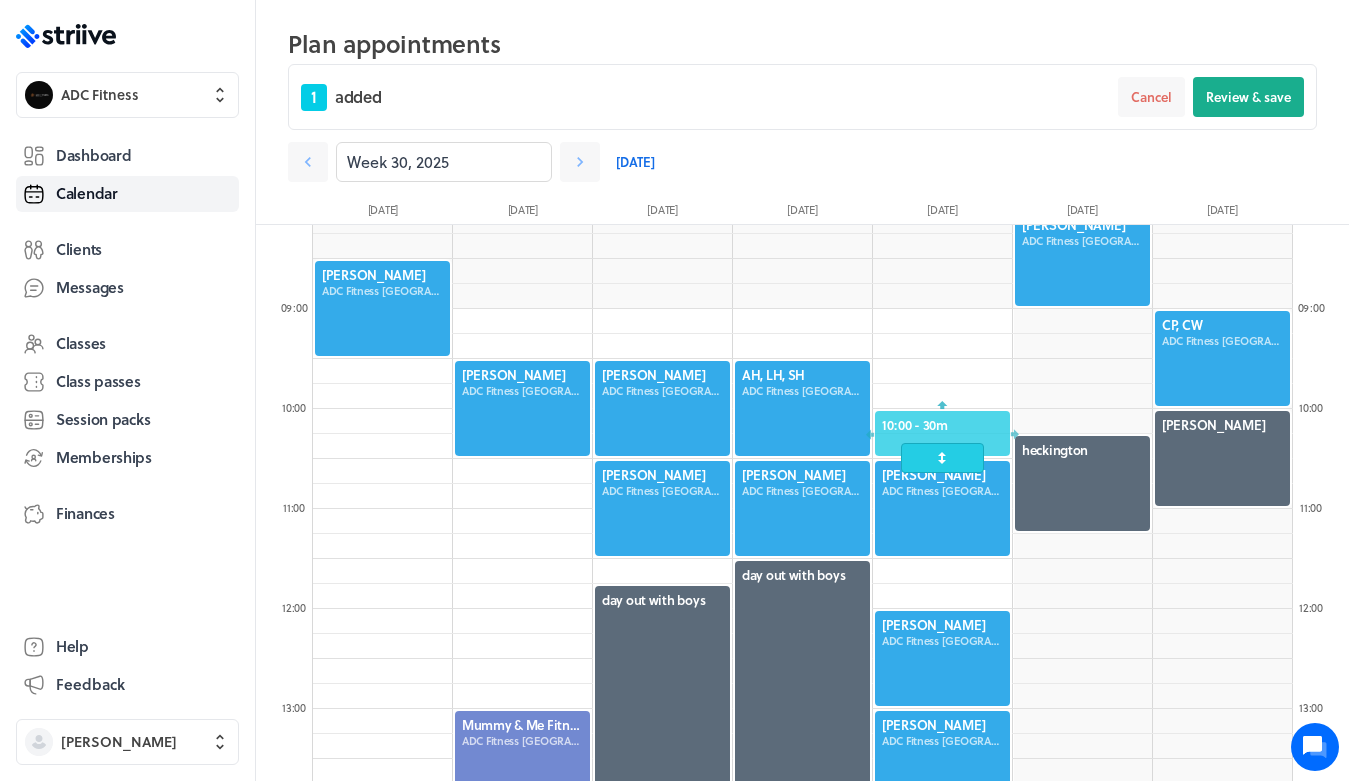 drag, startPoint x: 973, startPoint y: 358, endPoint x: 971, endPoint y: 456, distance: 98.02041 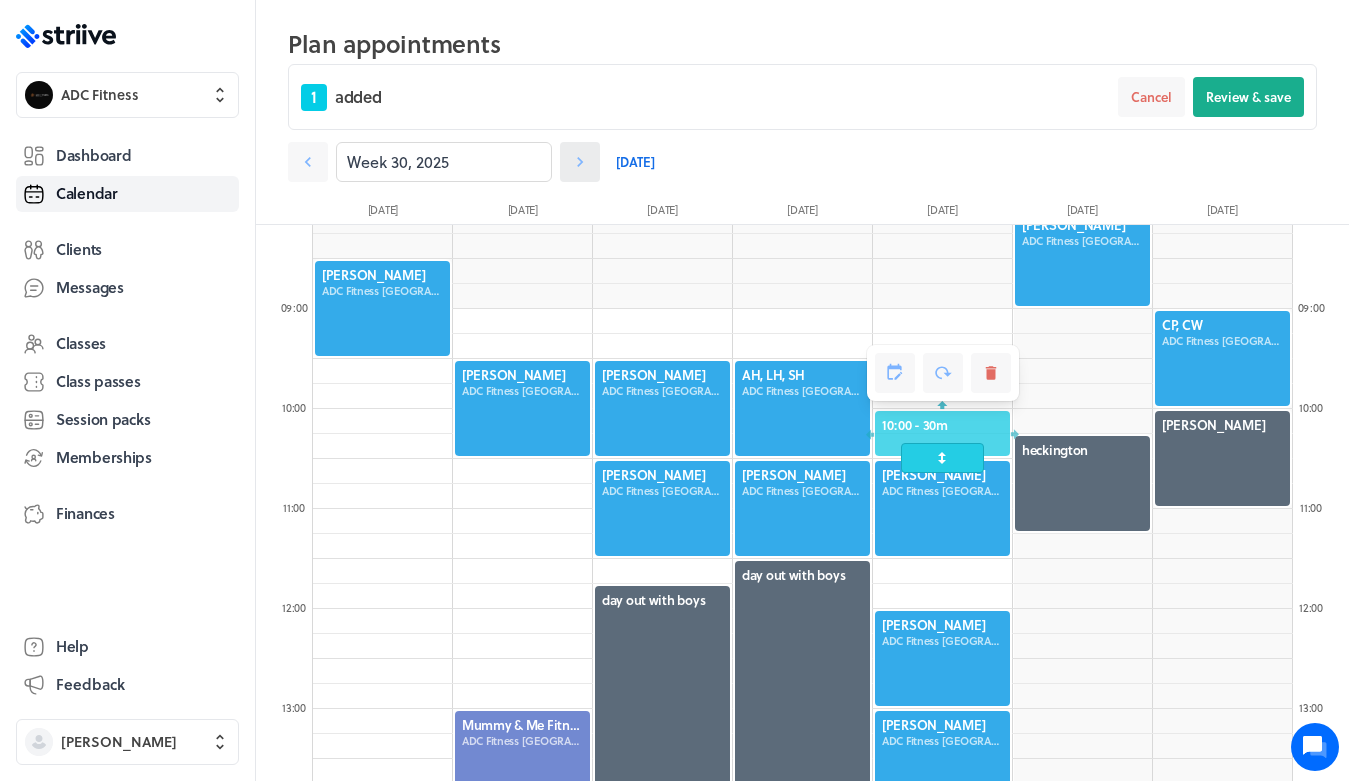click 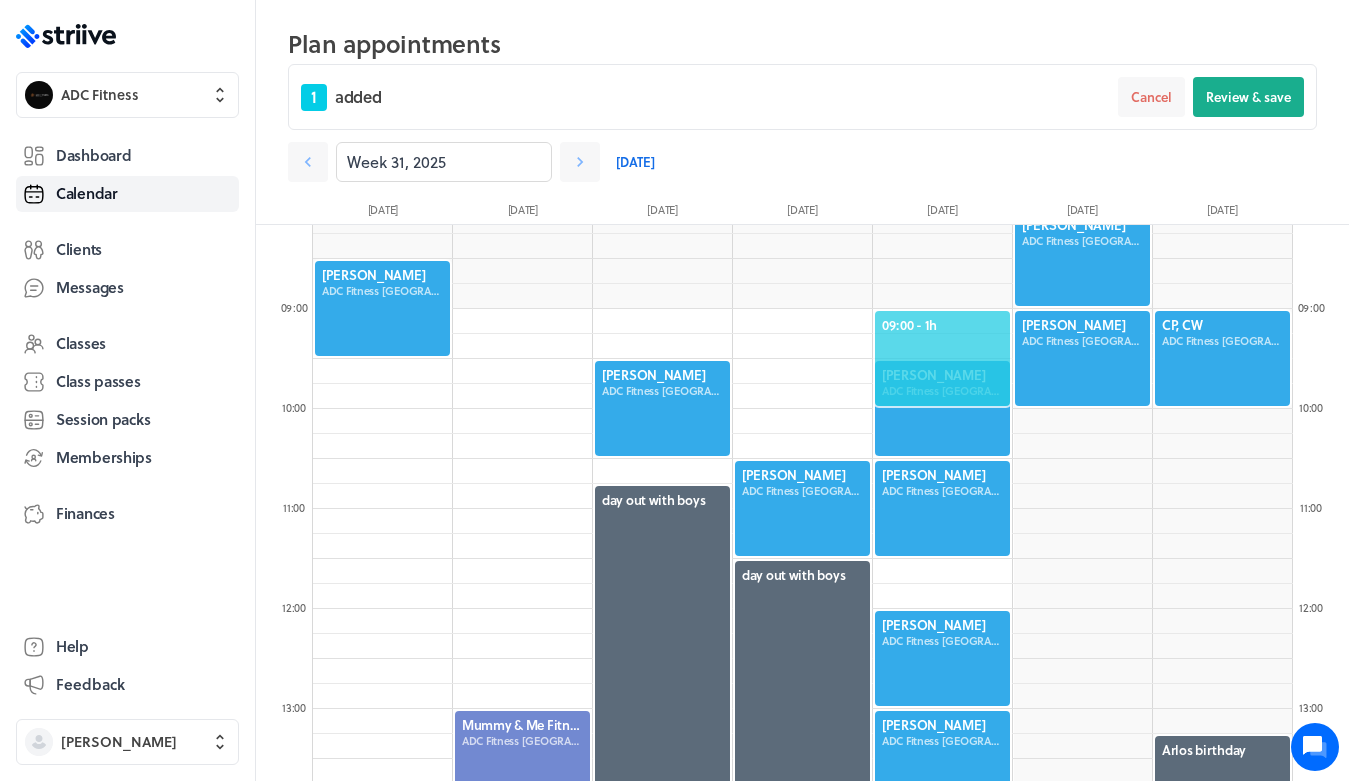 click on "09:00  - 1h" 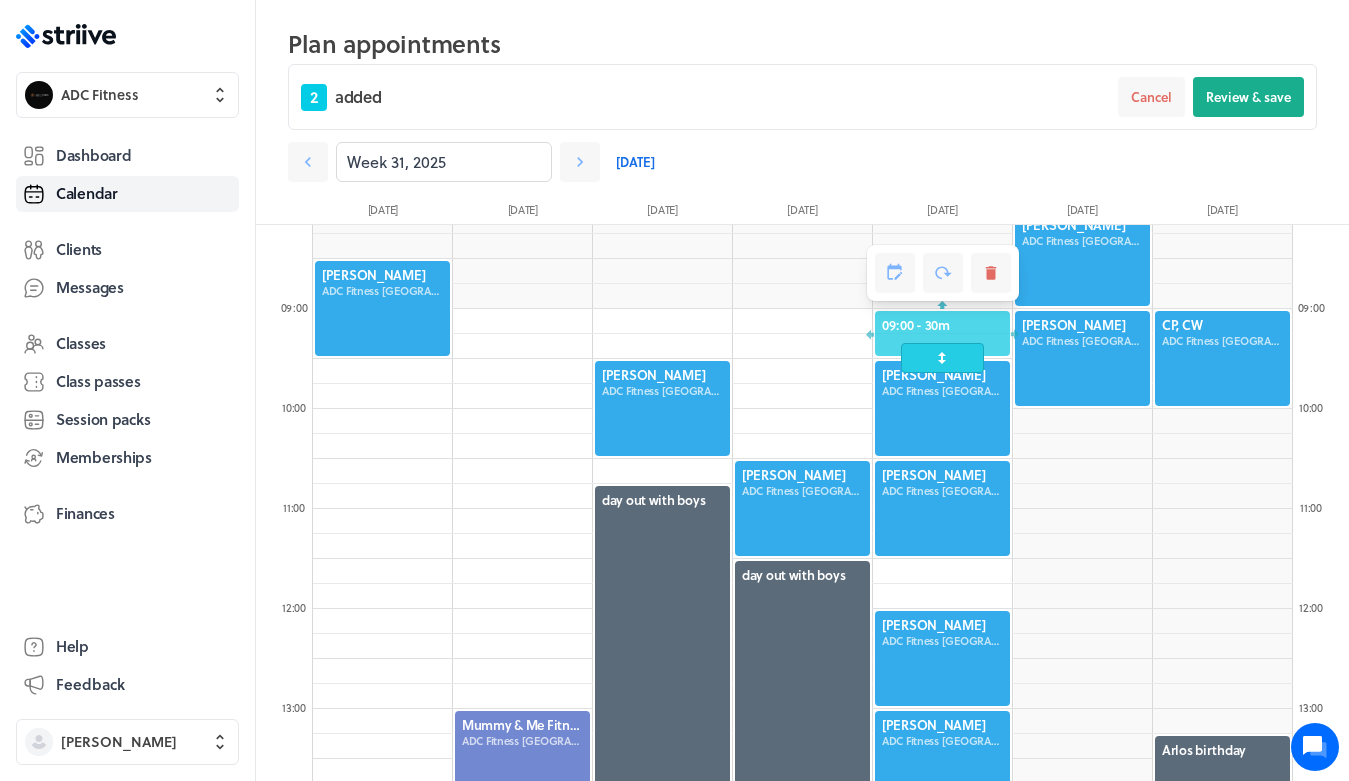 drag, startPoint x: 941, startPoint y: 403, endPoint x: 940, endPoint y: 362, distance: 41.01219 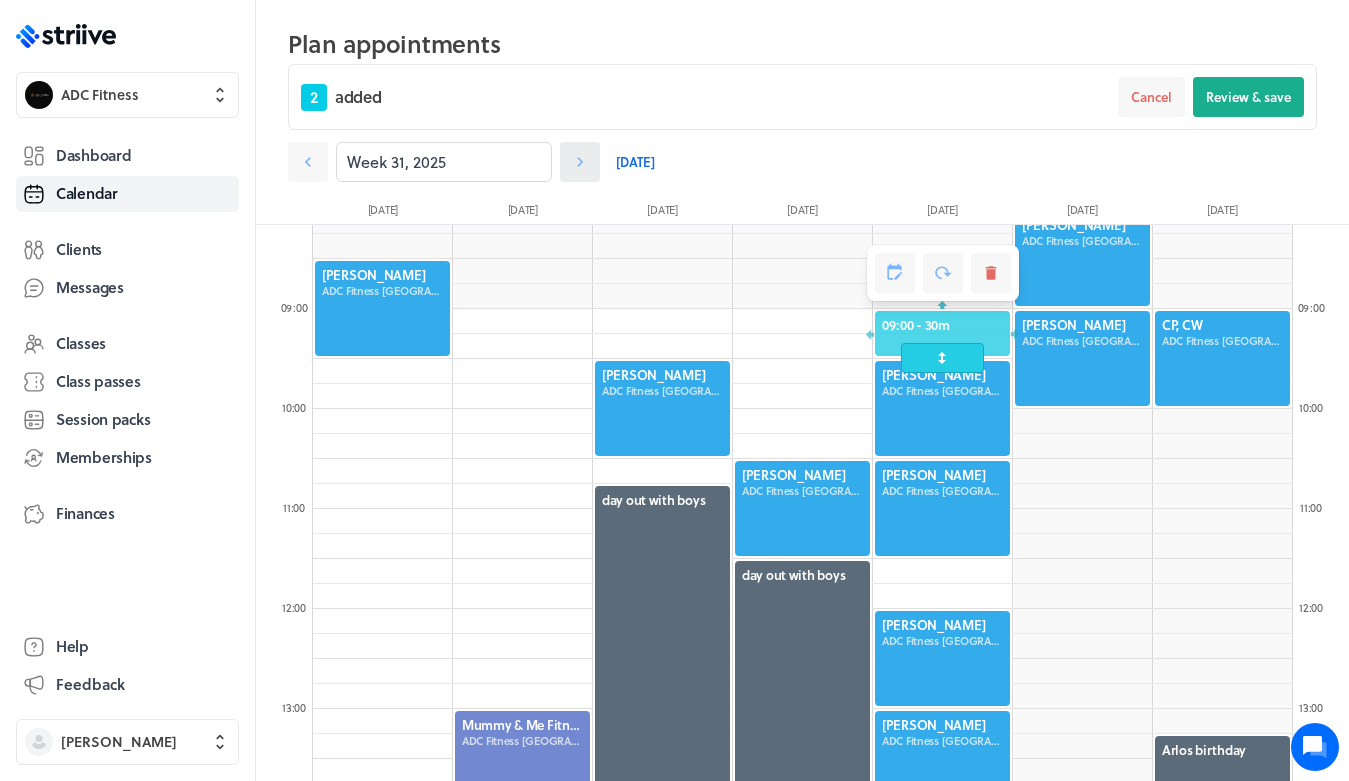click 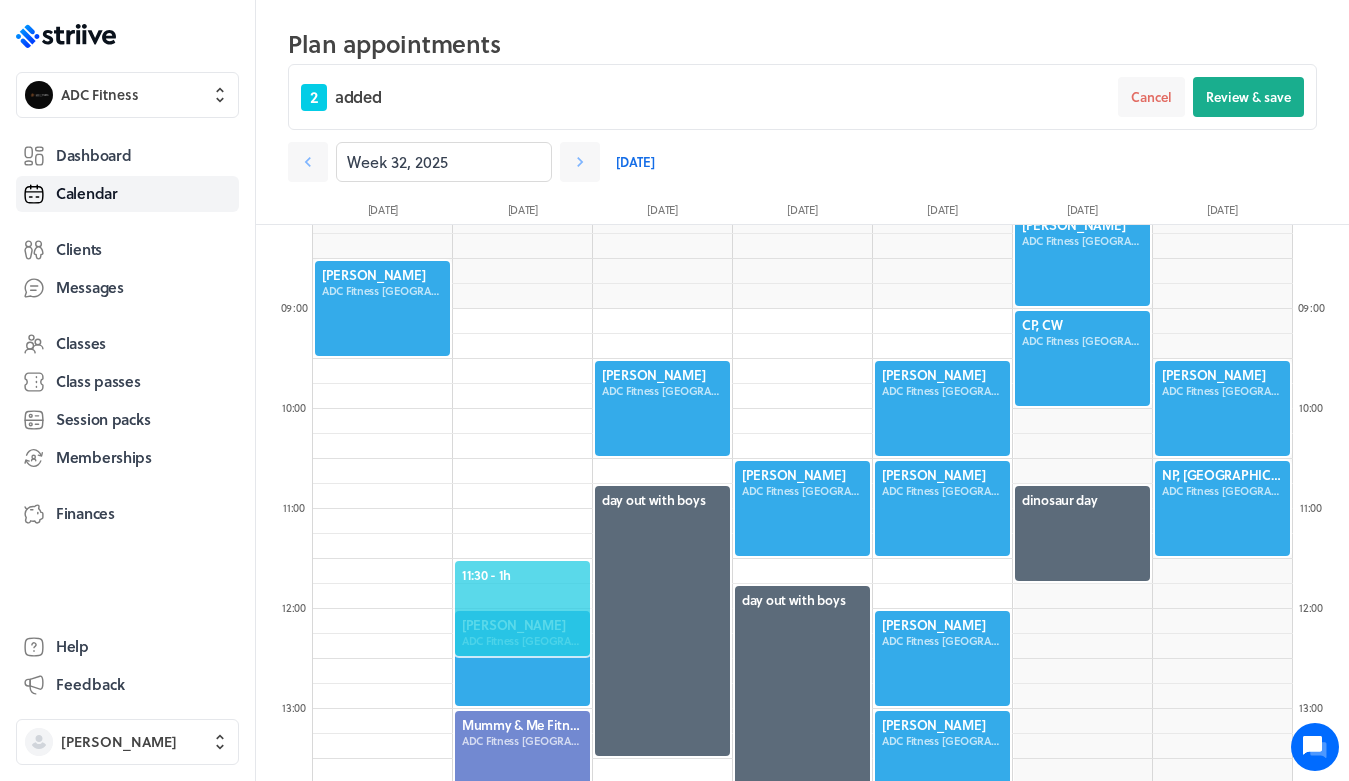 click on "11:30  - 1h" 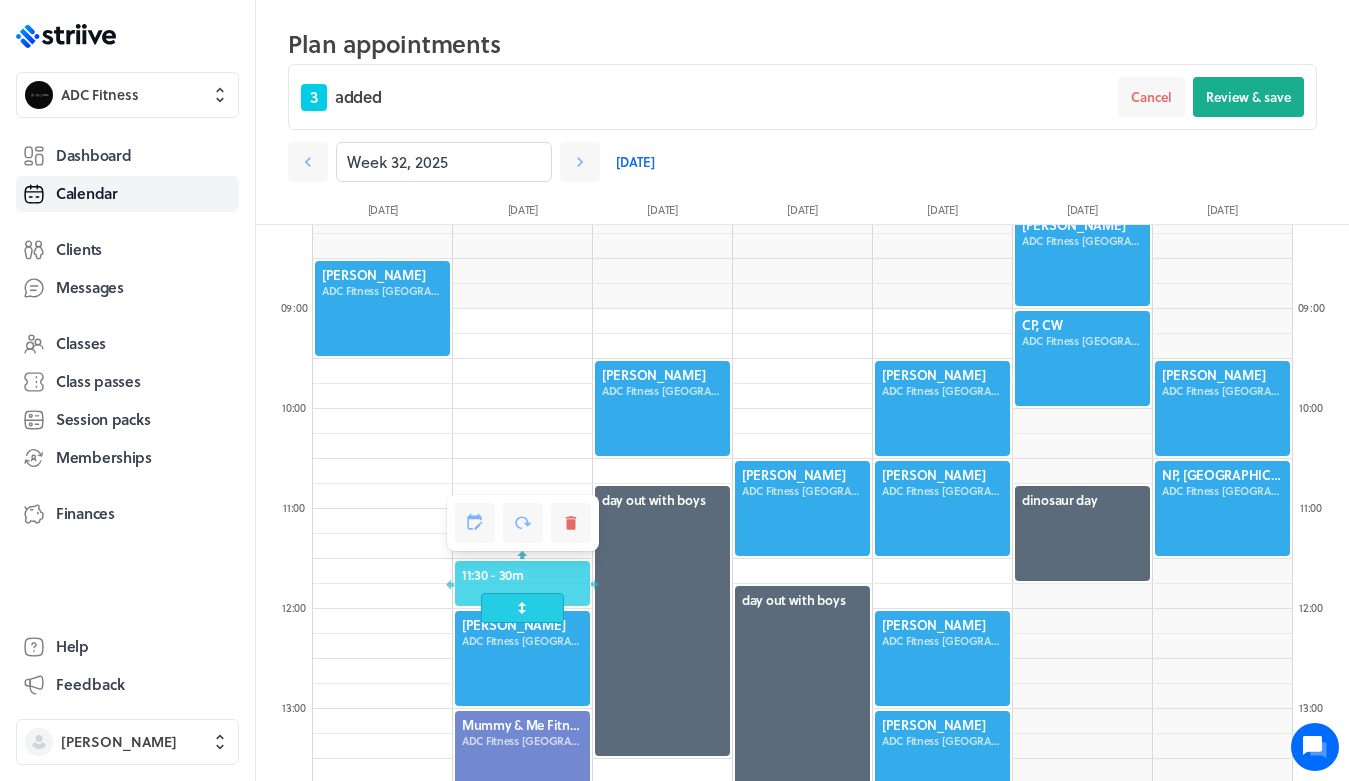 drag, startPoint x: 514, startPoint y: 644, endPoint x: 514, endPoint y: 614, distance: 30 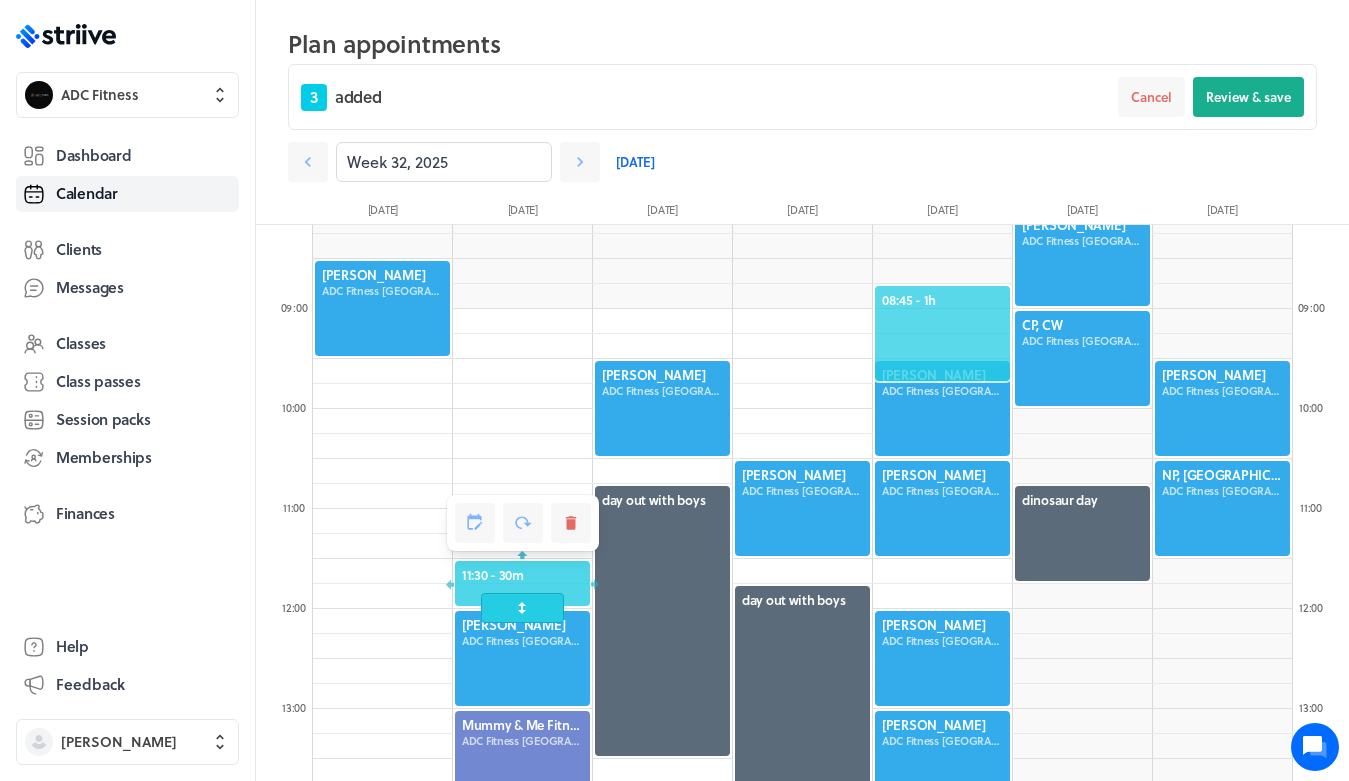 click on "08:45  - 1h" 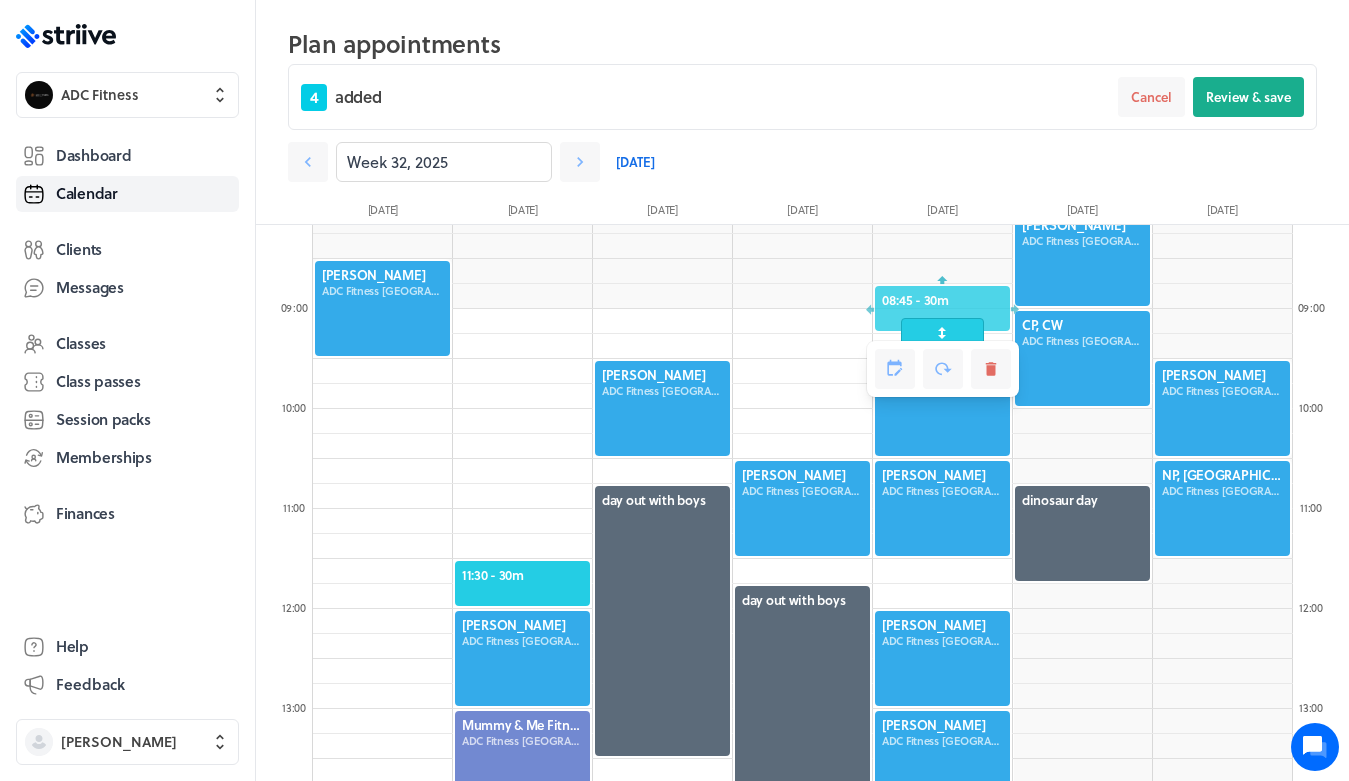 drag, startPoint x: 941, startPoint y: 373, endPoint x: 941, endPoint y: 336, distance: 37 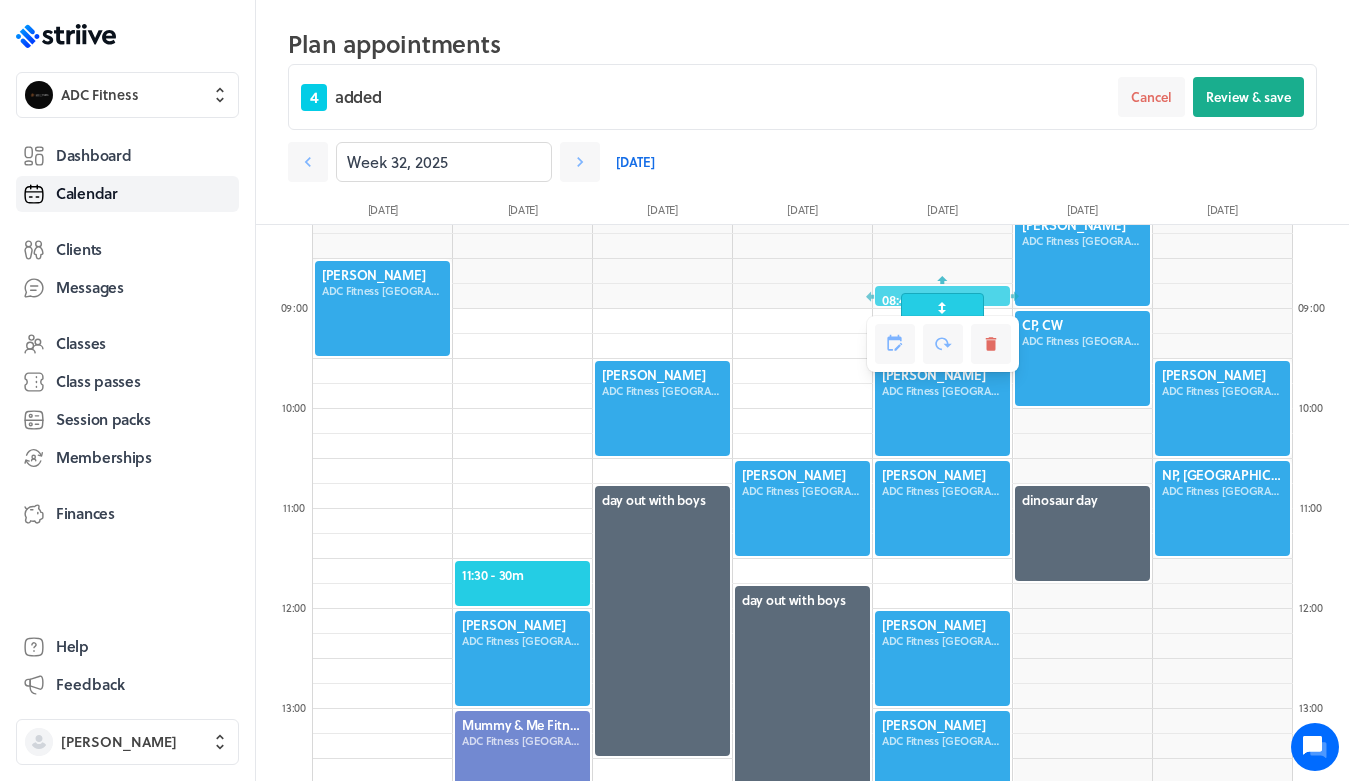 drag, startPoint x: 968, startPoint y: 304, endPoint x: 967, endPoint y: 346, distance: 42.0119 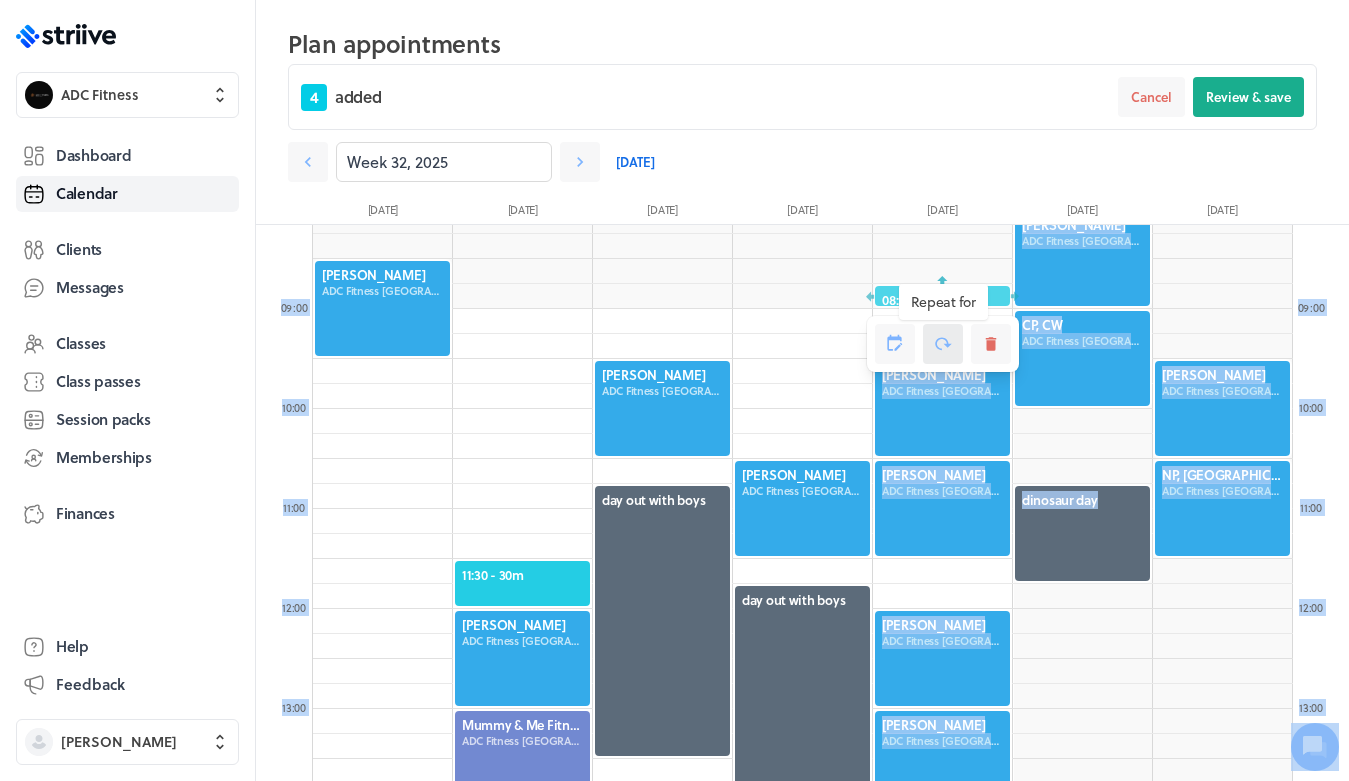 drag, startPoint x: 947, startPoint y: 303, endPoint x: 942, endPoint y: 352, distance: 49.25444 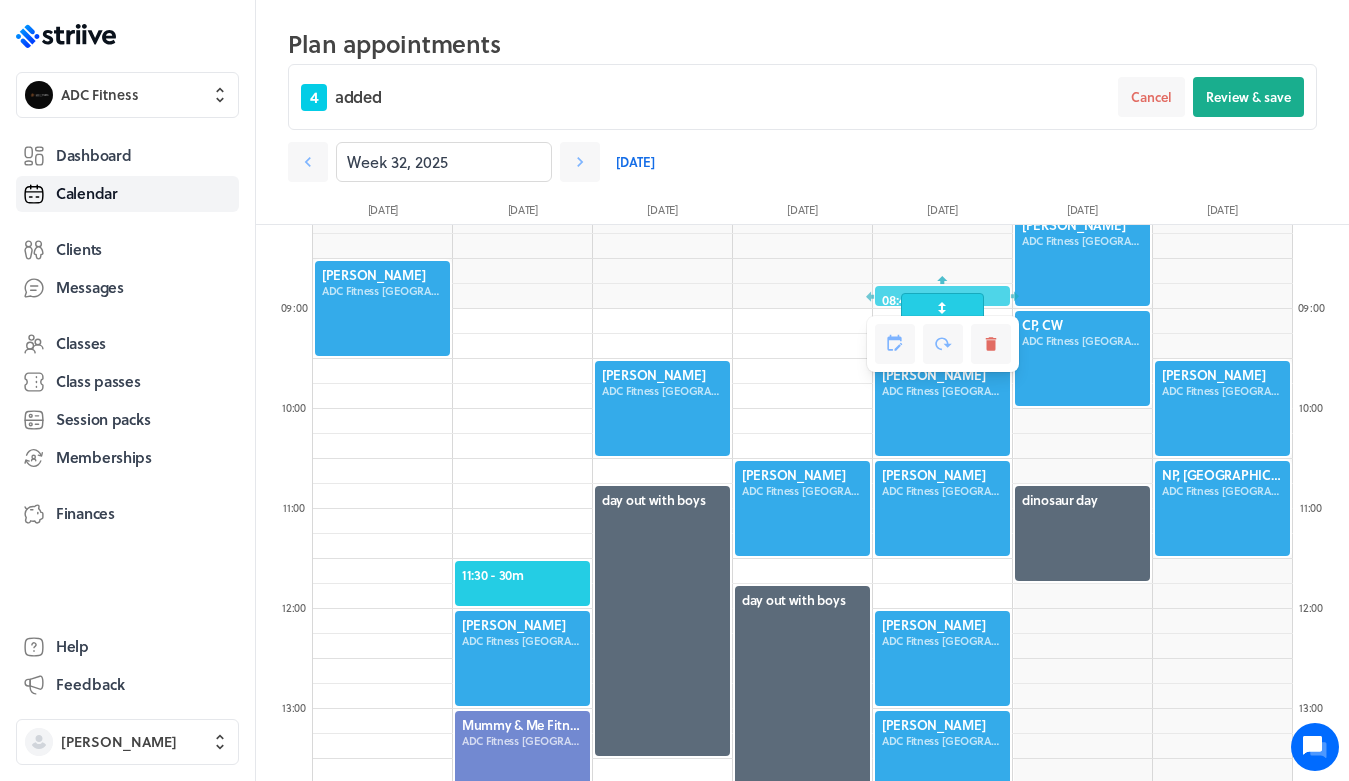 click at bounding box center (943, 609) 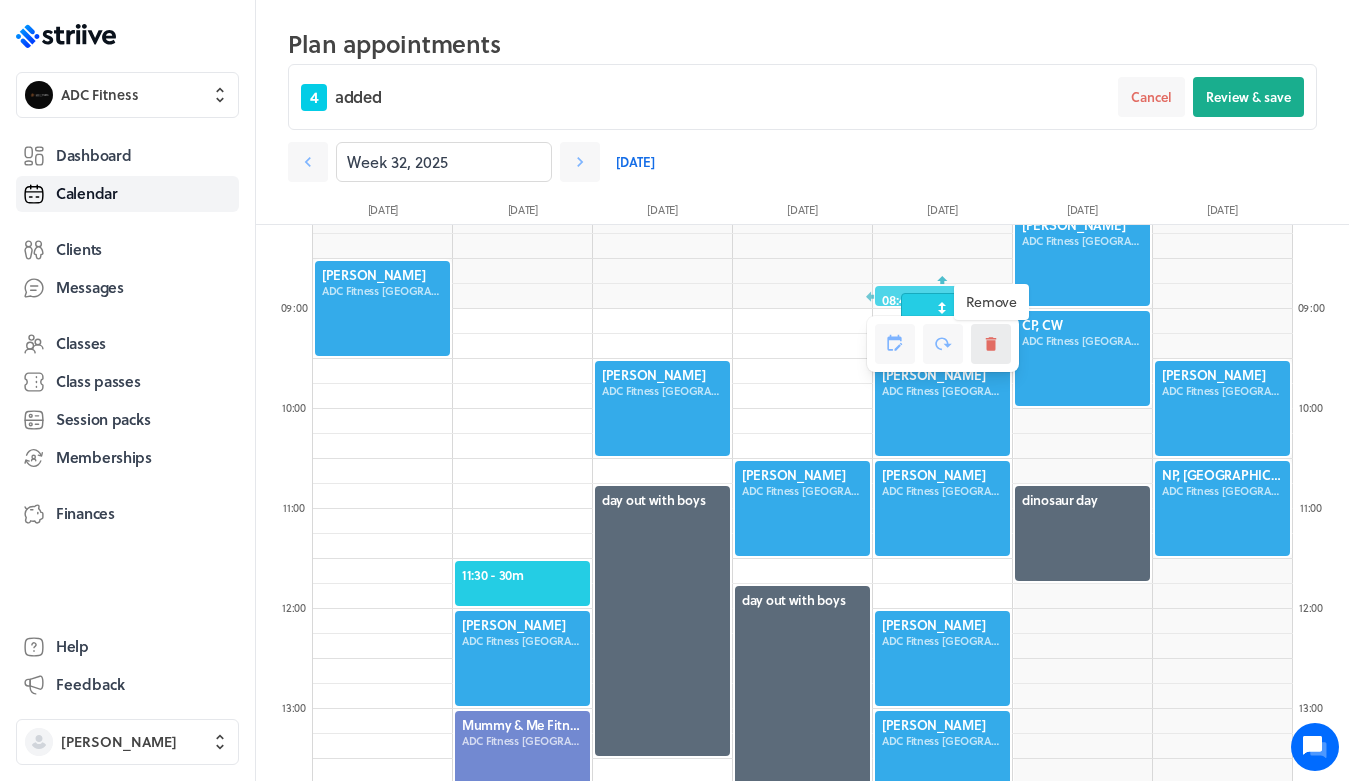 click at bounding box center [991, 344] 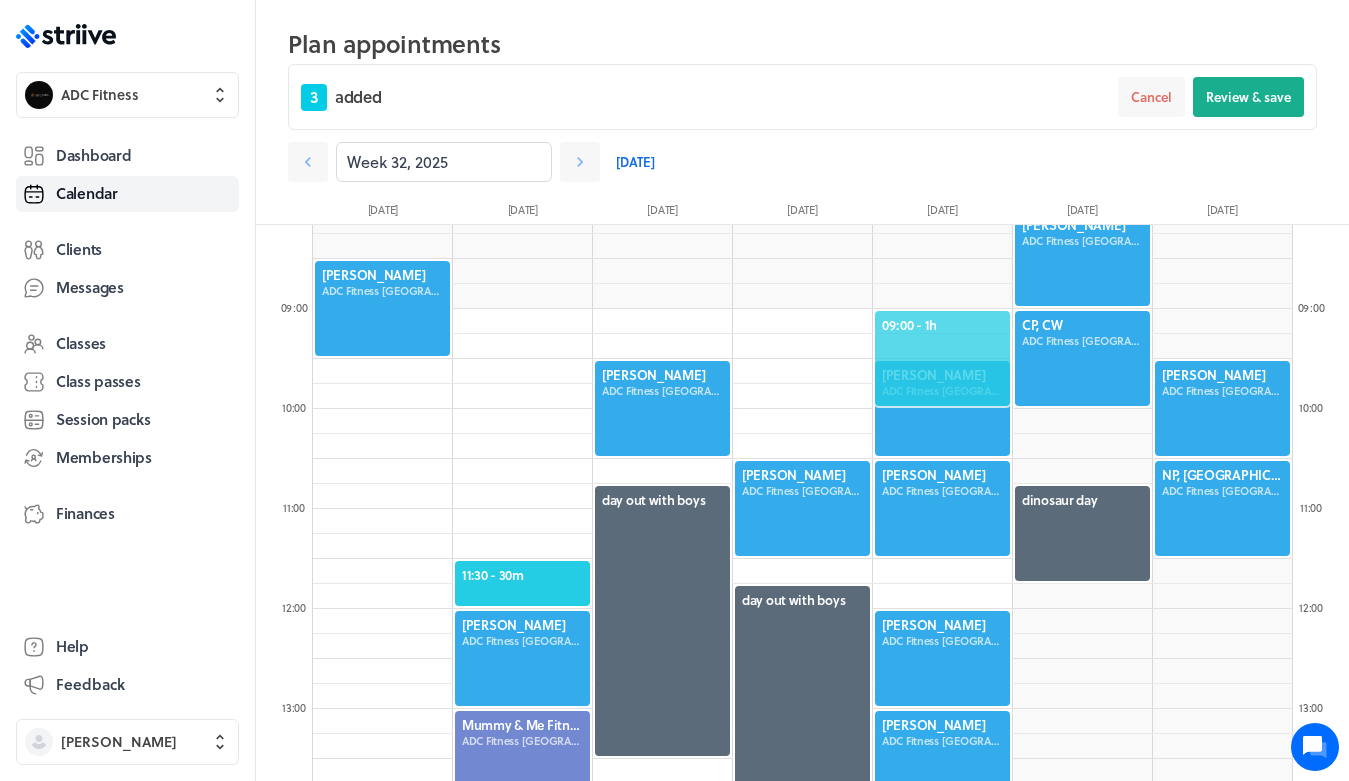 click on "09:00  - 1h" 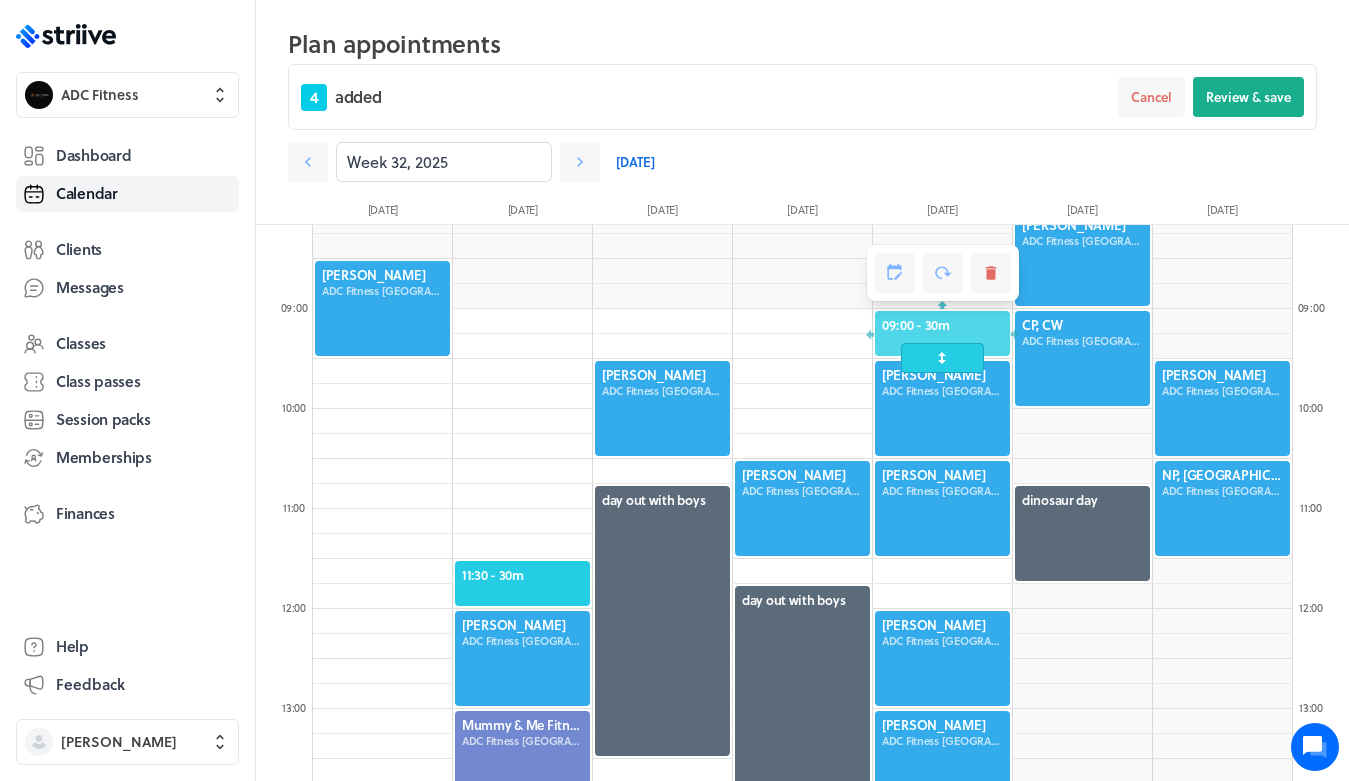 drag, startPoint x: 935, startPoint y: 398, endPoint x: 941, endPoint y: 363, distance: 35.510563 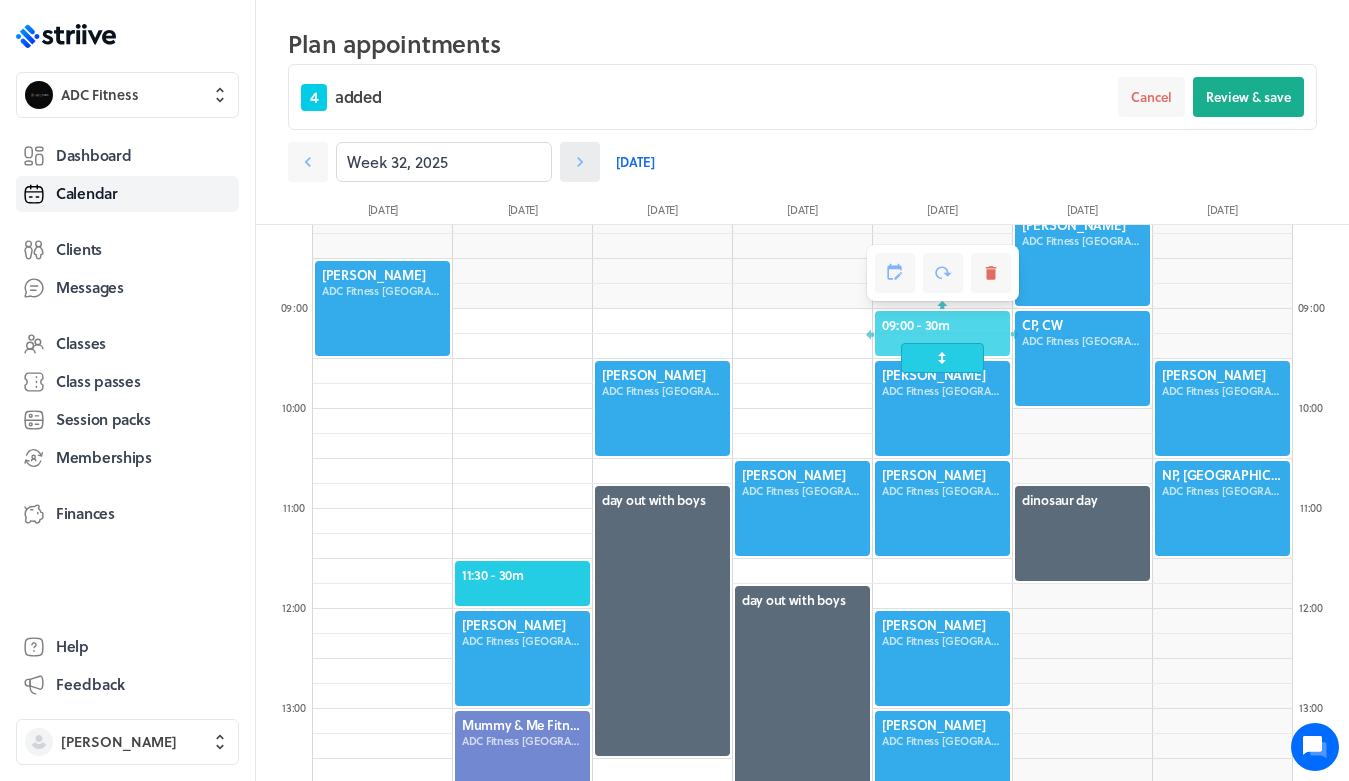 click 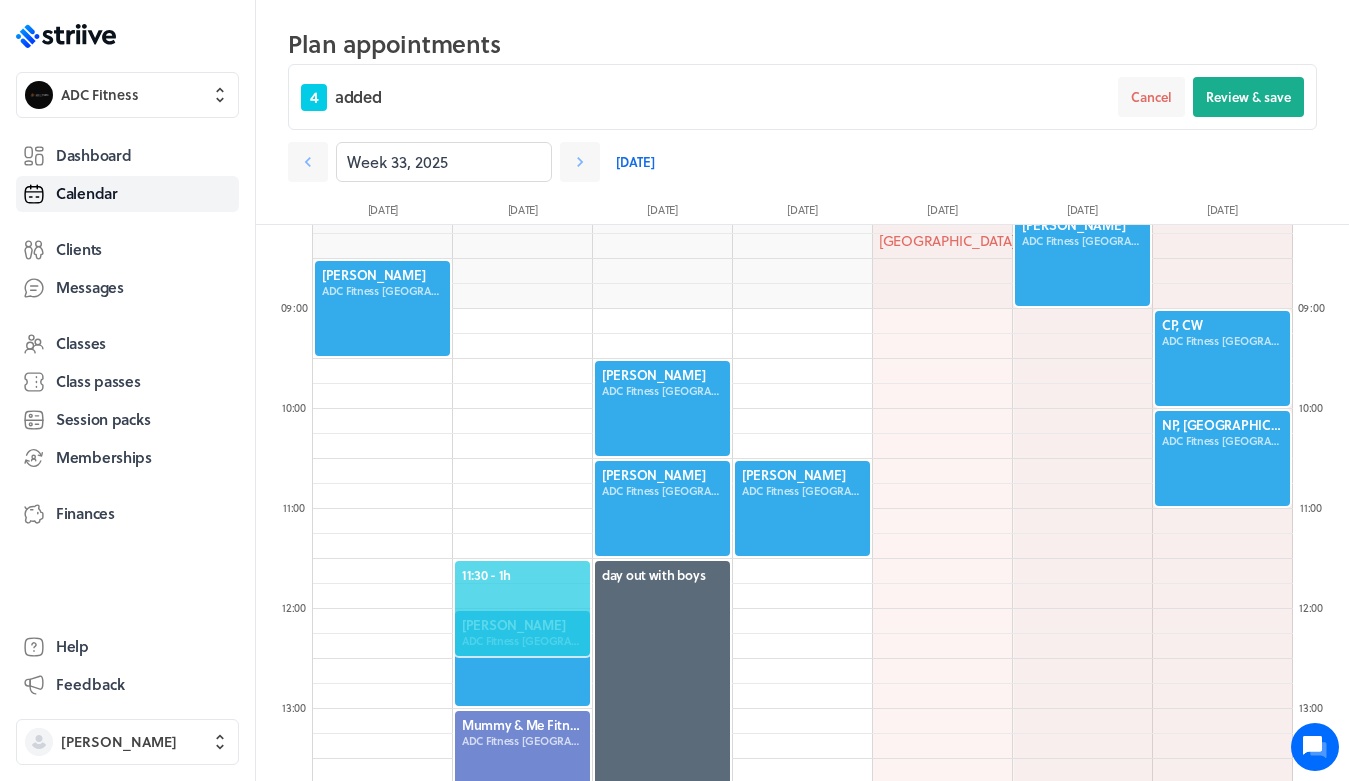 click on "11:30  - 1h" 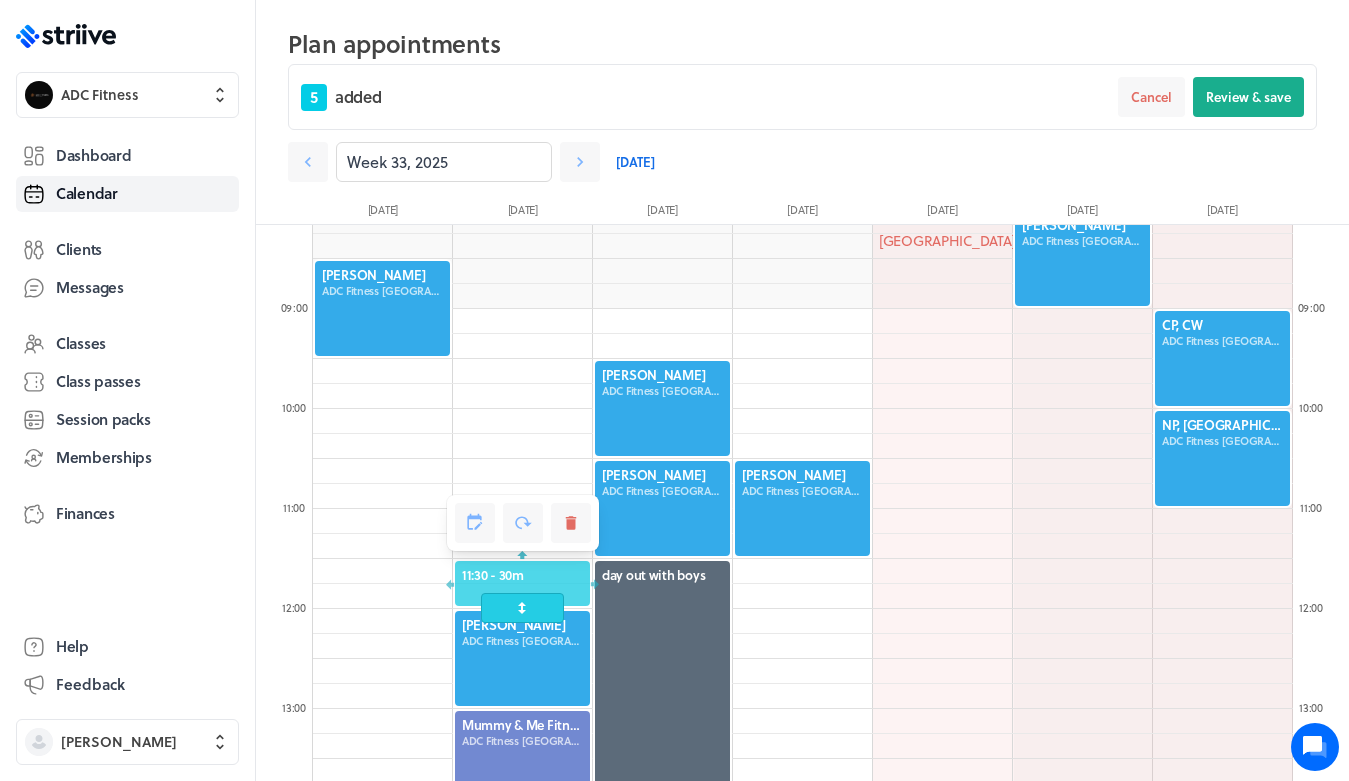 drag, startPoint x: 515, startPoint y: 650, endPoint x: 514, endPoint y: 611, distance: 39.012817 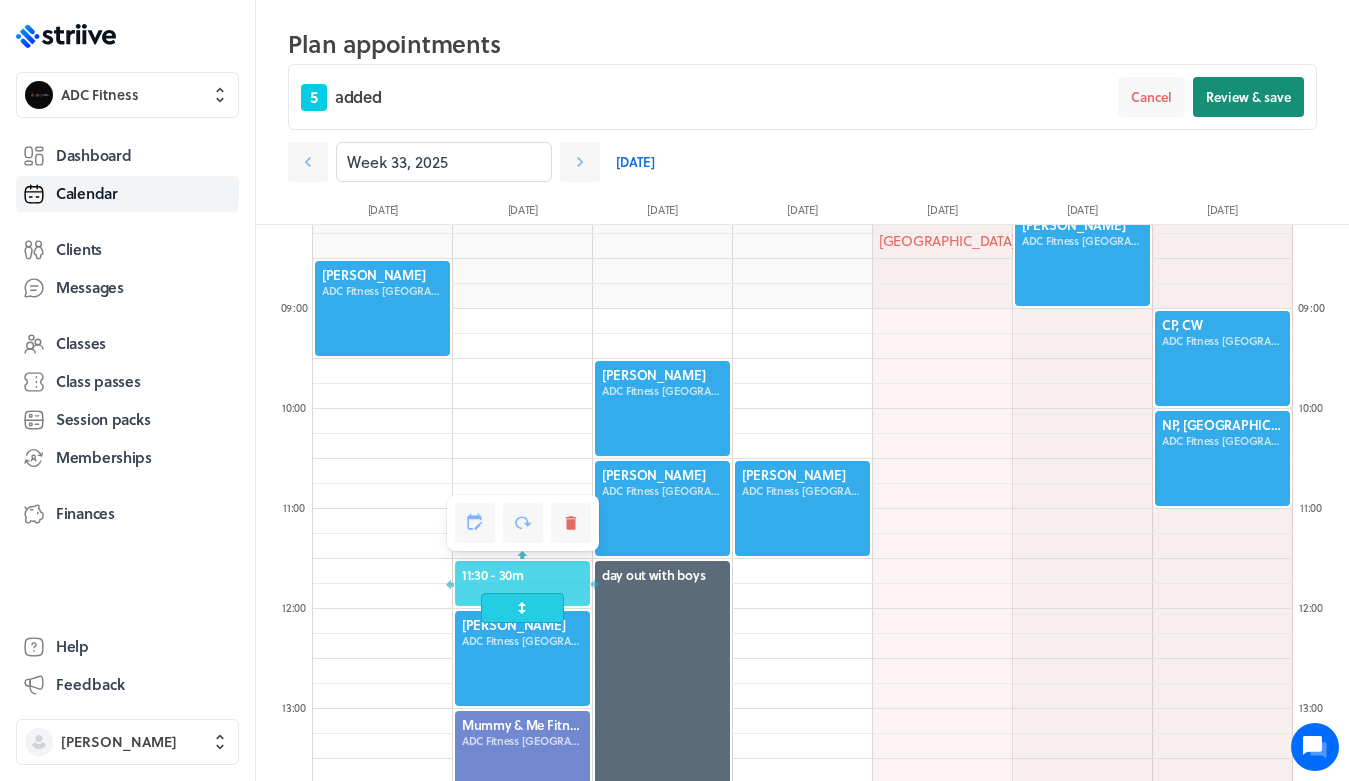 click on "Review & save" at bounding box center [1248, 97] 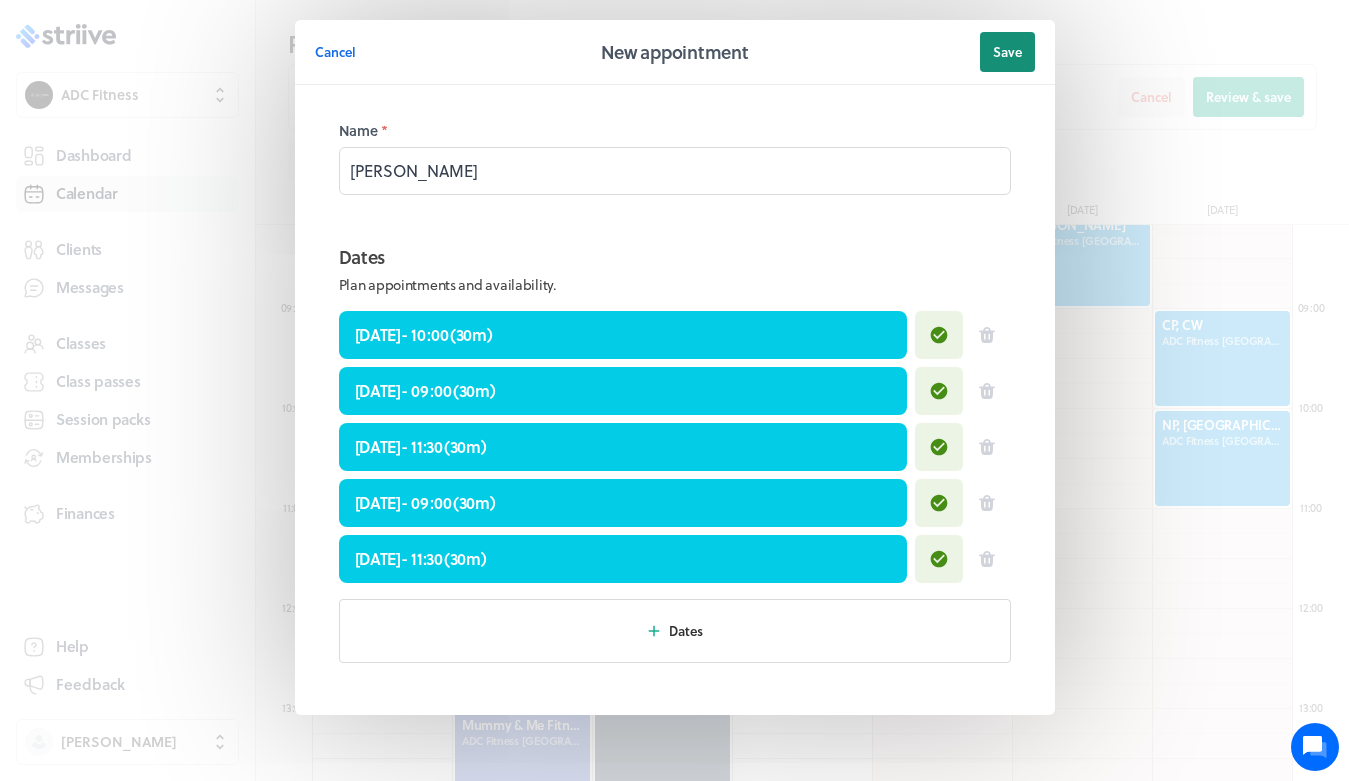 click on "Save" at bounding box center (1007, 52) 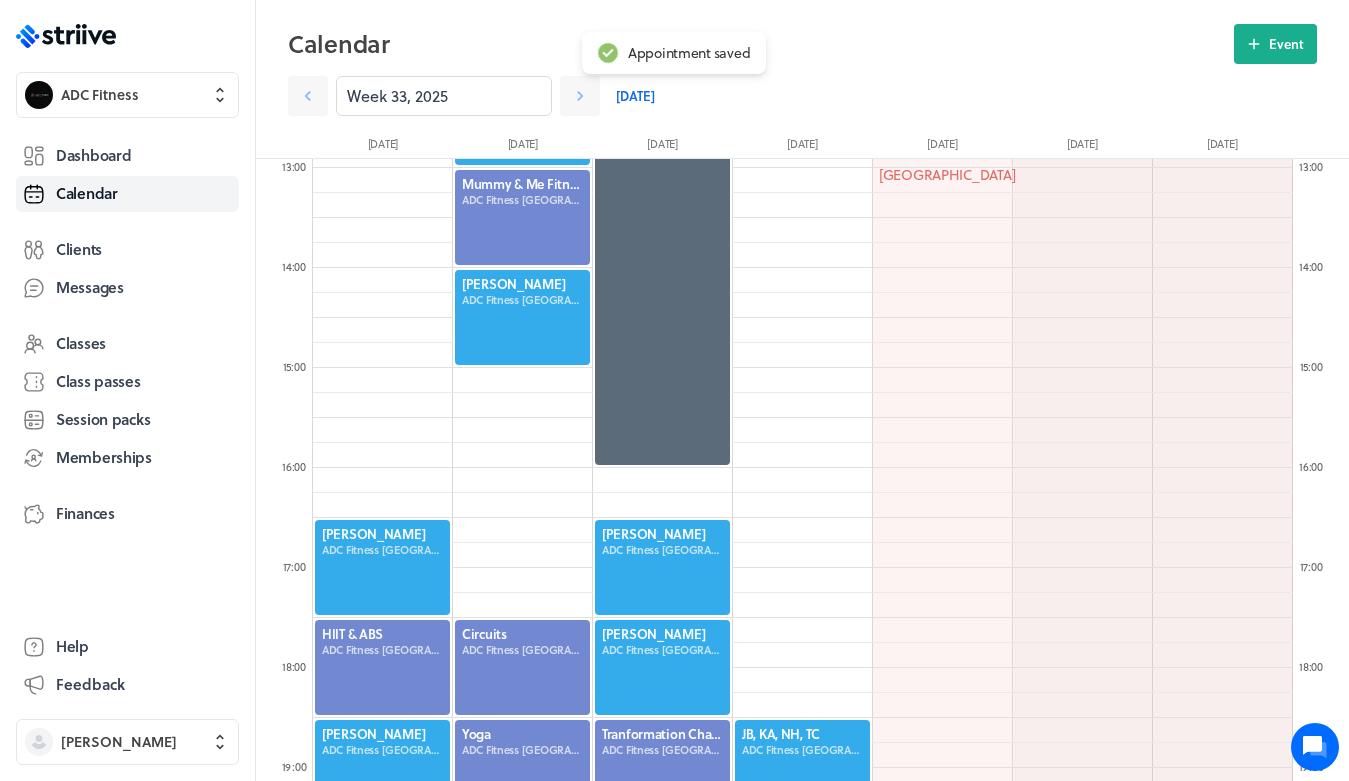 scroll, scrollTop: 1304, scrollLeft: 0, axis: vertical 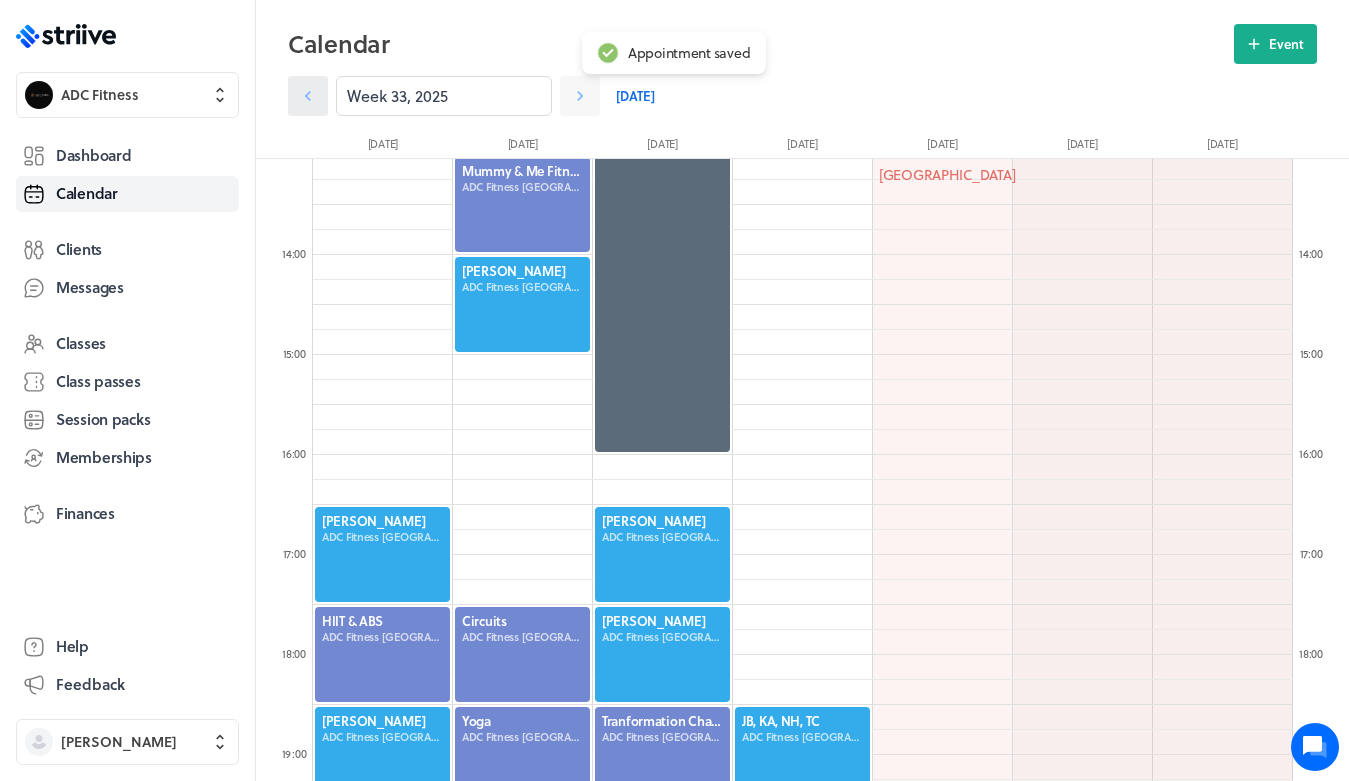 click 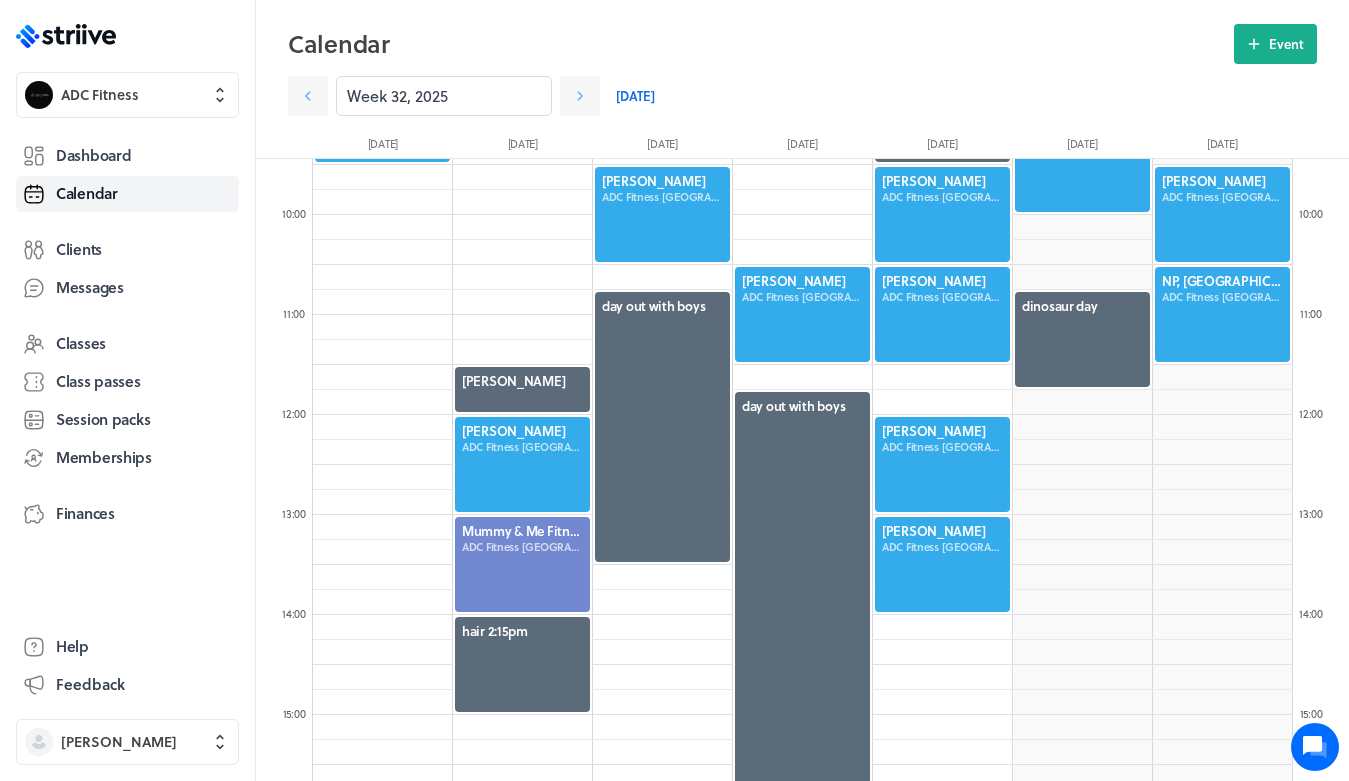 scroll, scrollTop: 1011, scrollLeft: 0, axis: vertical 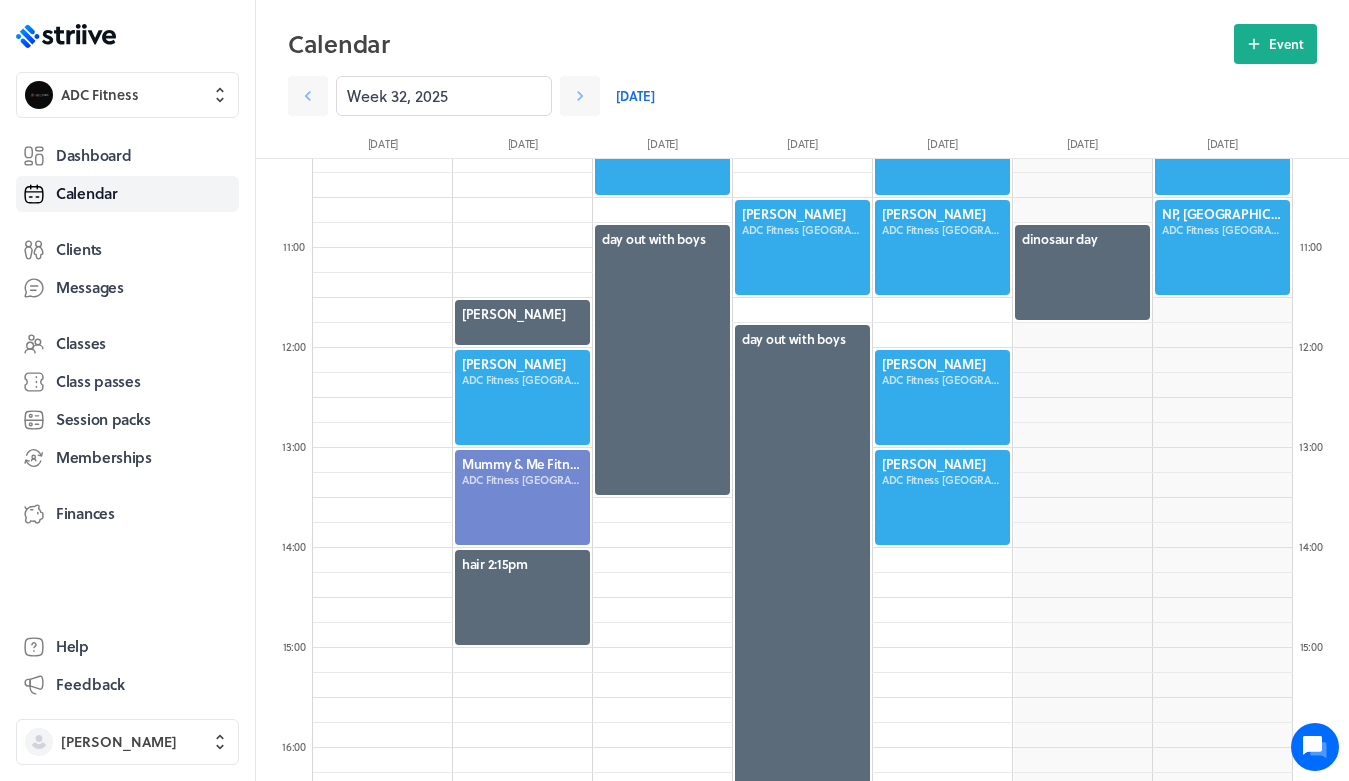 click at bounding box center [662, 360] 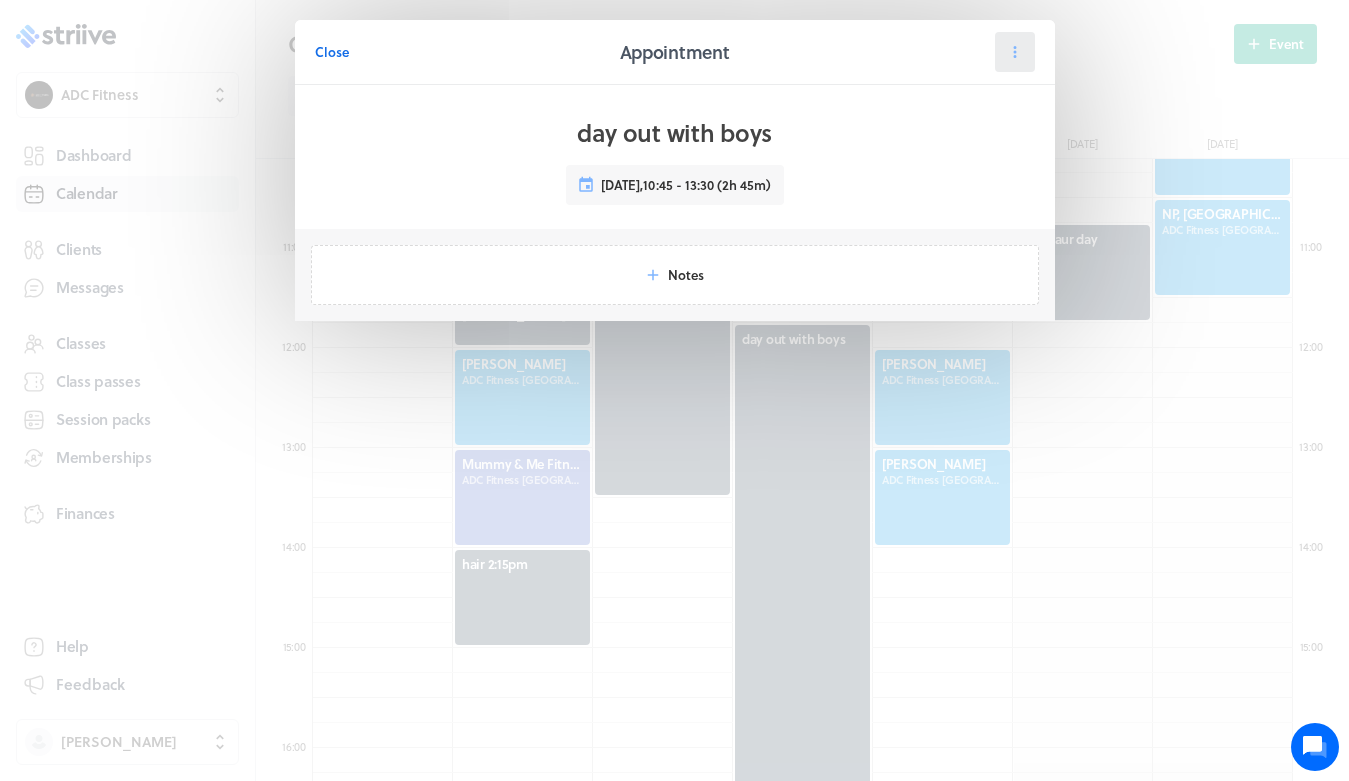 click at bounding box center (1015, 52) 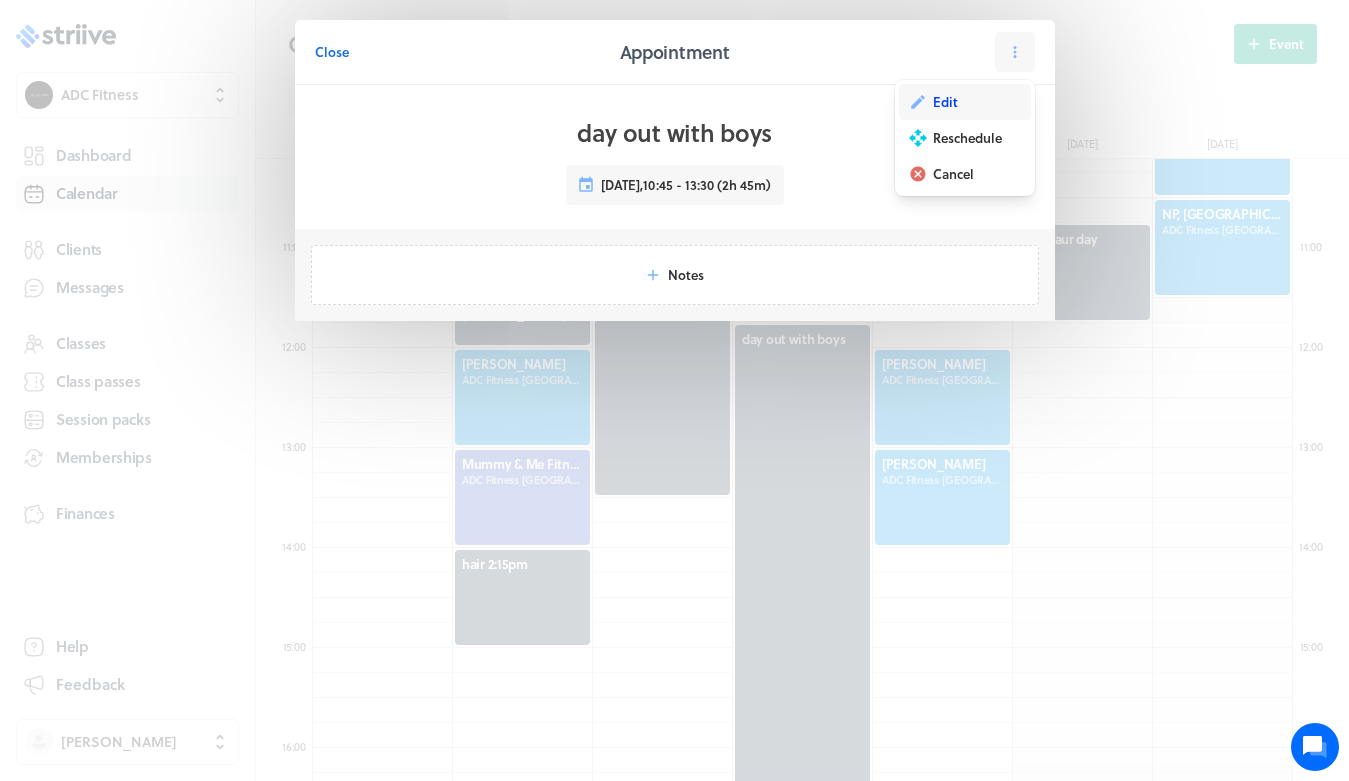 click on "Edit" at bounding box center (965, 102) 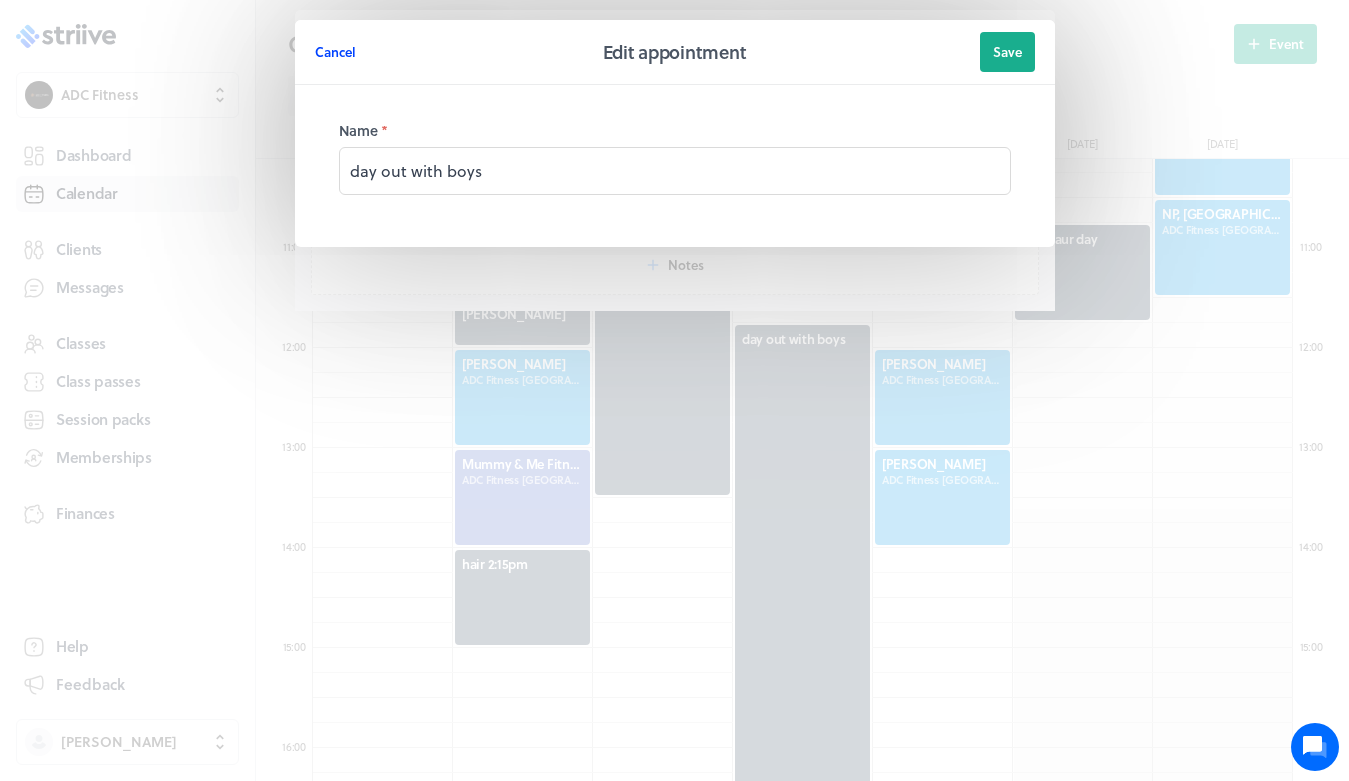 click on "Cancel" at bounding box center [335, 52] 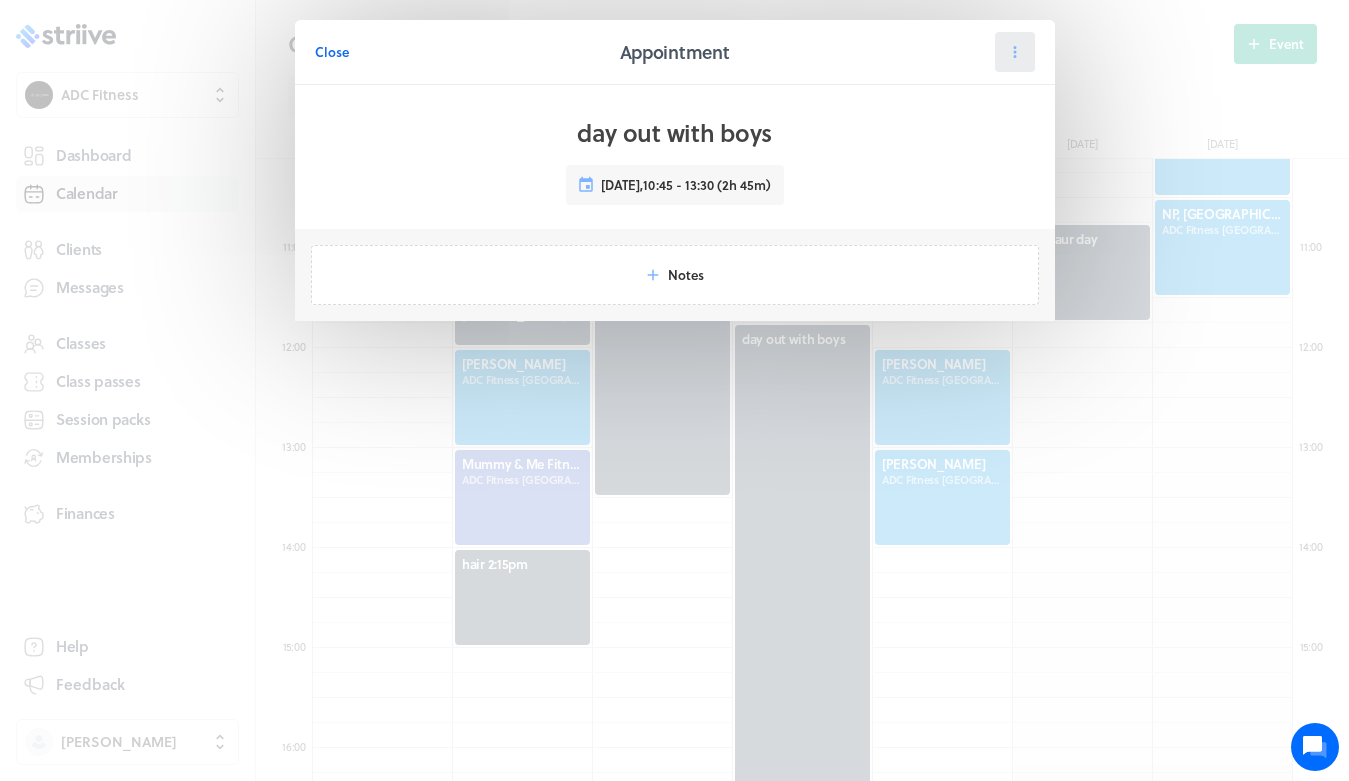 click 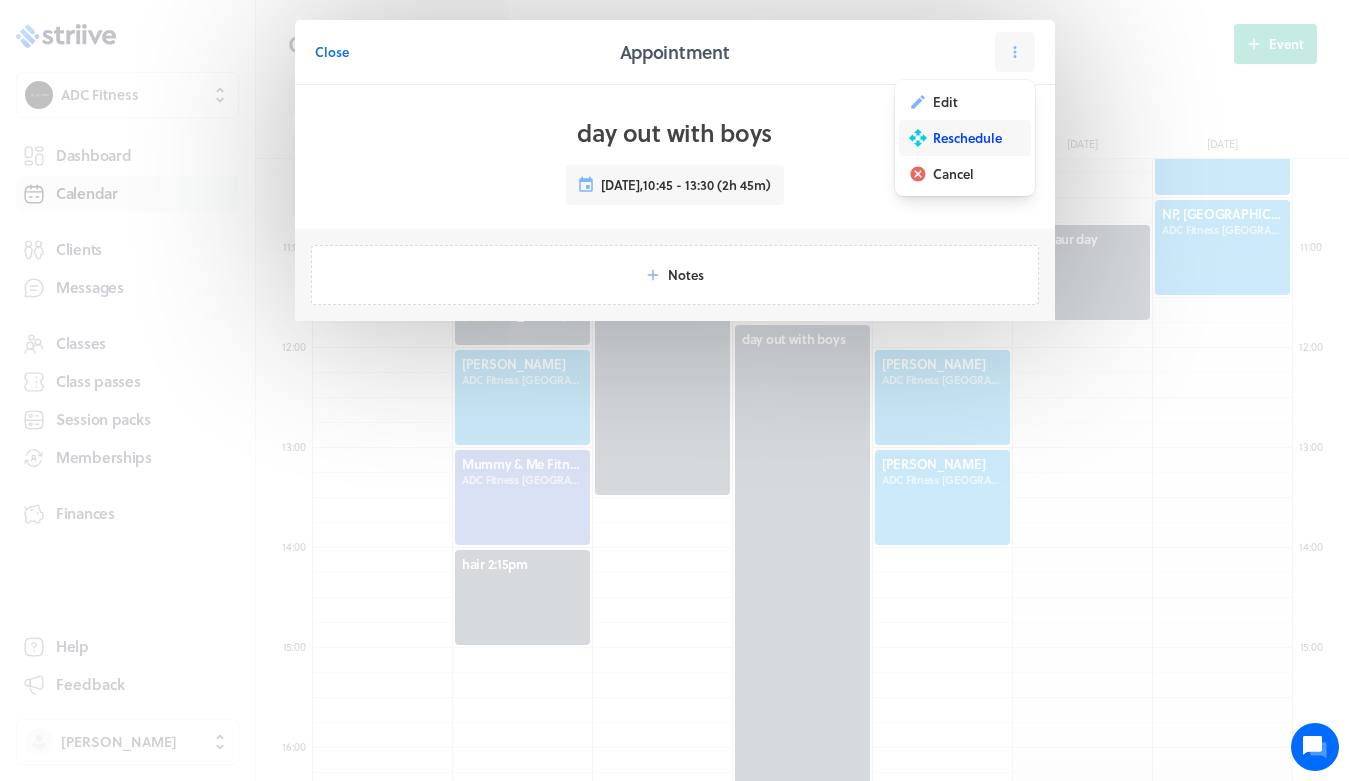 click on "Reschedule" at bounding box center [967, 138] 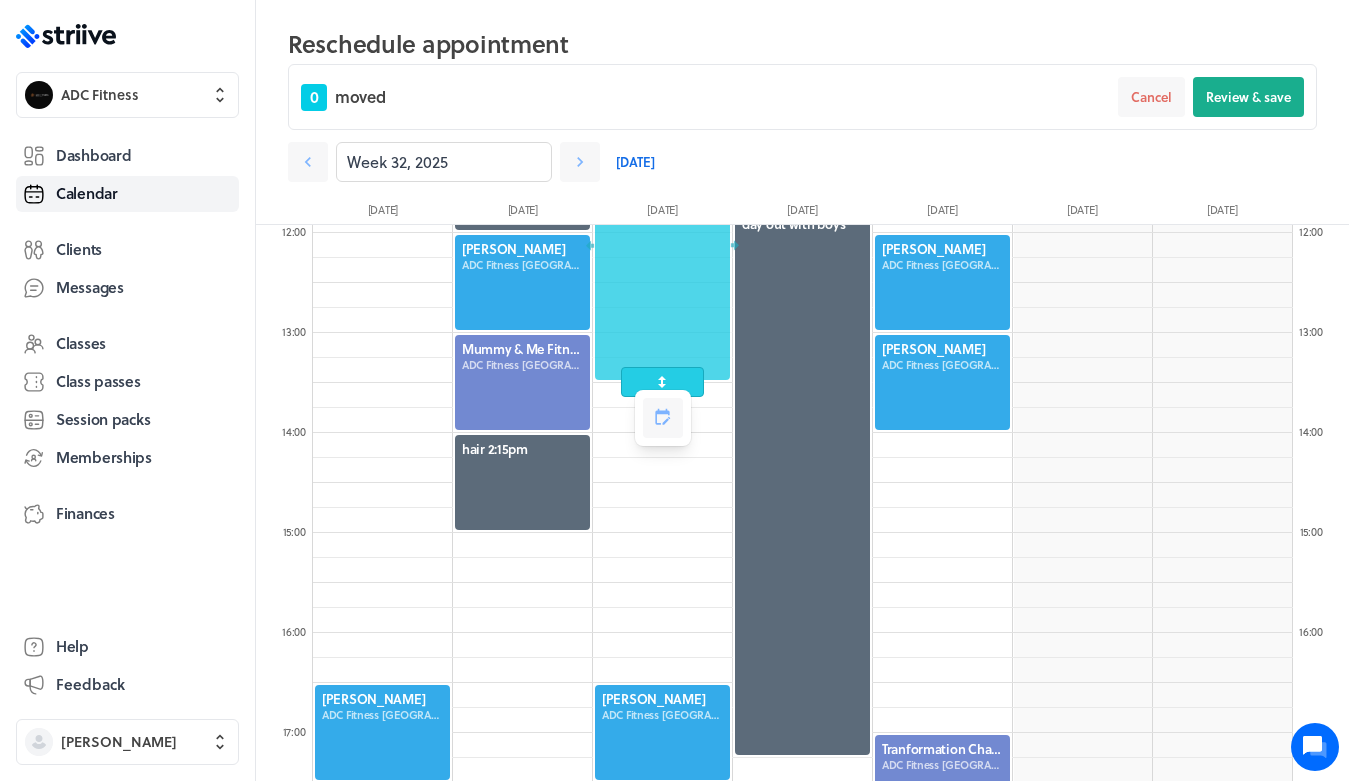scroll, scrollTop: 1236, scrollLeft: 0, axis: vertical 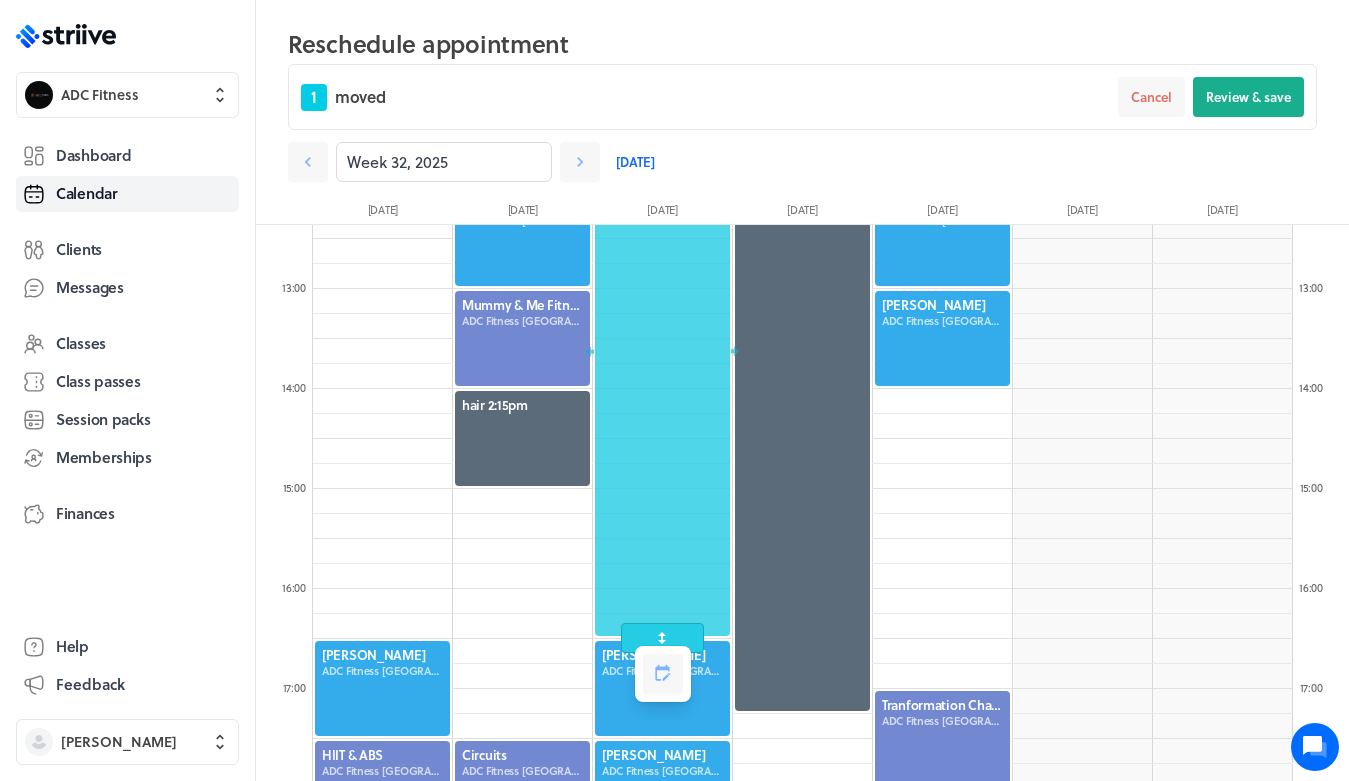 drag, startPoint x: 680, startPoint y: 334, endPoint x: 701, endPoint y: 651, distance: 317.69482 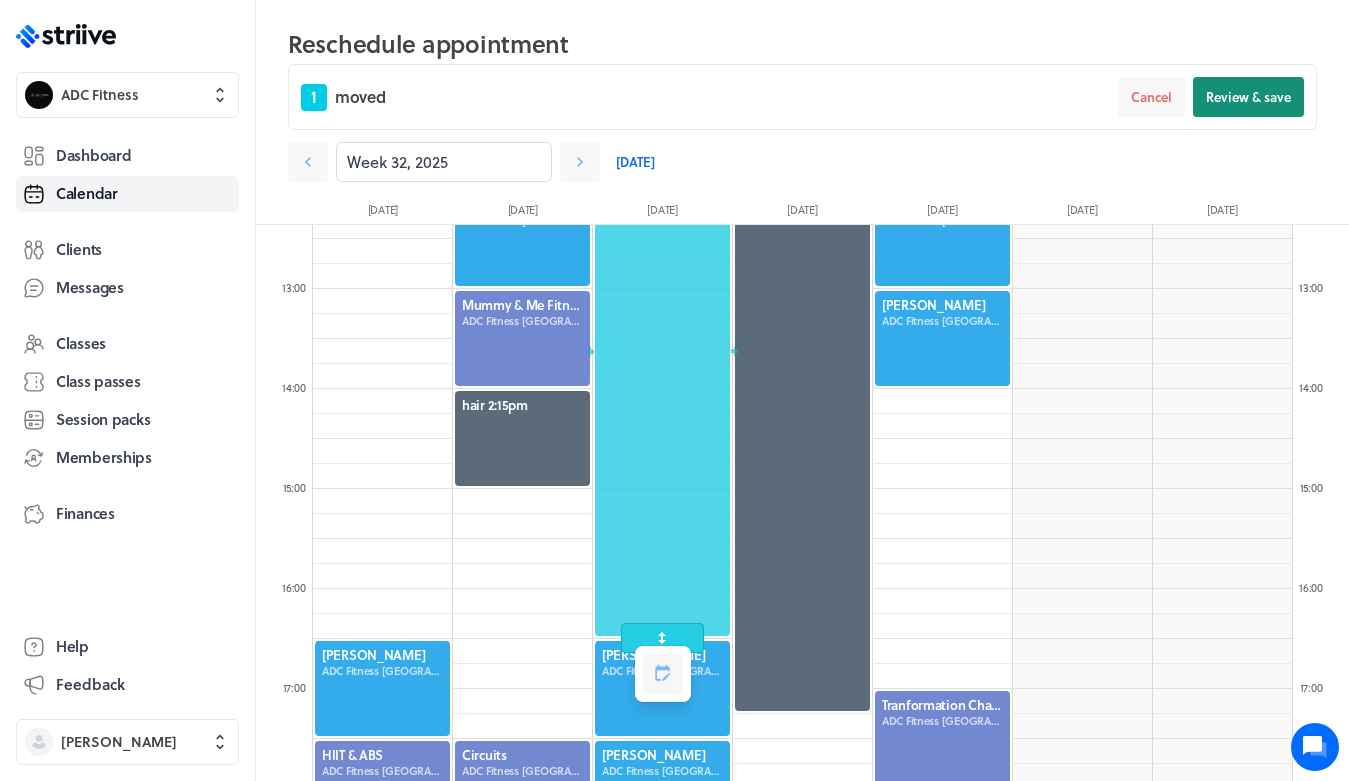 click on "Review & save" at bounding box center (1248, 97) 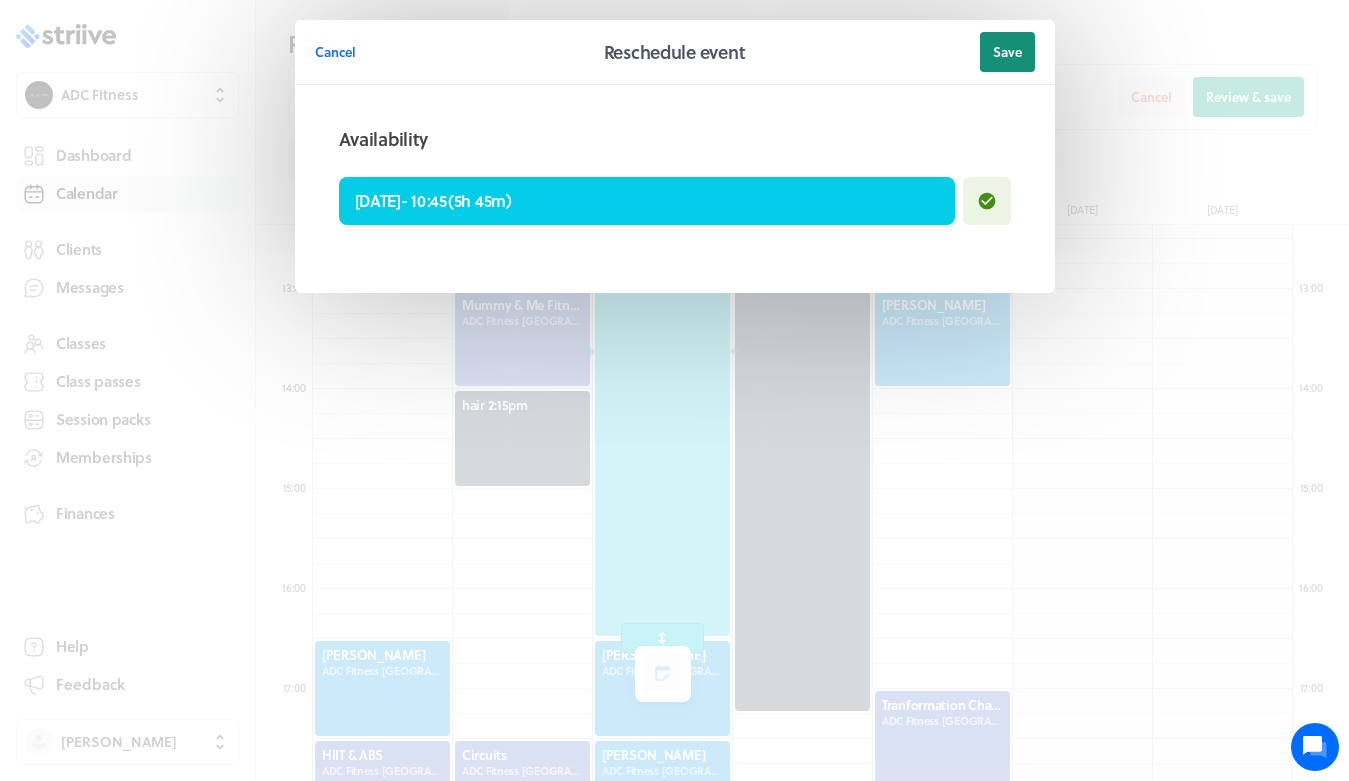click on "Save" at bounding box center (1007, 52) 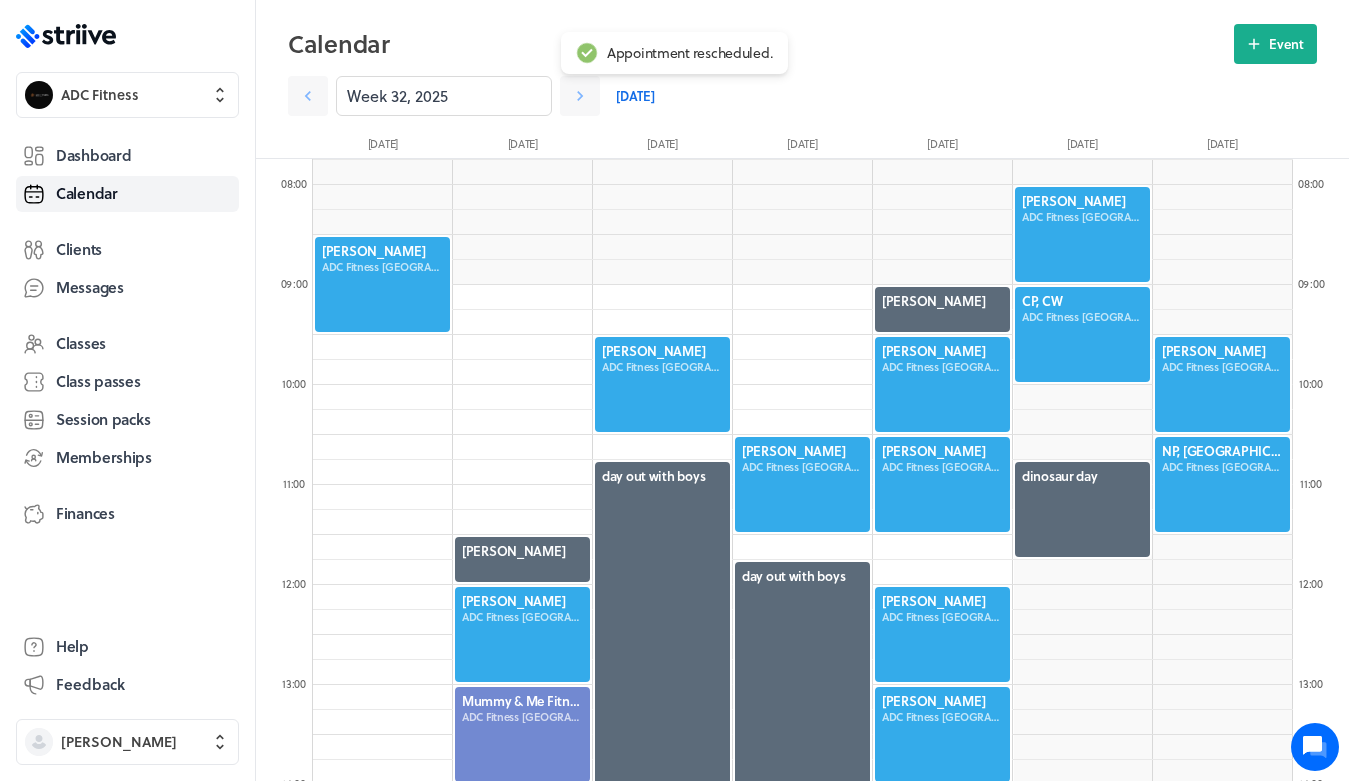 scroll, scrollTop: 759, scrollLeft: 0, axis: vertical 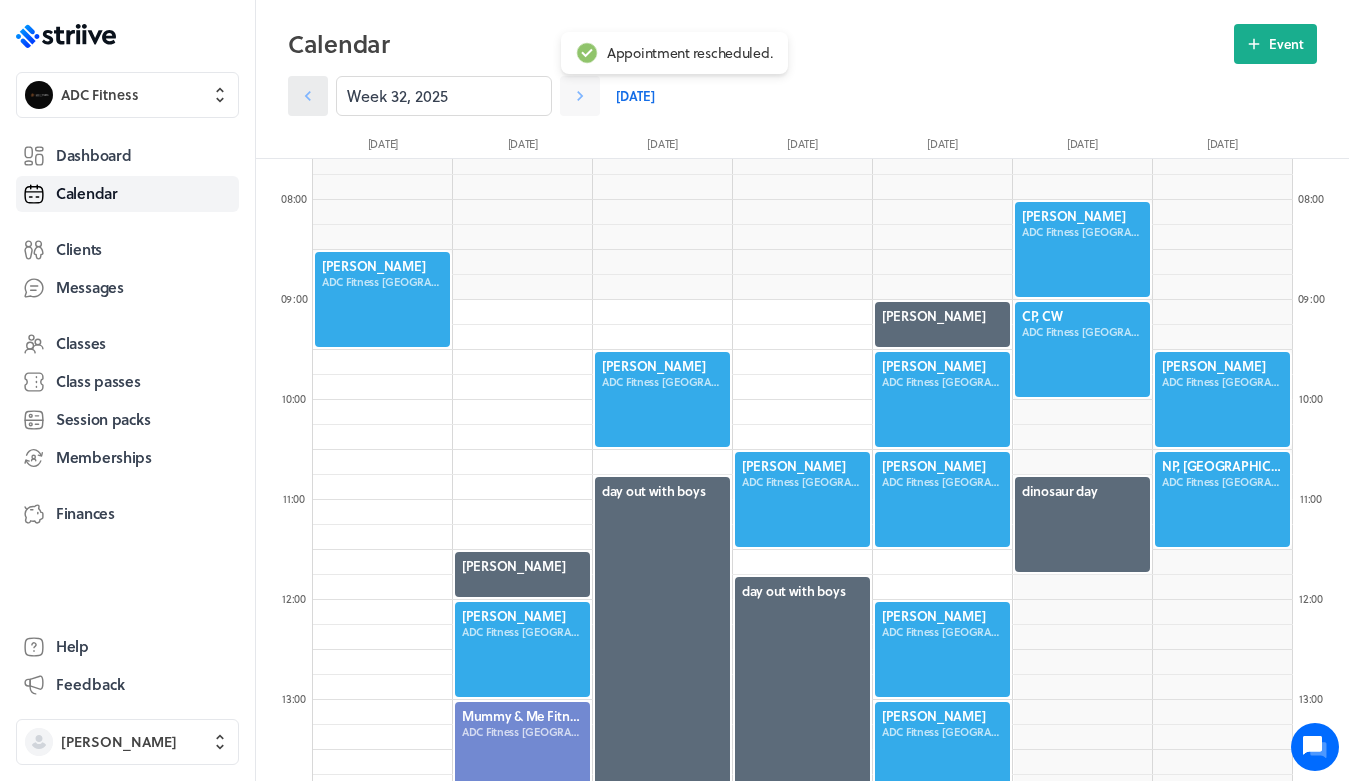 click at bounding box center [308, 96] 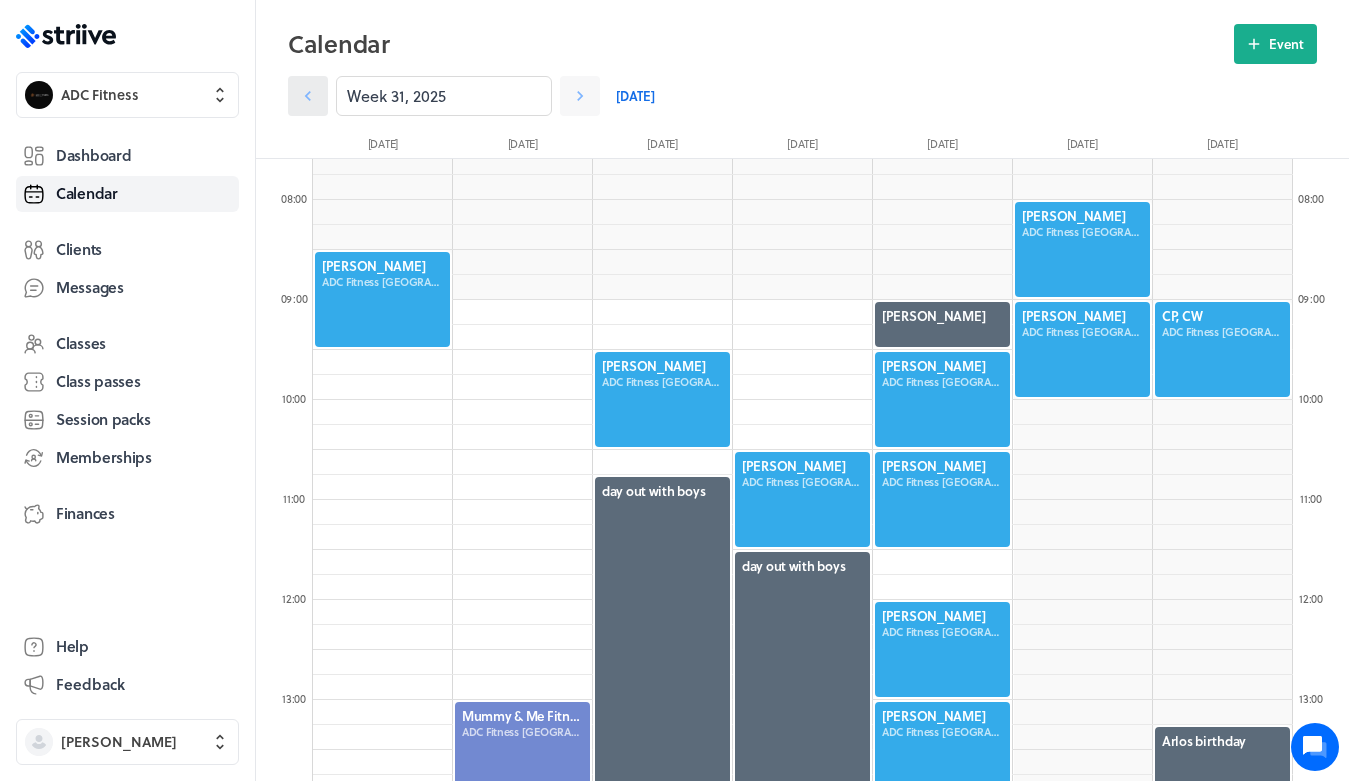 click at bounding box center (308, 96) 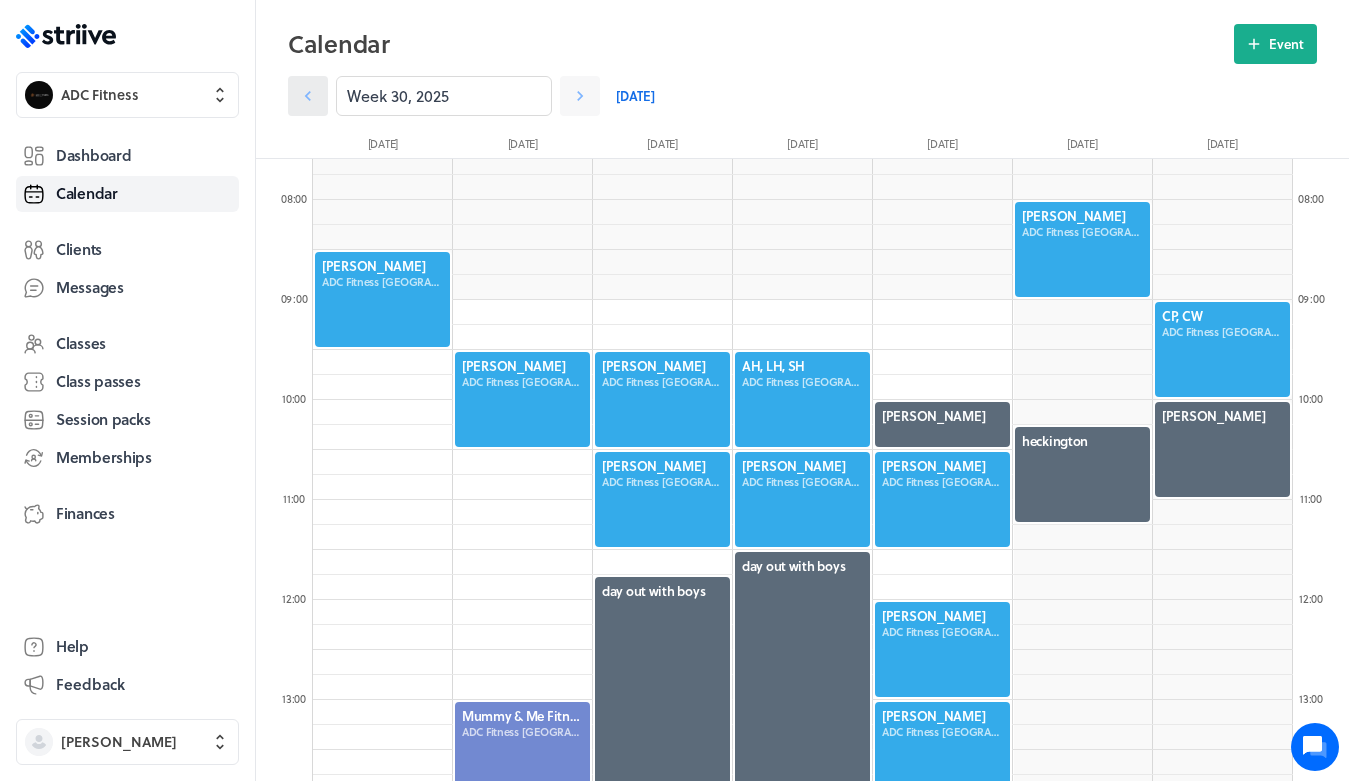 click at bounding box center (308, 96) 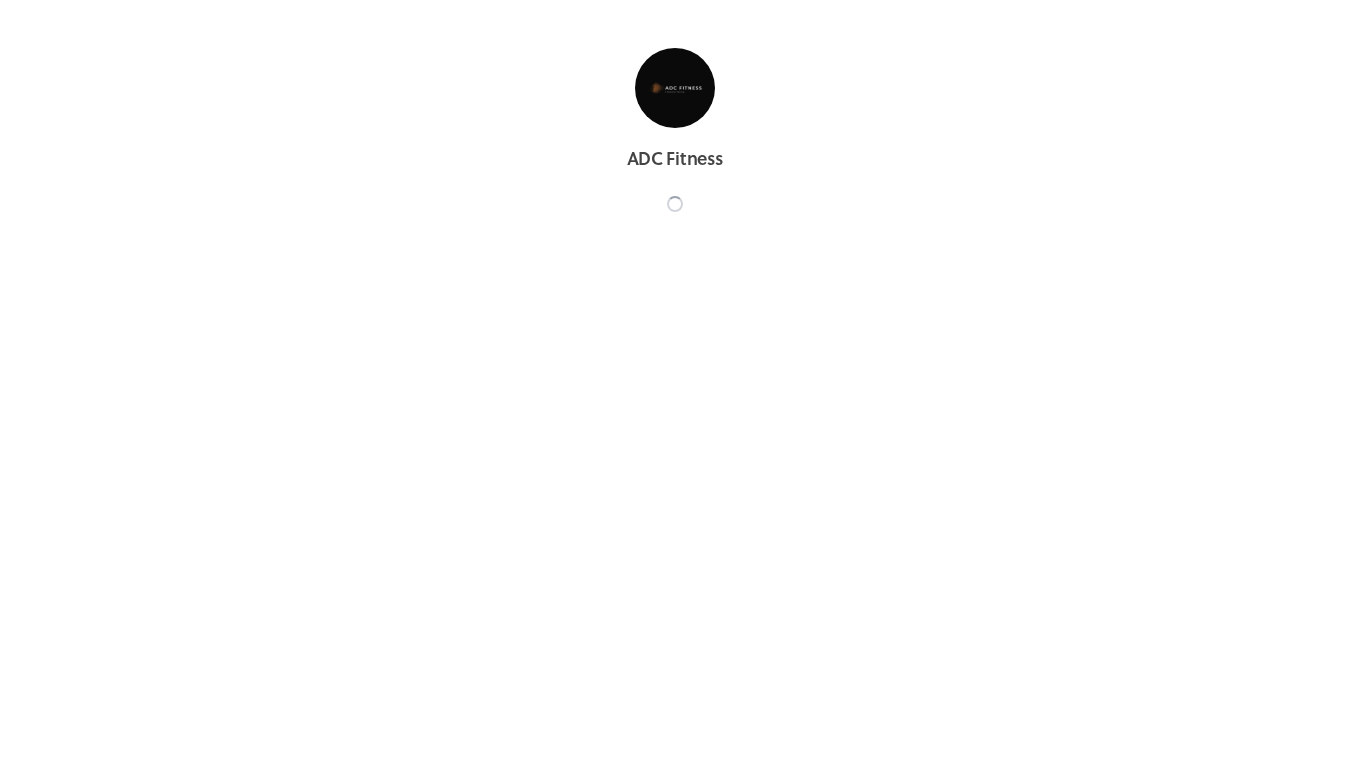 scroll, scrollTop: 0, scrollLeft: 0, axis: both 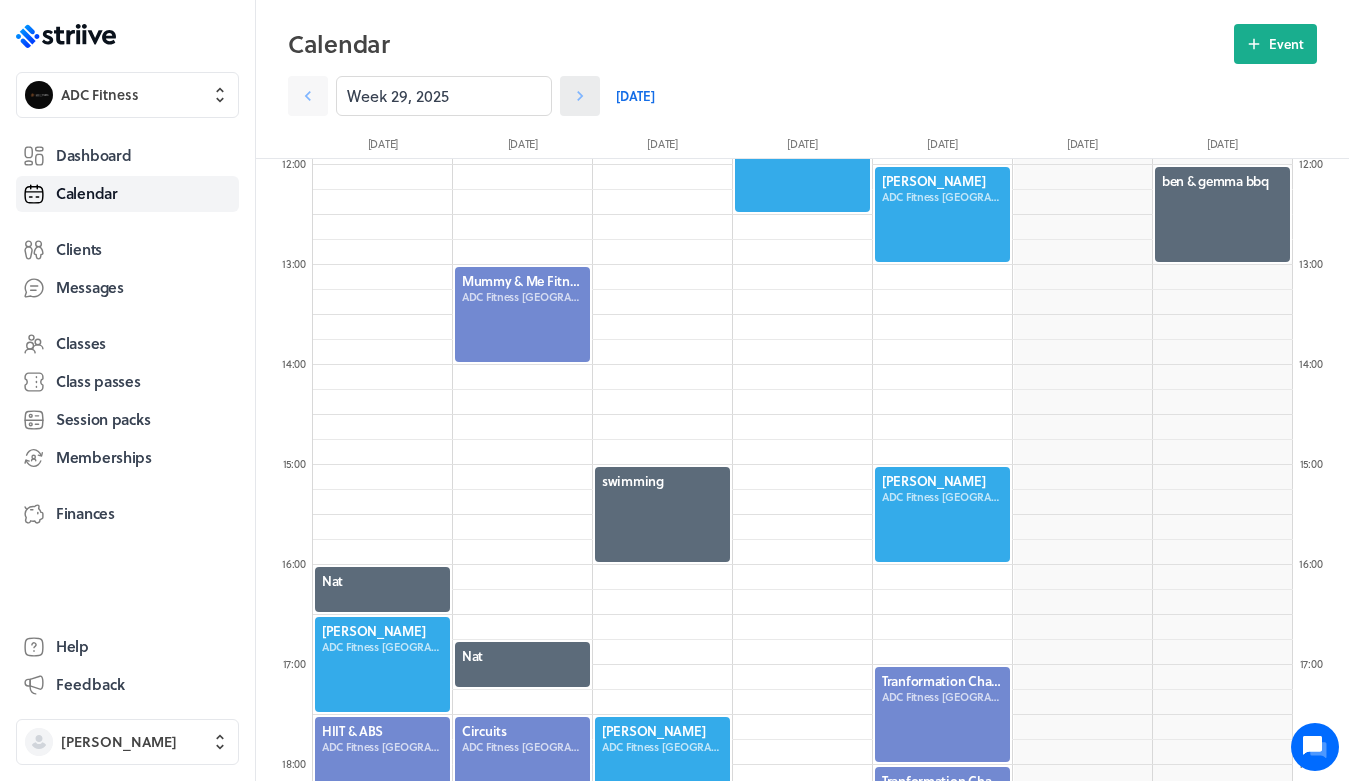 click 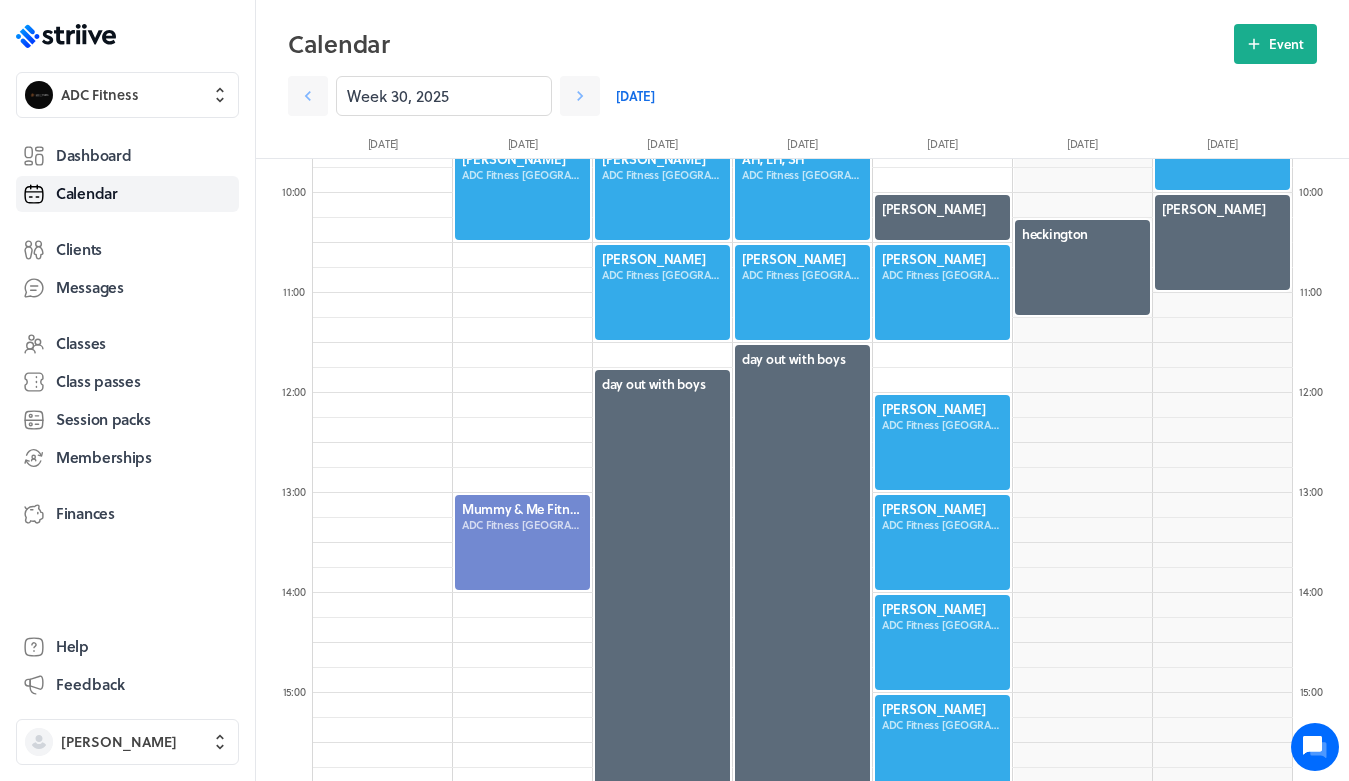 scroll, scrollTop: 978, scrollLeft: 0, axis: vertical 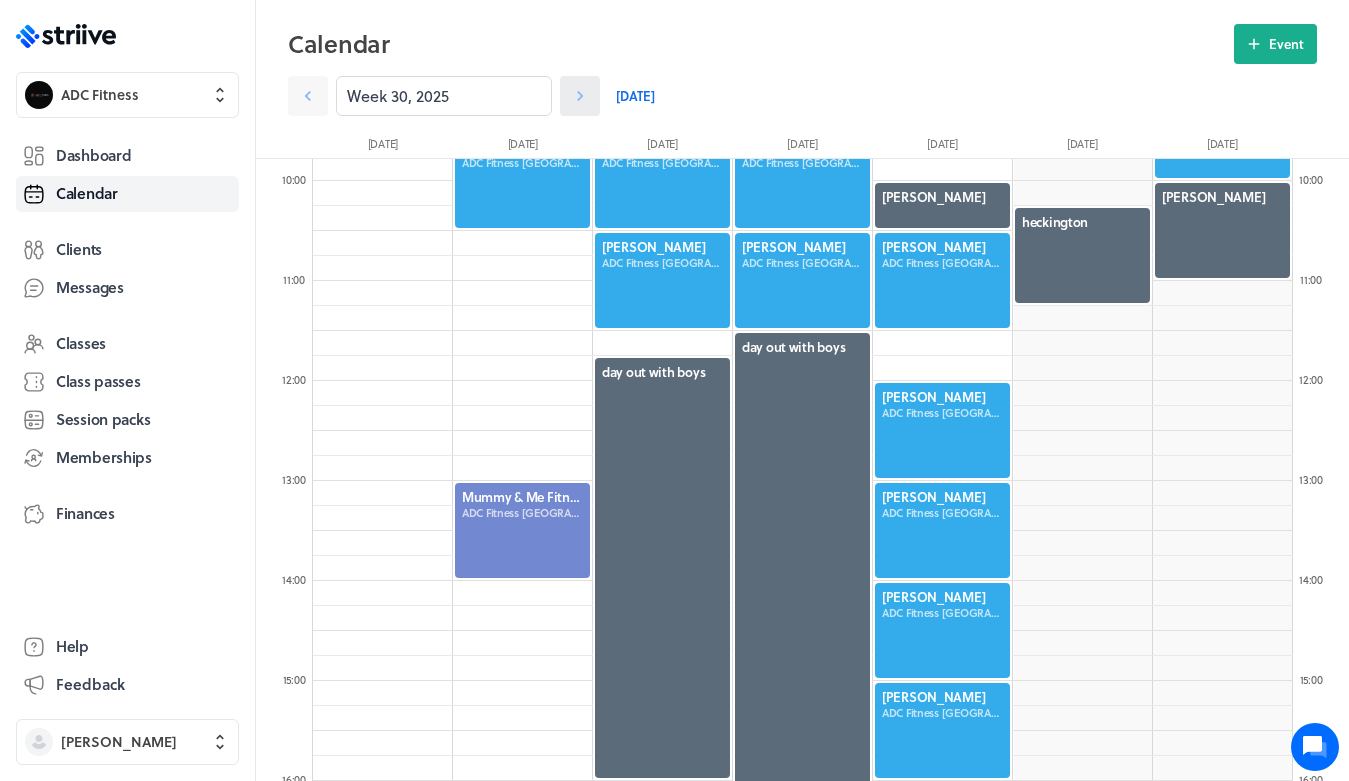 click 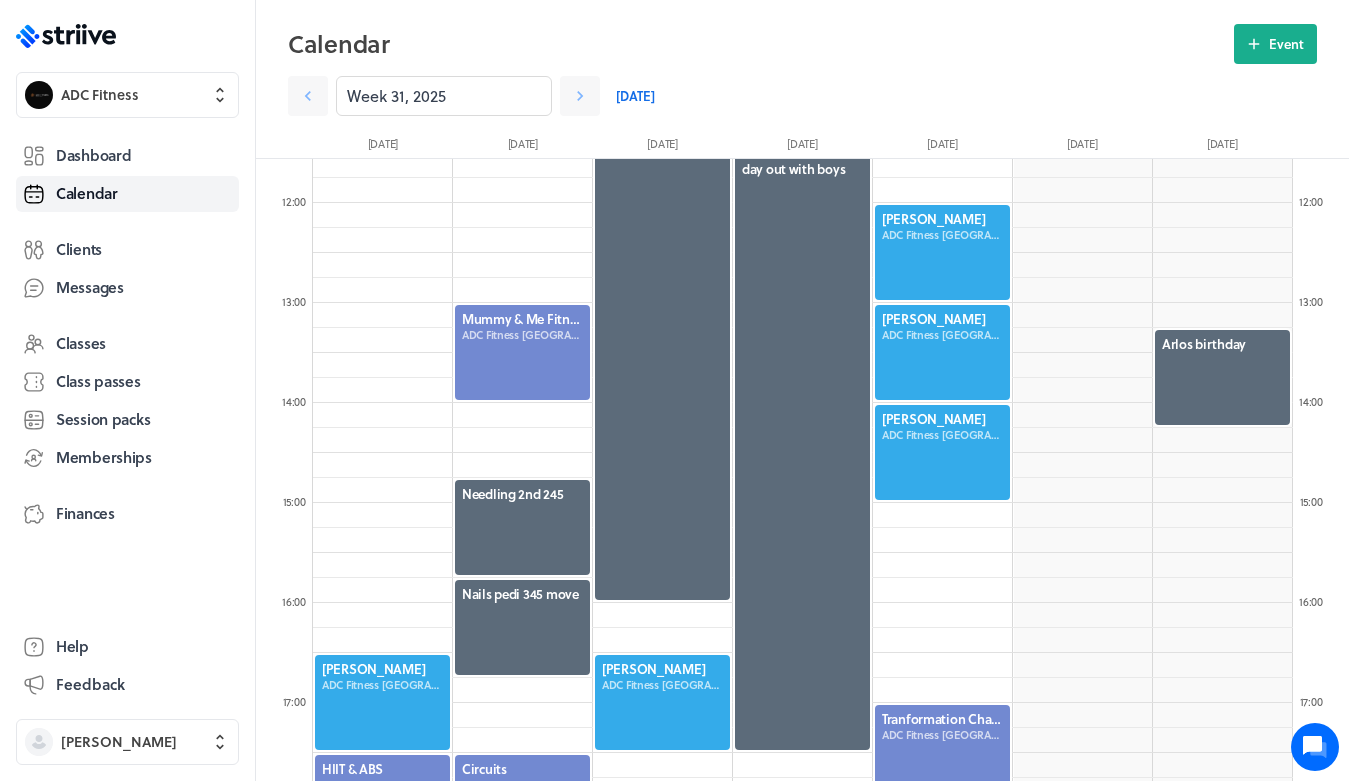 scroll, scrollTop: 1036, scrollLeft: 0, axis: vertical 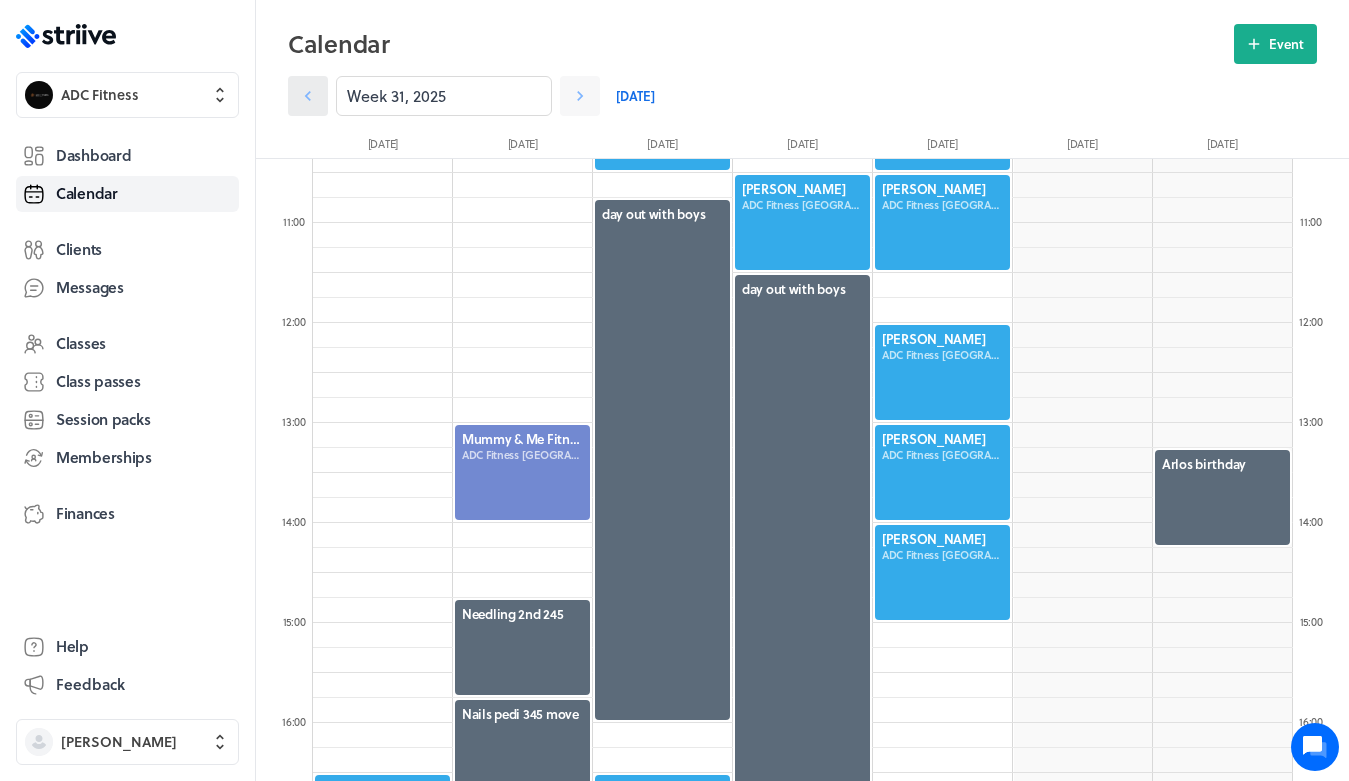 click 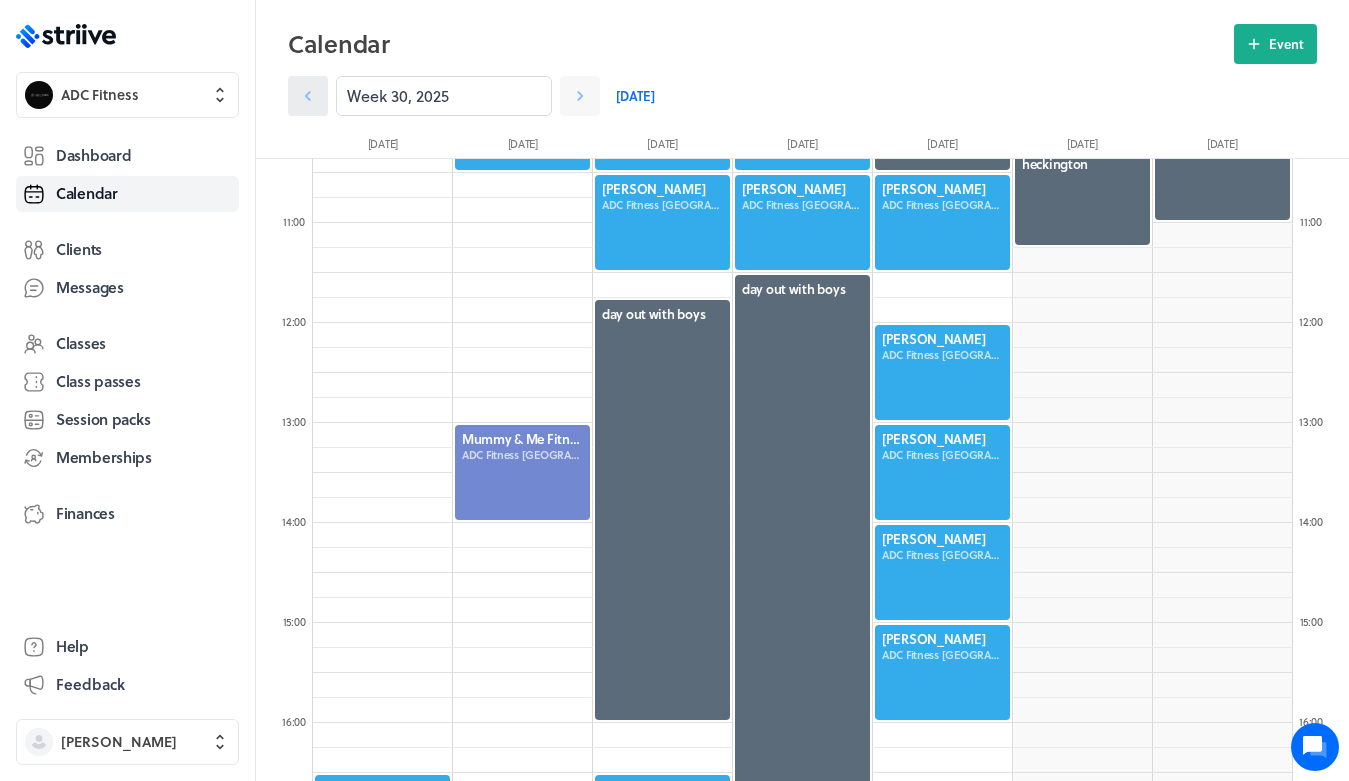 click 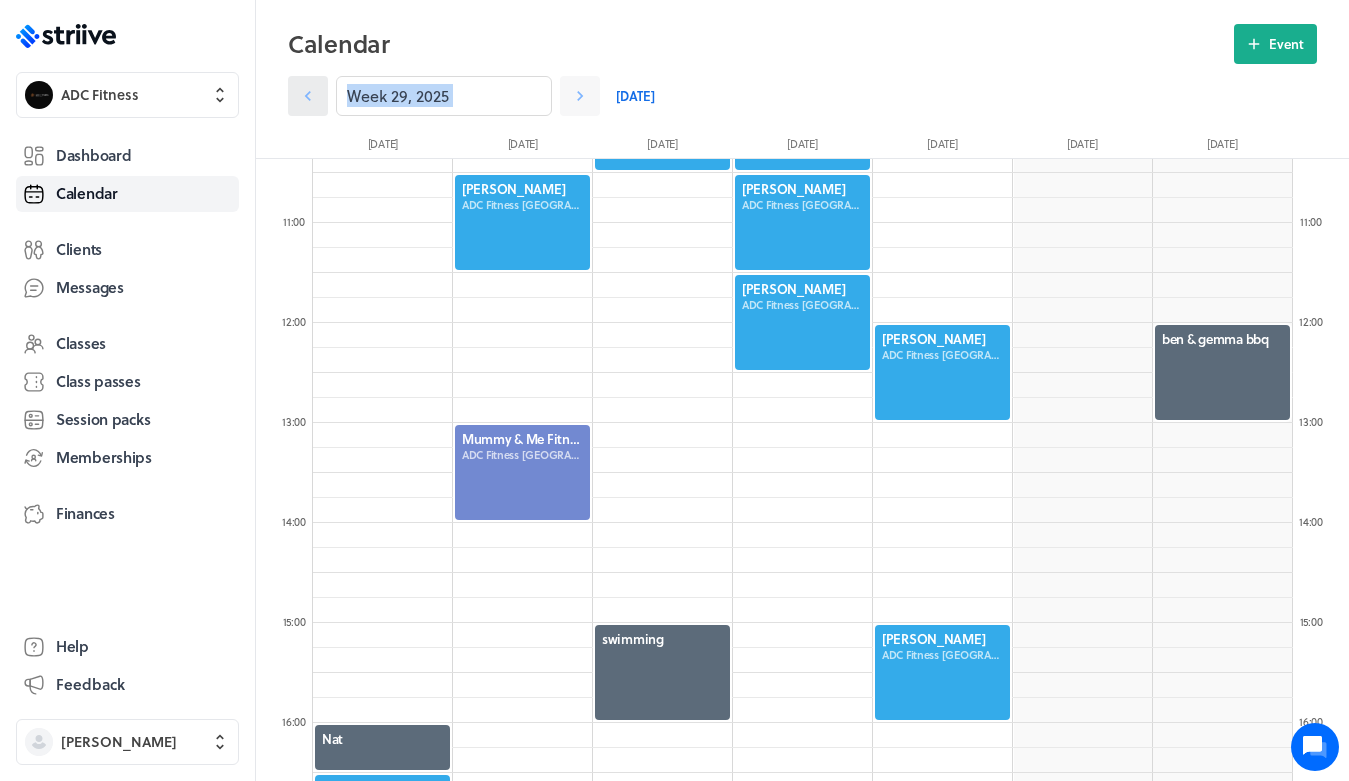 click 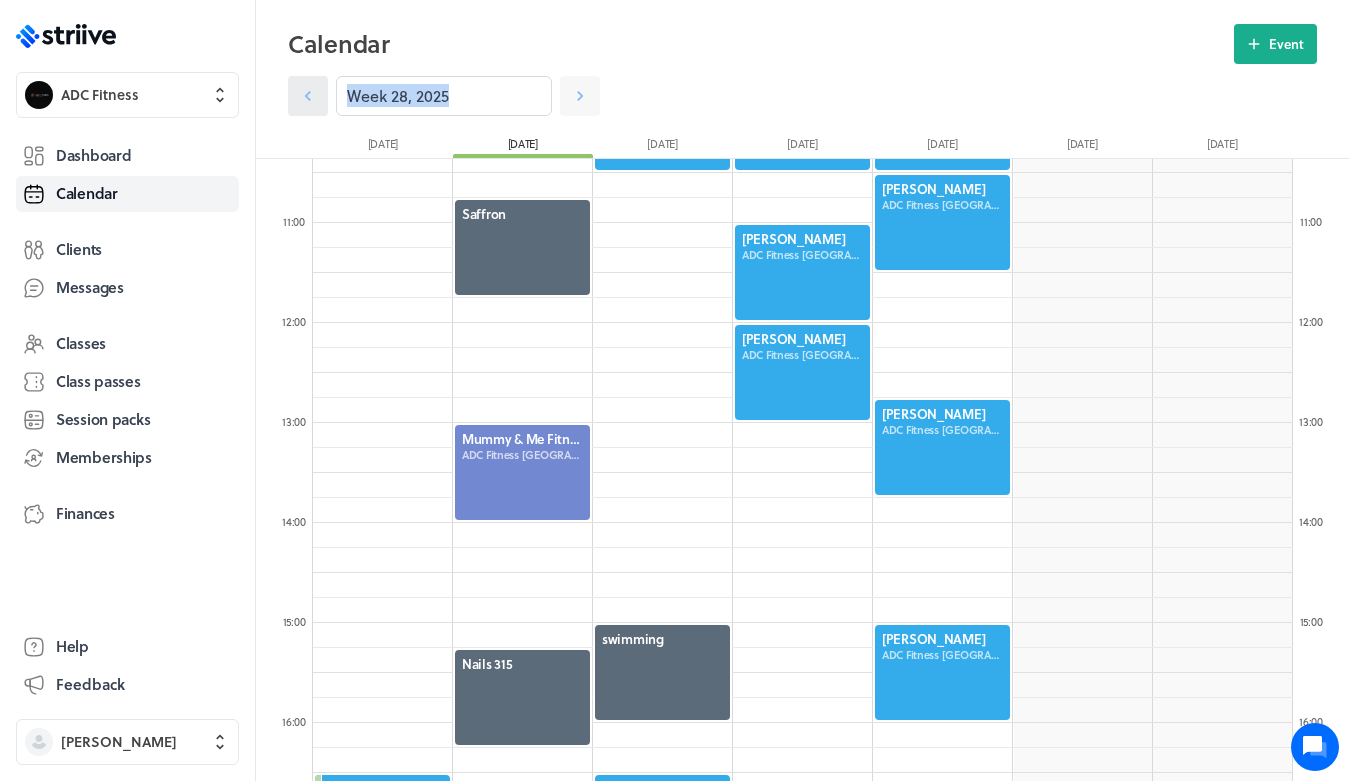 click 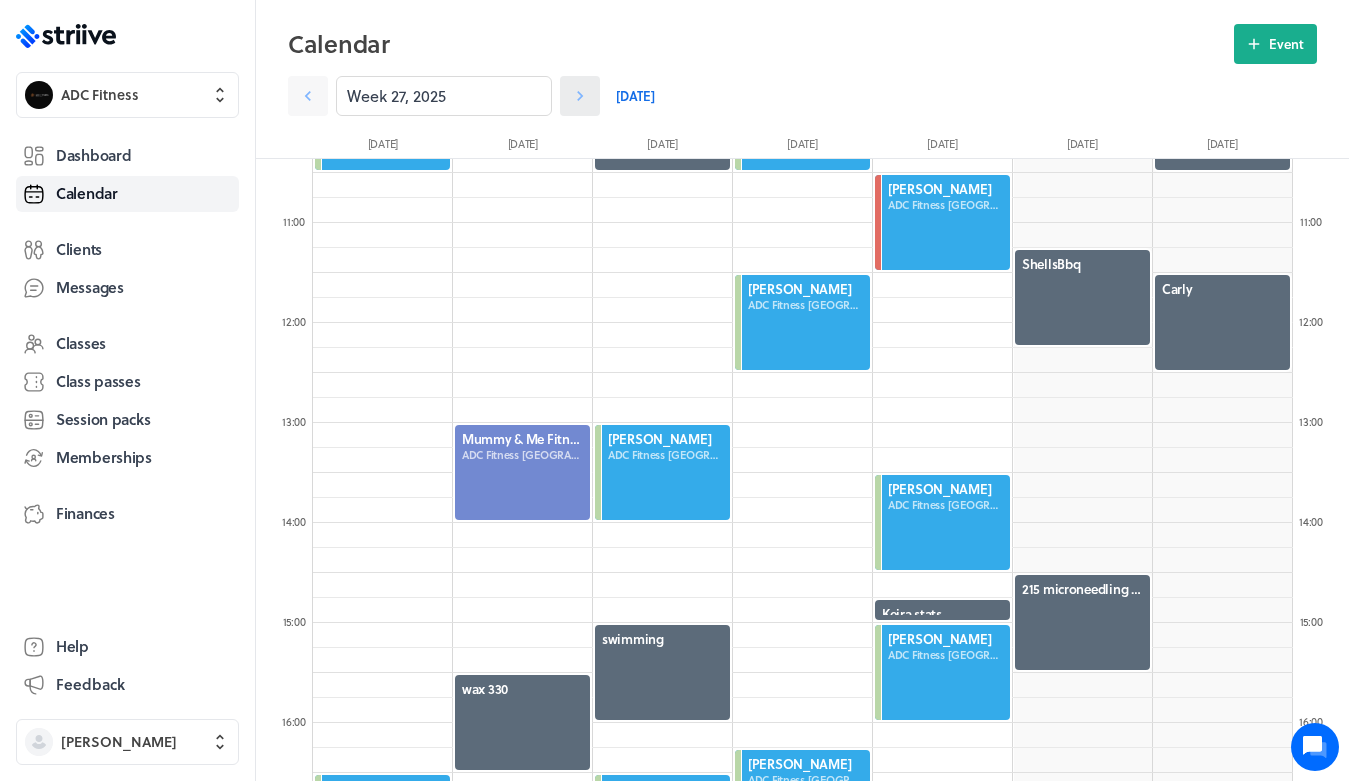 click at bounding box center [580, 96] 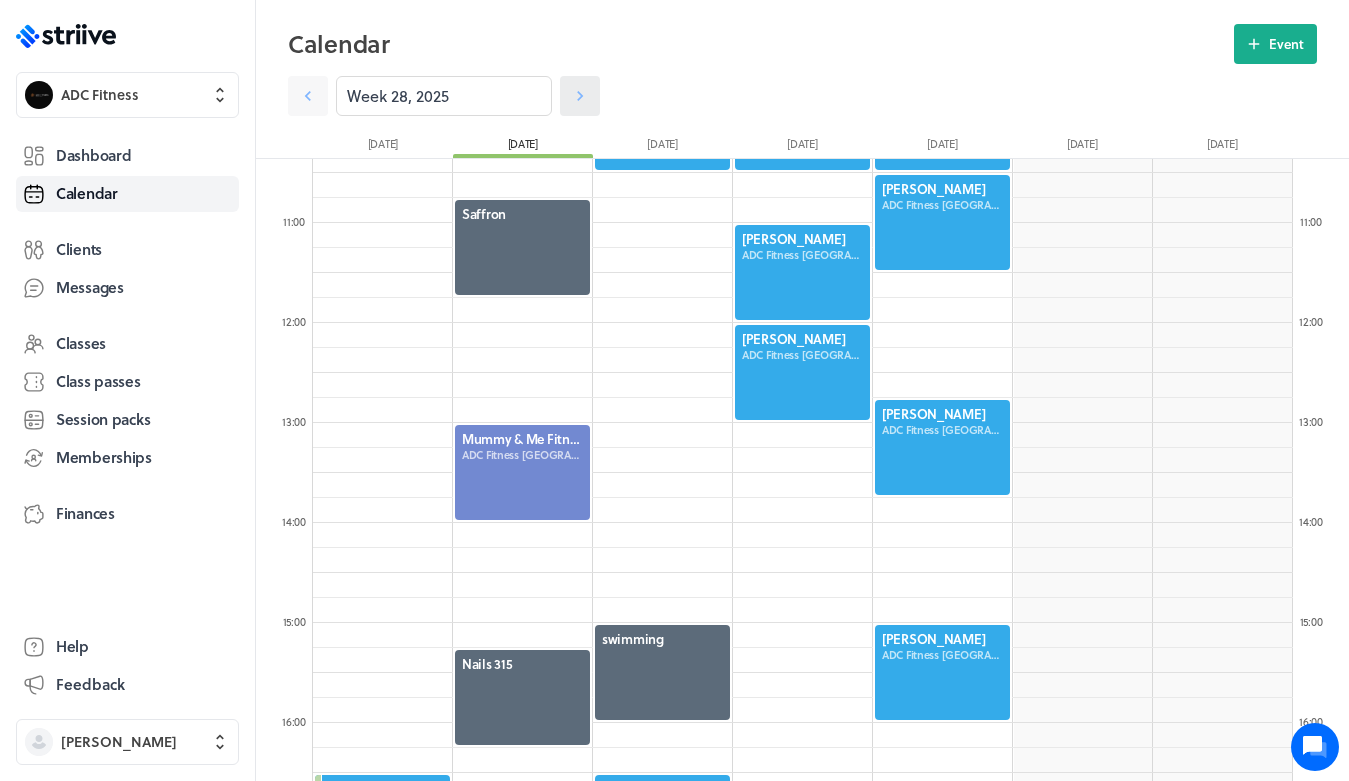 click at bounding box center (580, 96) 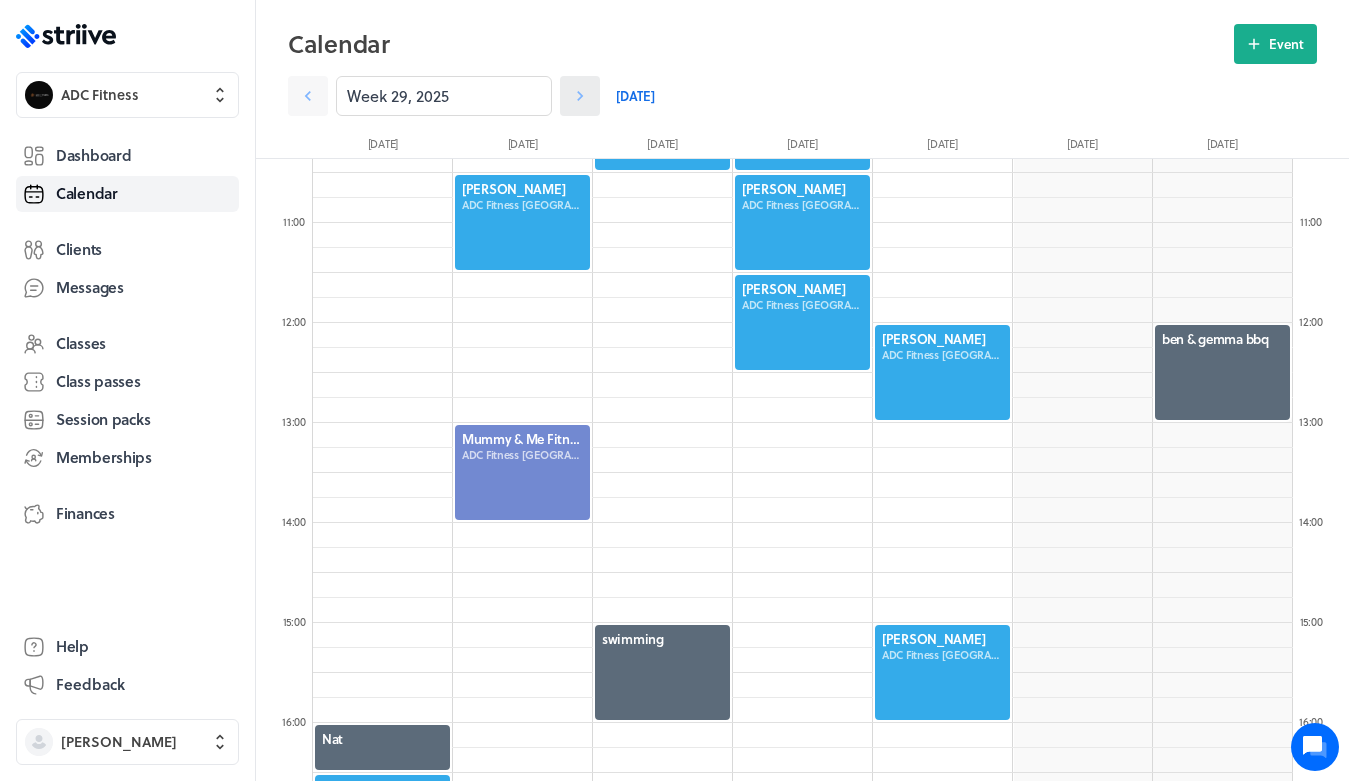 click at bounding box center [580, 96] 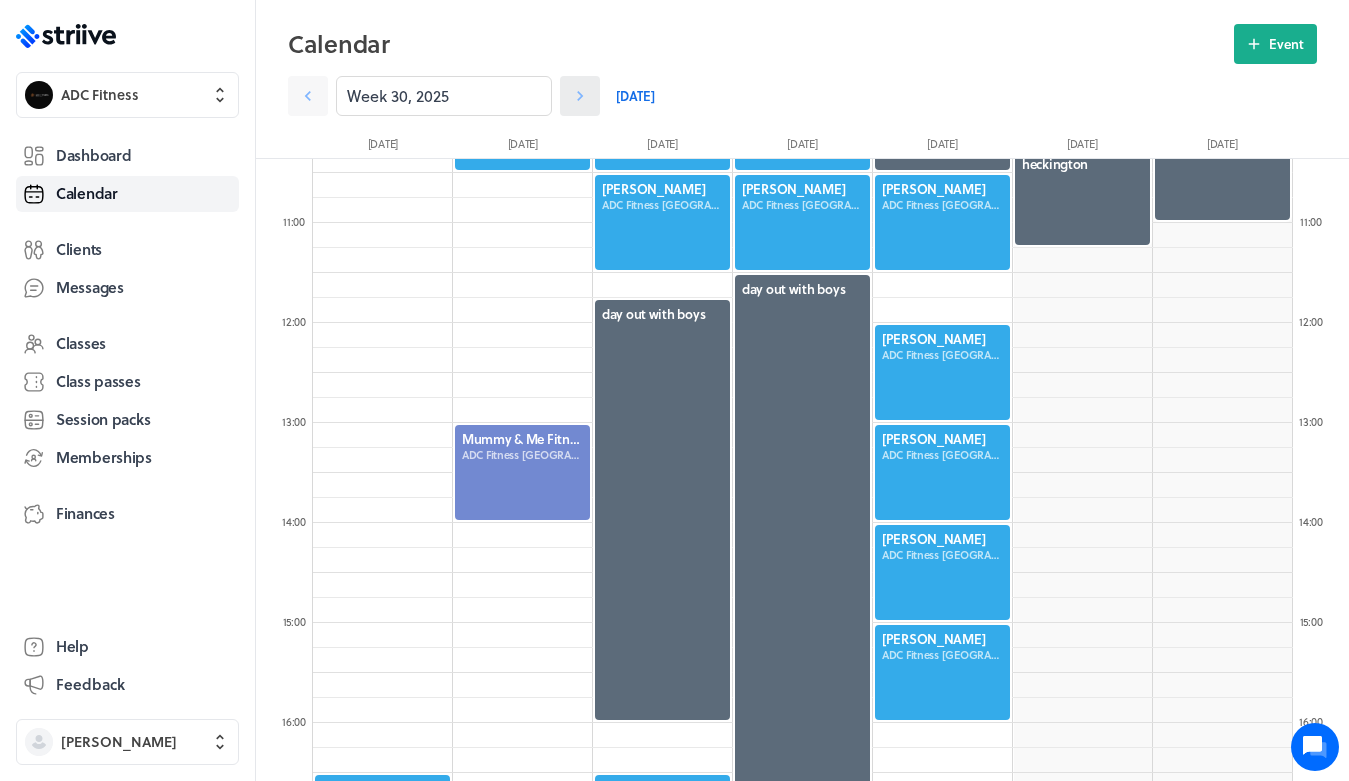 click at bounding box center [580, 96] 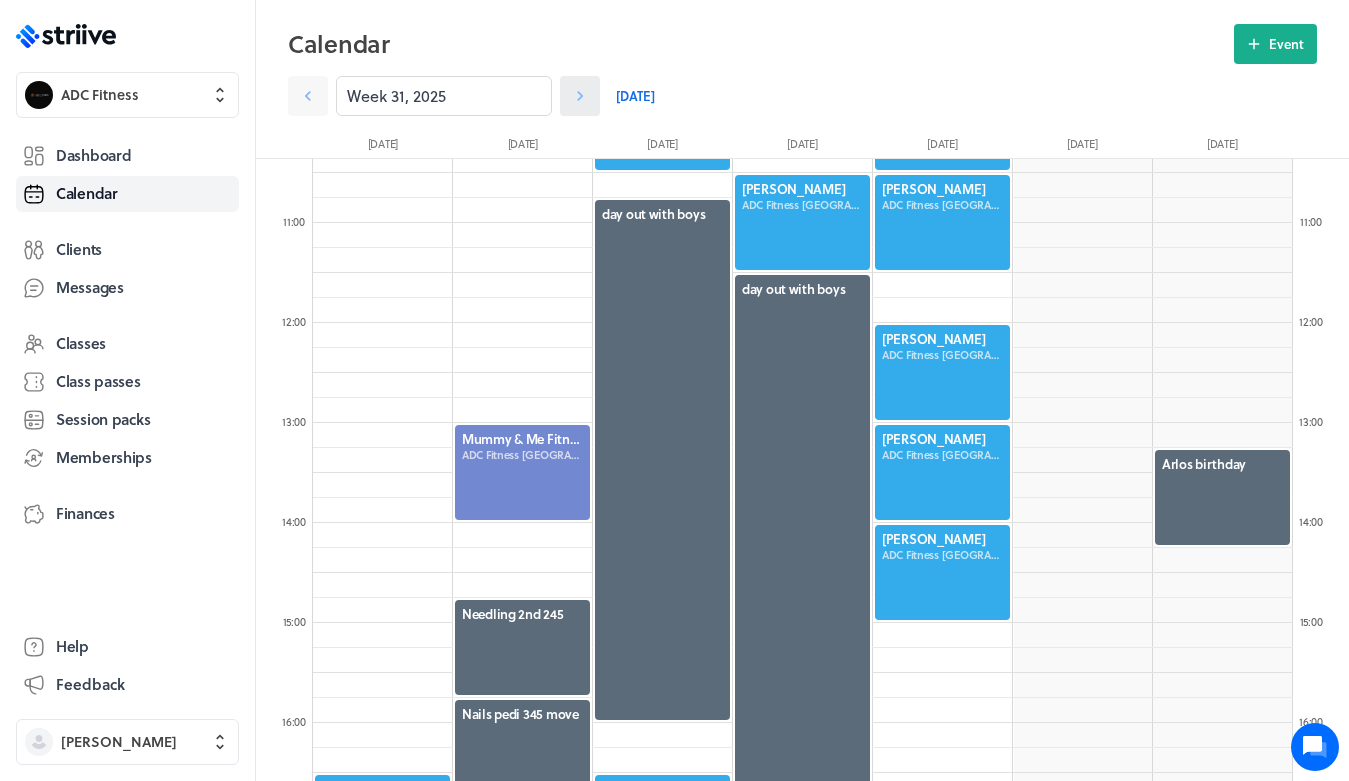 click at bounding box center [580, 96] 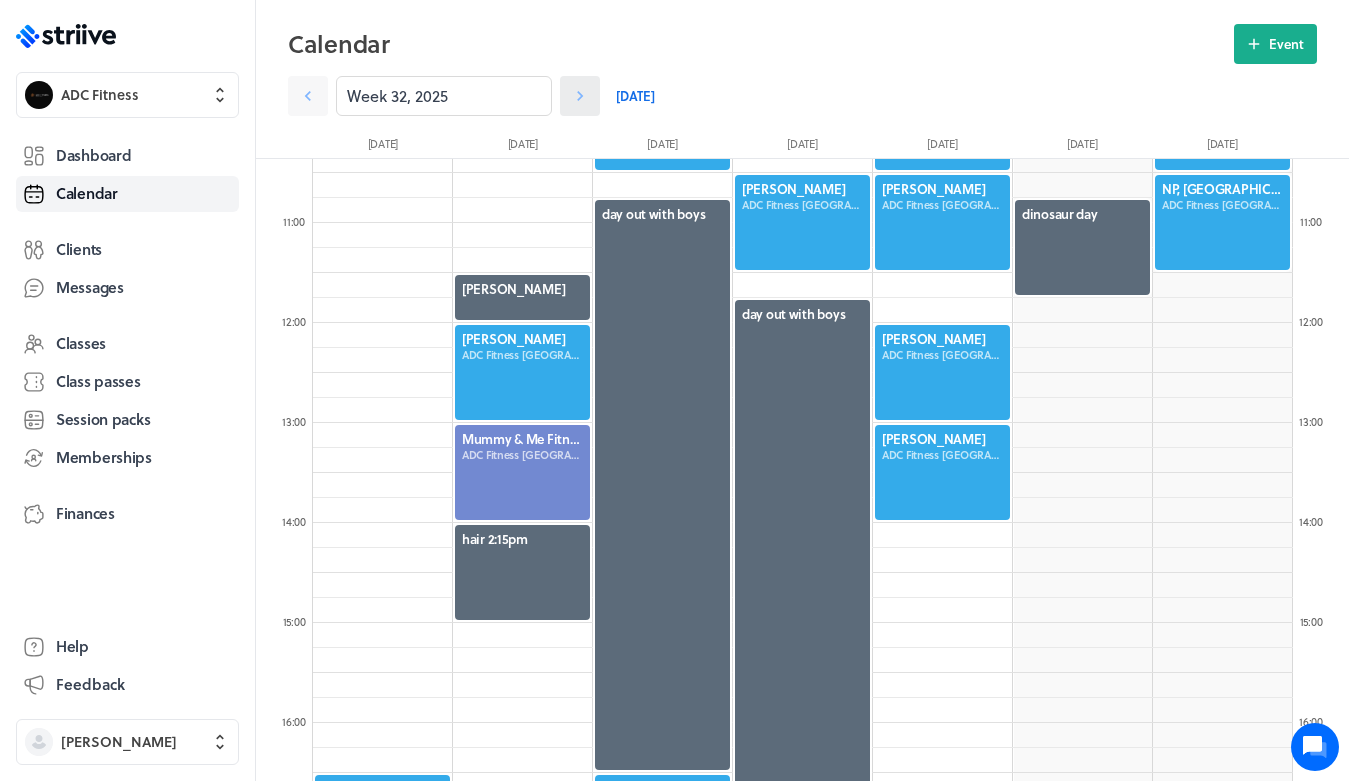 click 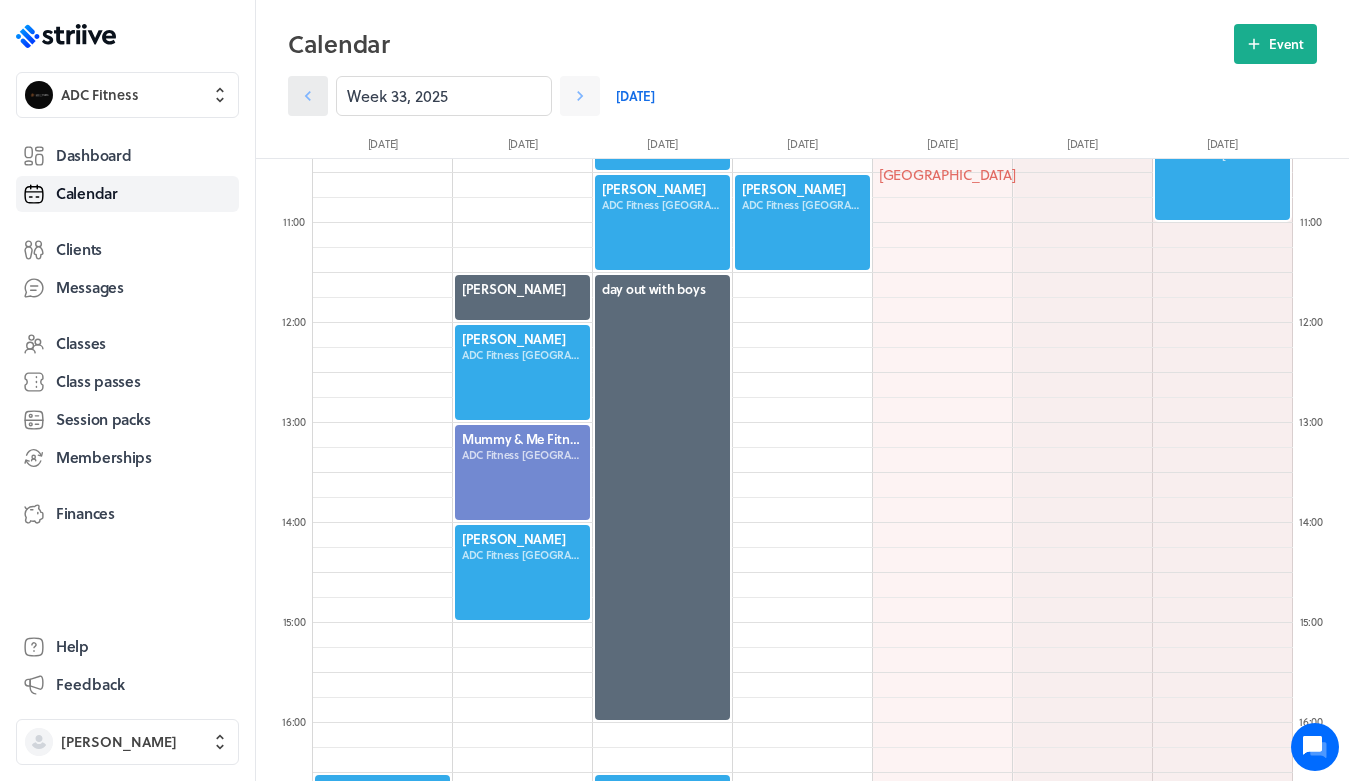 click 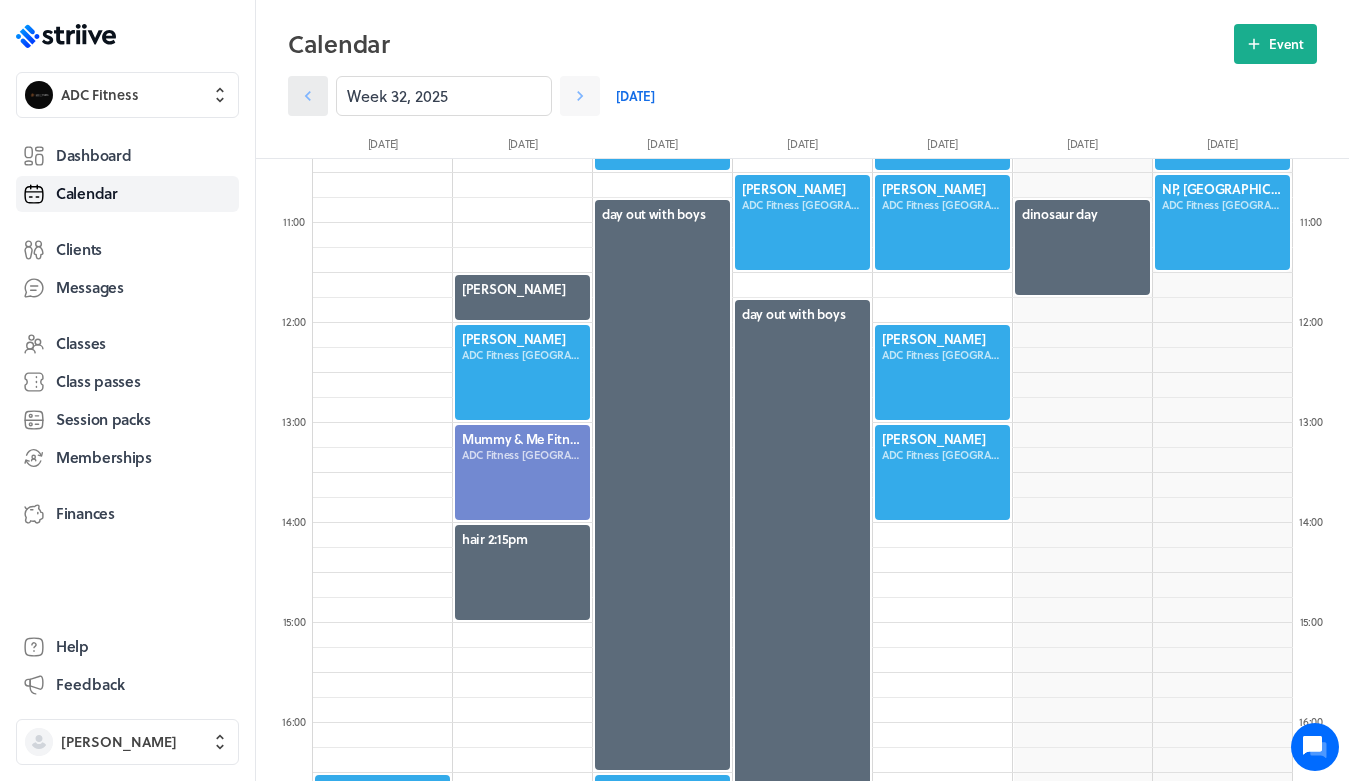click 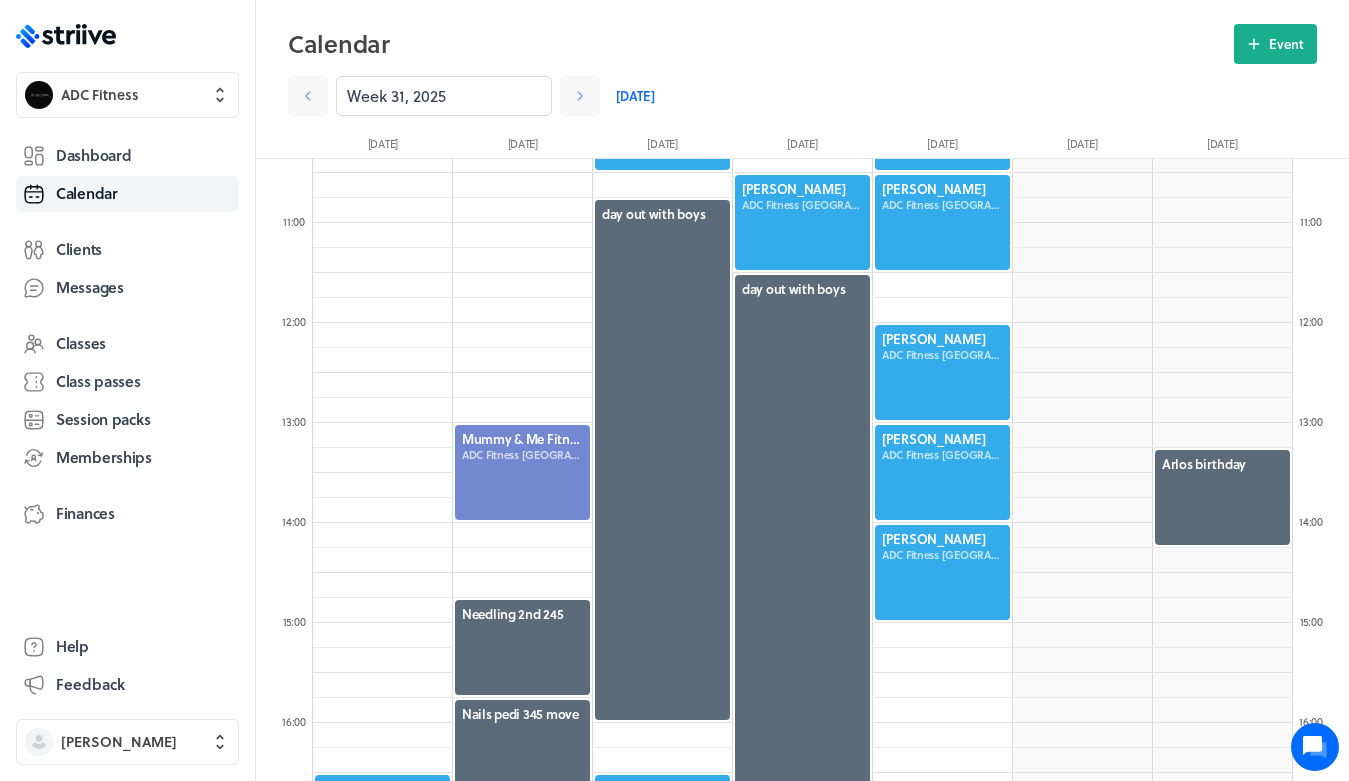 scroll, scrollTop: 1045, scrollLeft: 0, axis: vertical 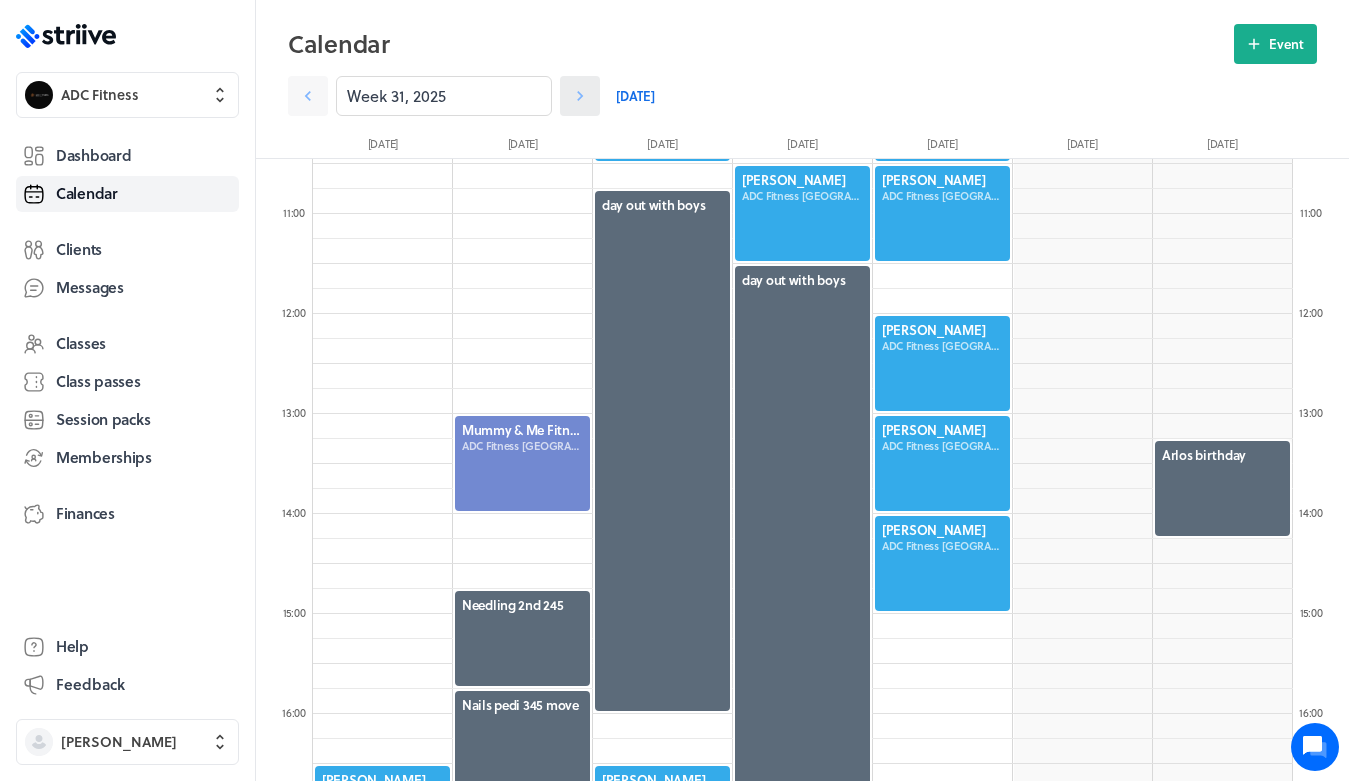 click 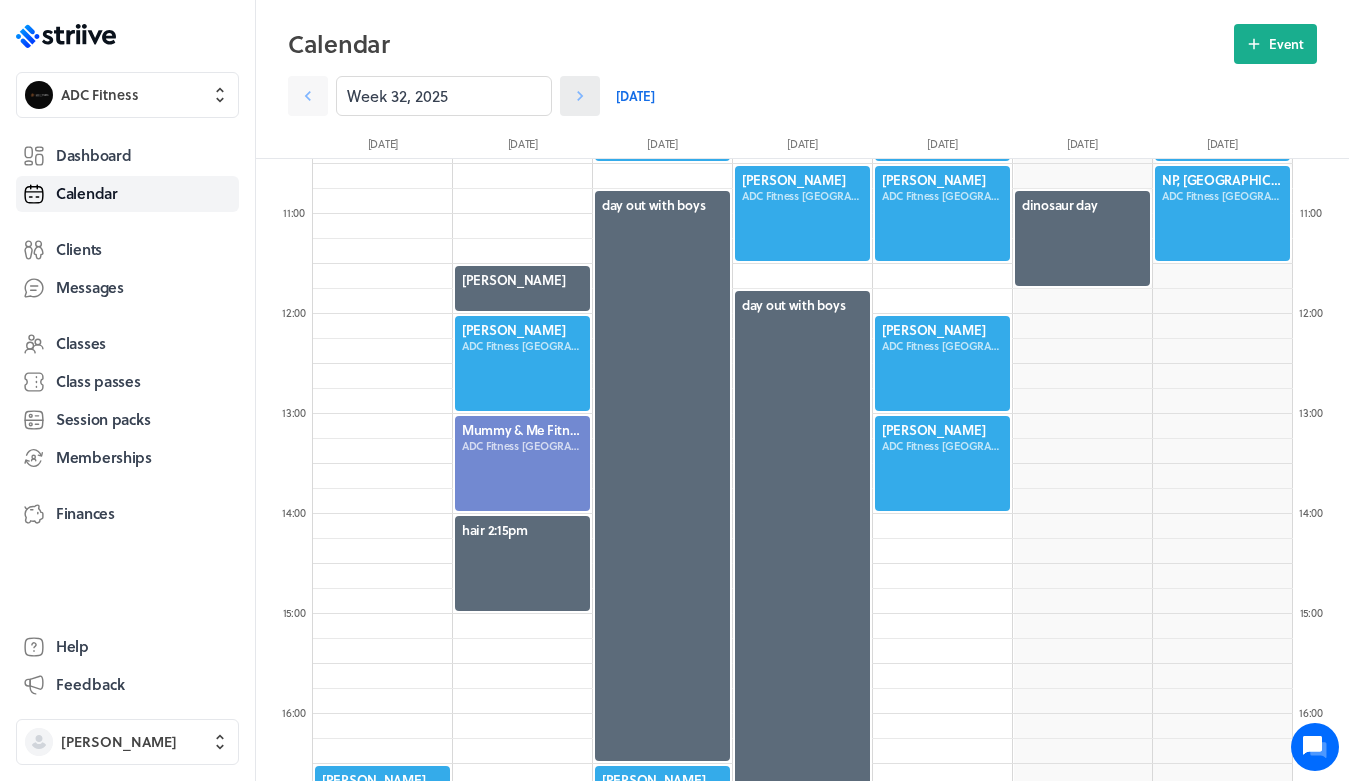 click at bounding box center [580, 96] 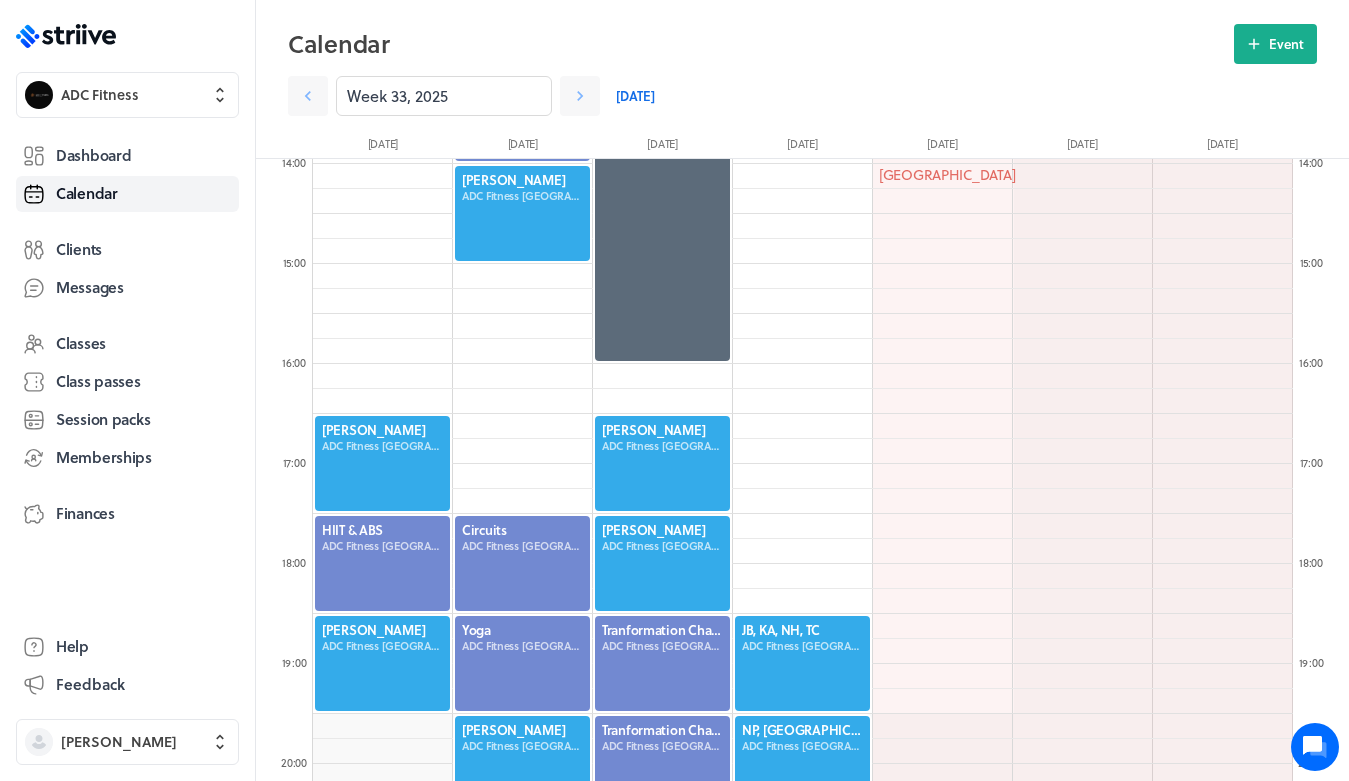 scroll, scrollTop: 1393, scrollLeft: 0, axis: vertical 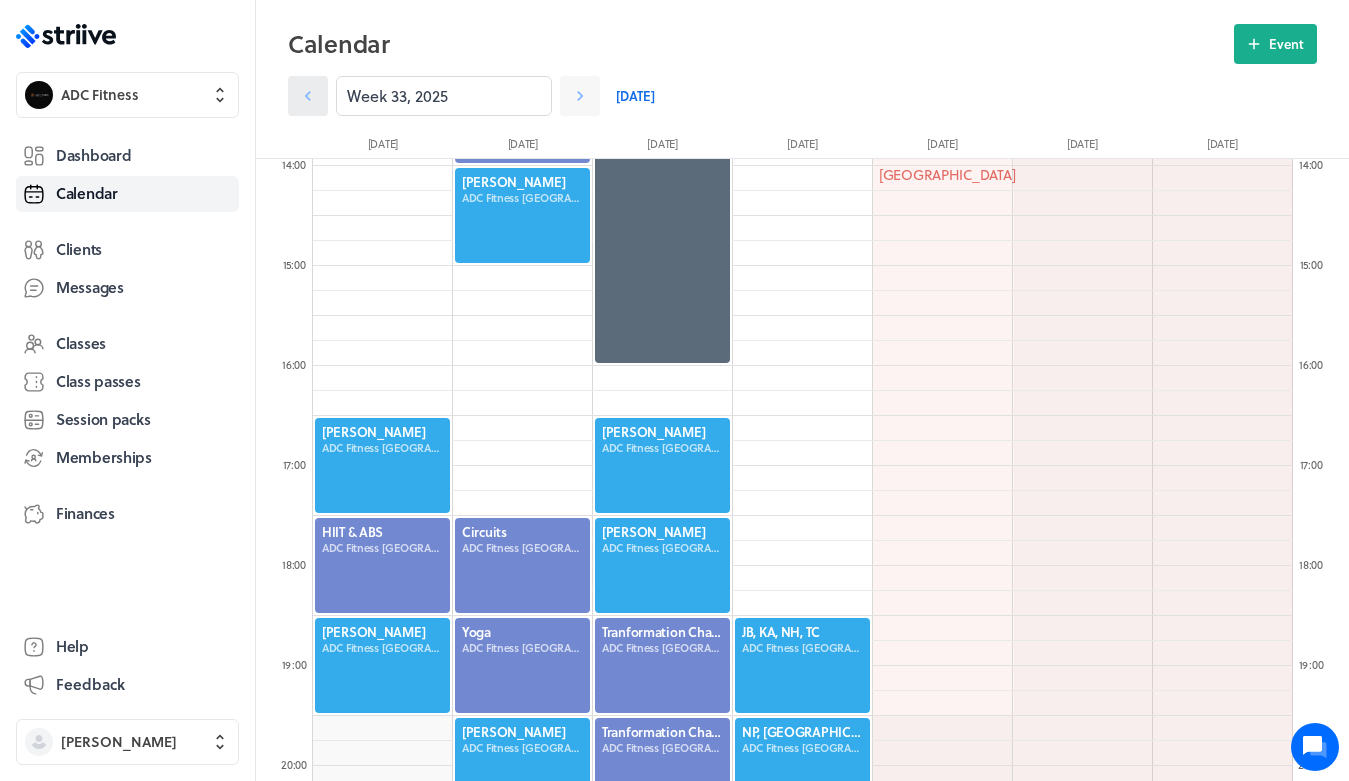 click at bounding box center (308, 96) 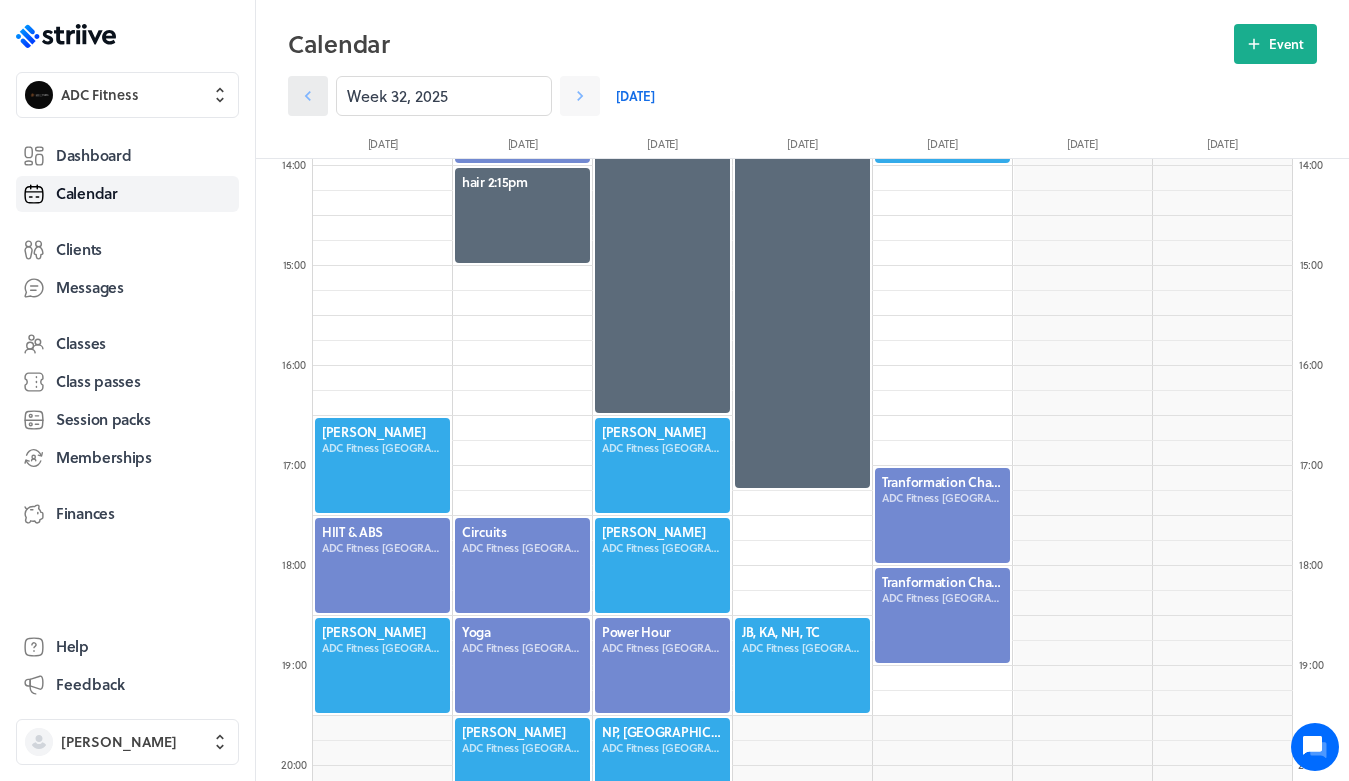 click at bounding box center [308, 96] 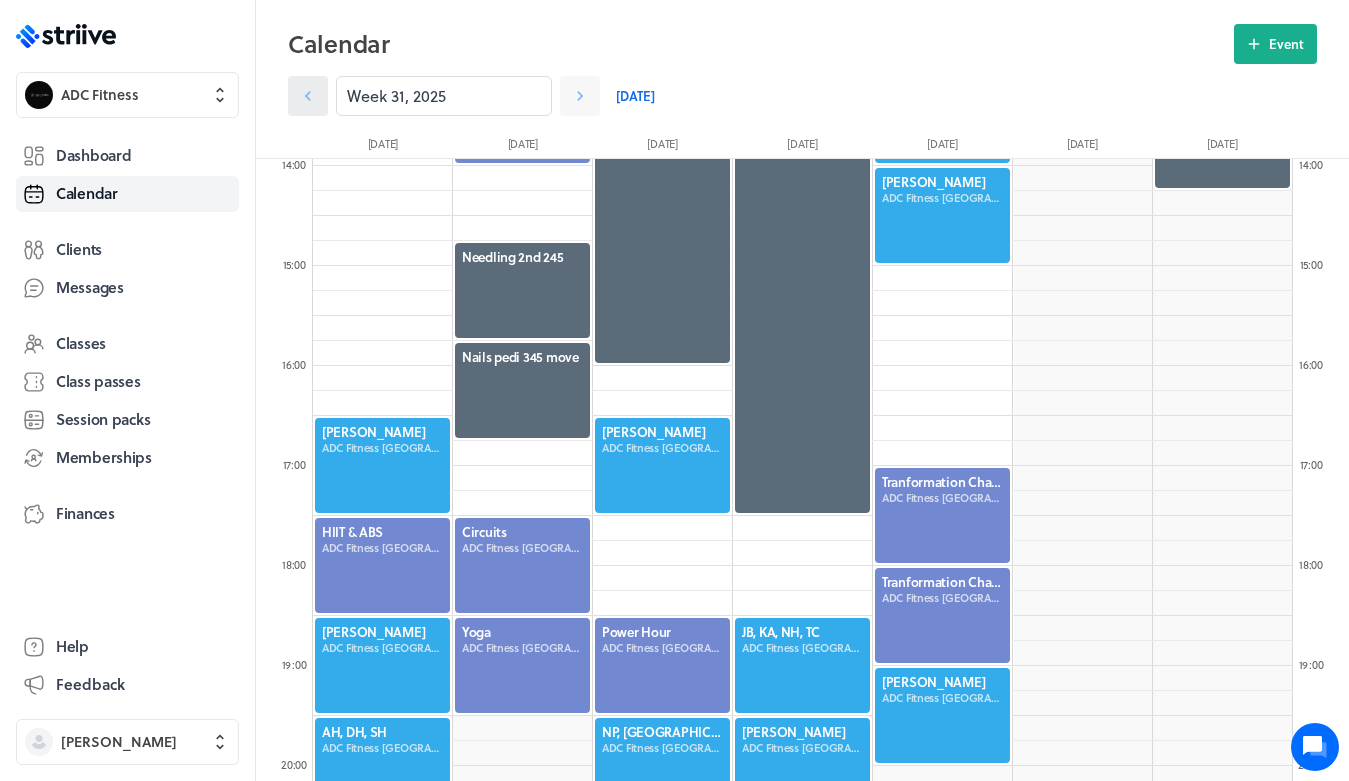 click 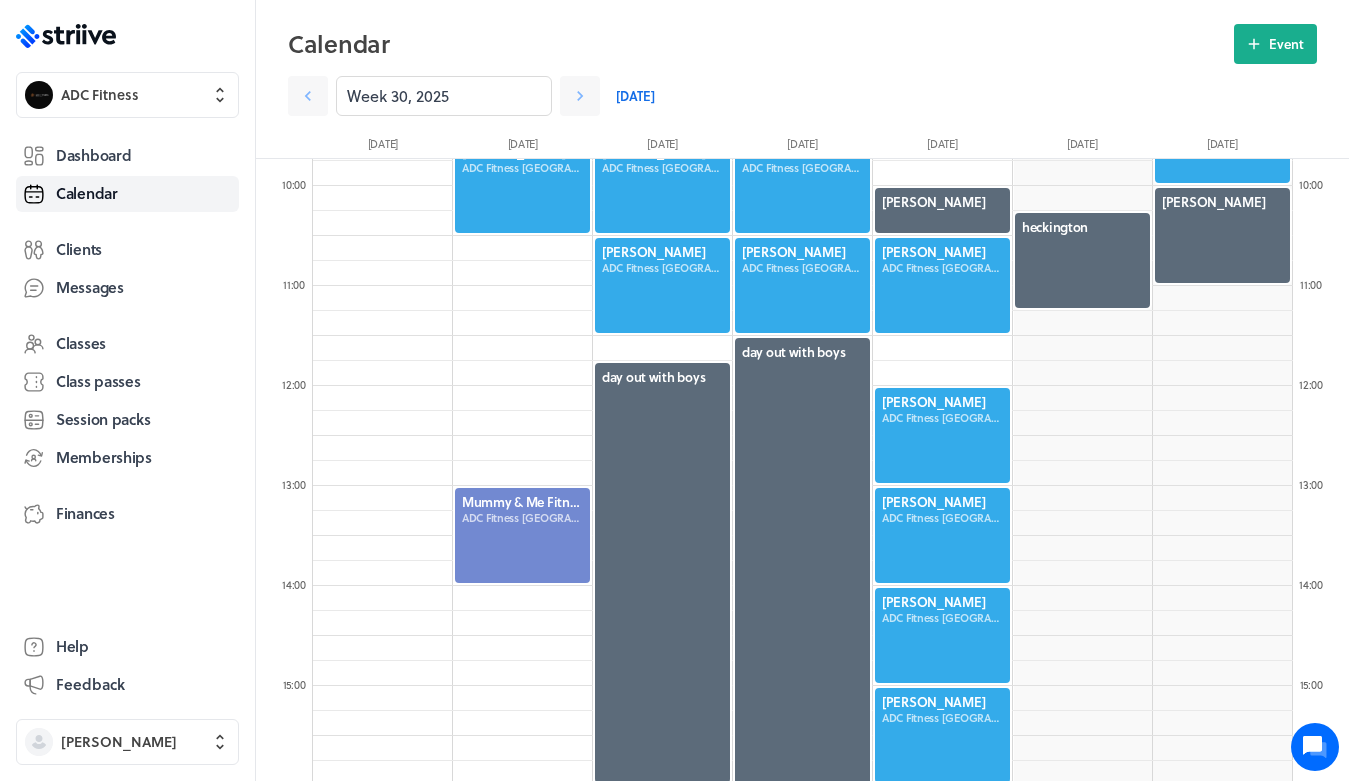scroll, scrollTop: 969, scrollLeft: 0, axis: vertical 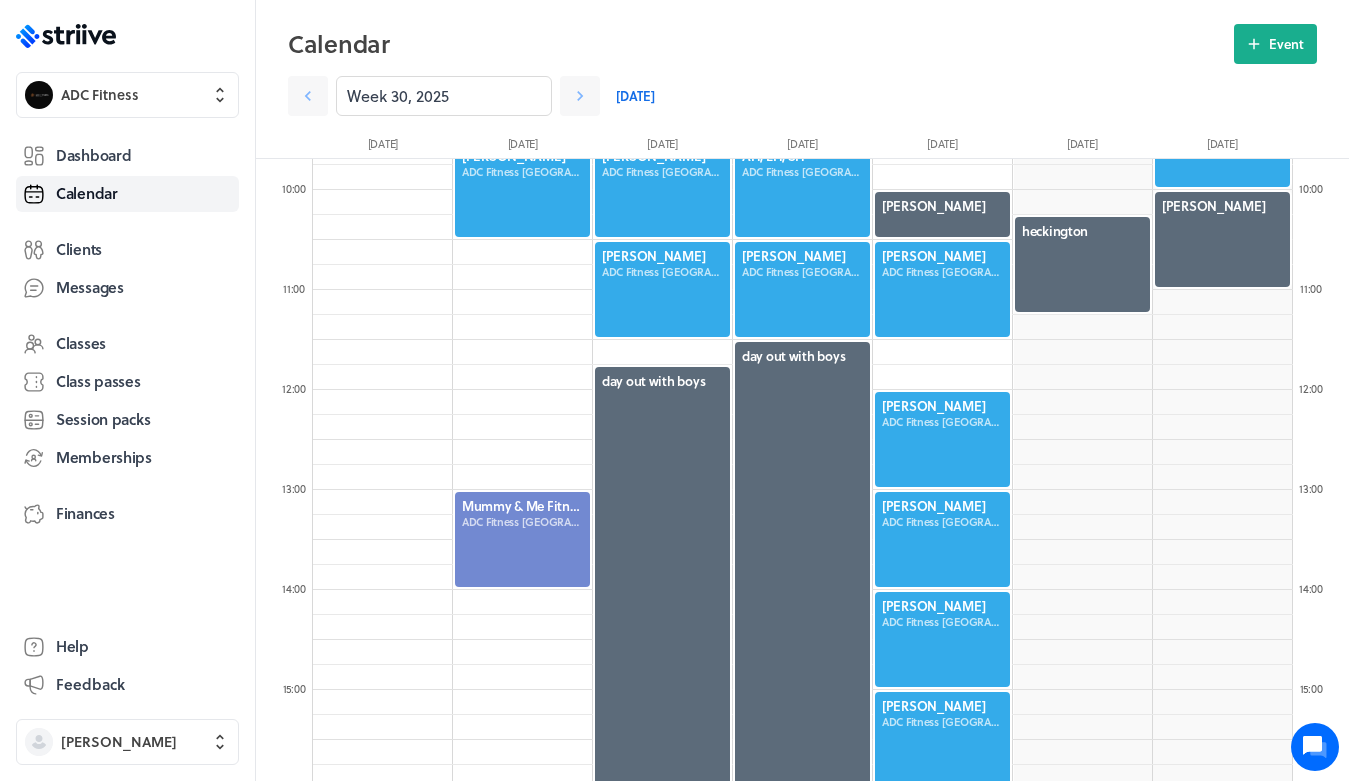 click at bounding box center [662, 289] 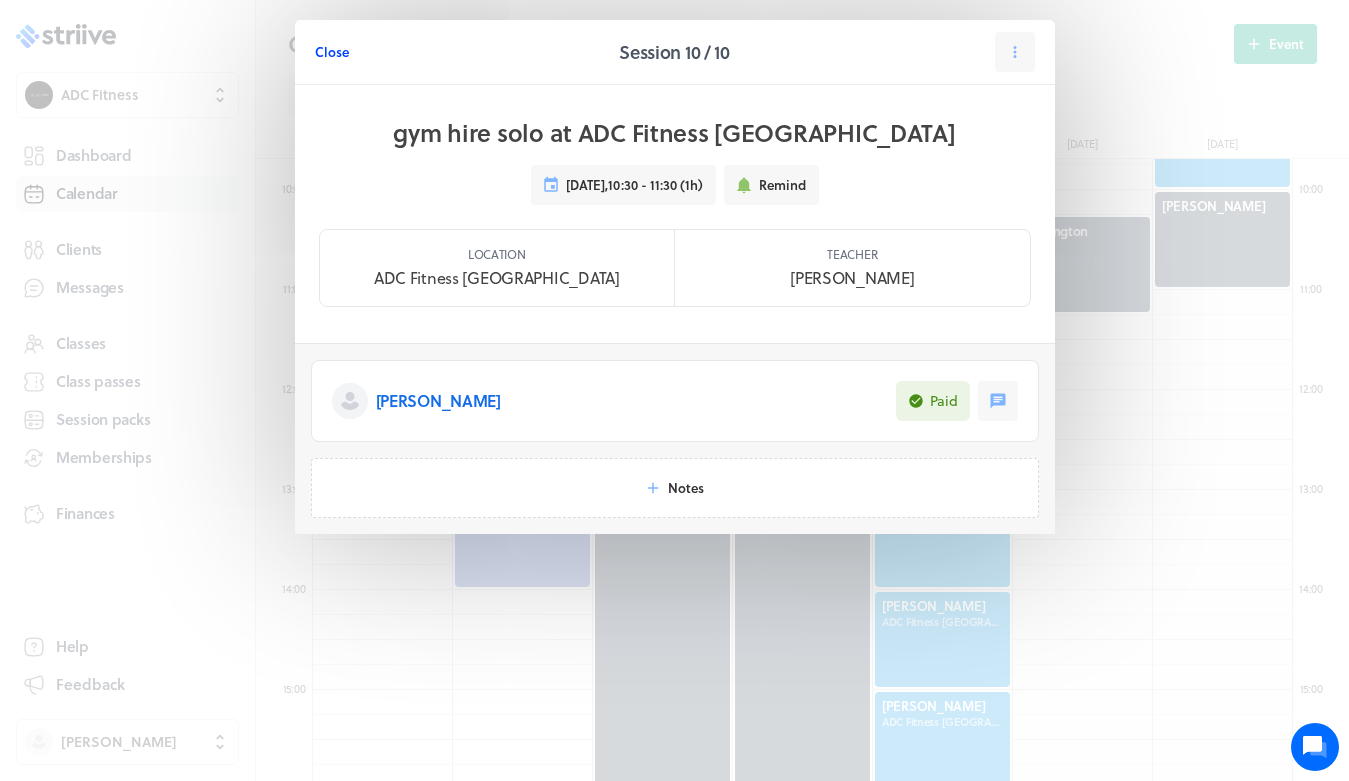 click on "Close" at bounding box center [332, 52] 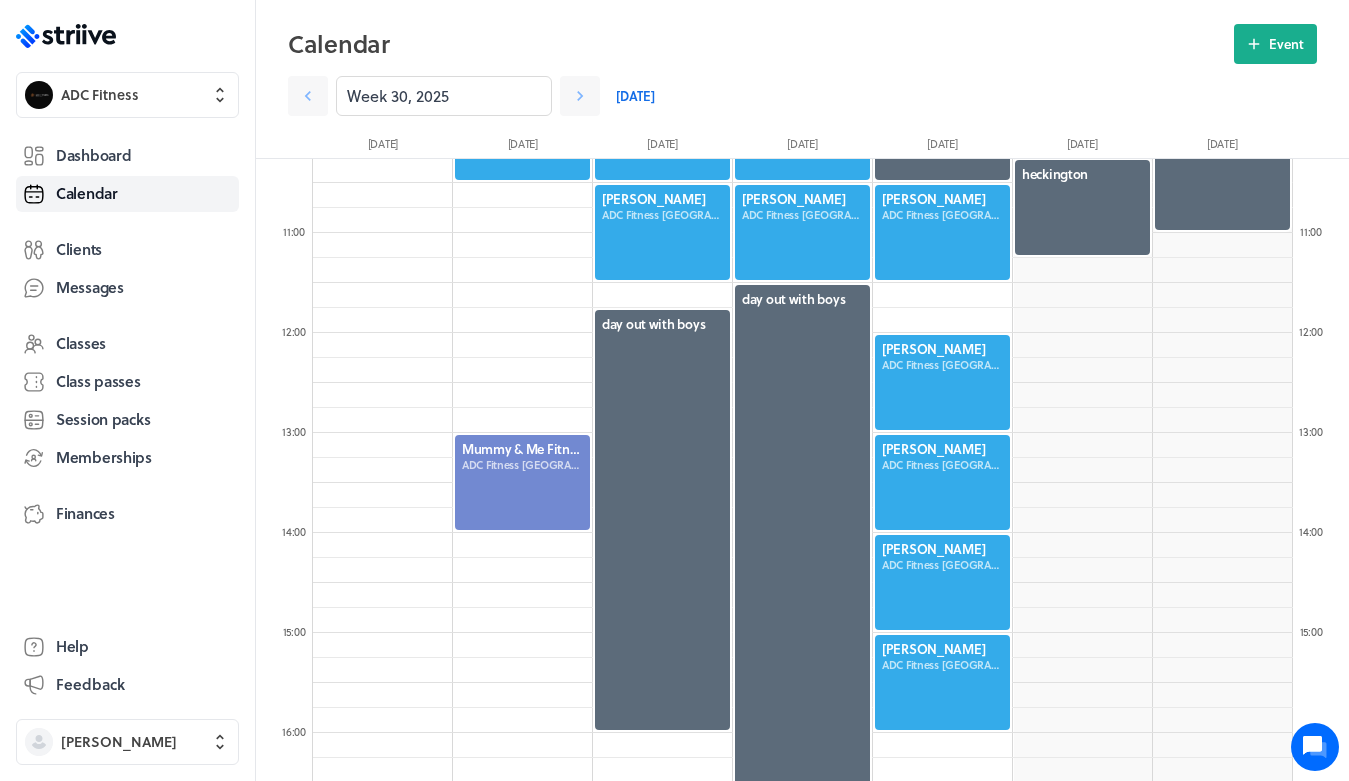 scroll, scrollTop: 1026, scrollLeft: 0, axis: vertical 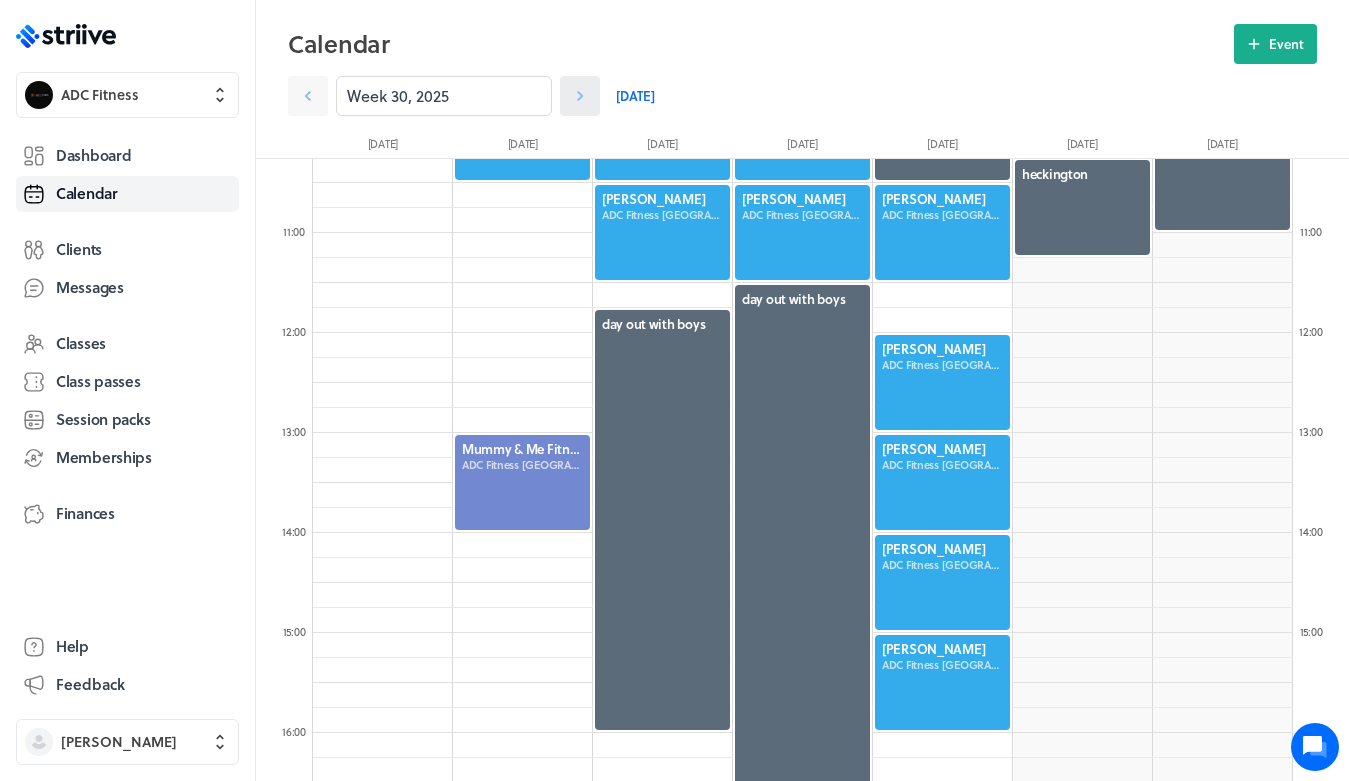 click at bounding box center [580, 96] 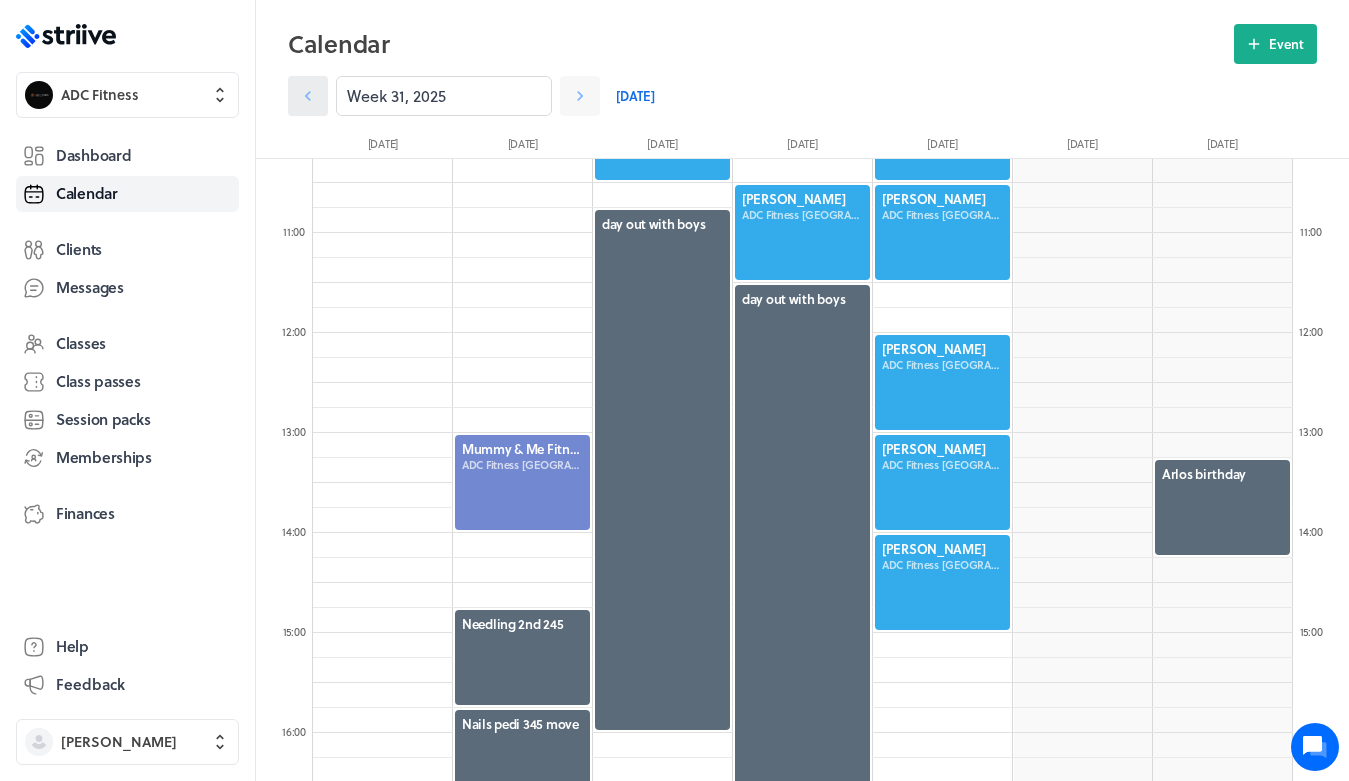click 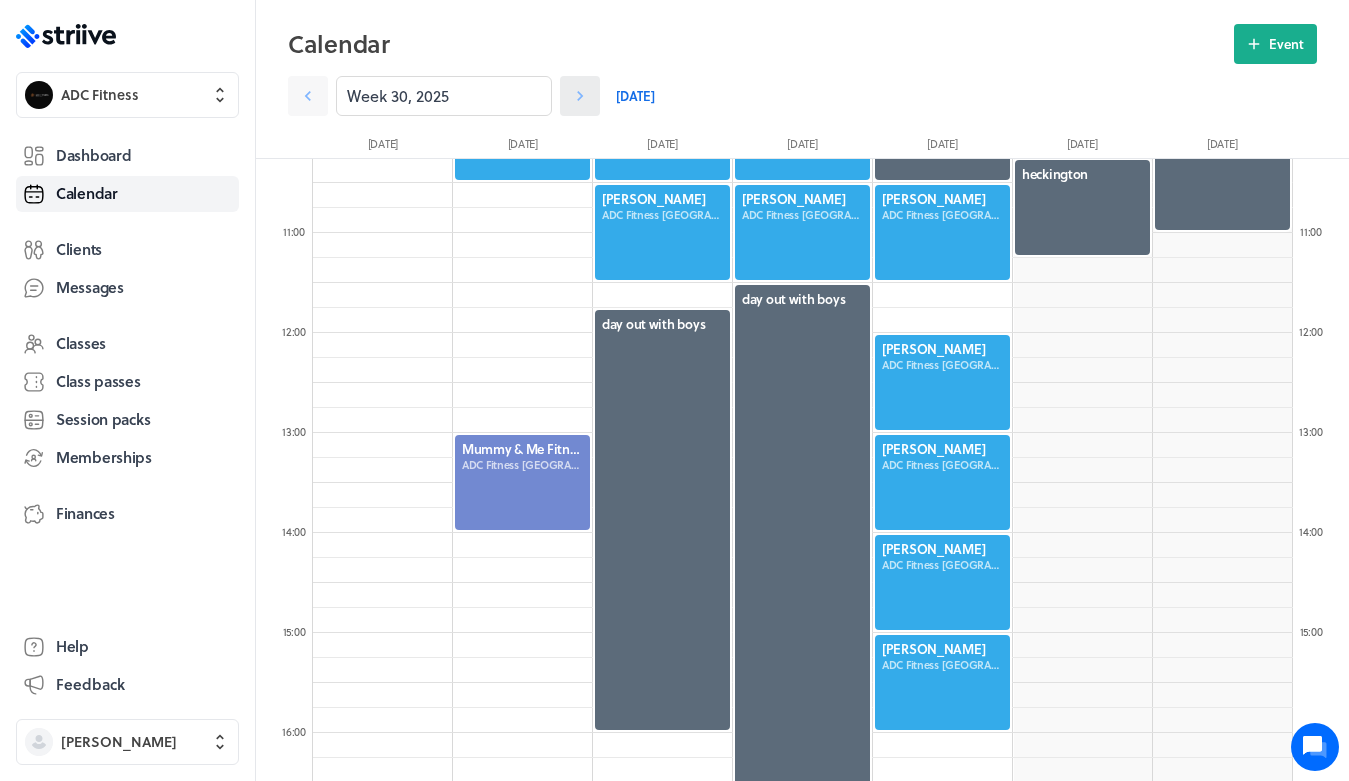 click at bounding box center [580, 96] 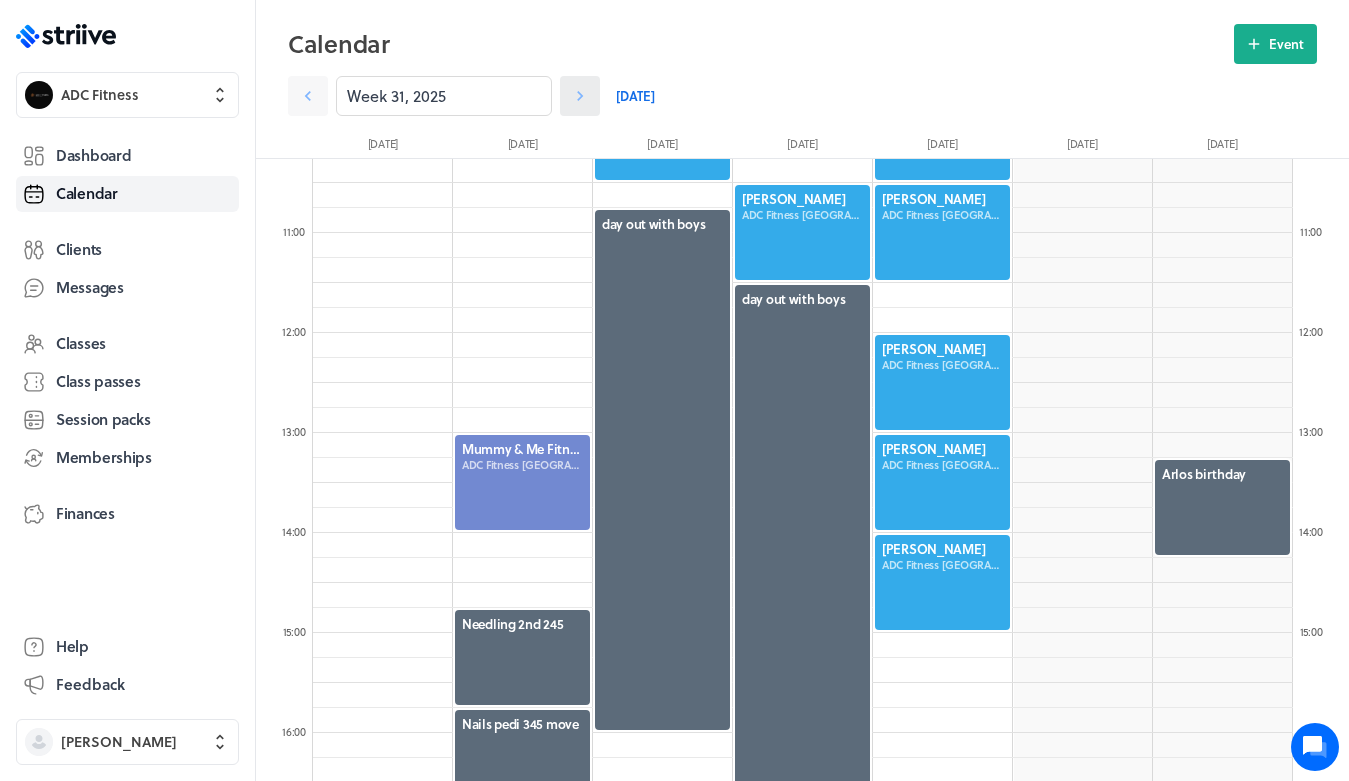 click at bounding box center [580, 96] 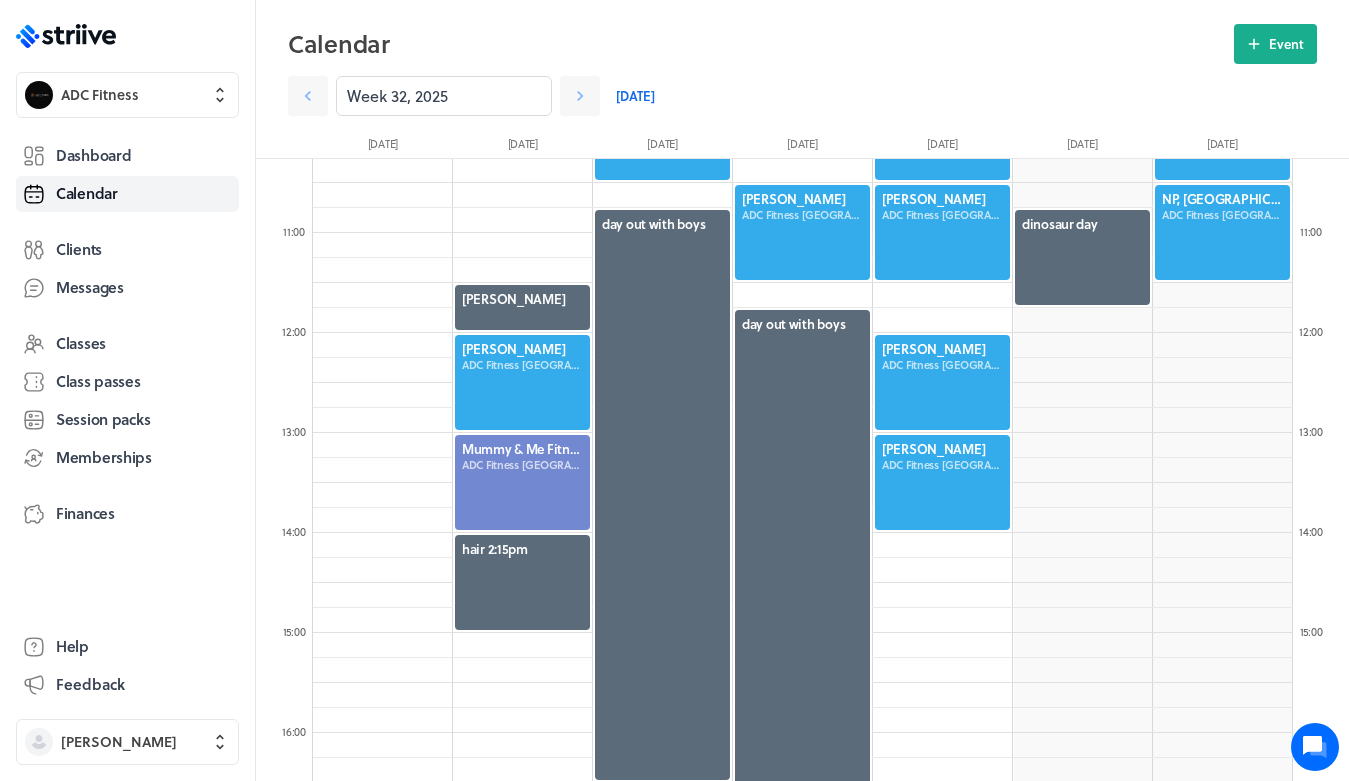 click on "Week 32, 2025" at bounding box center (444, 96) 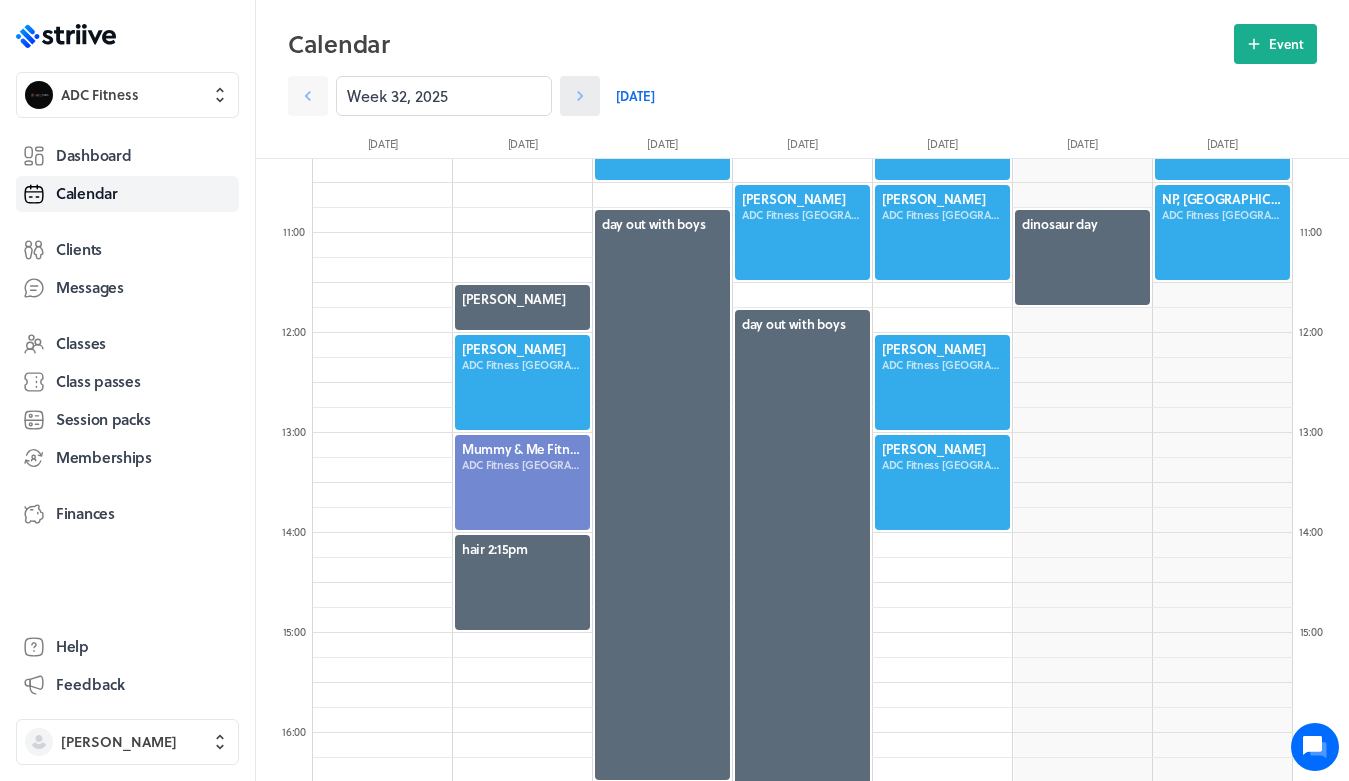 click at bounding box center [580, 96] 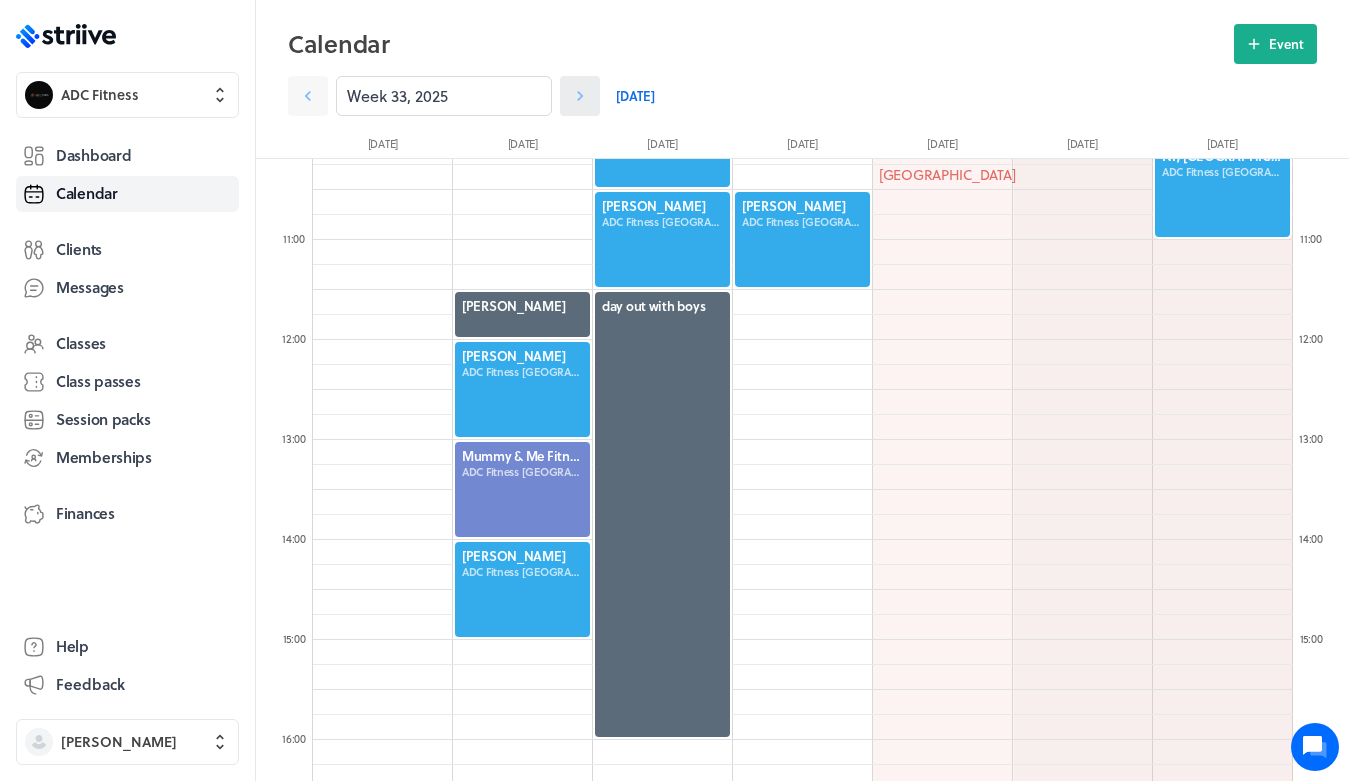 scroll, scrollTop: 1013, scrollLeft: 0, axis: vertical 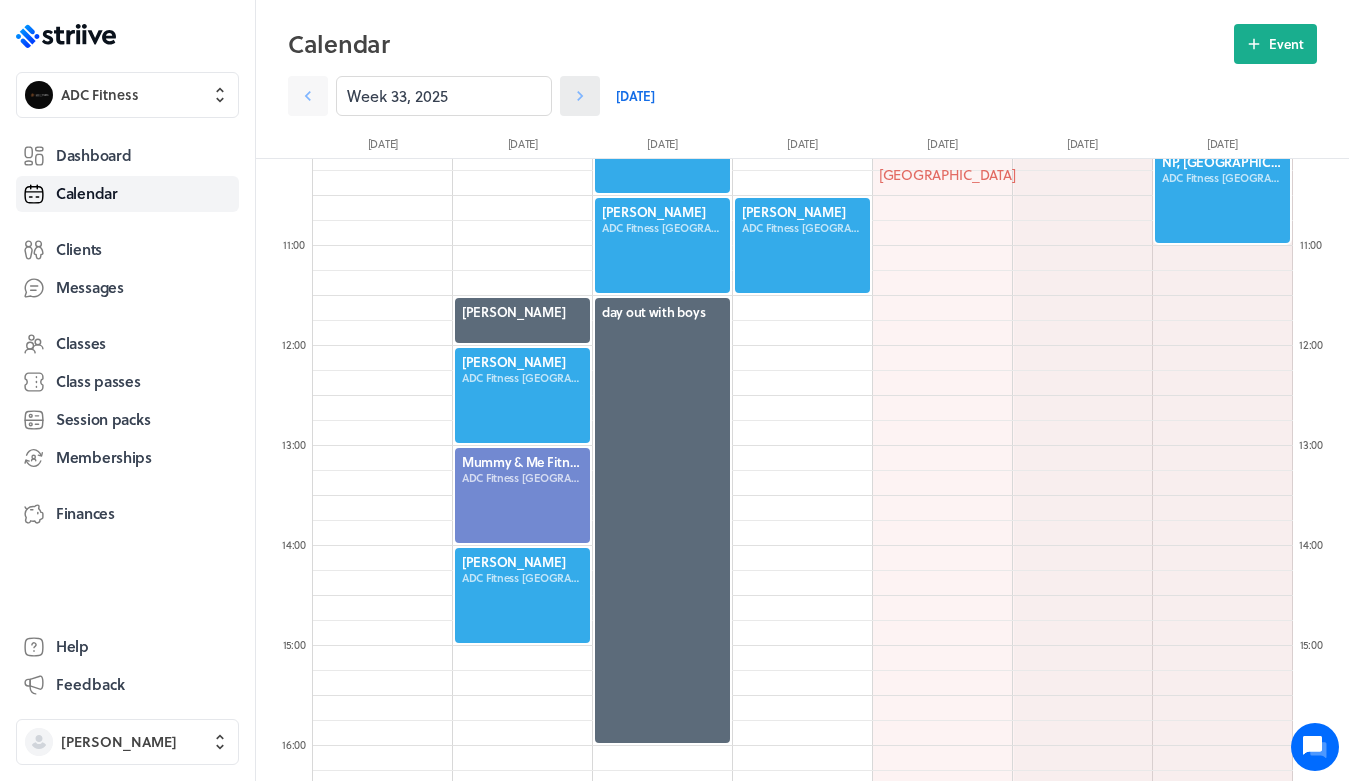 click 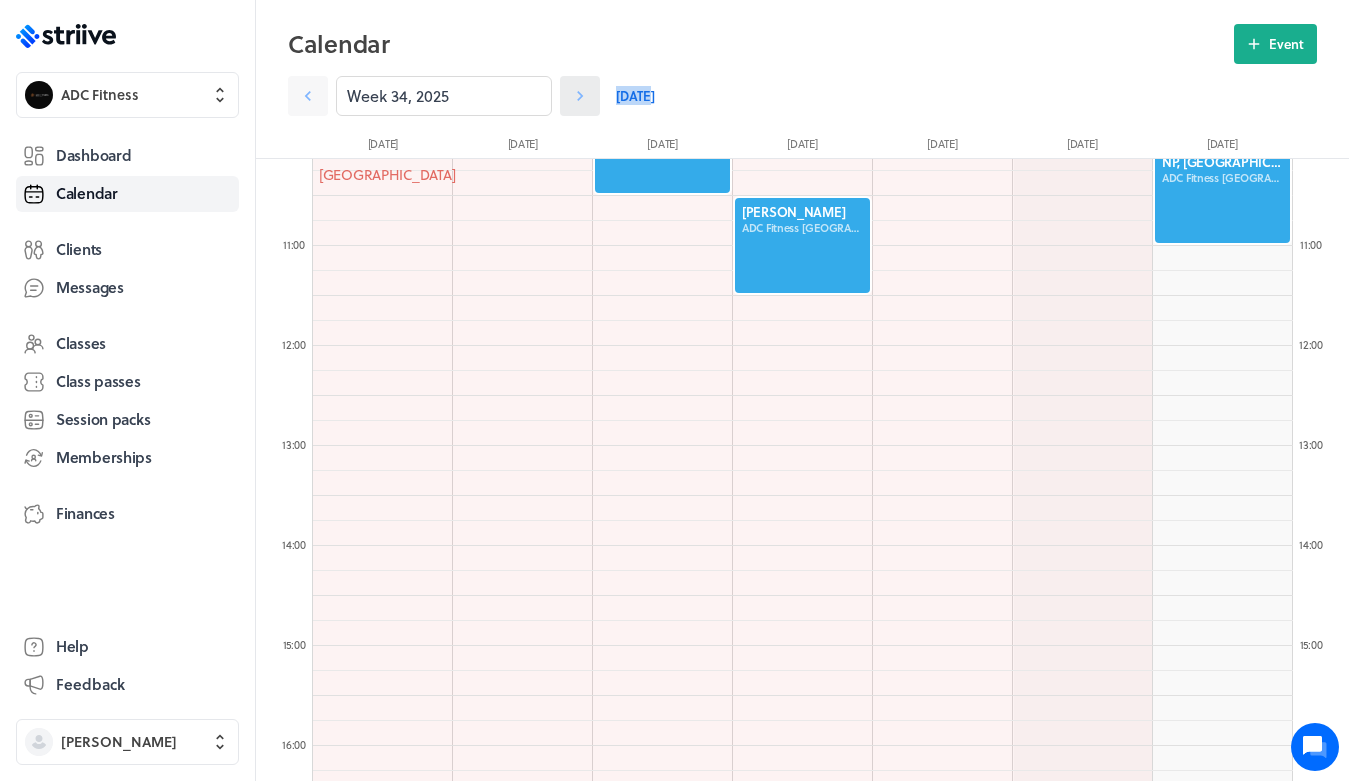click 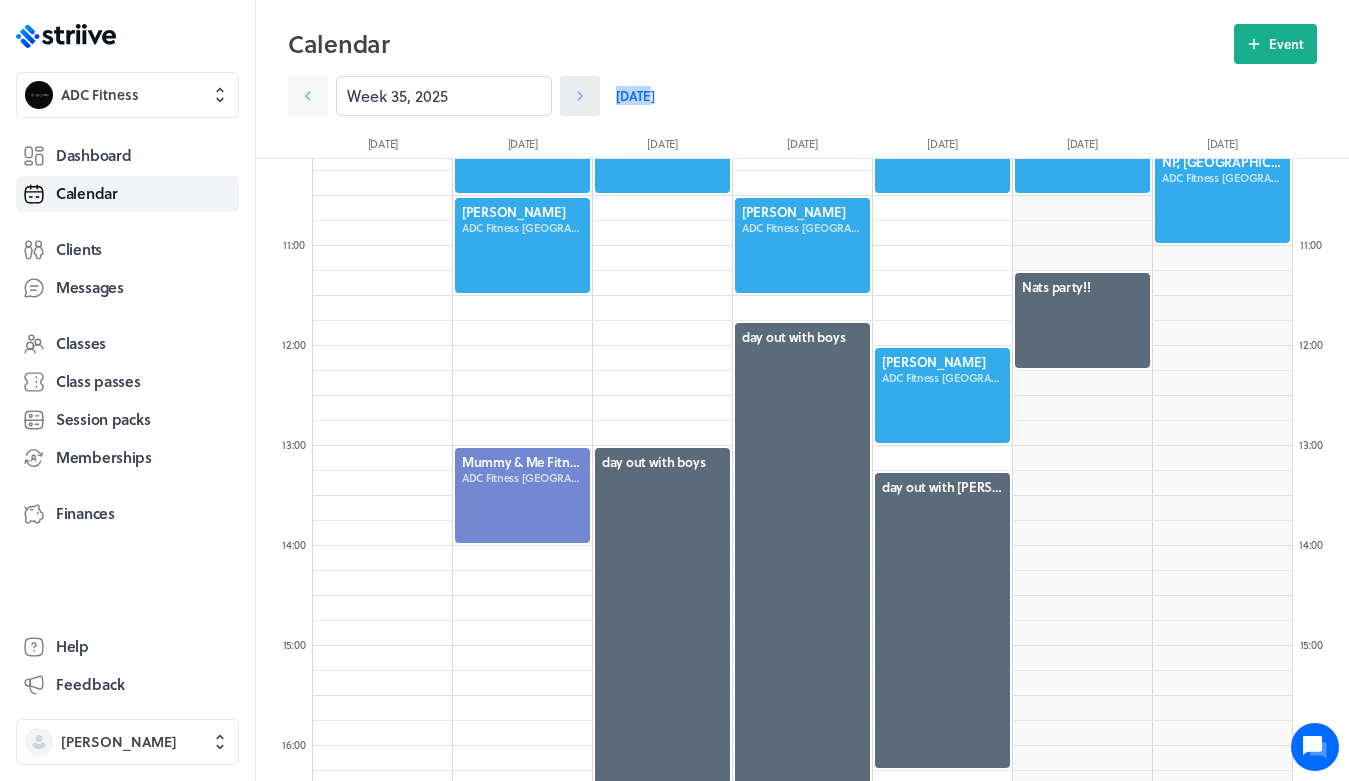 click 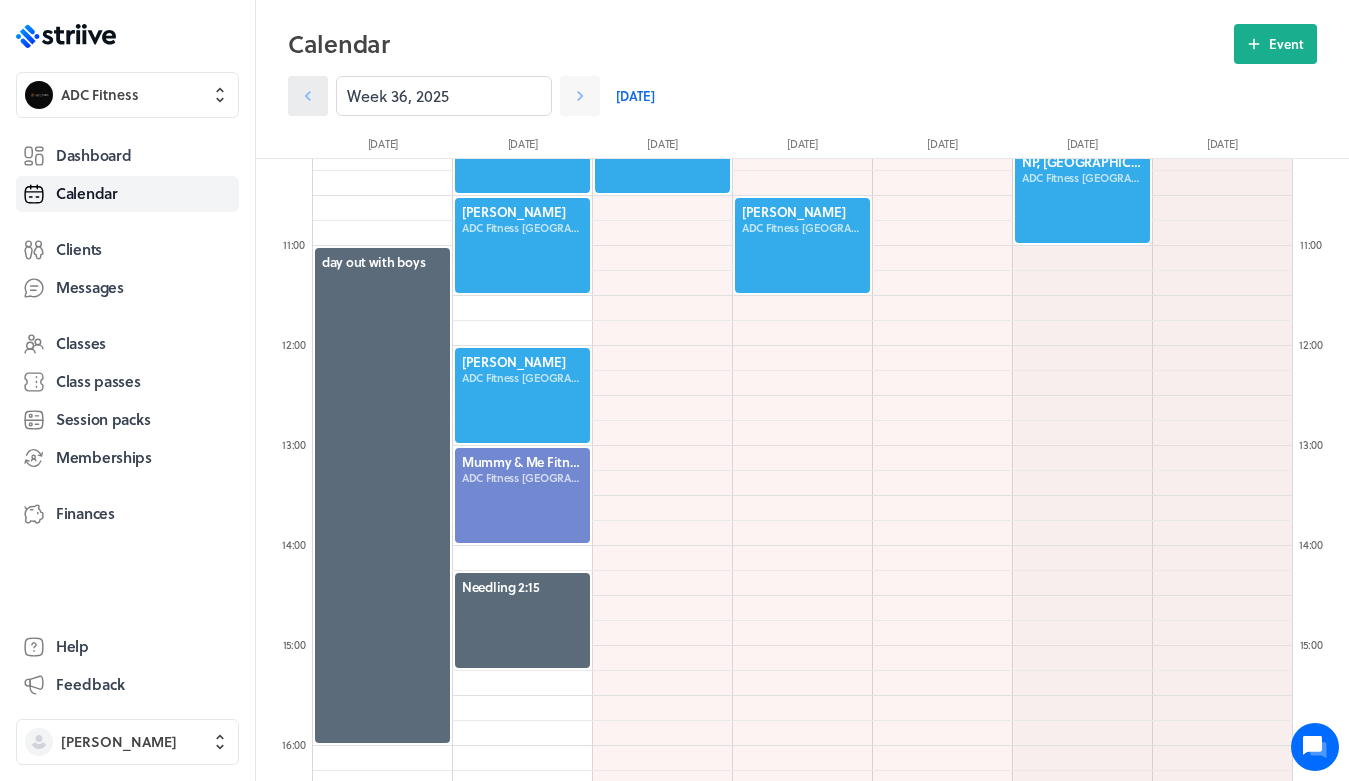 click 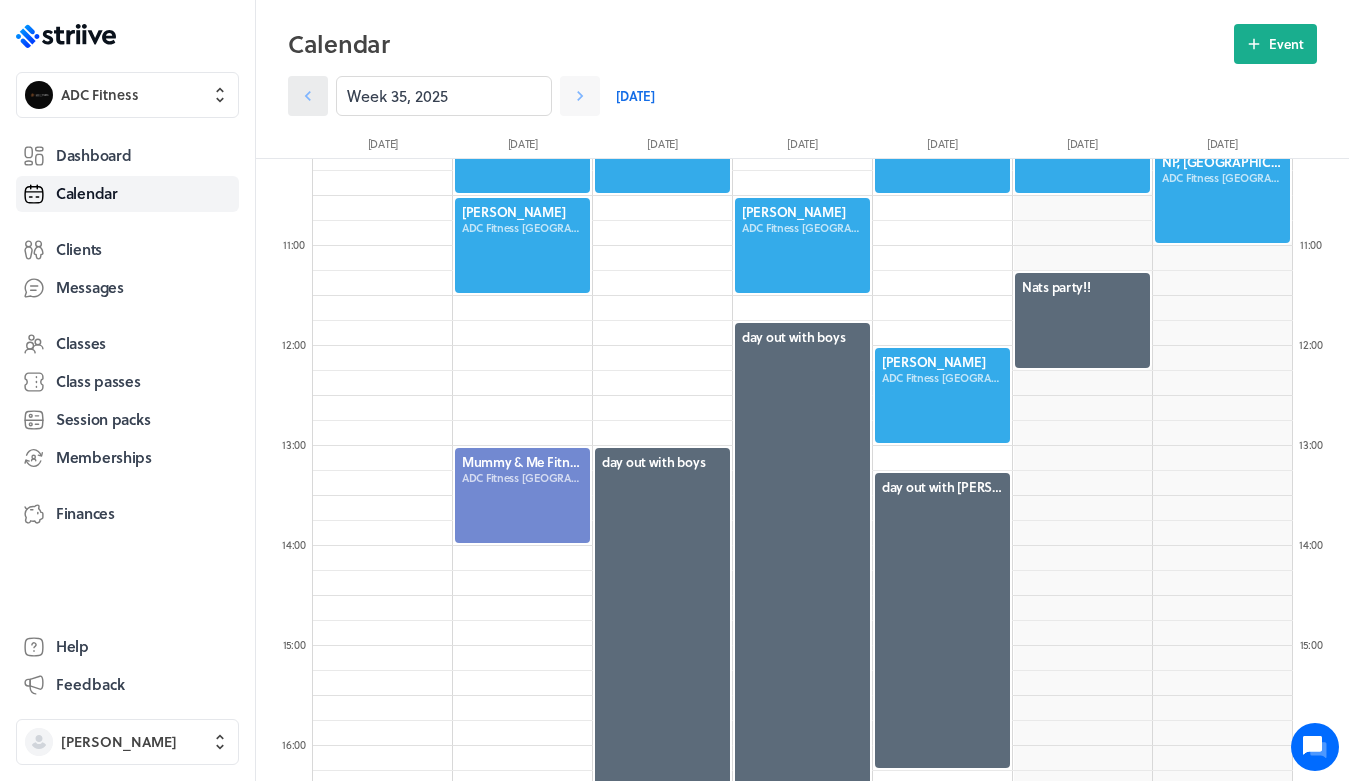 click 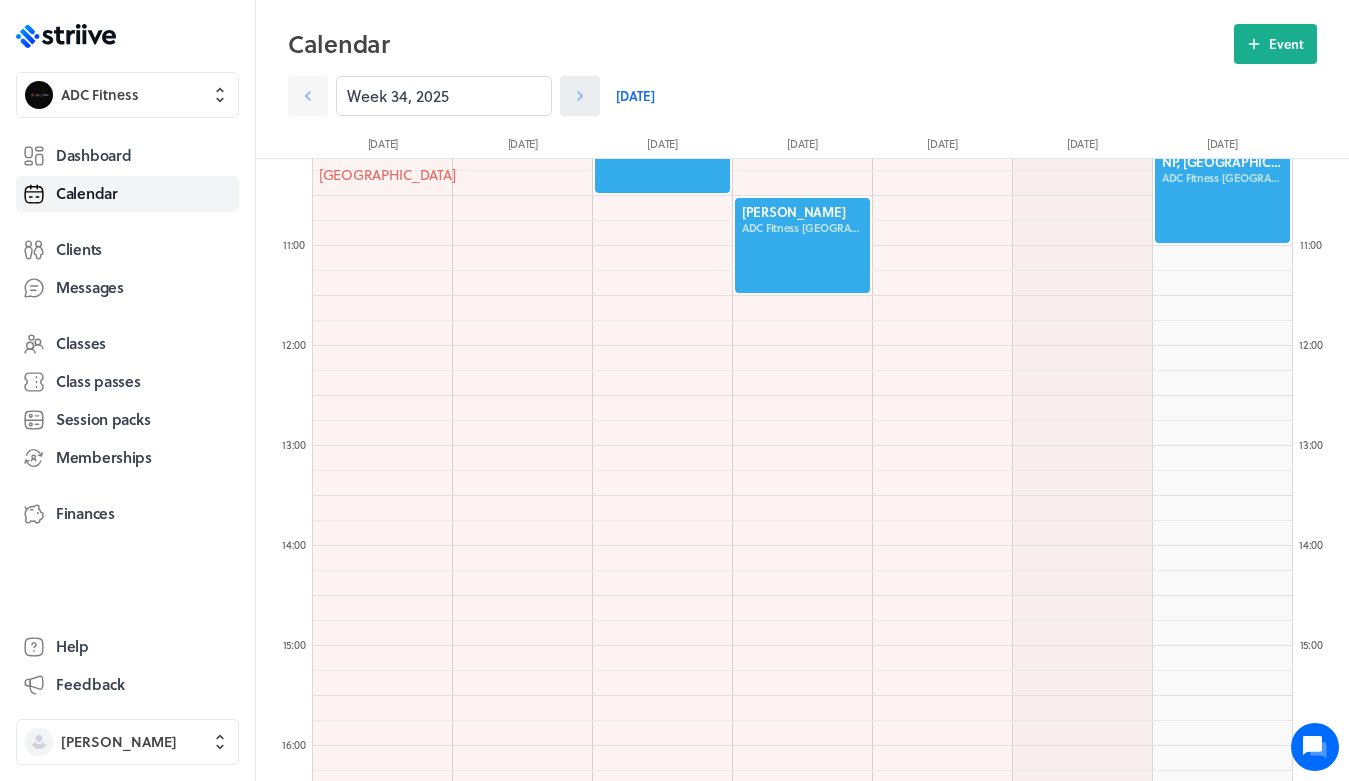 click 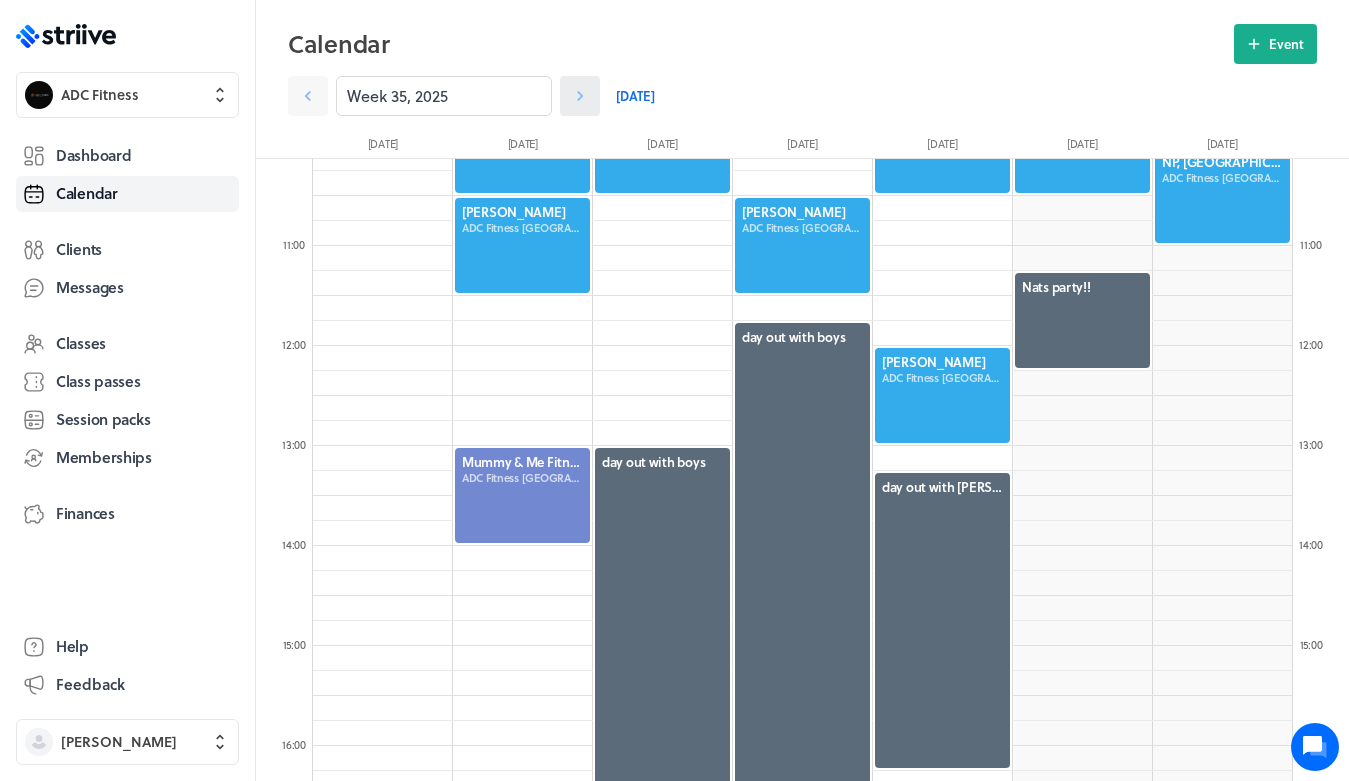 click 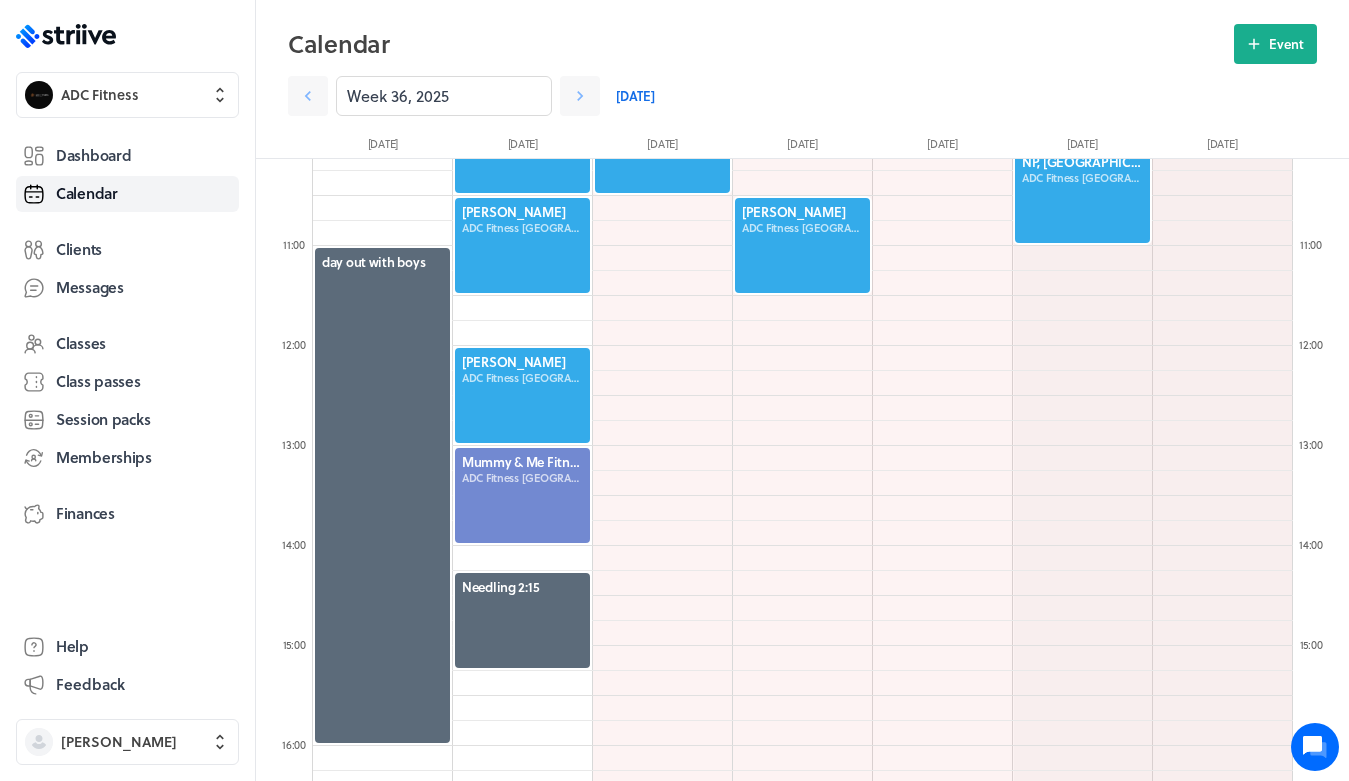 click on "[DATE]" at bounding box center [635, 96] 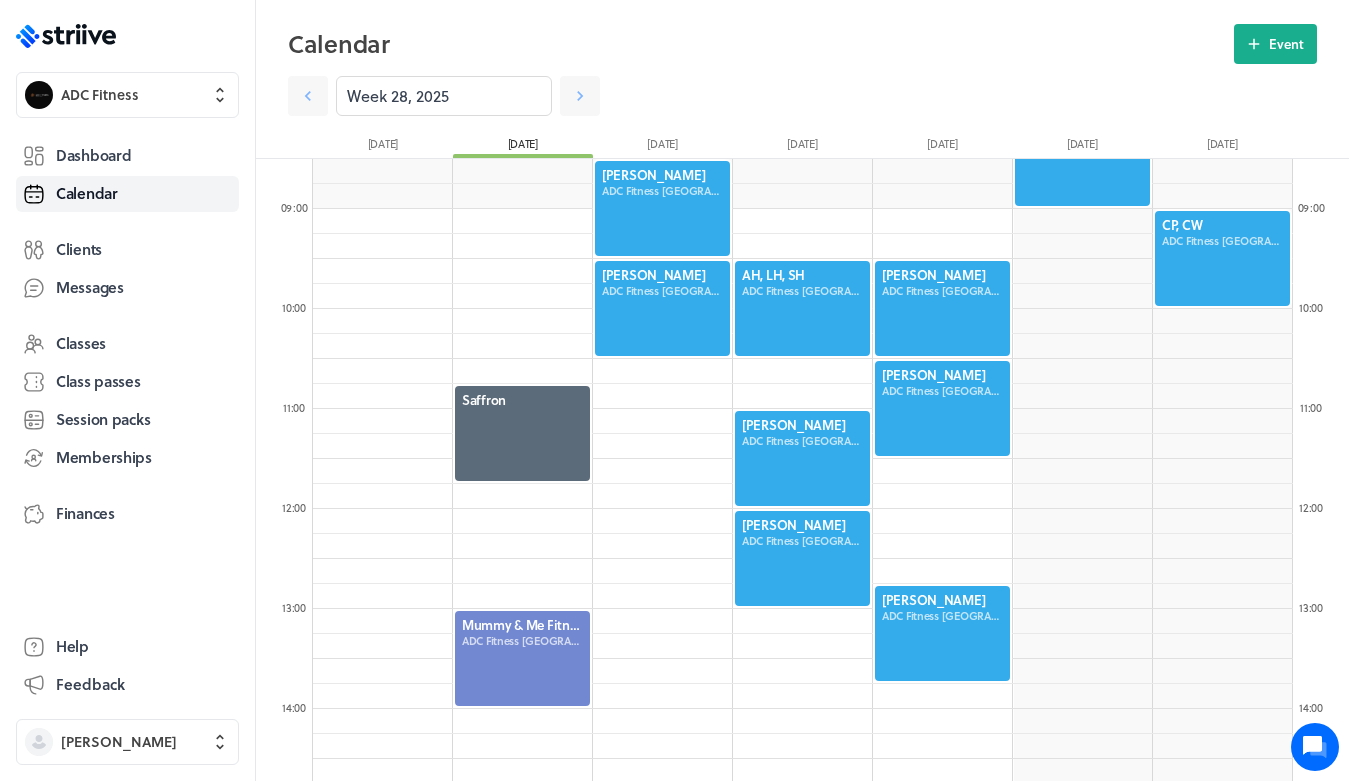scroll, scrollTop: 848, scrollLeft: 0, axis: vertical 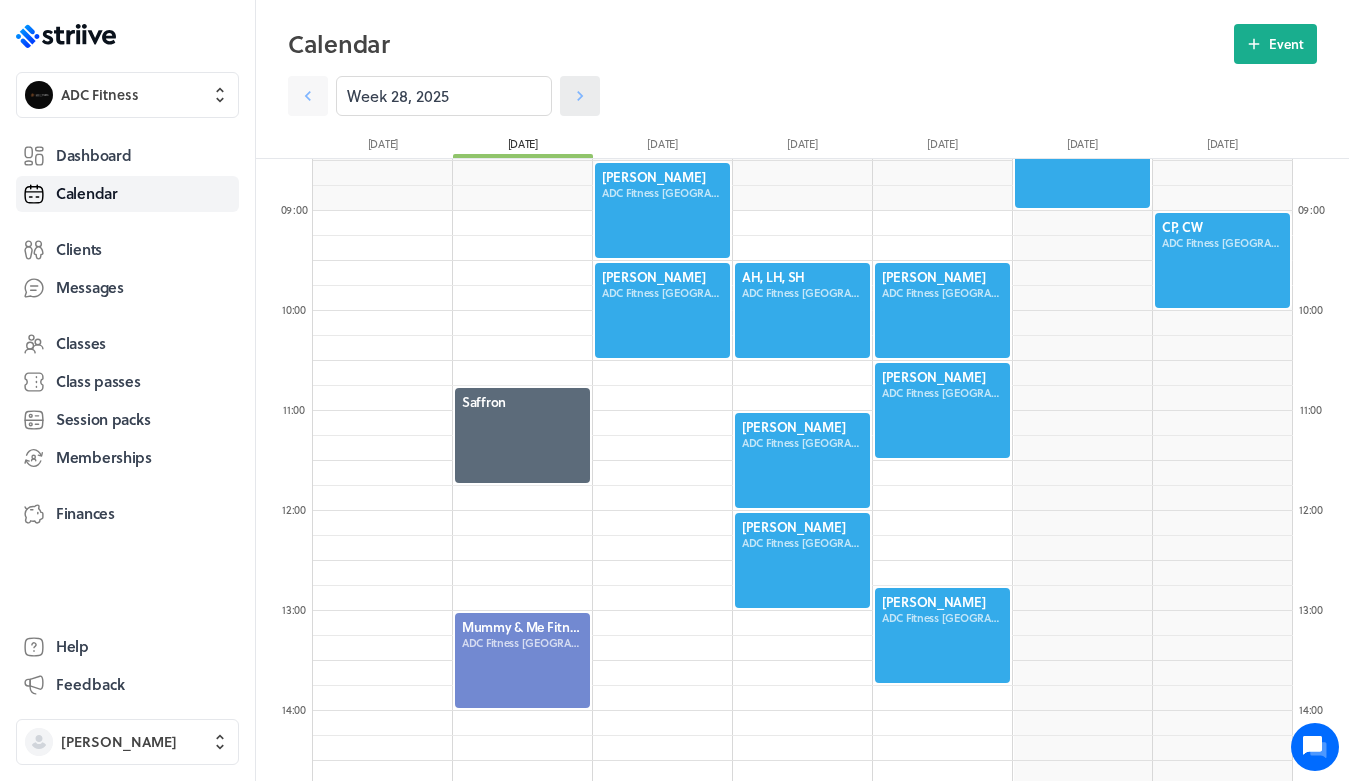 click 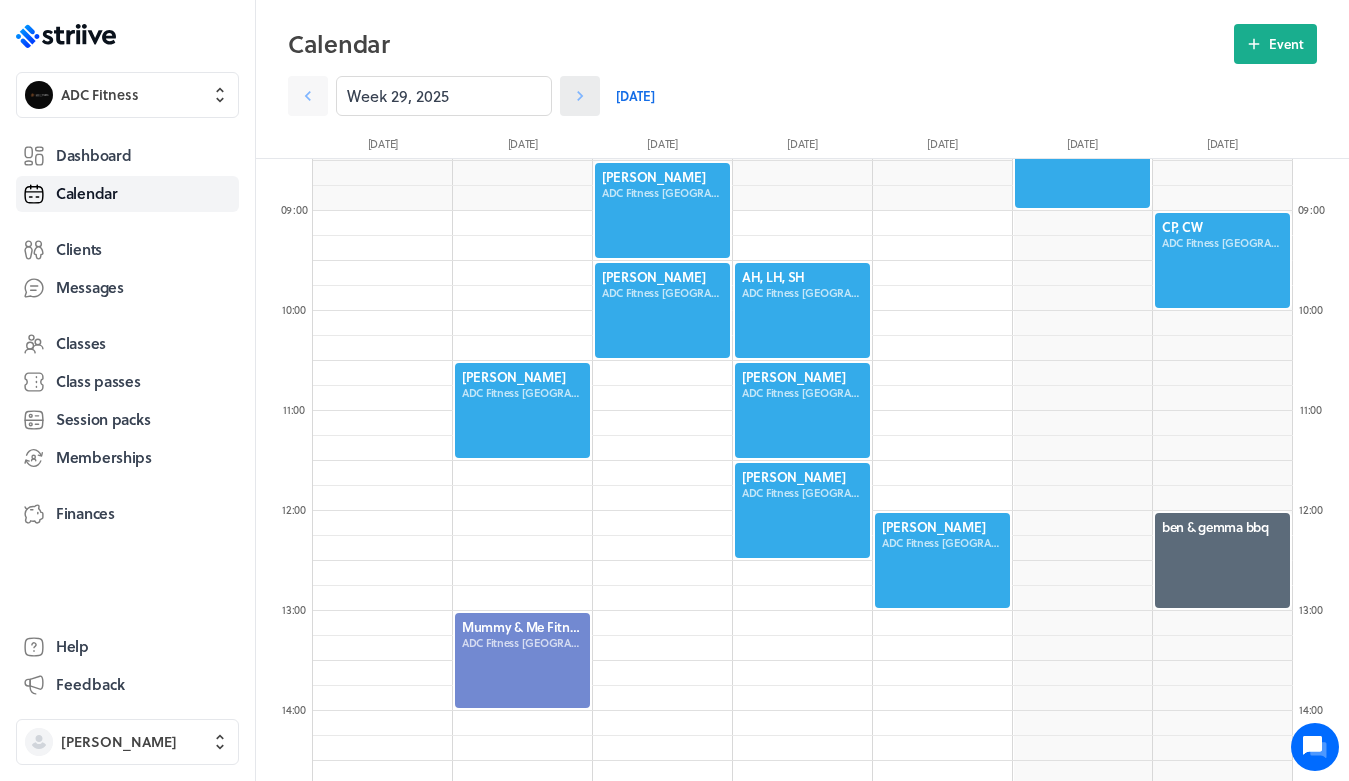 click 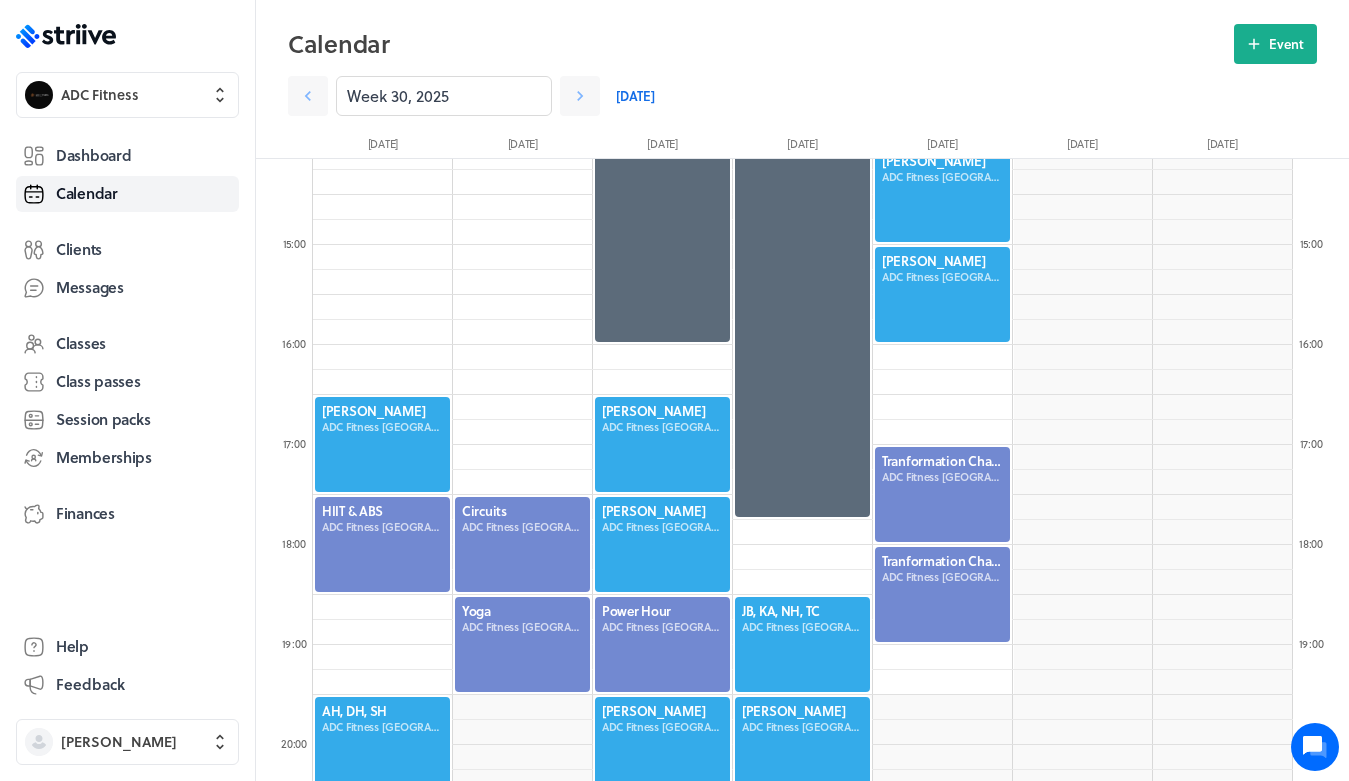 scroll, scrollTop: 1439, scrollLeft: 0, axis: vertical 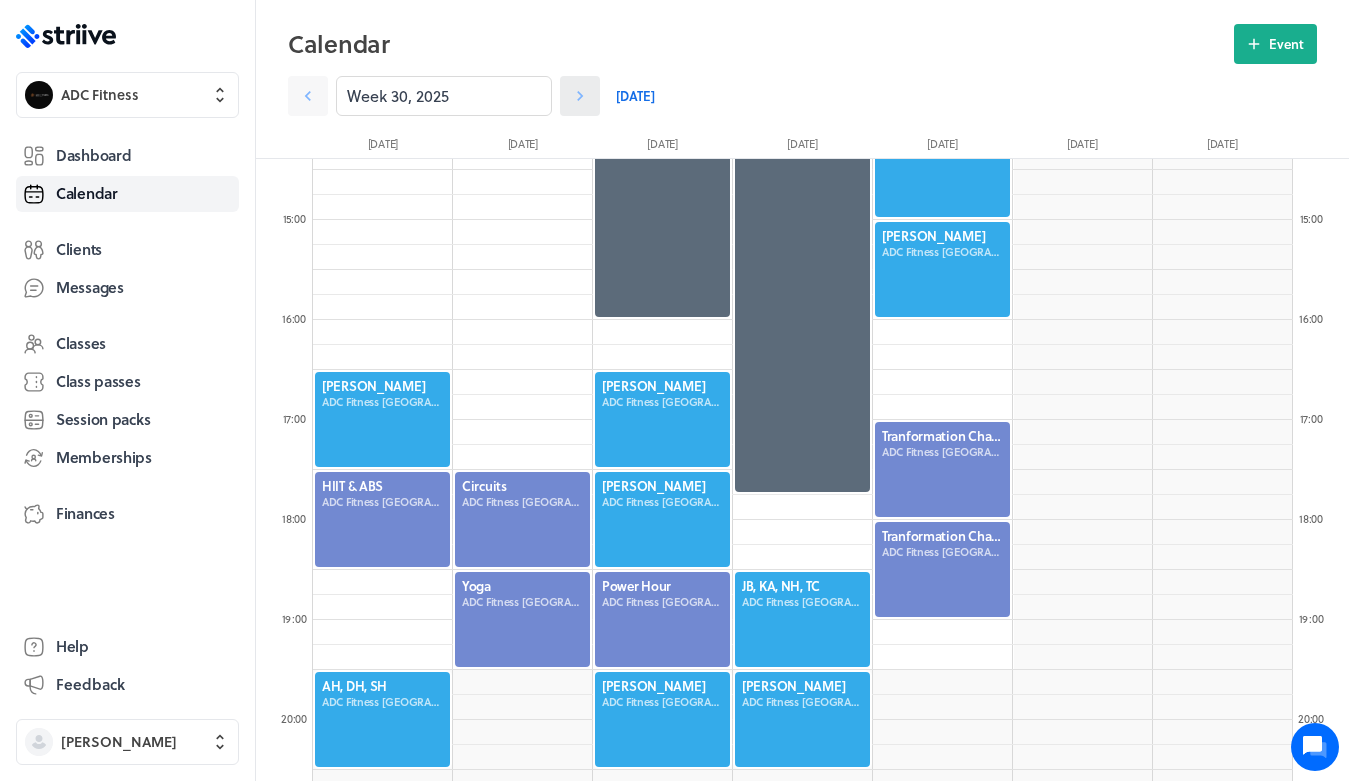 click at bounding box center (580, 96) 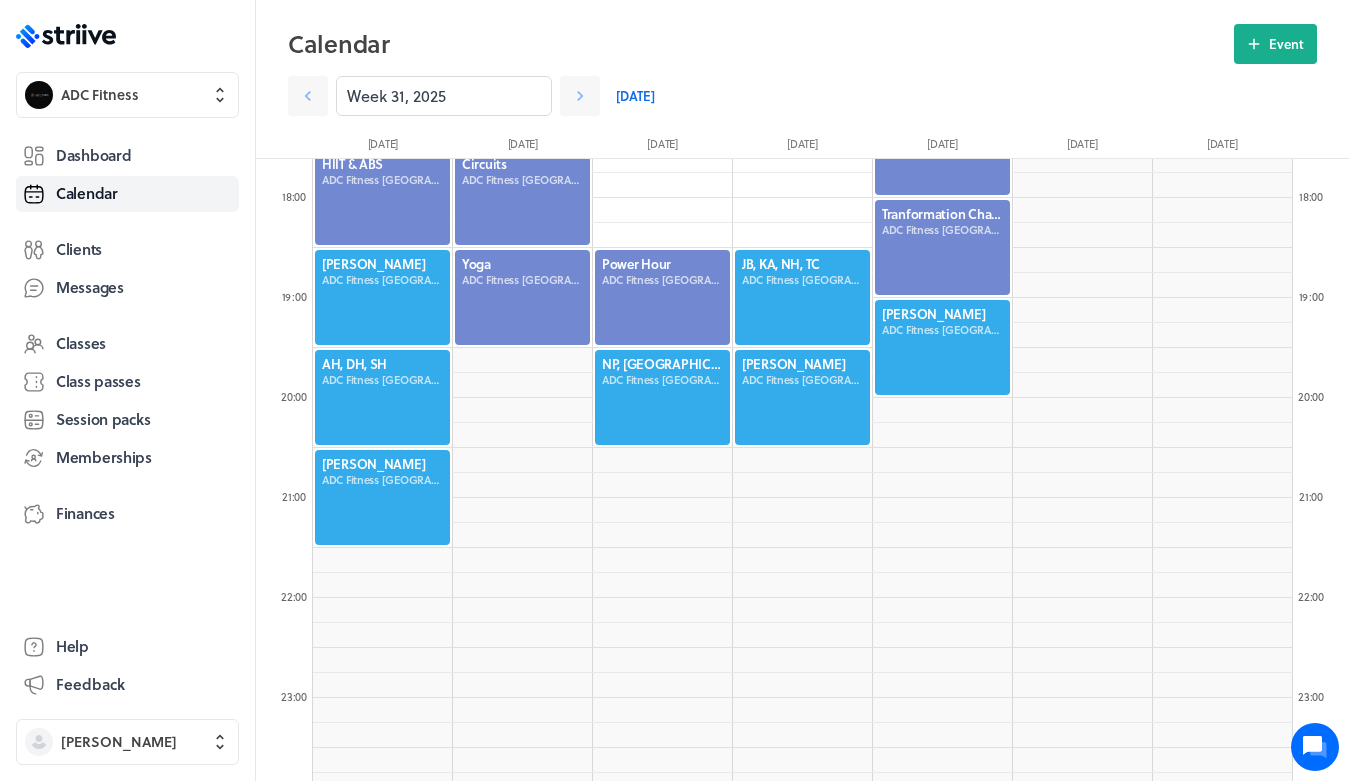 scroll, scrollTop: 1763, scrollLeft: 0, axis: vertical 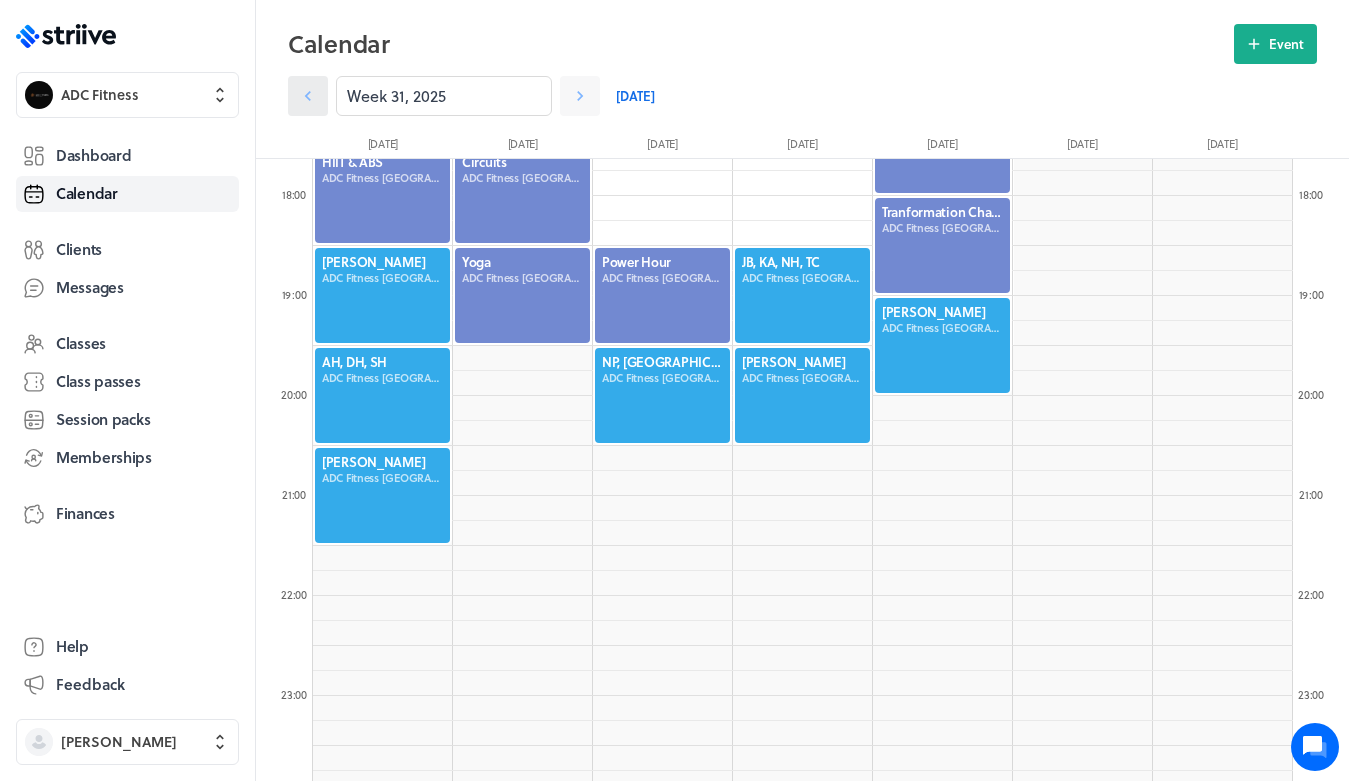 click 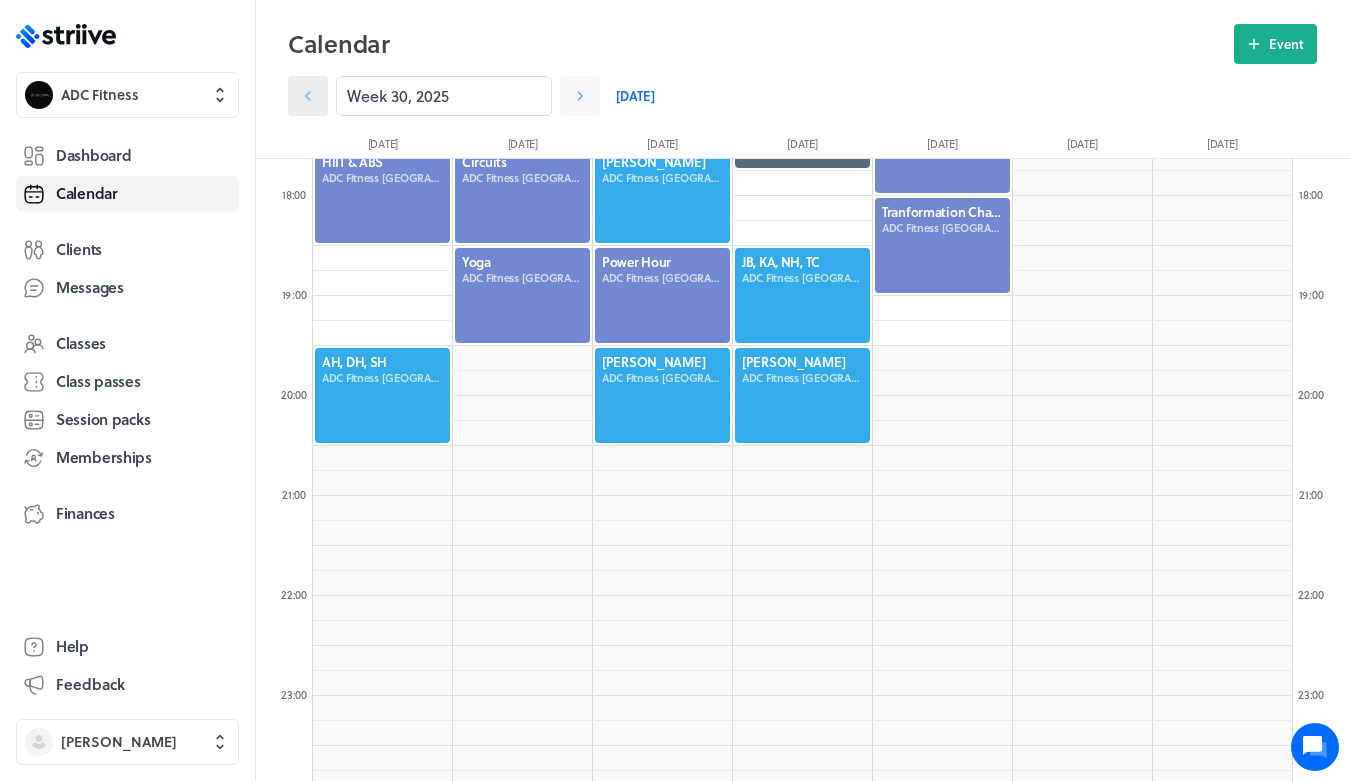 click 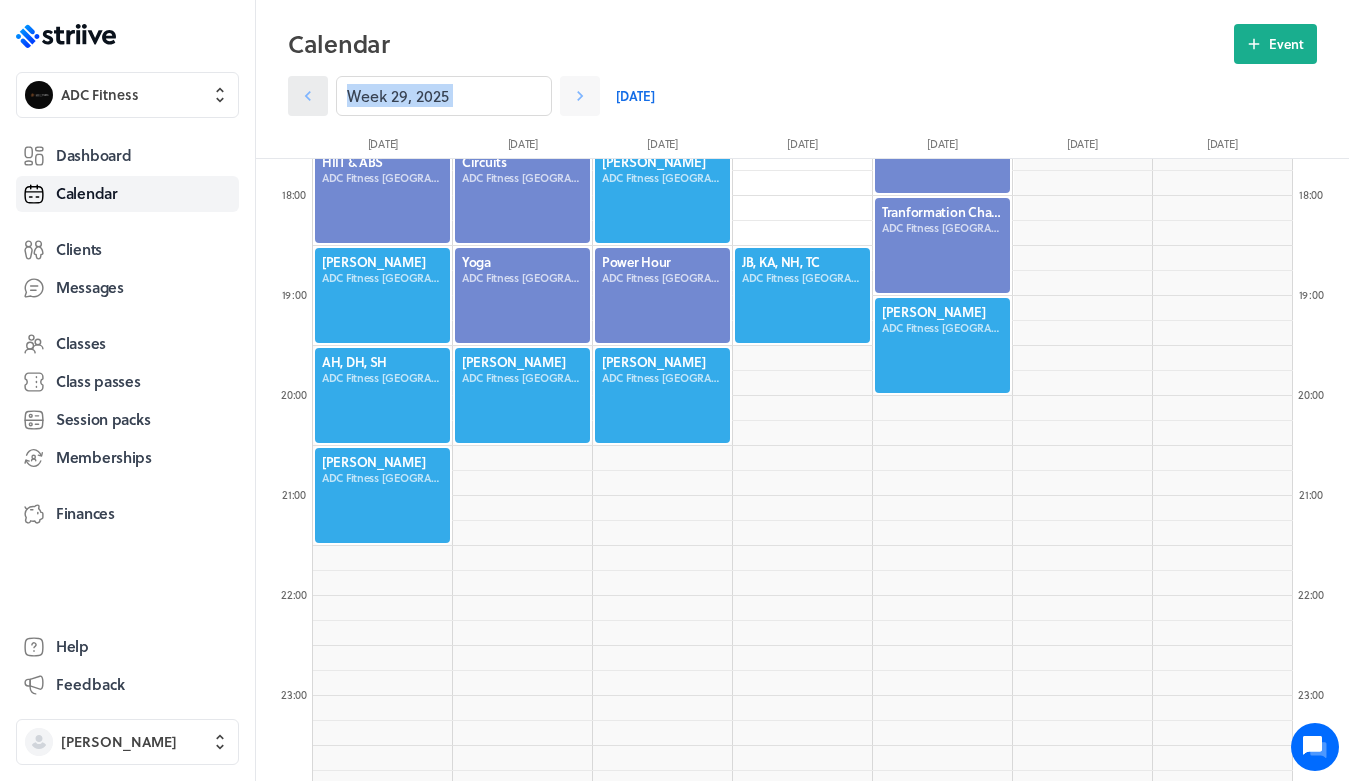 click 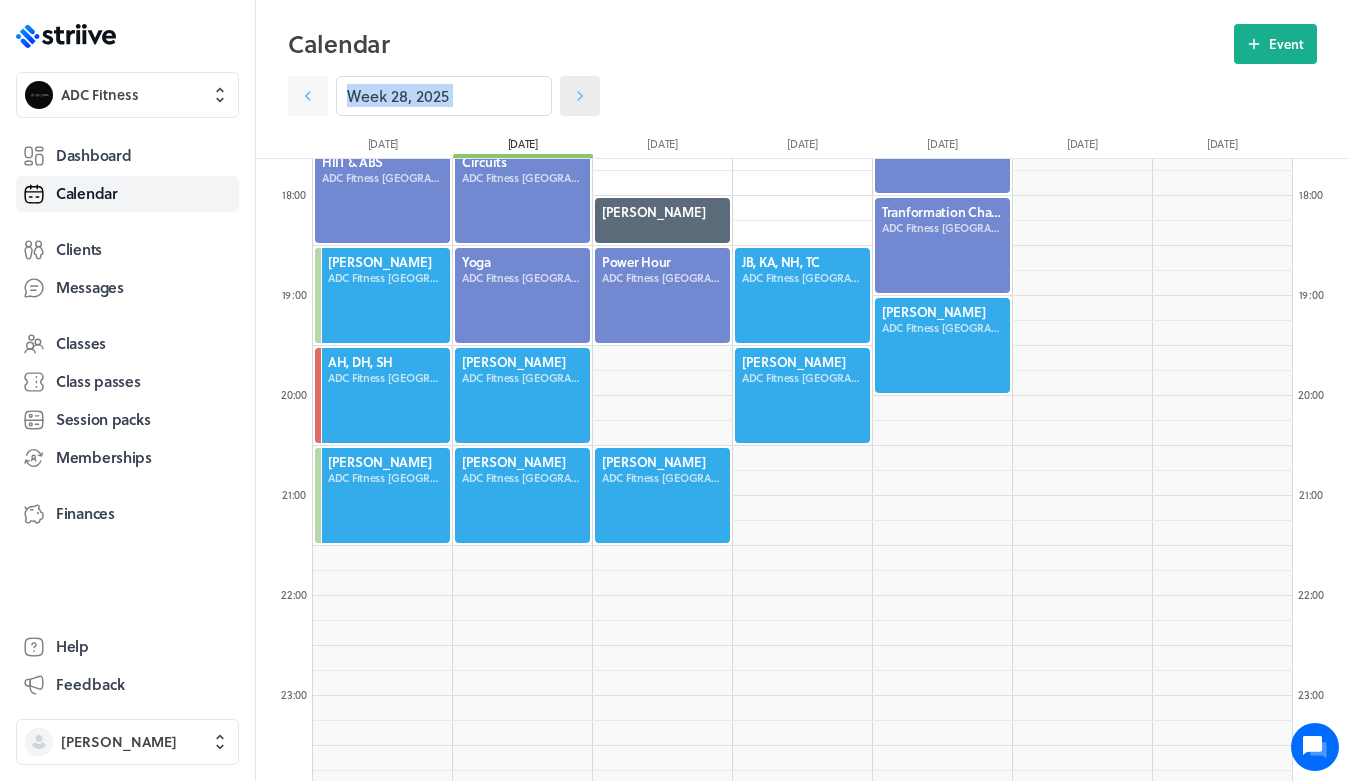 click 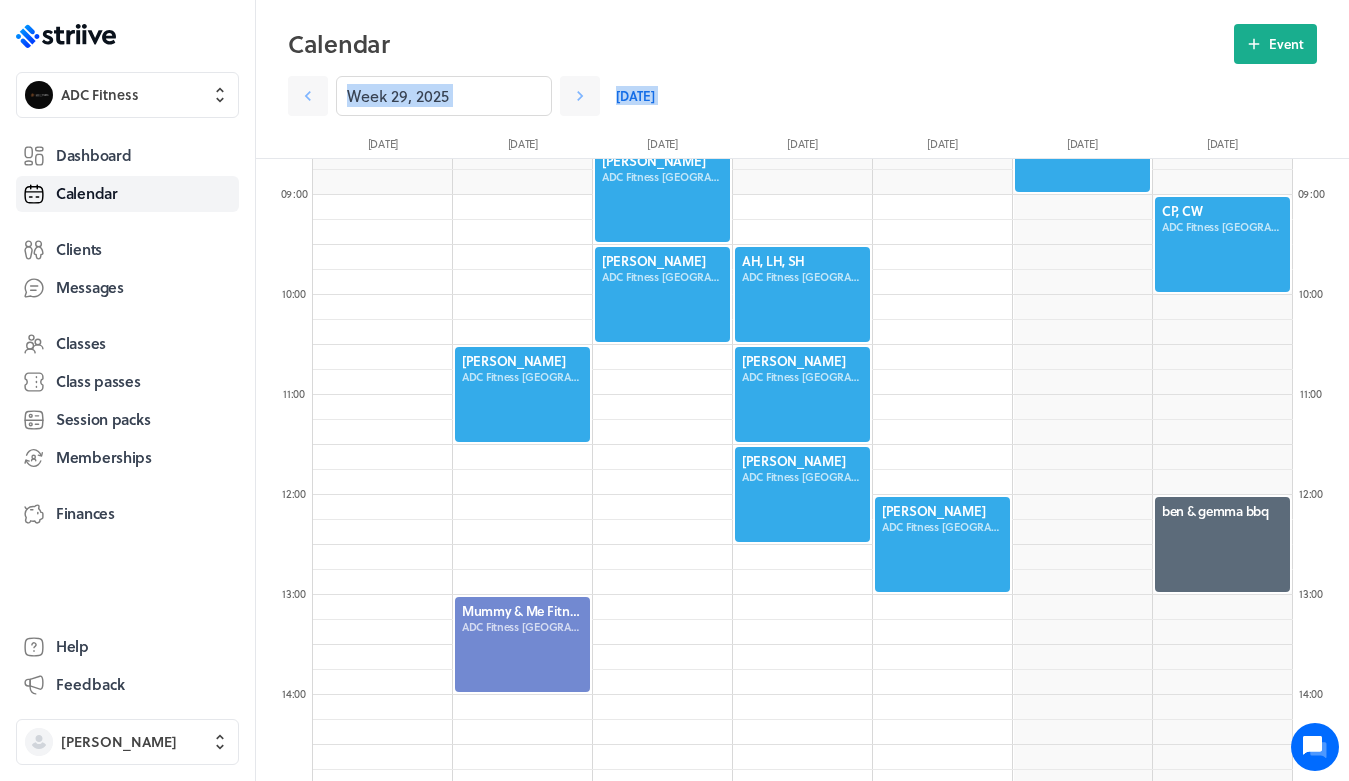 scroll, scrollTop: 876, scrollLeft: 0, axis: vertical 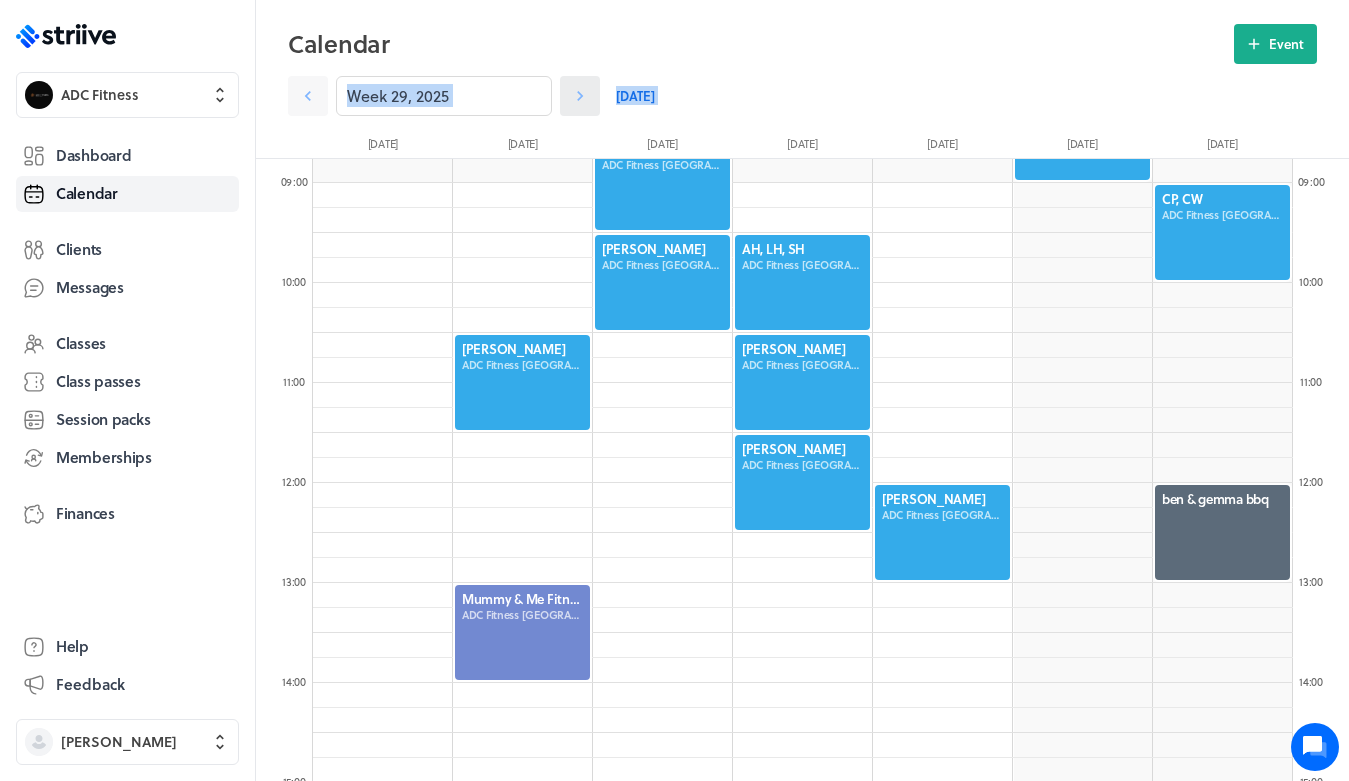 click 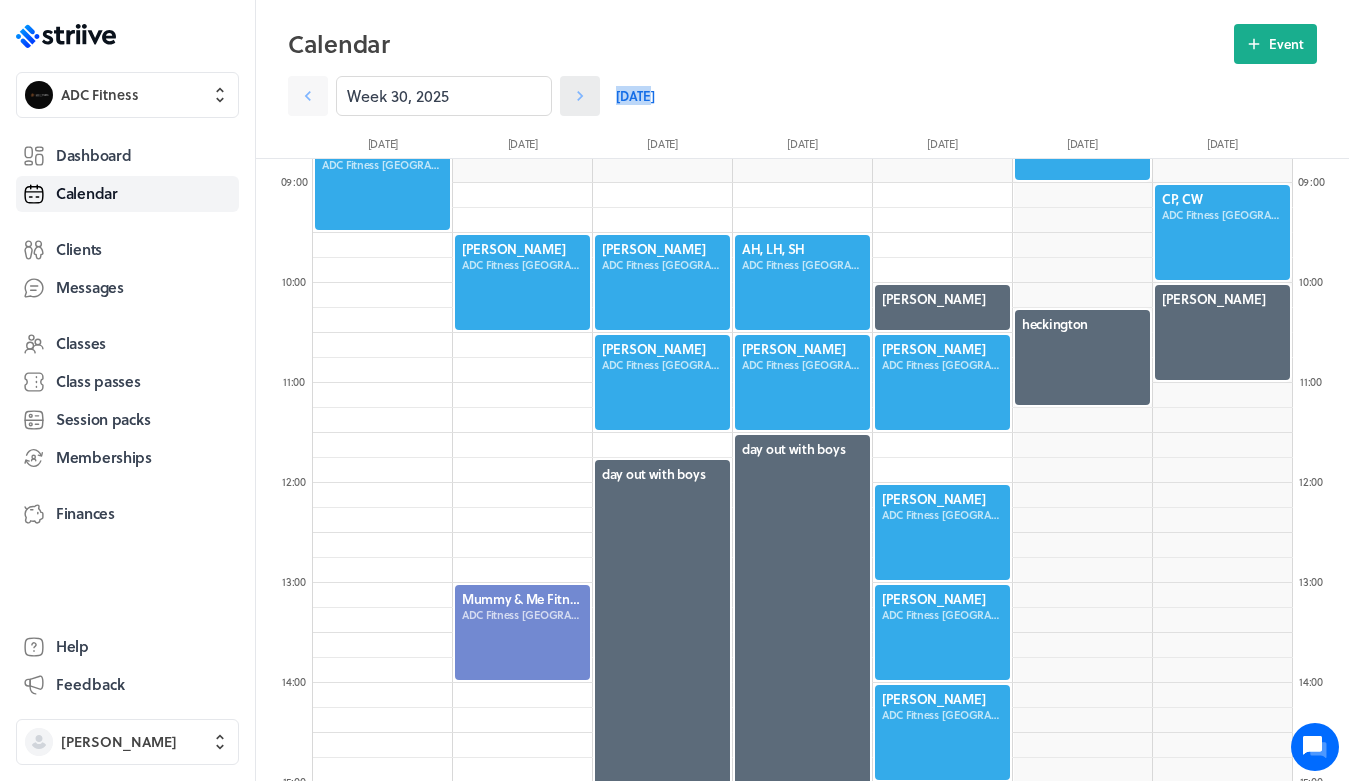 click 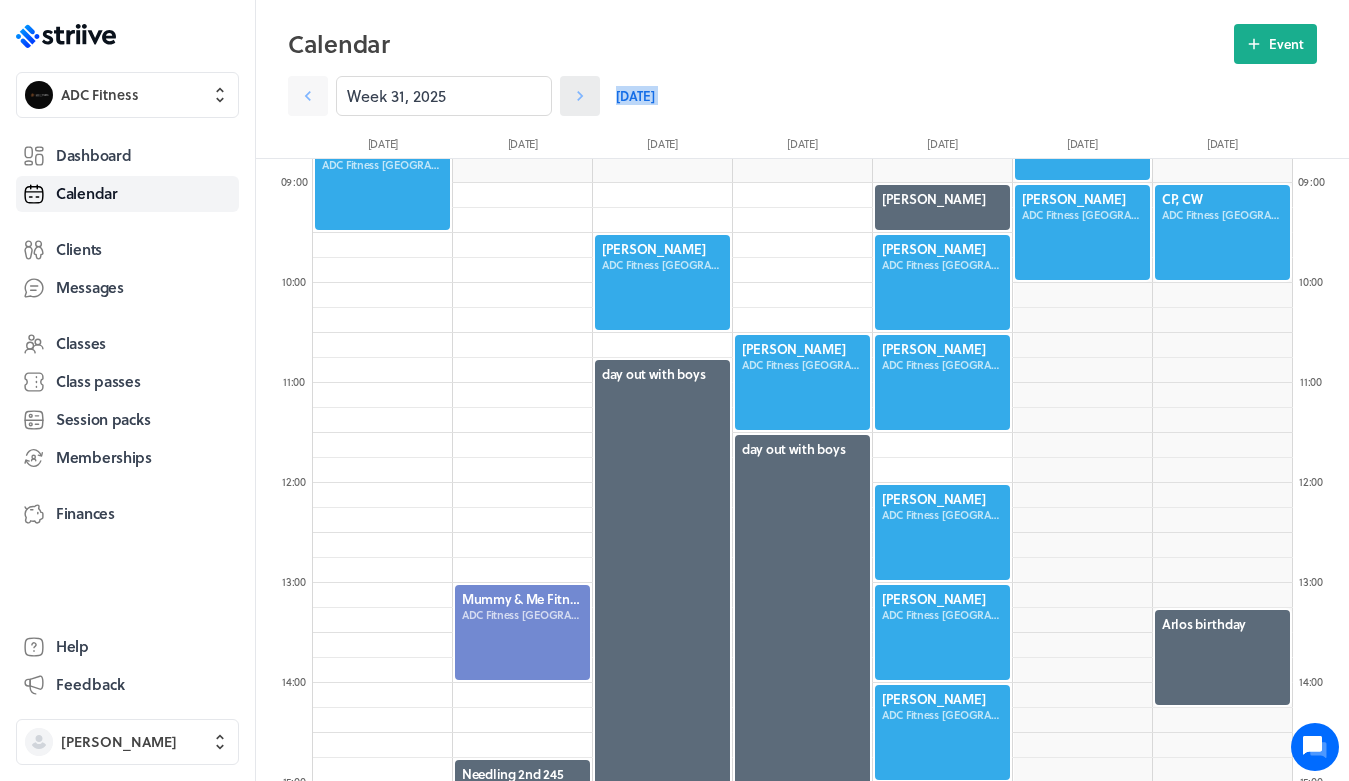 click 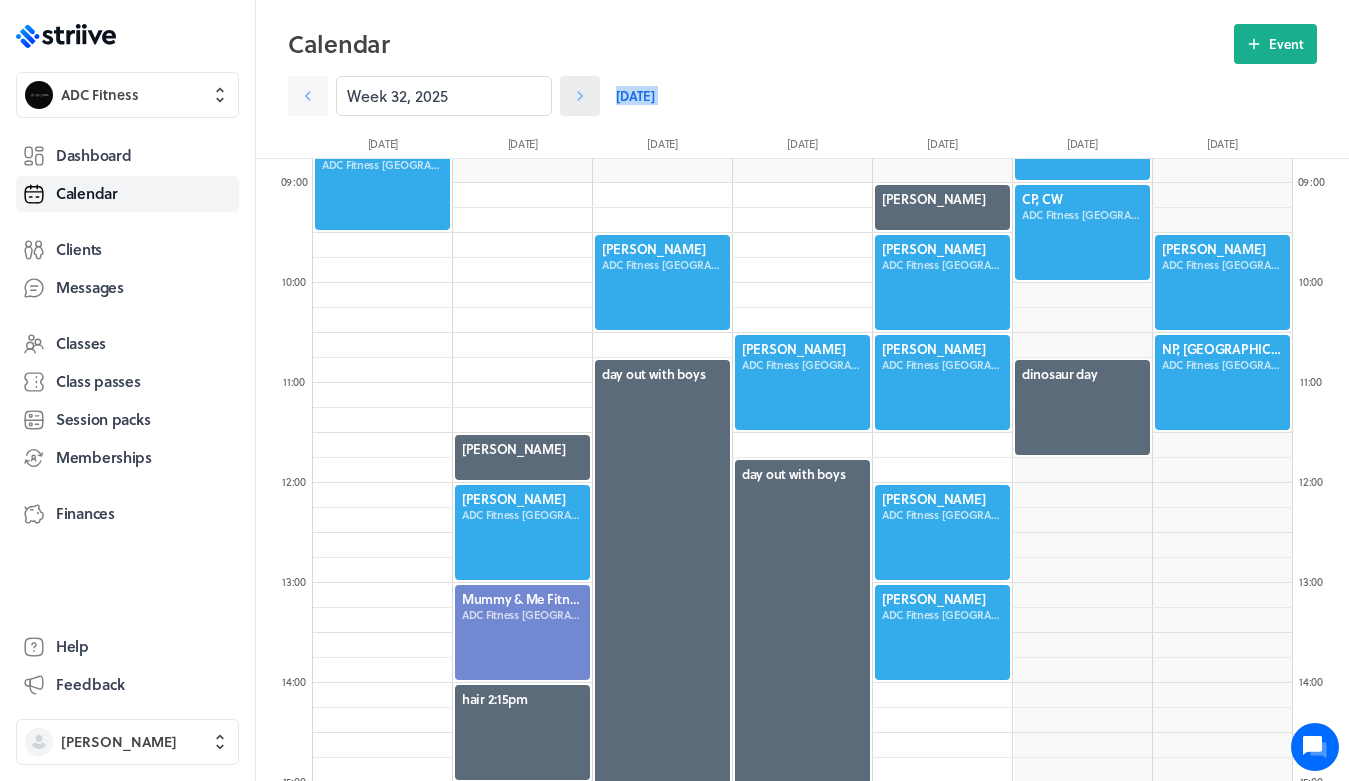 click 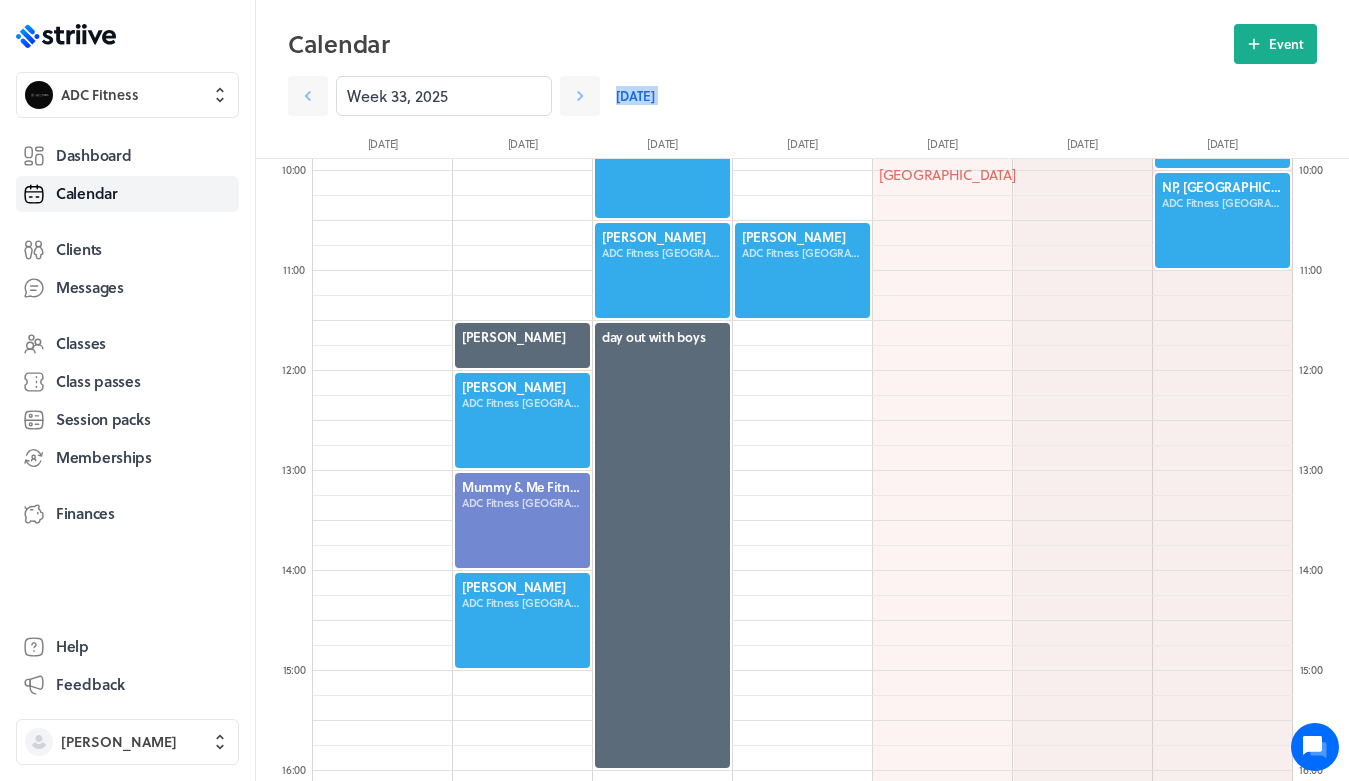 scroll, scrollTop: 773, scrollLeft: 0, axis: vertical 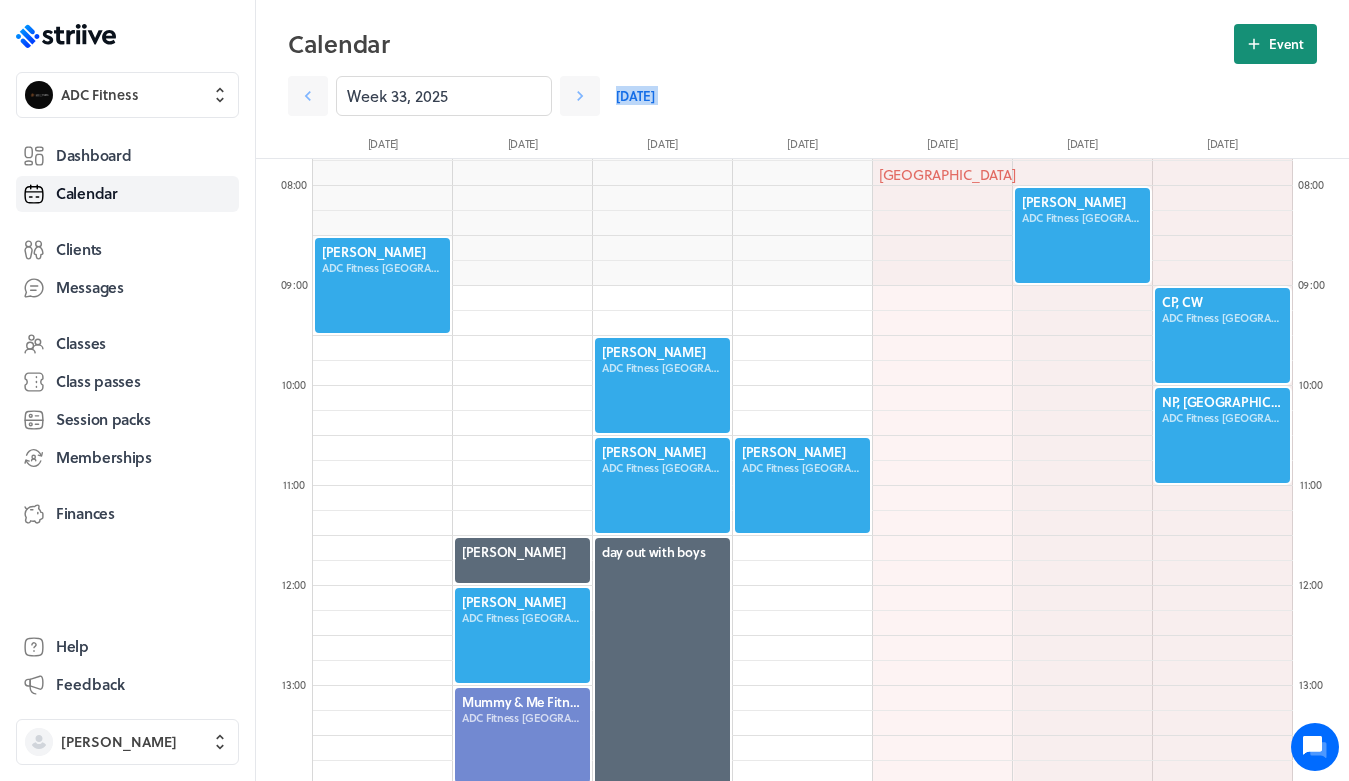 click 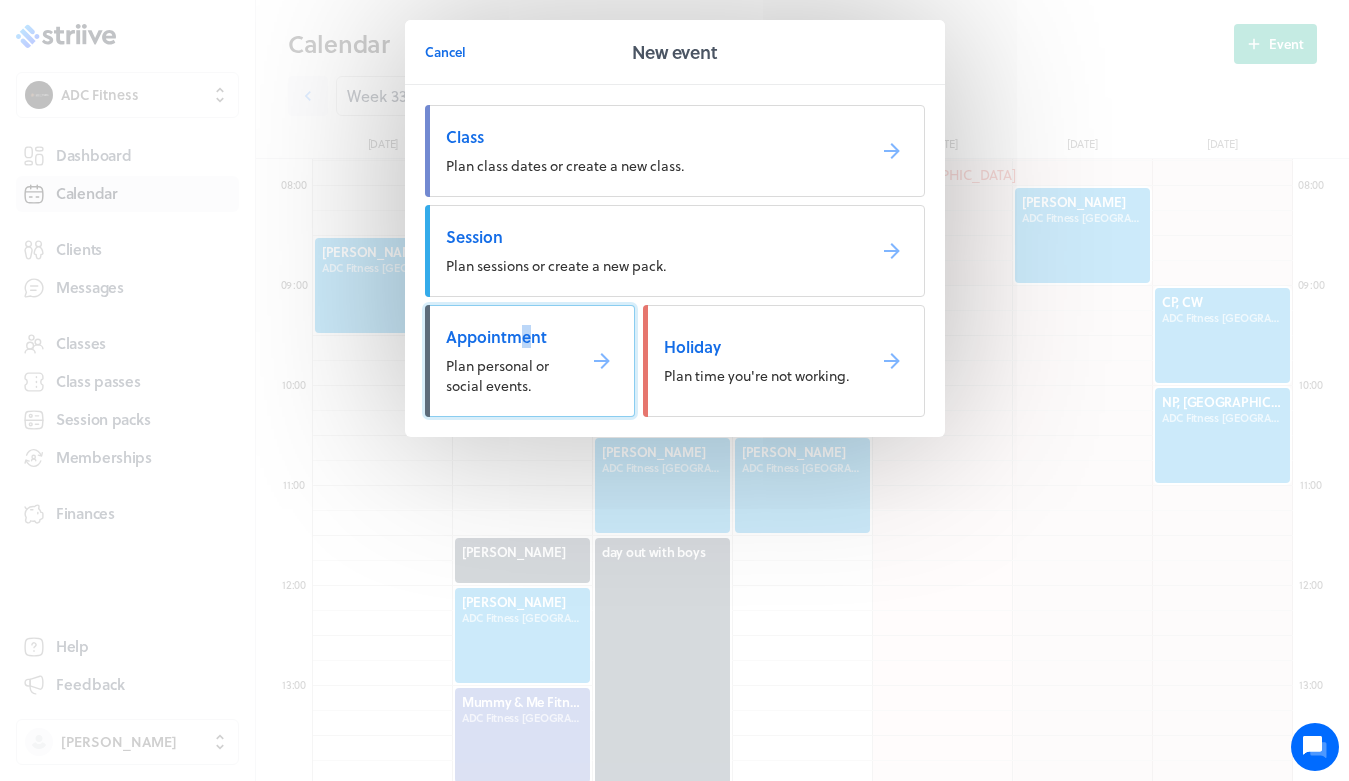 click on "Appointment" at bounding box center [502, 337] 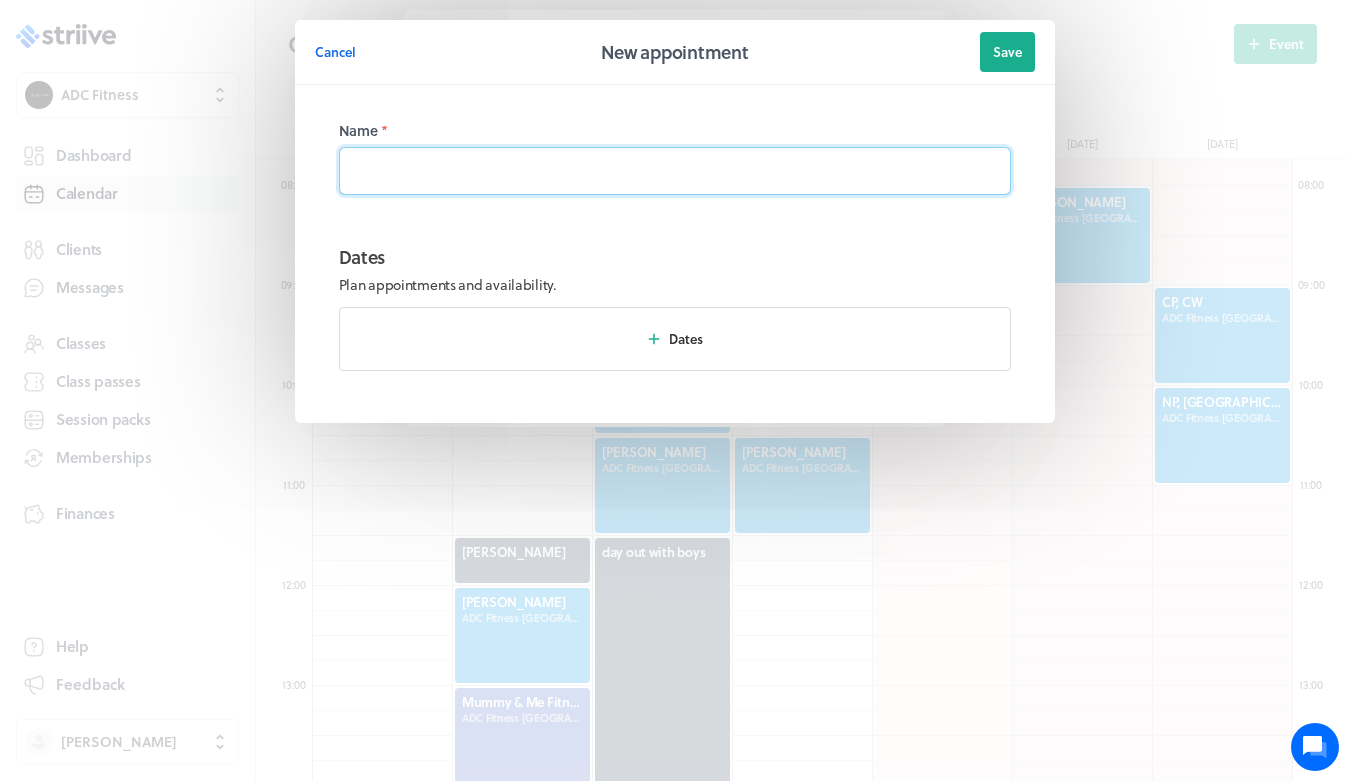 click at bounding box center [675, 171] 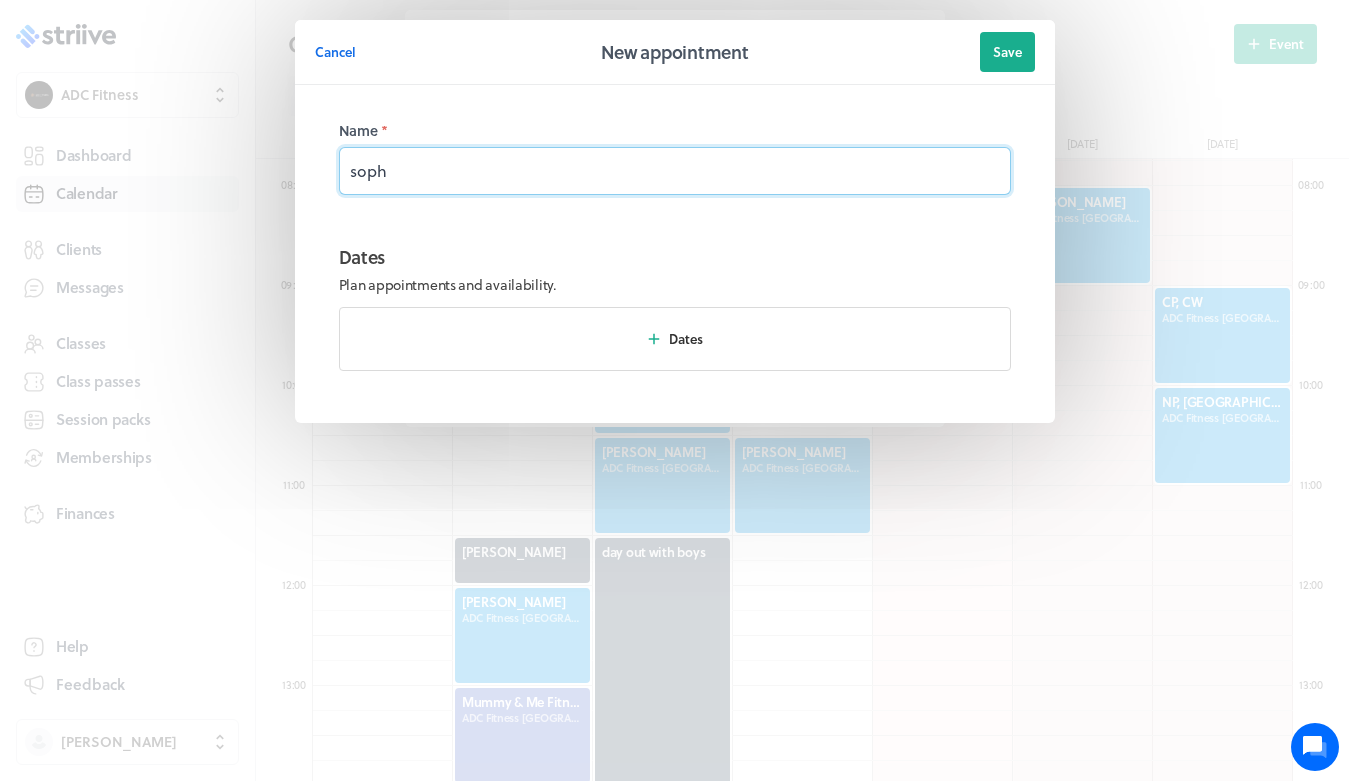 scroll, scrollTop: 755, scrollLeft: 0, axis: vertical 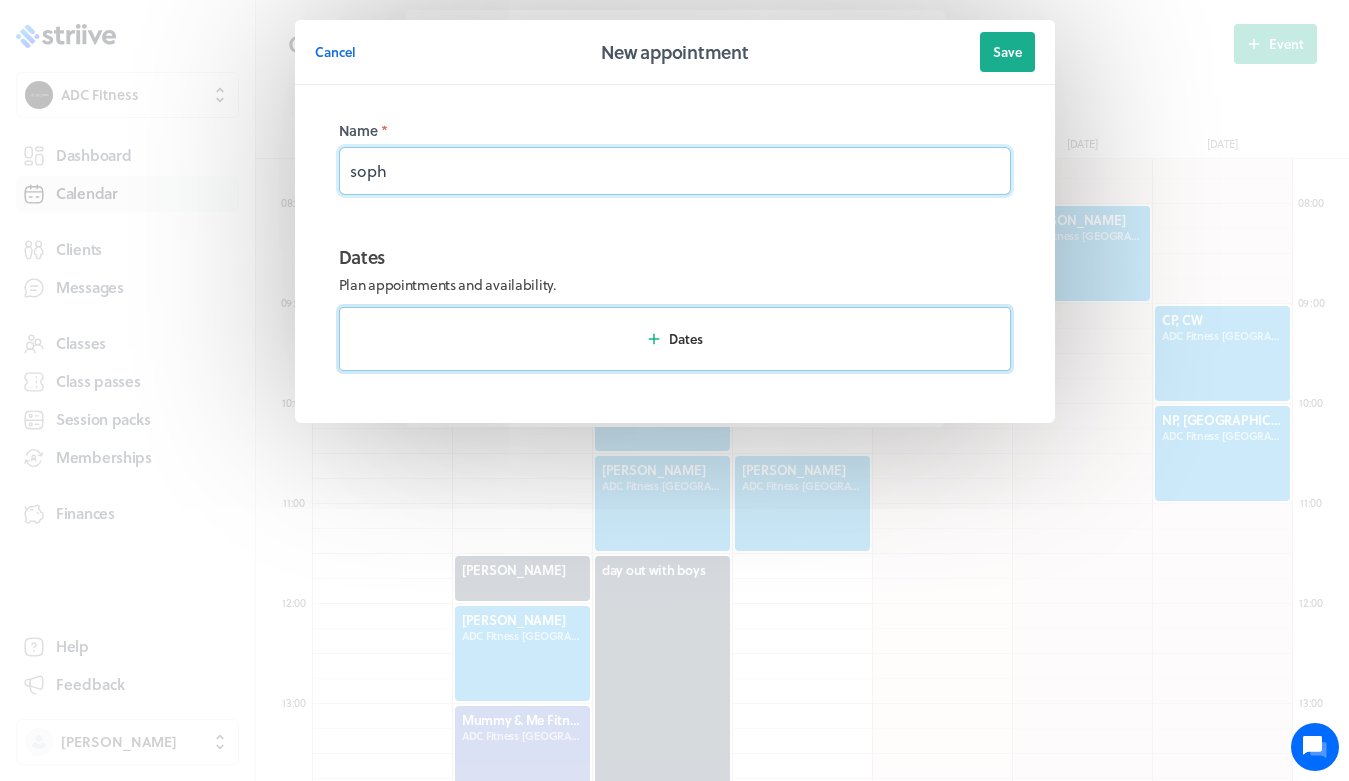 type on "soph" 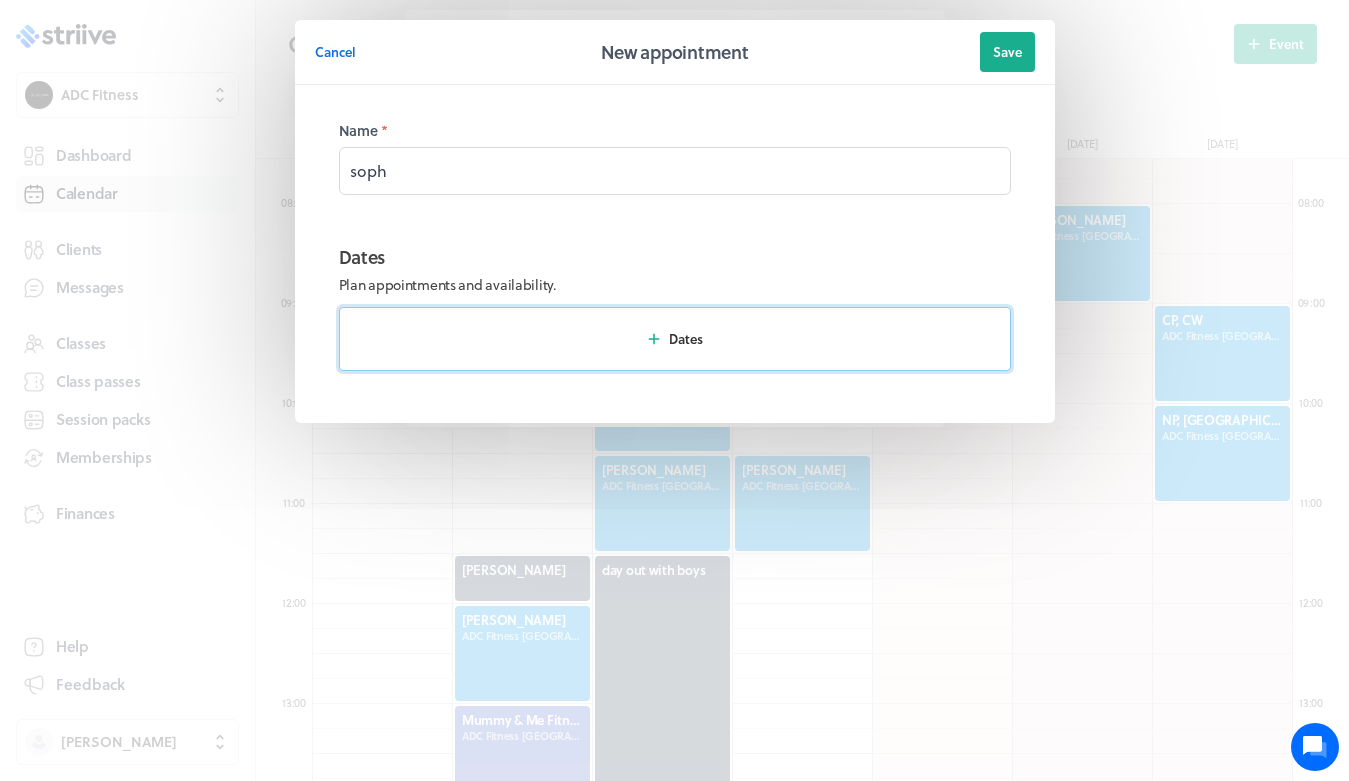 click on "Dates" at bounding box center [675, 339] 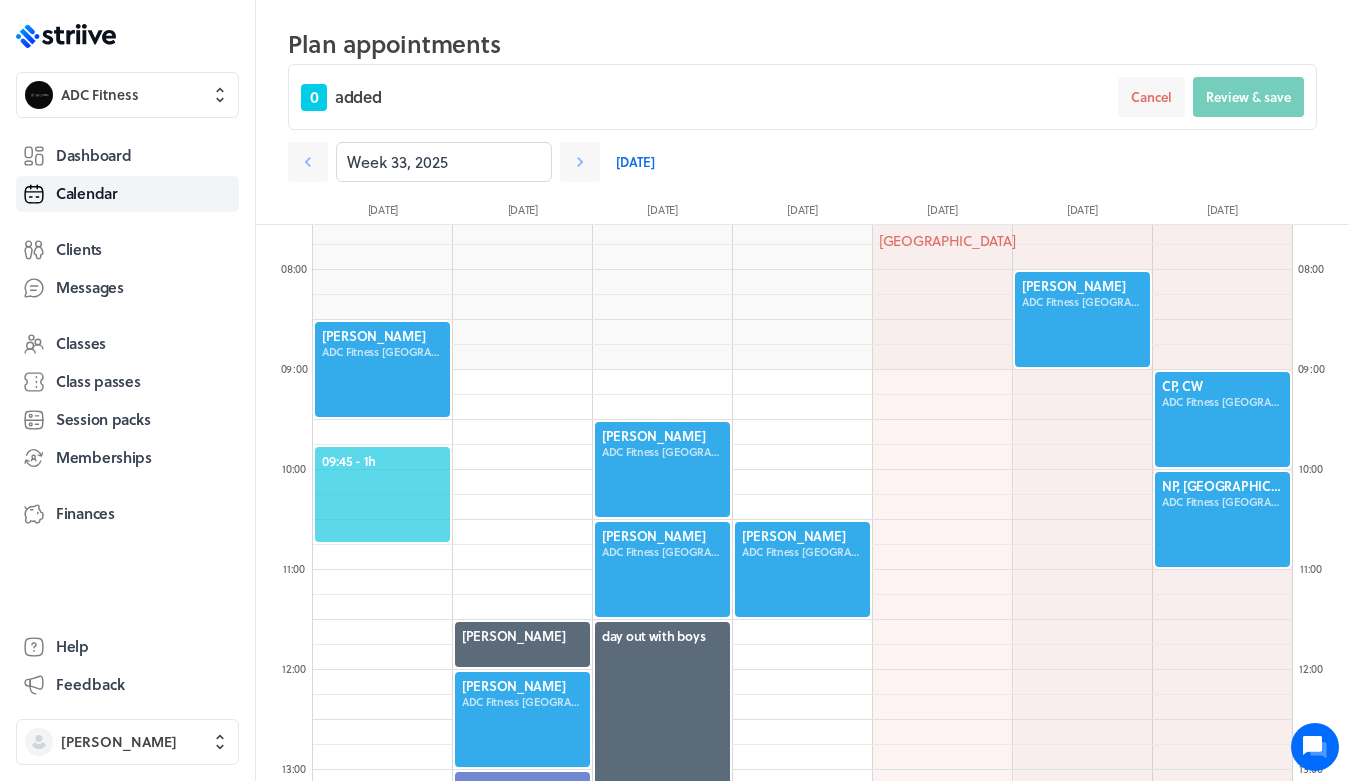 click on "09:45  - 1h" 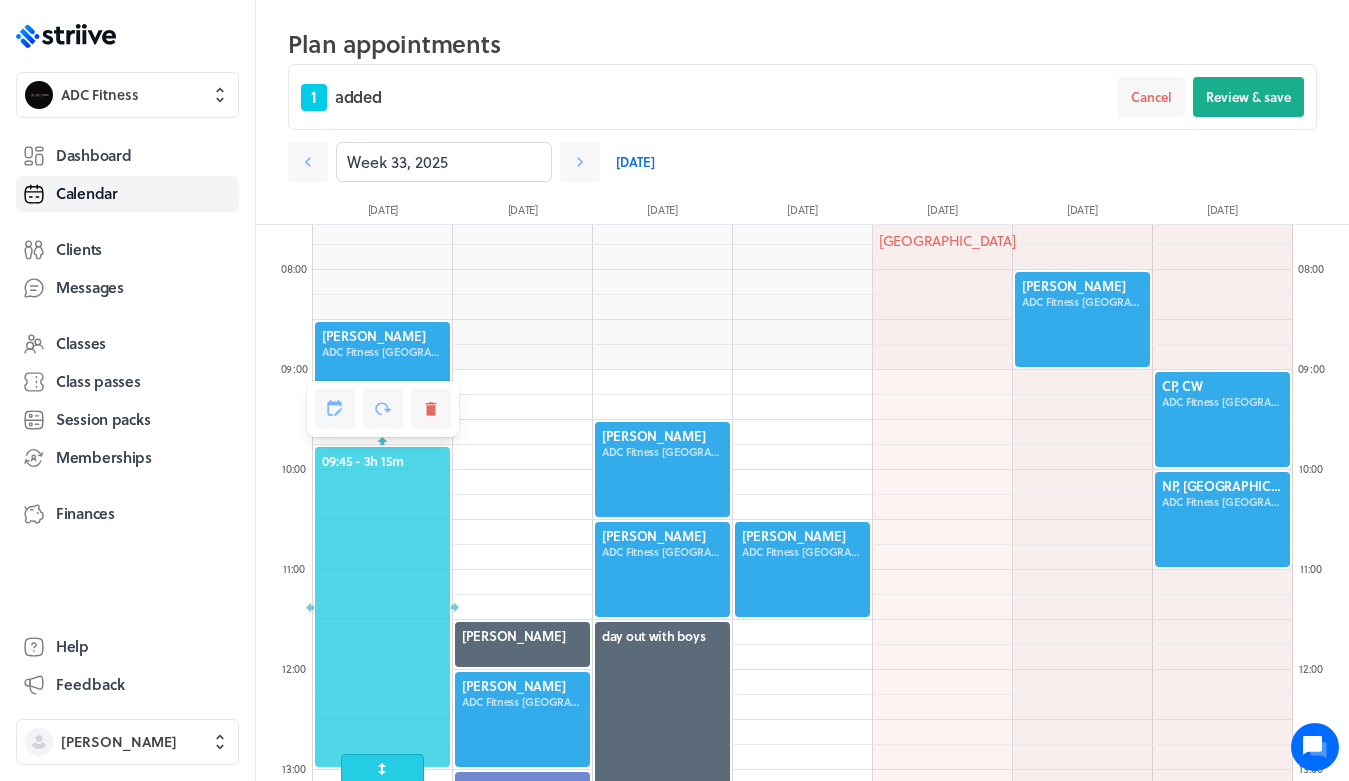 drag, startPoint x: 373, startPoint y: 538, endPoint x: 383, endPoint y: 780, distance: 242.20653 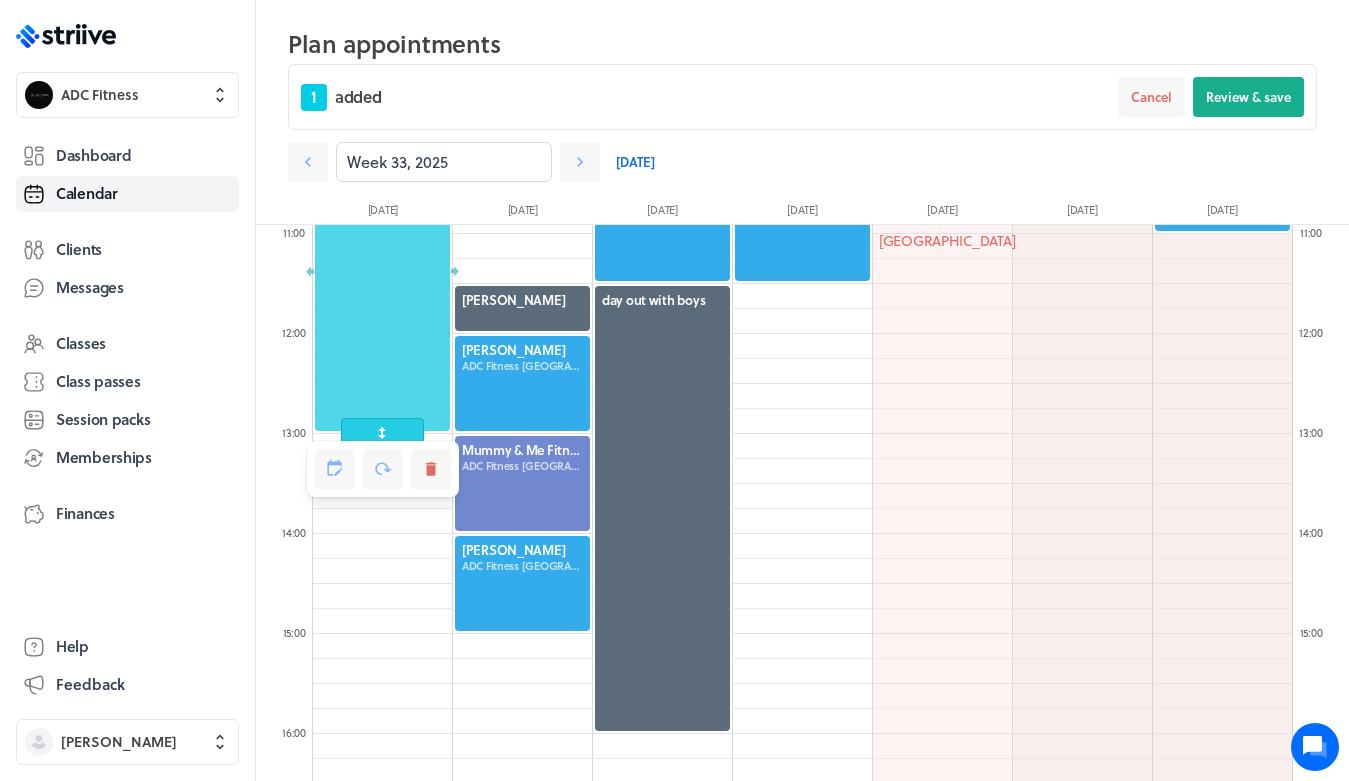 scroll, scrollTop: 1097, scrollLeft: 0, axis: vertical 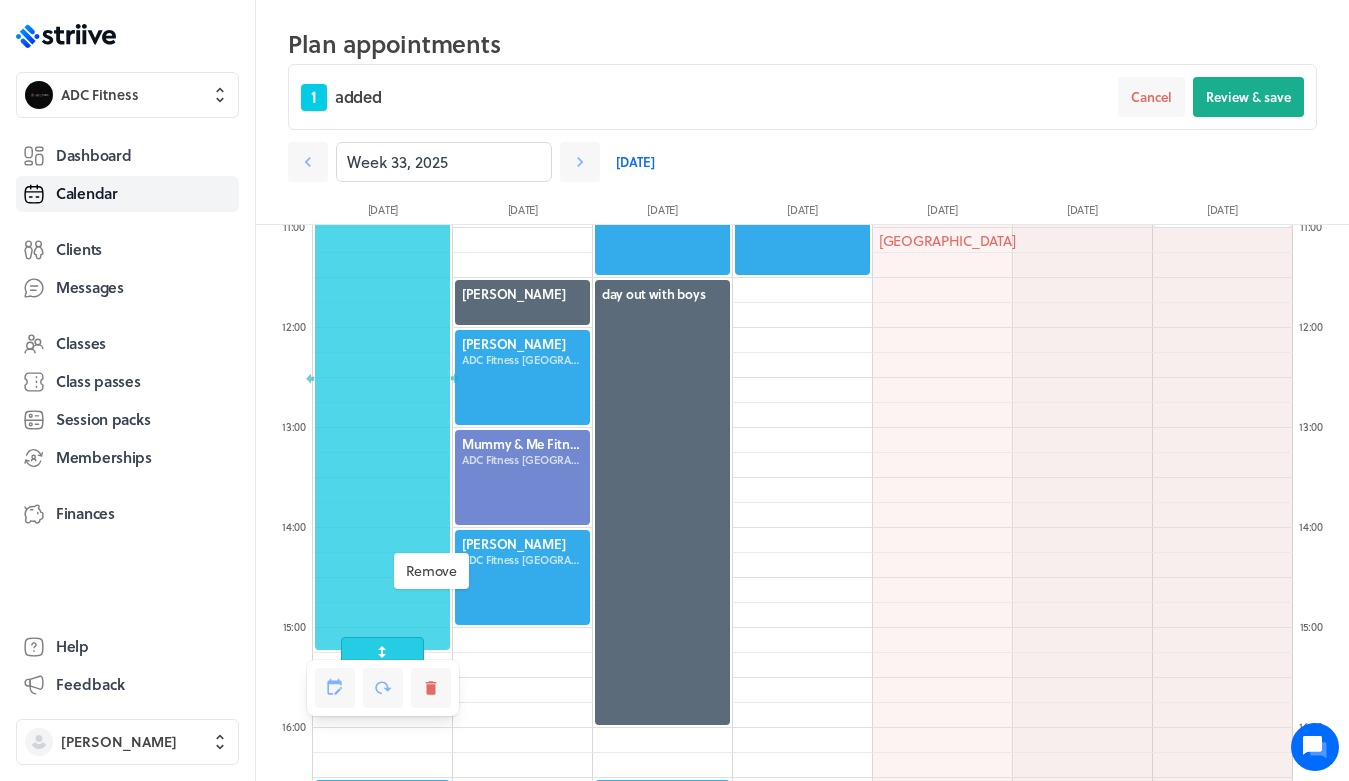 drag, startPoint x: 400, startPoint y: 430, endPoint x: 405, endPoint y: 750, distance: 320.03906 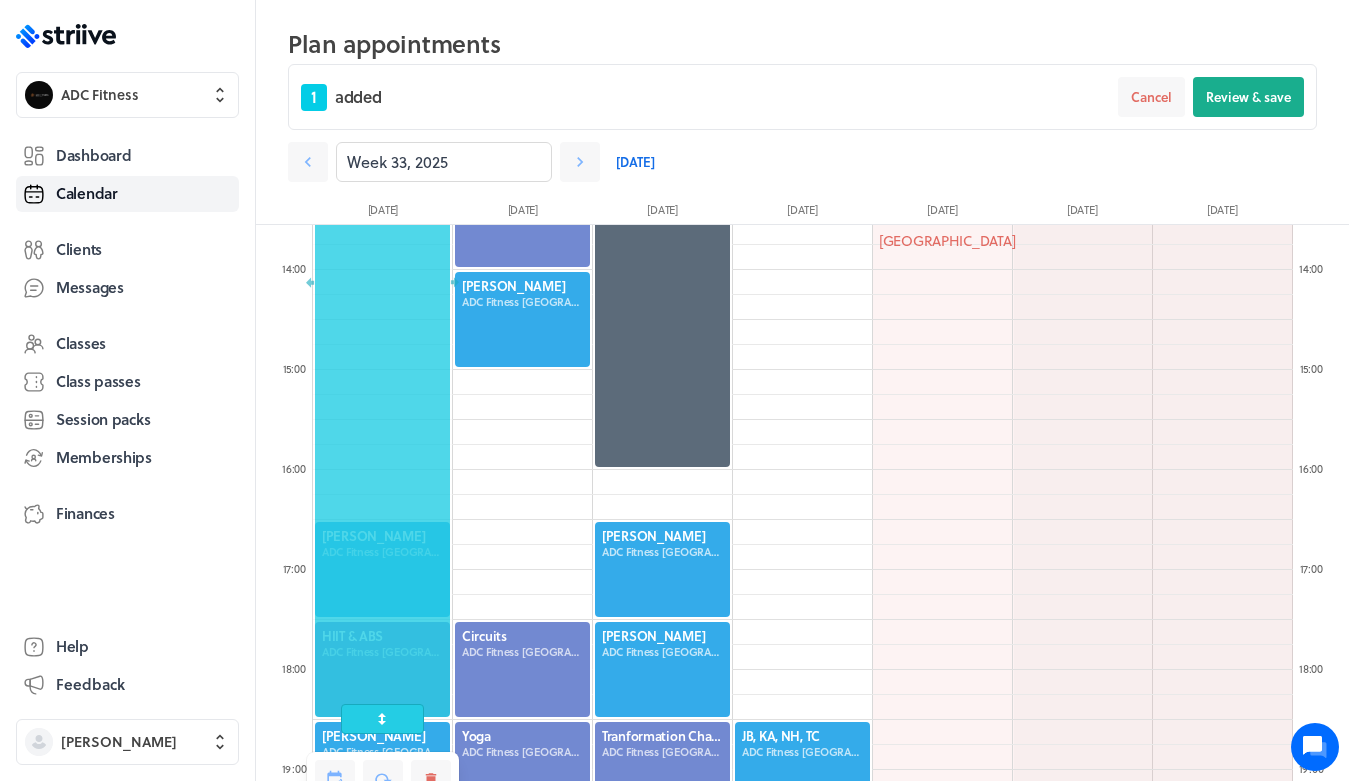 scroll, scrollTop: 1358, scrollLeft: 0, axis: vertical 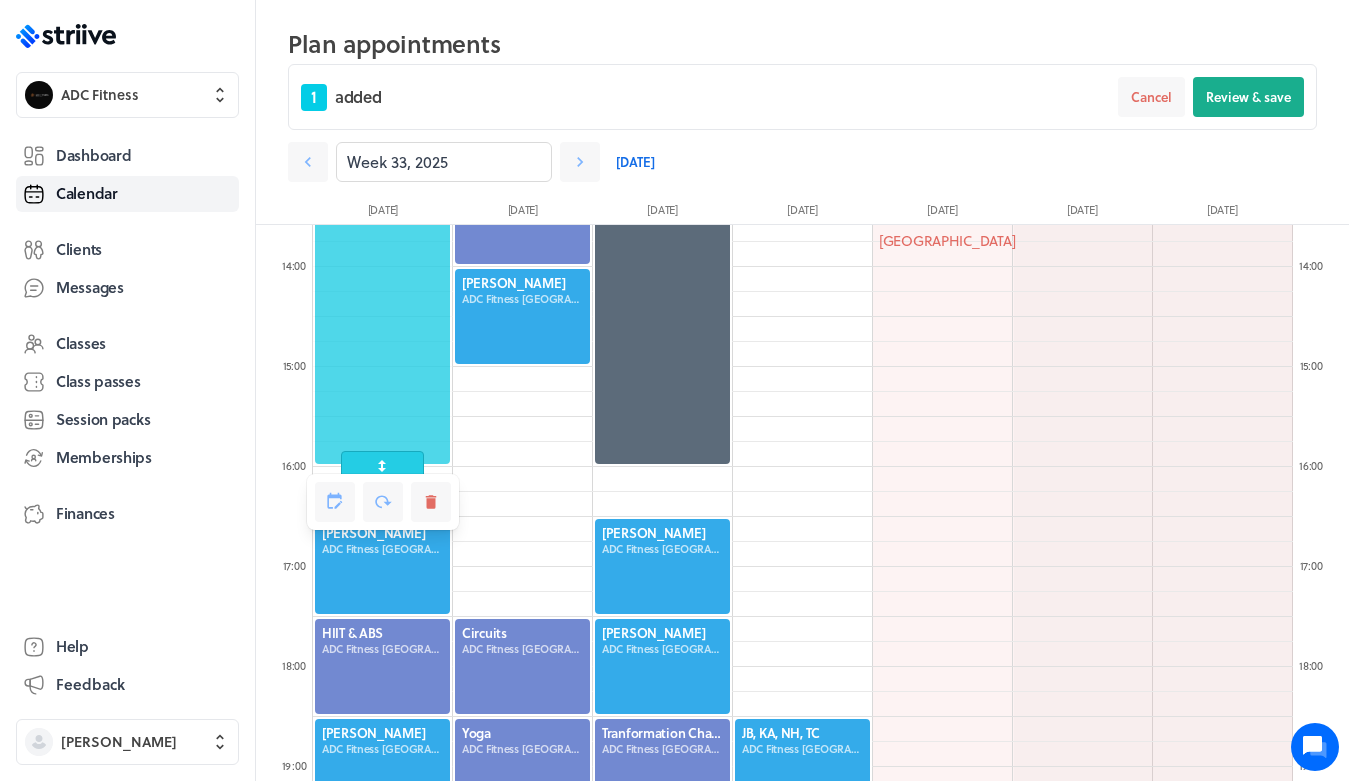 click at bounding box center [383, 502] 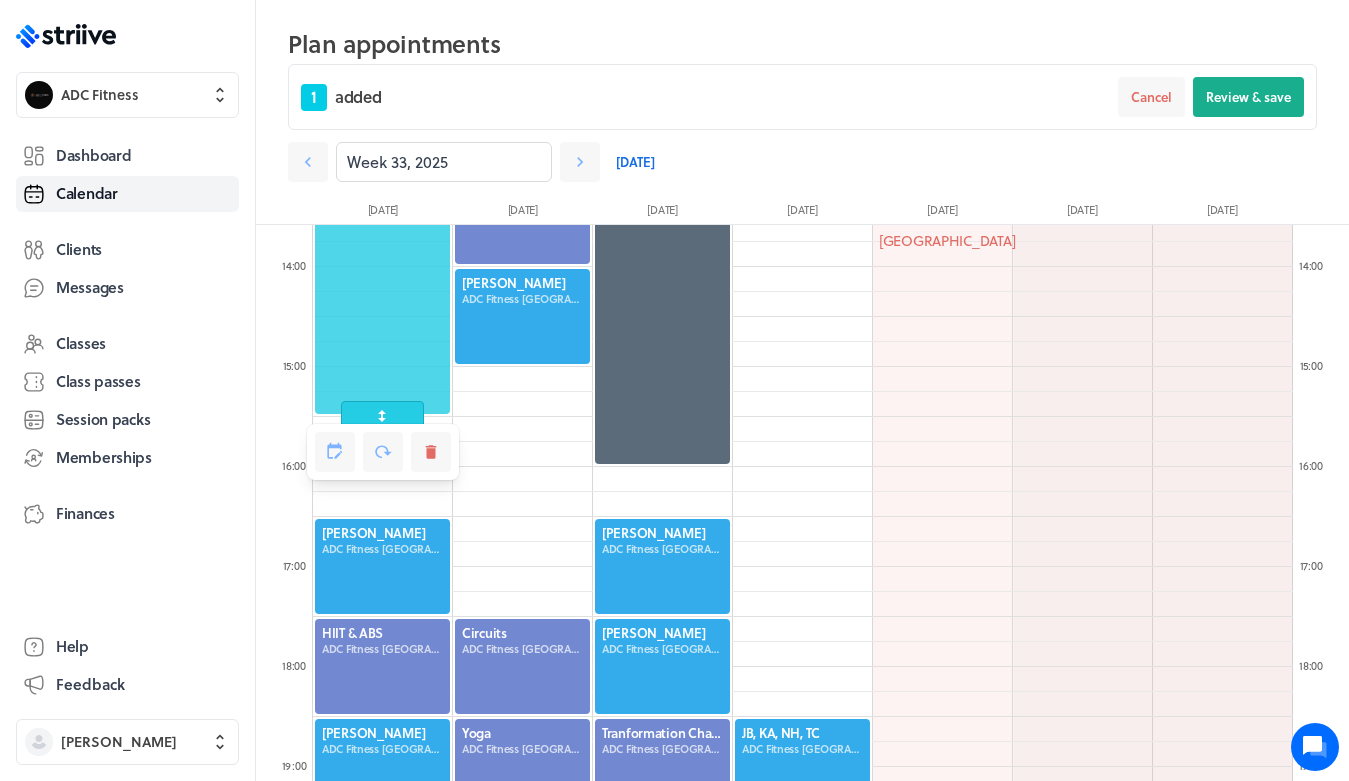 click 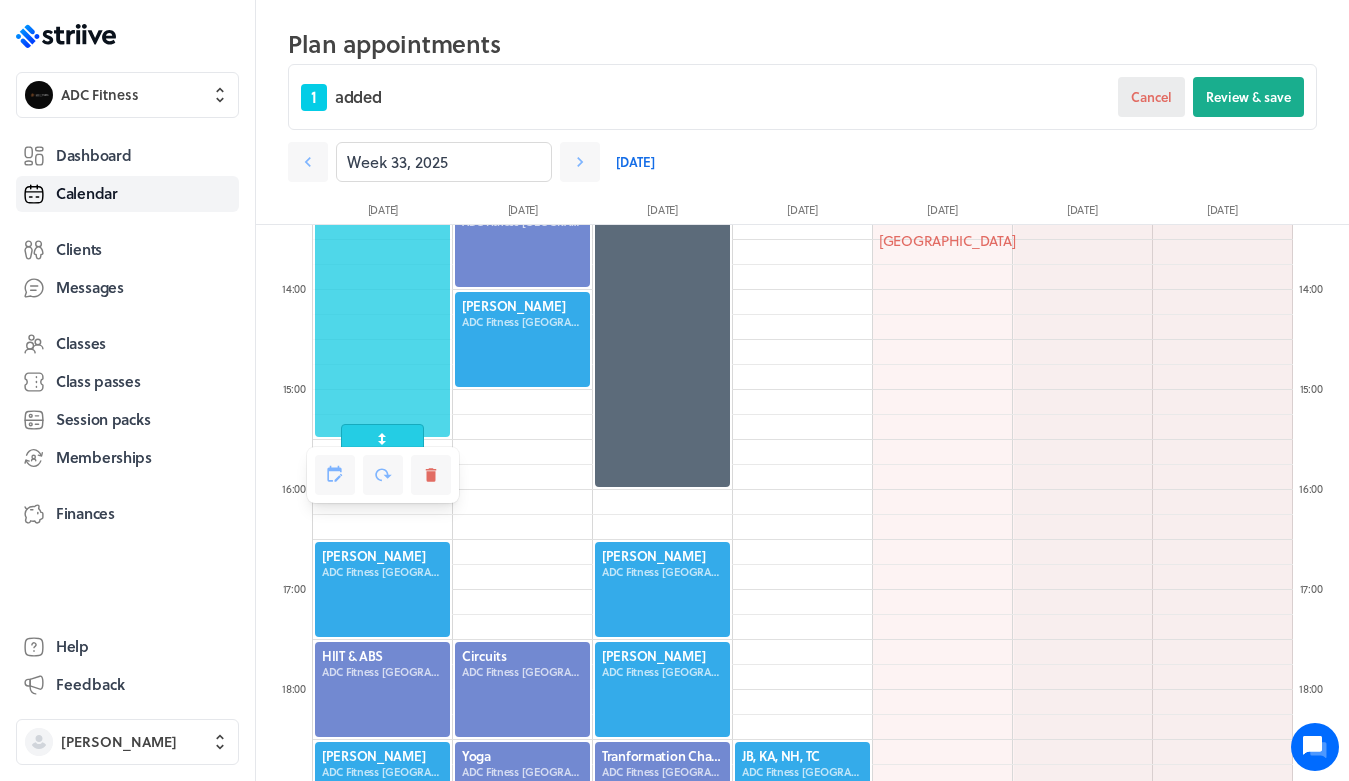 scroll, scrollTop: 1328, scrollLeft: 0, axis: vertical 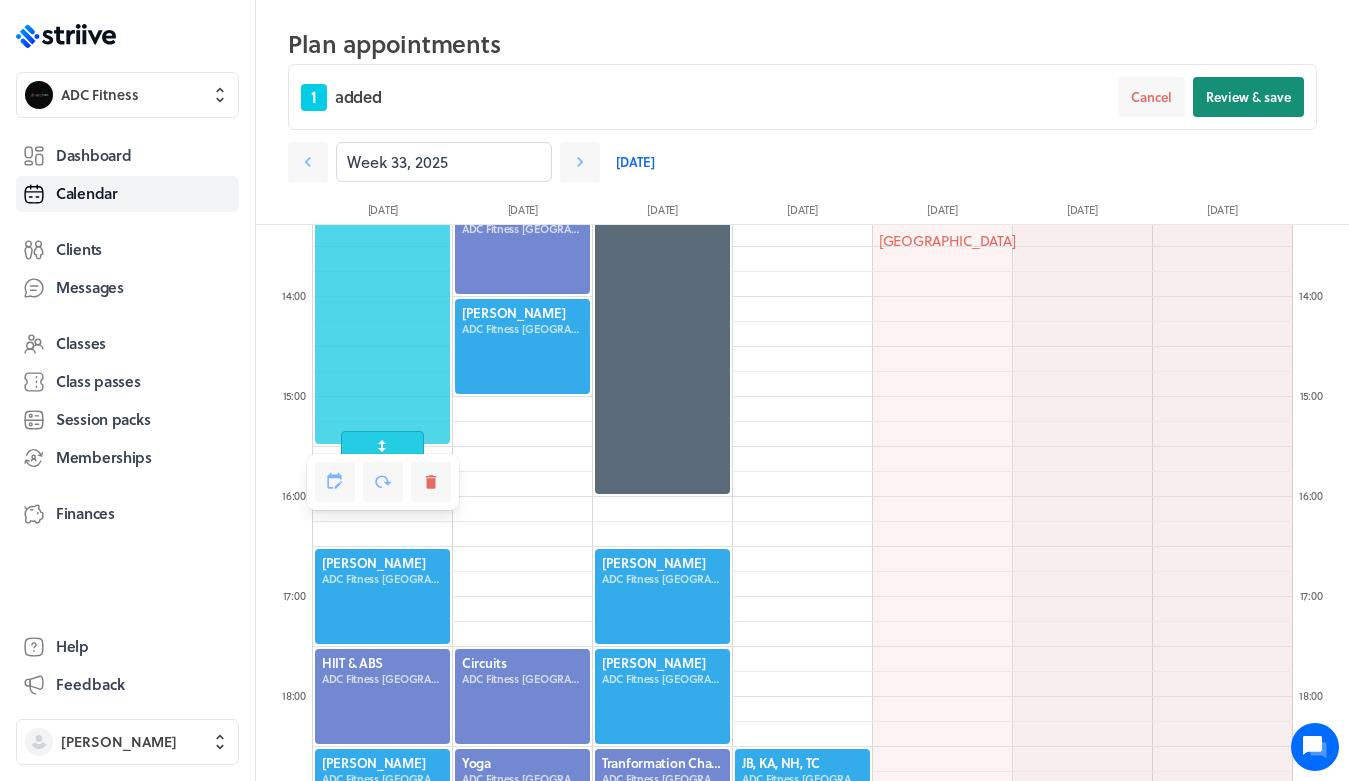 click on "Review & save" at bounding box center [1248, 97] 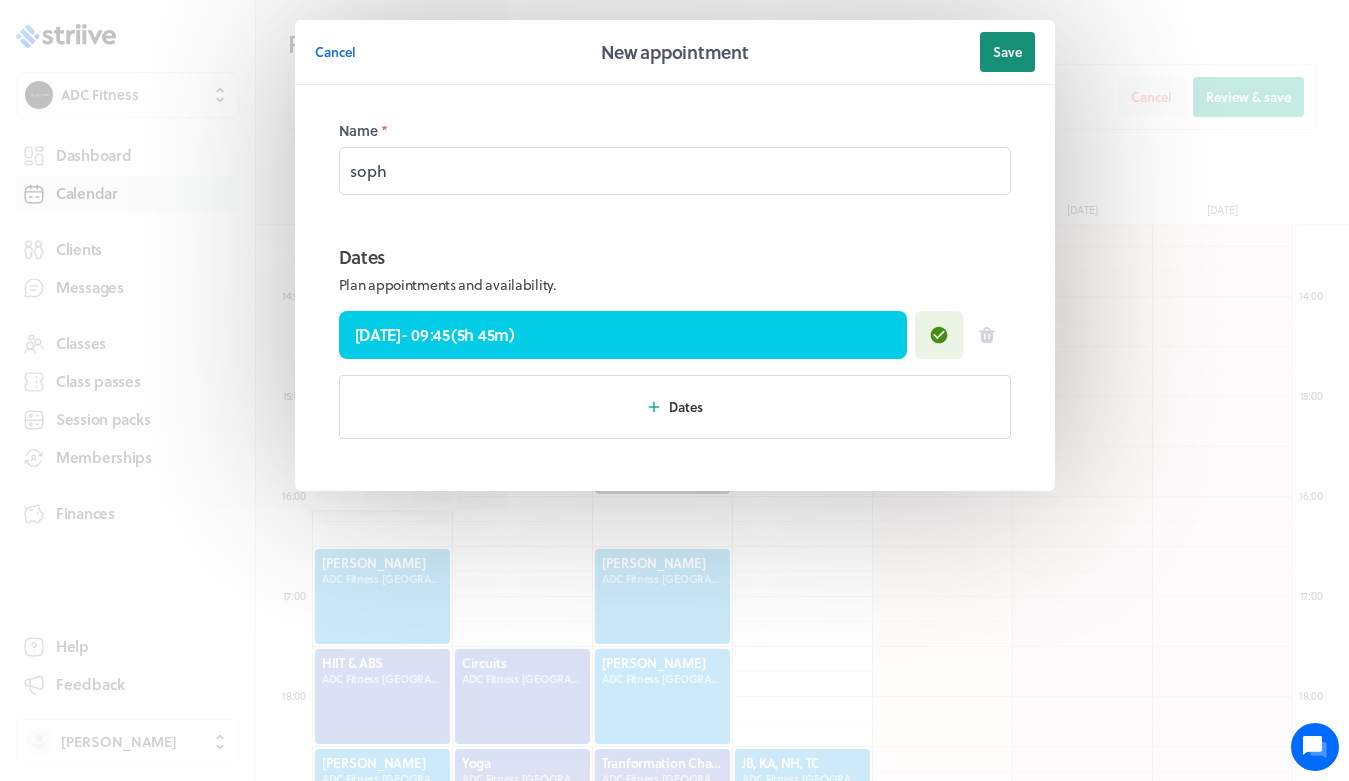 click on "Save" at bounding box center (1007, 52) 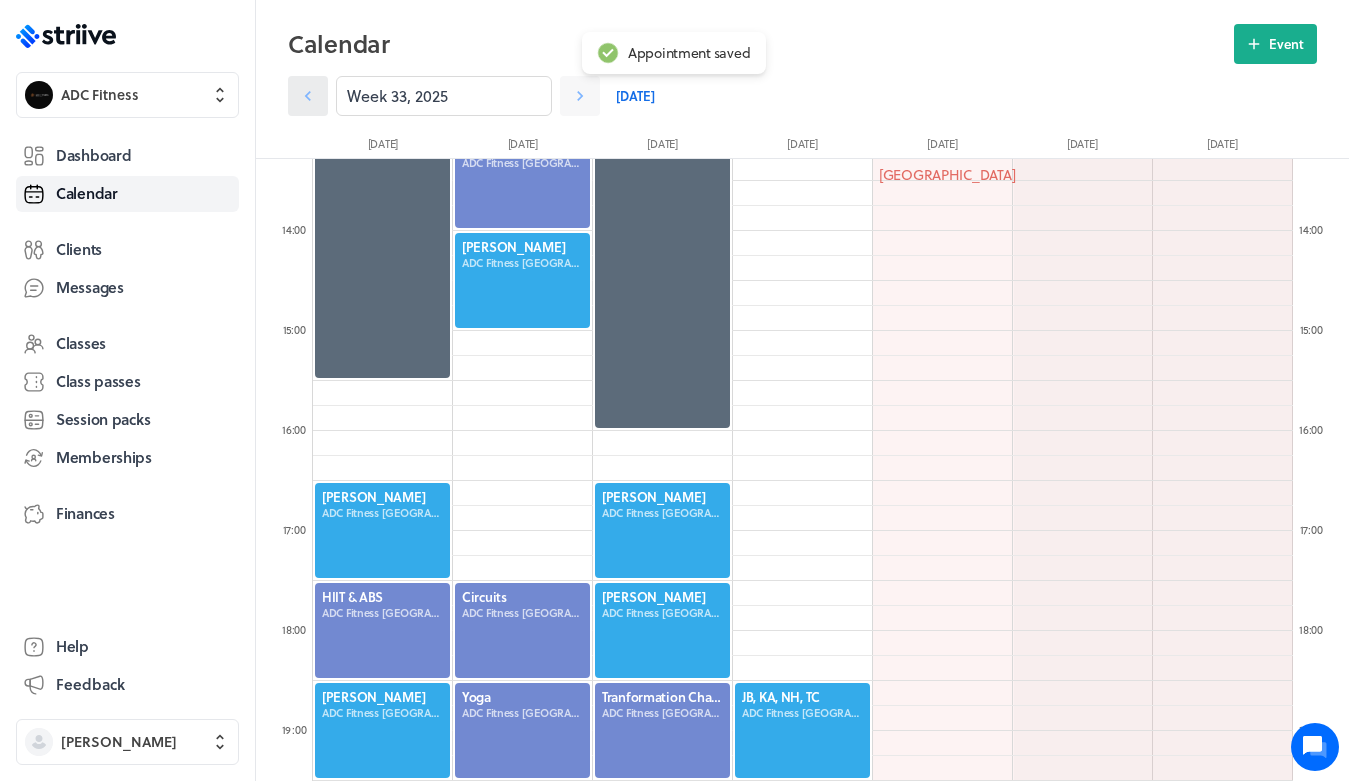 click 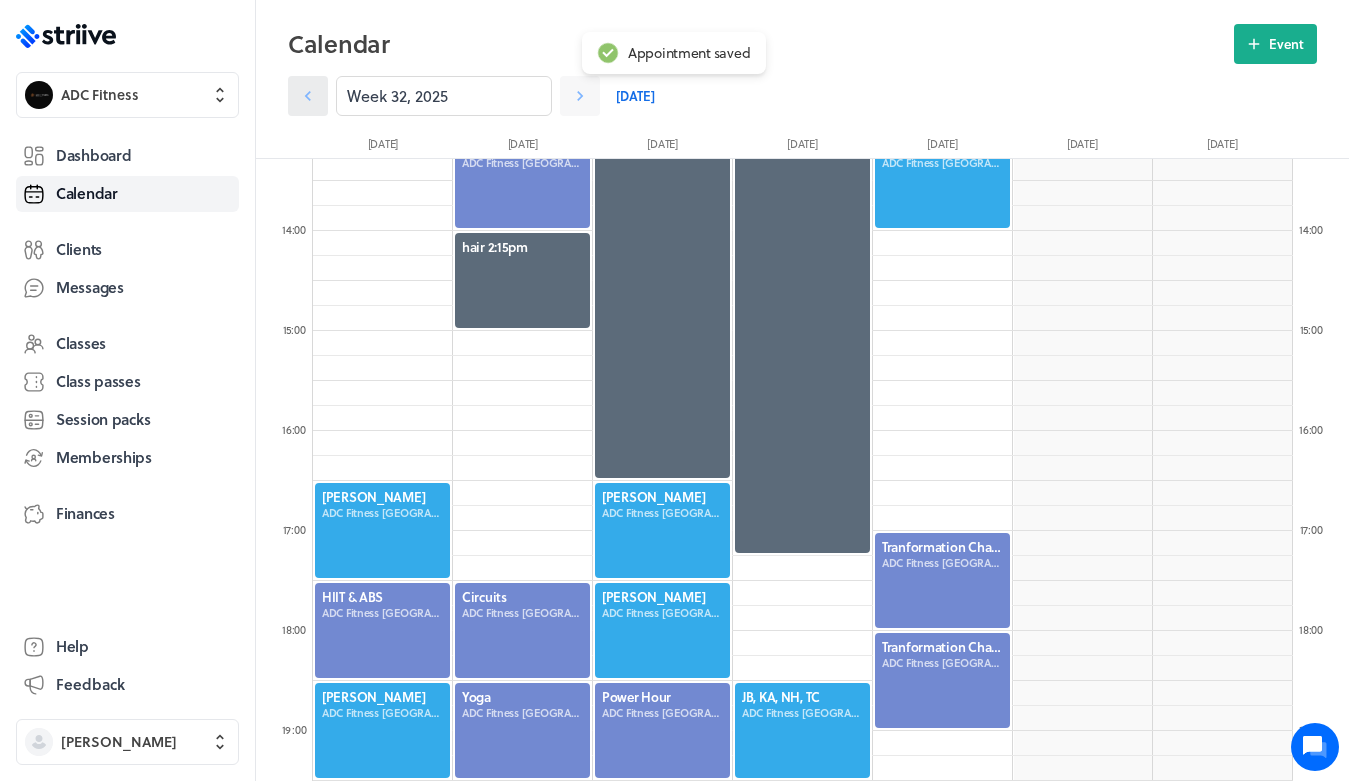 click 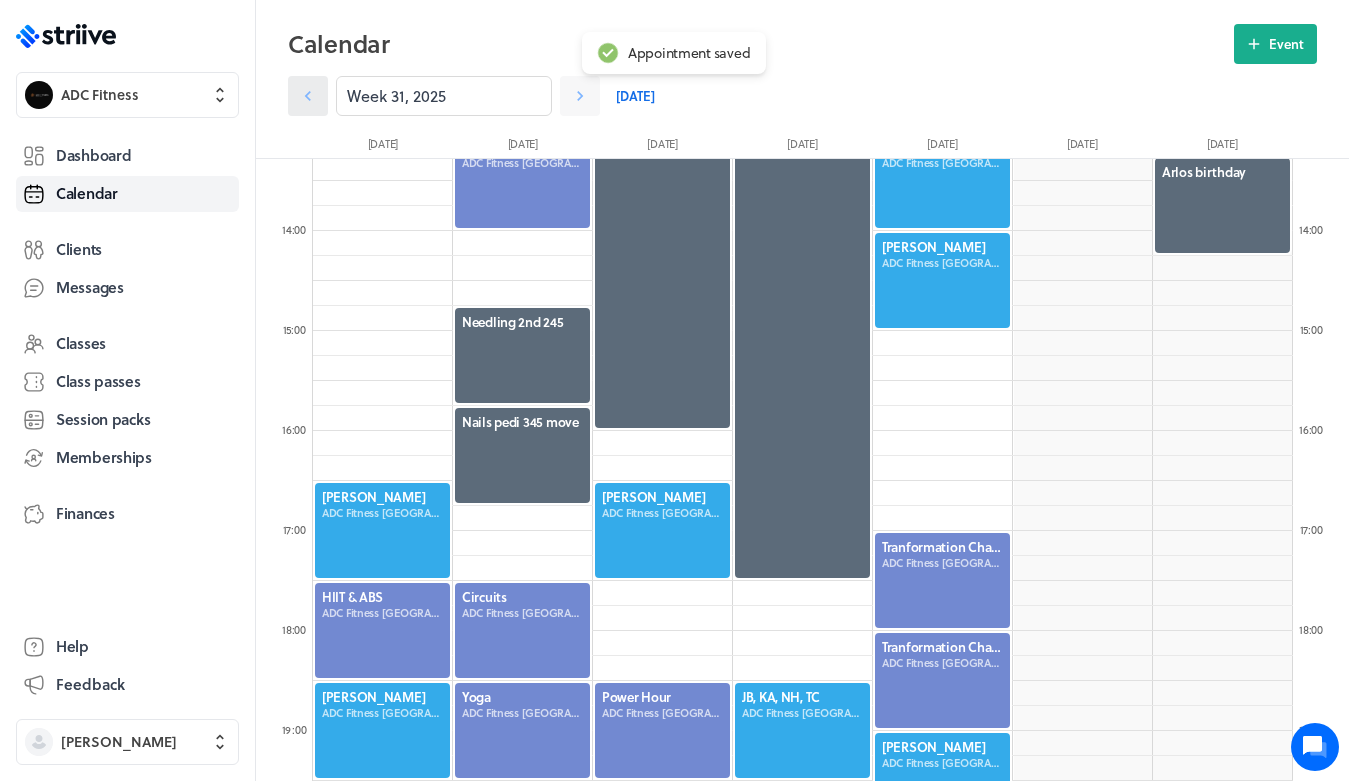 click 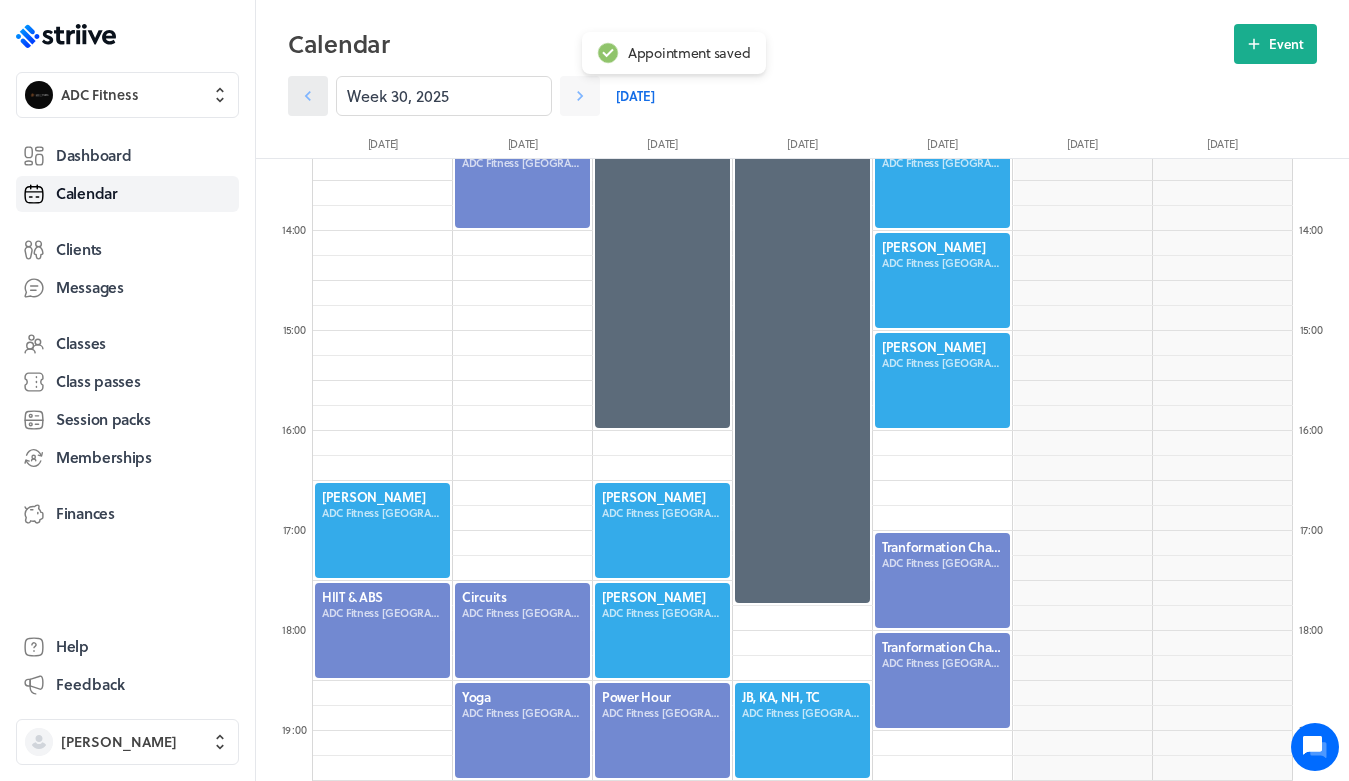 click 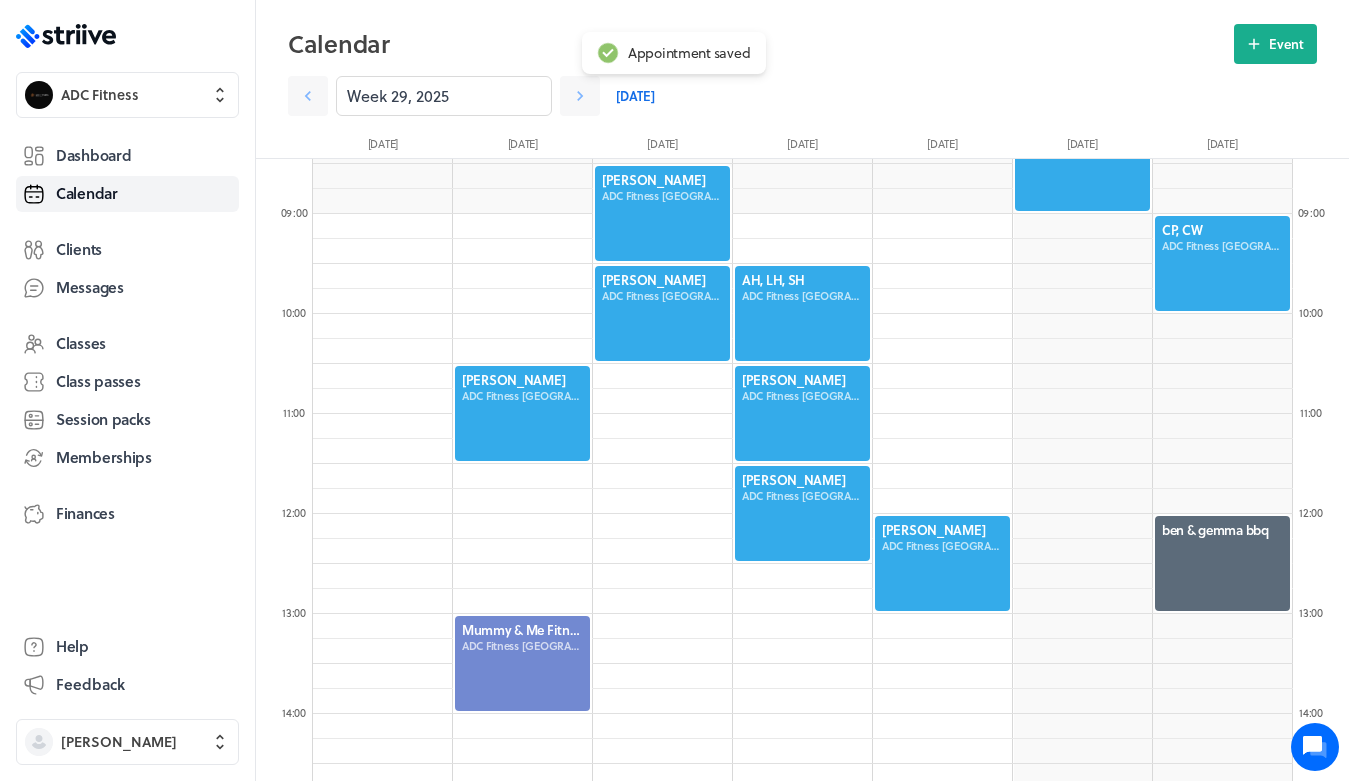 scroll, scrollTop: 583, scrollLeft: 0, axis: vertical 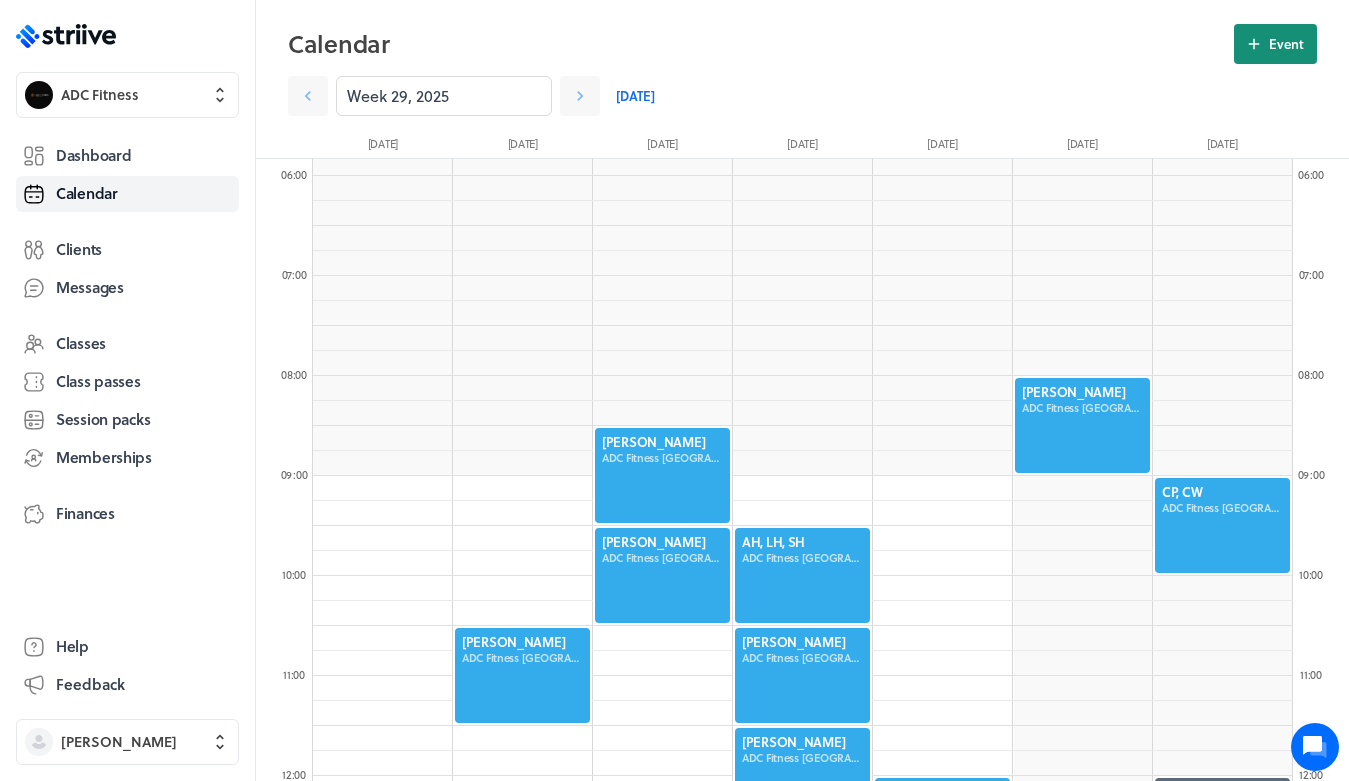 click on "Event" at bounding box center (1286, 44) 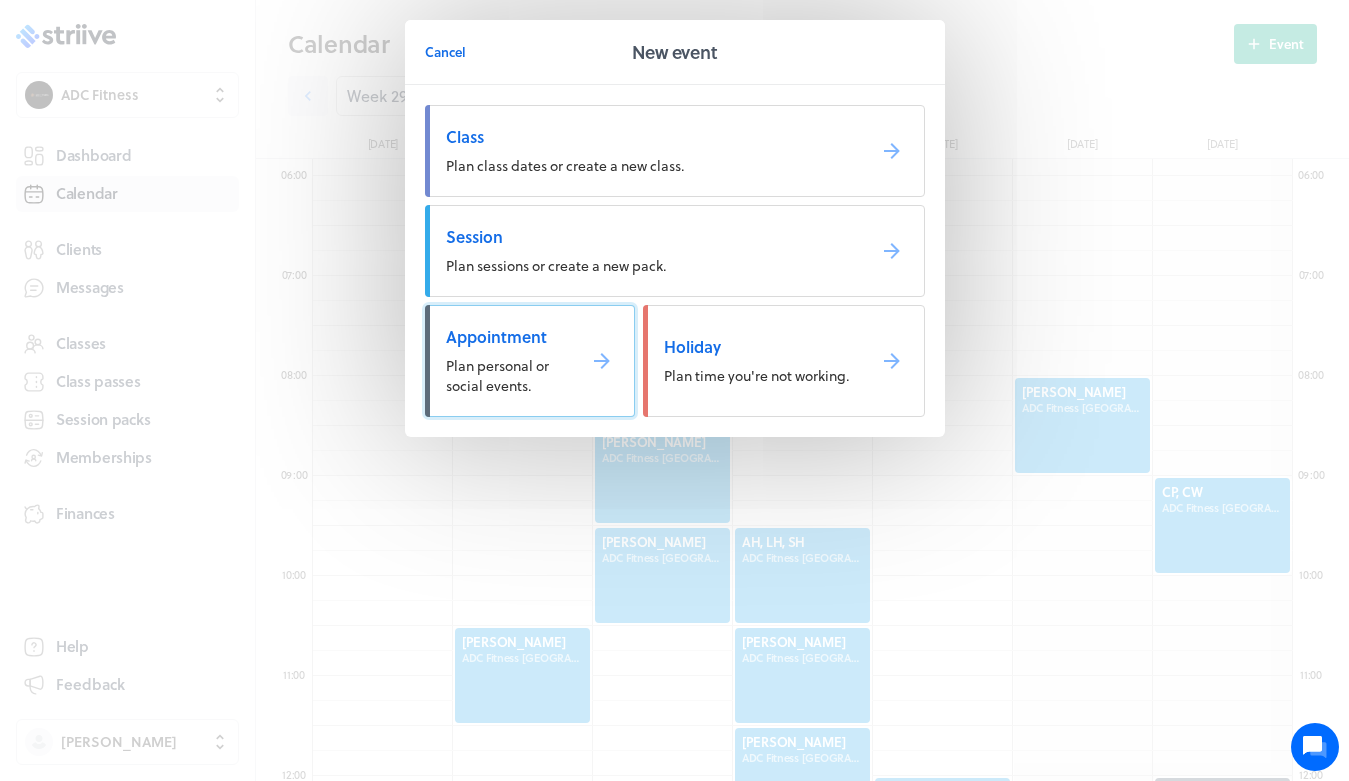 click on "Appointment Plan personal or social events." at bounding box center (530, 361) 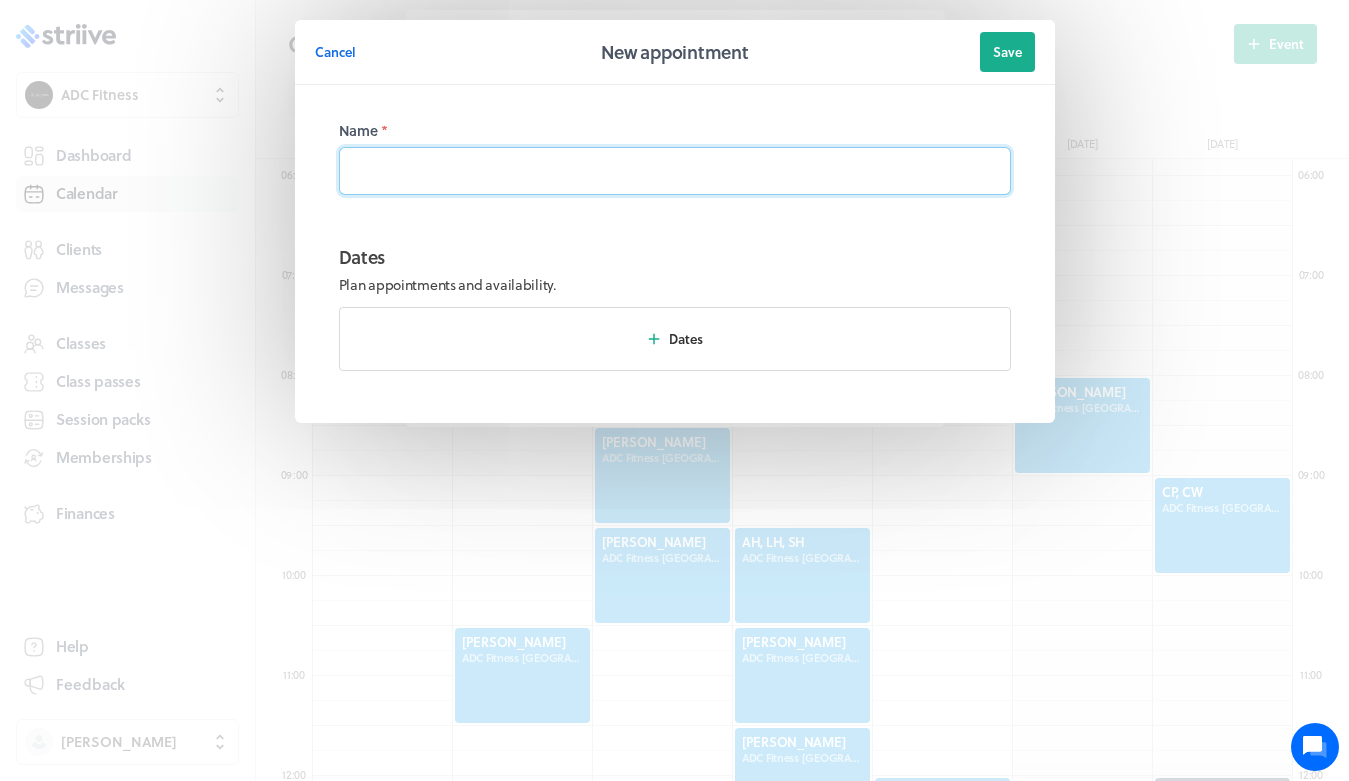 click at bounding box center (675, 171) 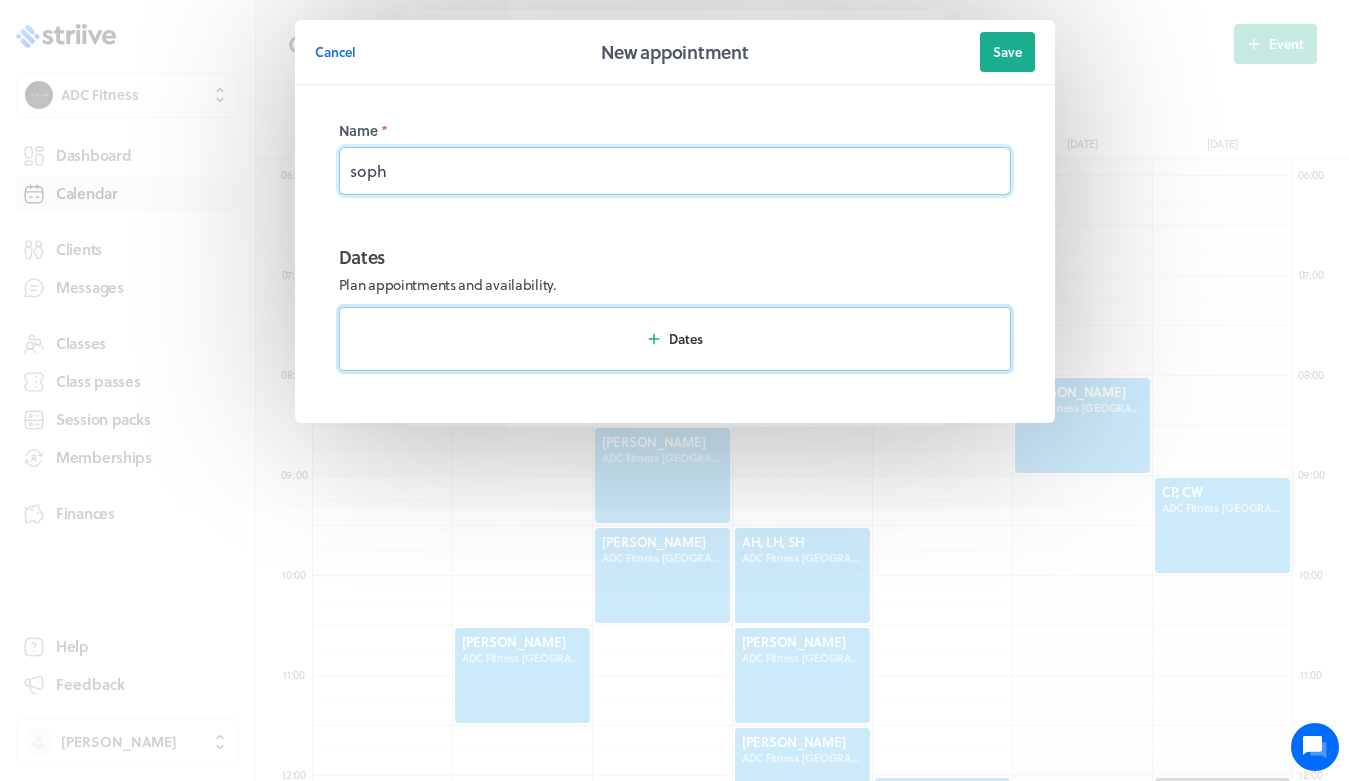type on "soph" 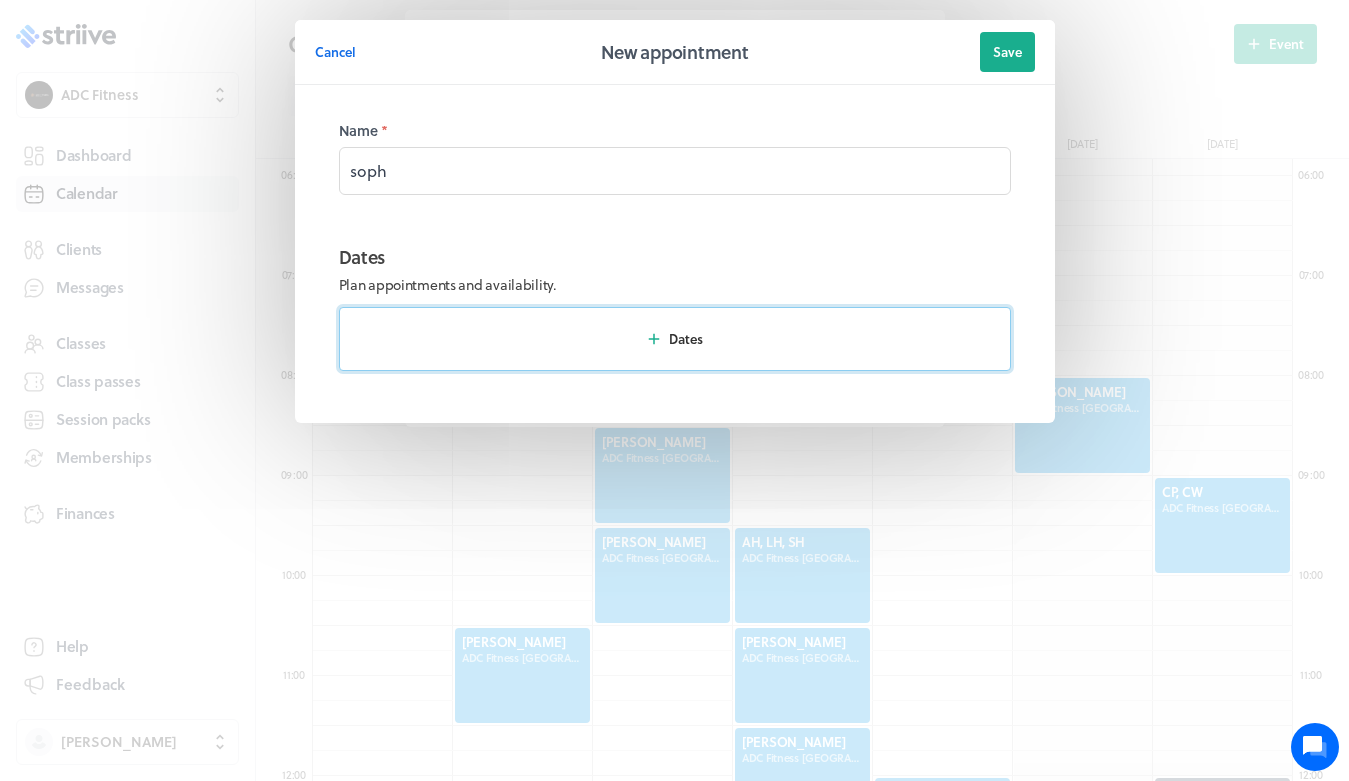 click on "Dates" at bounding box center [675, 339] 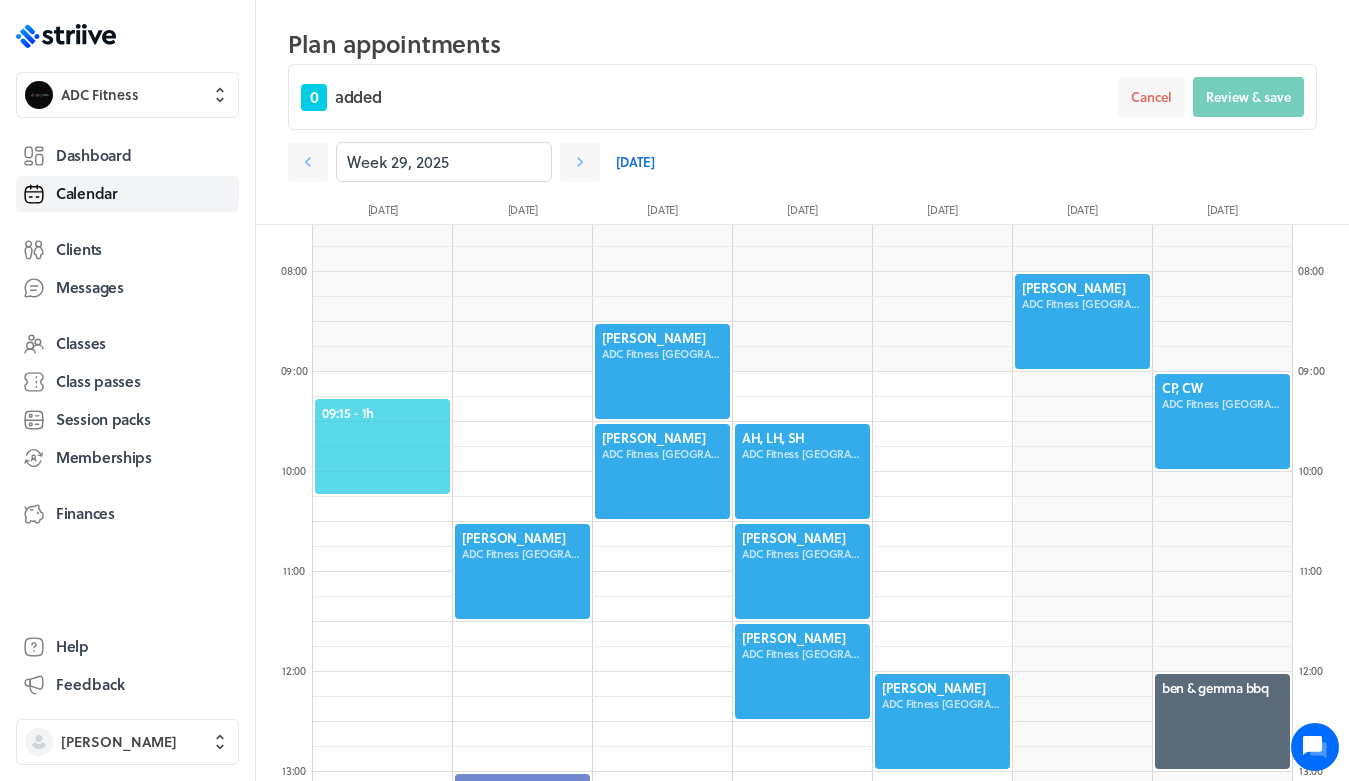 scroll, scrollTop: 755, scrollLeft: 0, axis: vertical 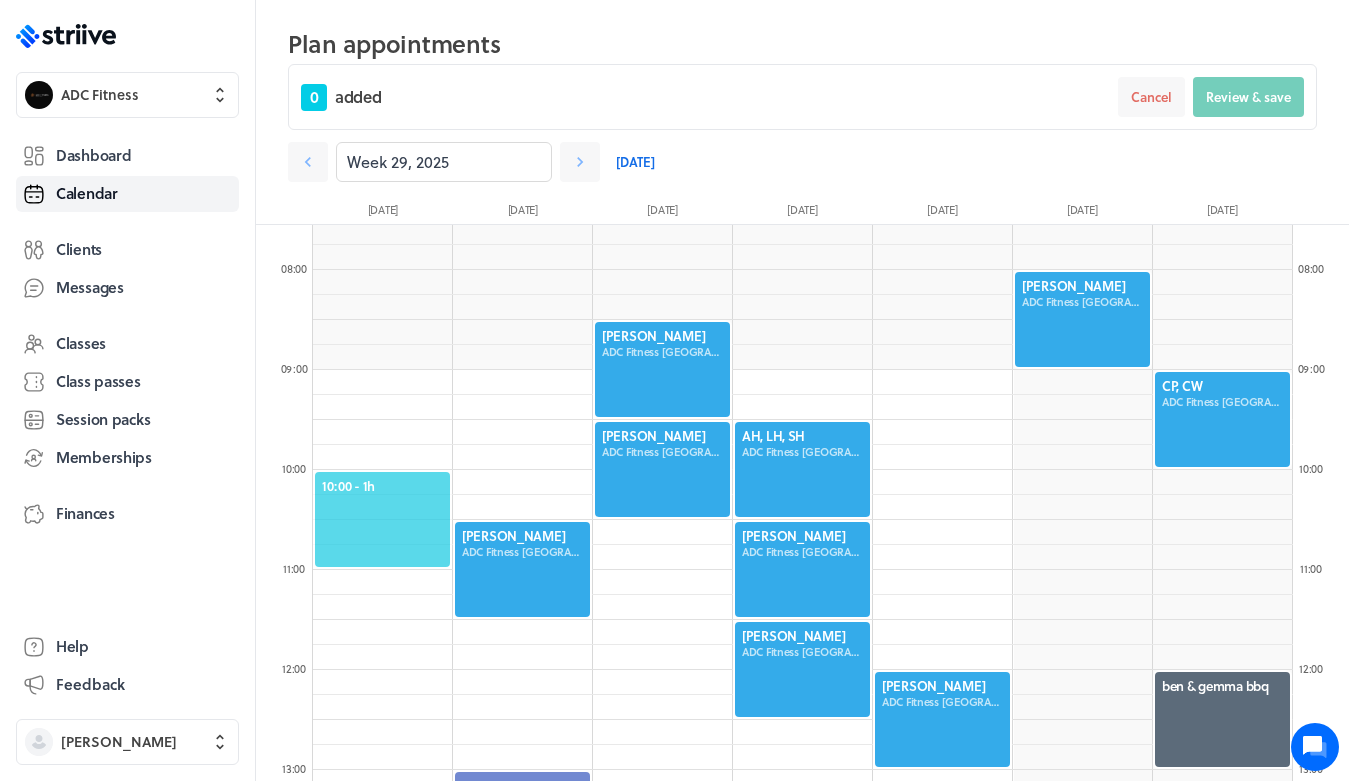 click on "10:00  - 1h" 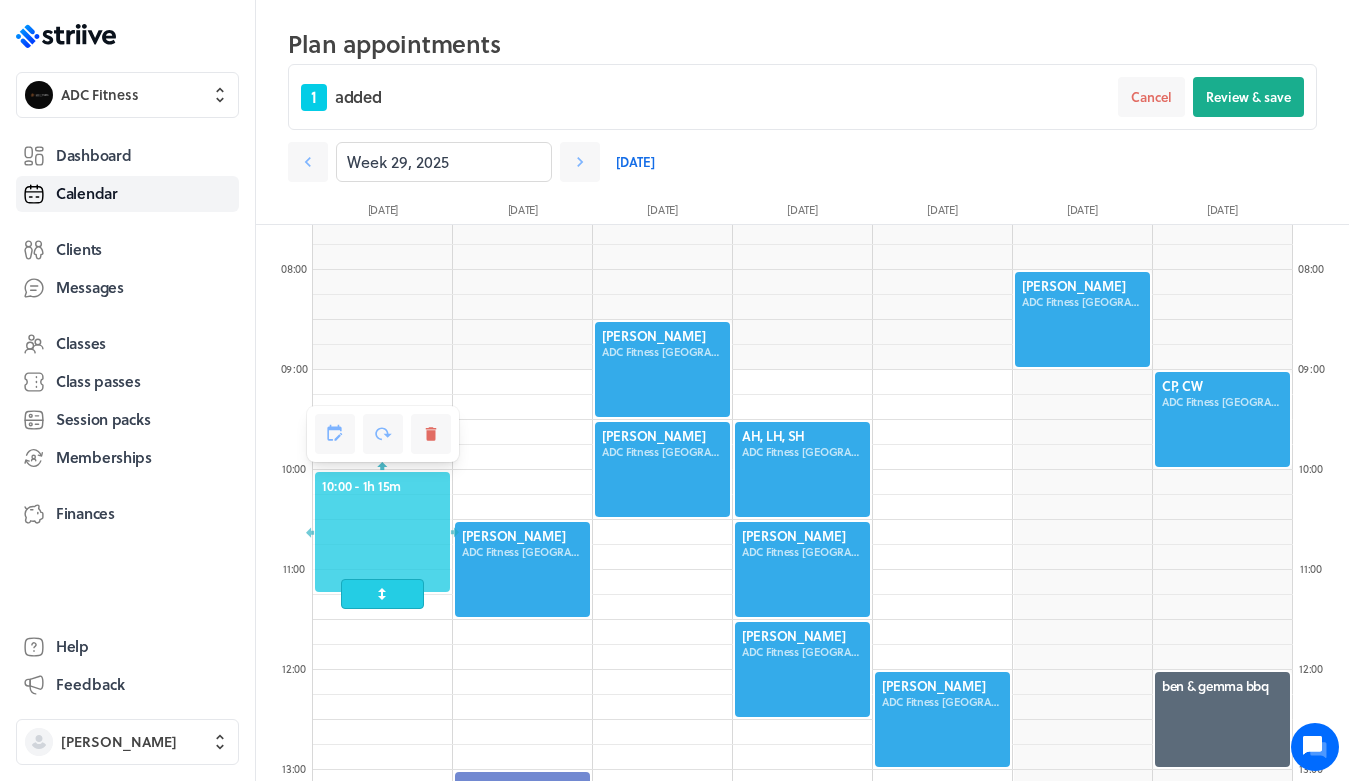 drag, startPoint x: 378, startPoint y: 559, endPoint x: 373, endPoint y: 796, distance: 237.05273 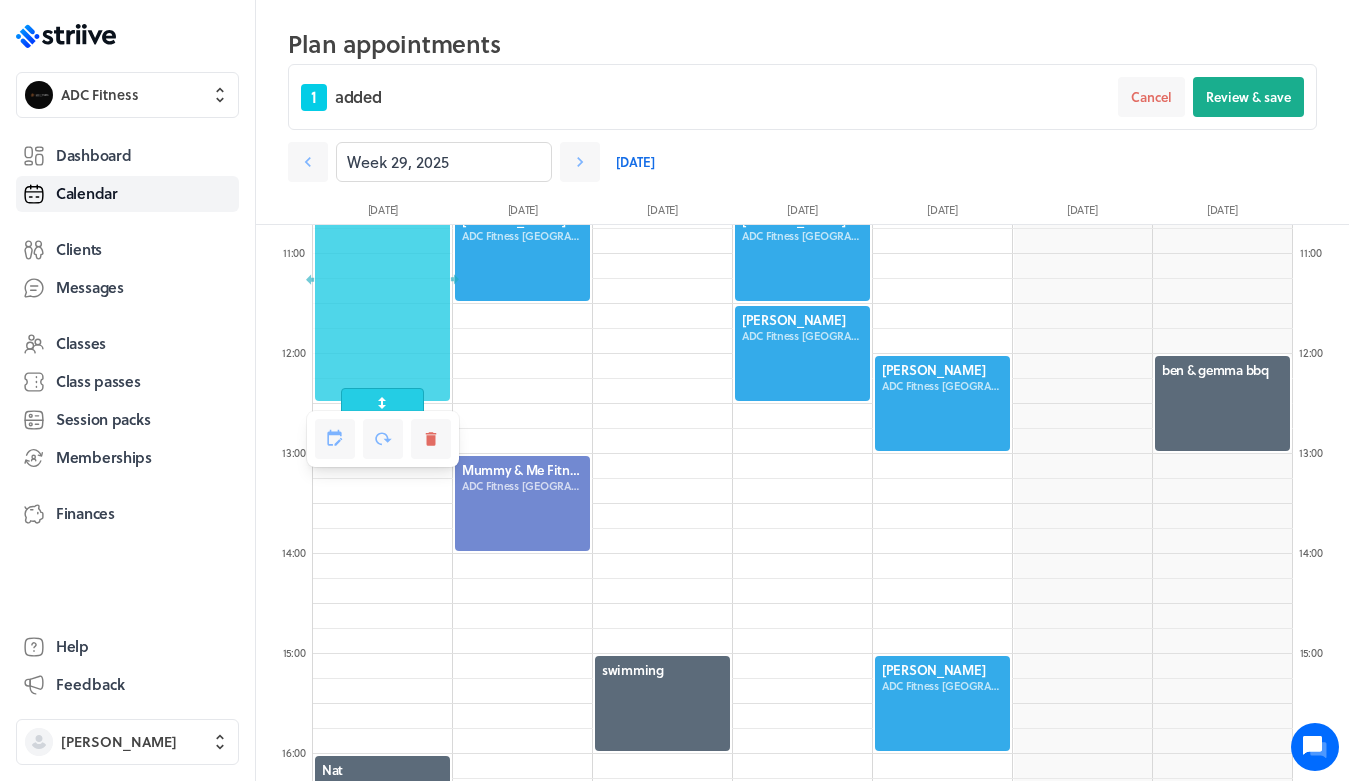 scroll, scrollTop: 1105, scrollLeft: 0, axis: vertical 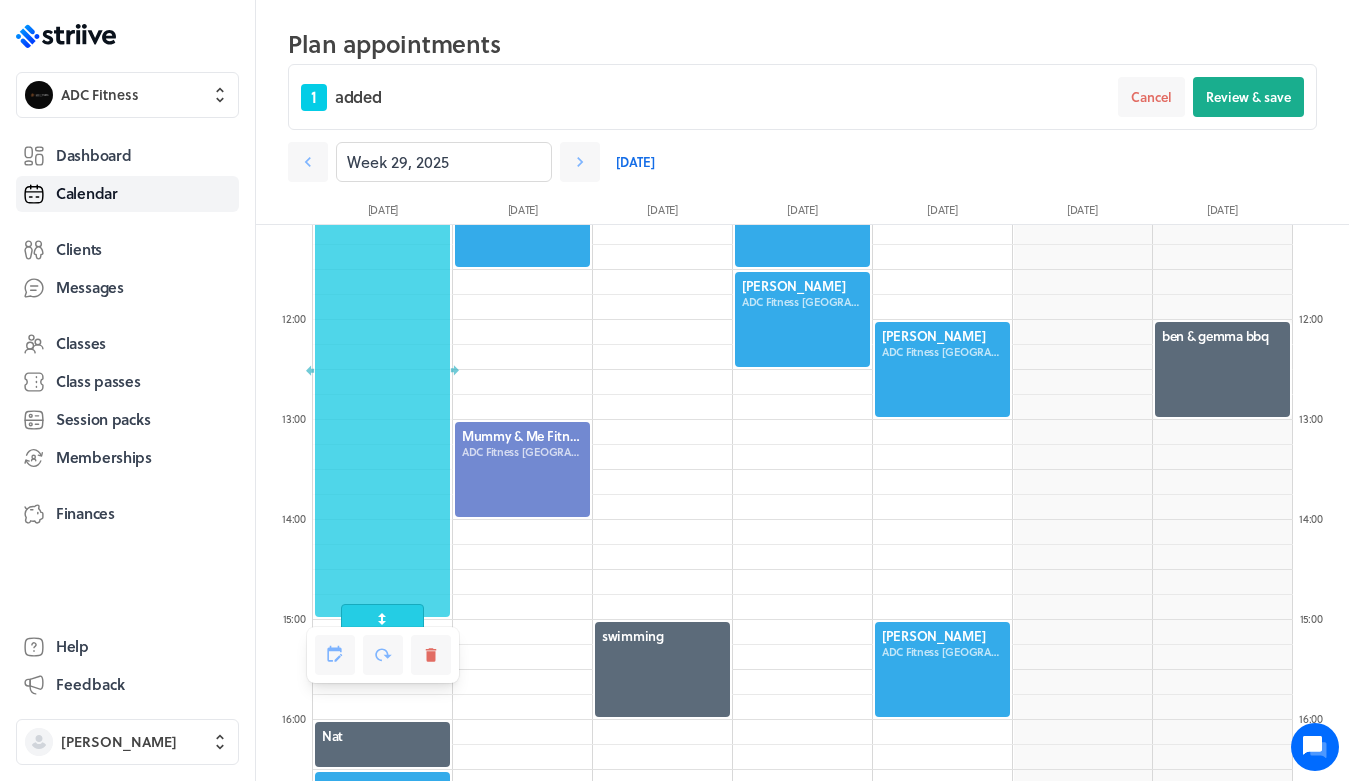 click at bounding box center (382, 619) 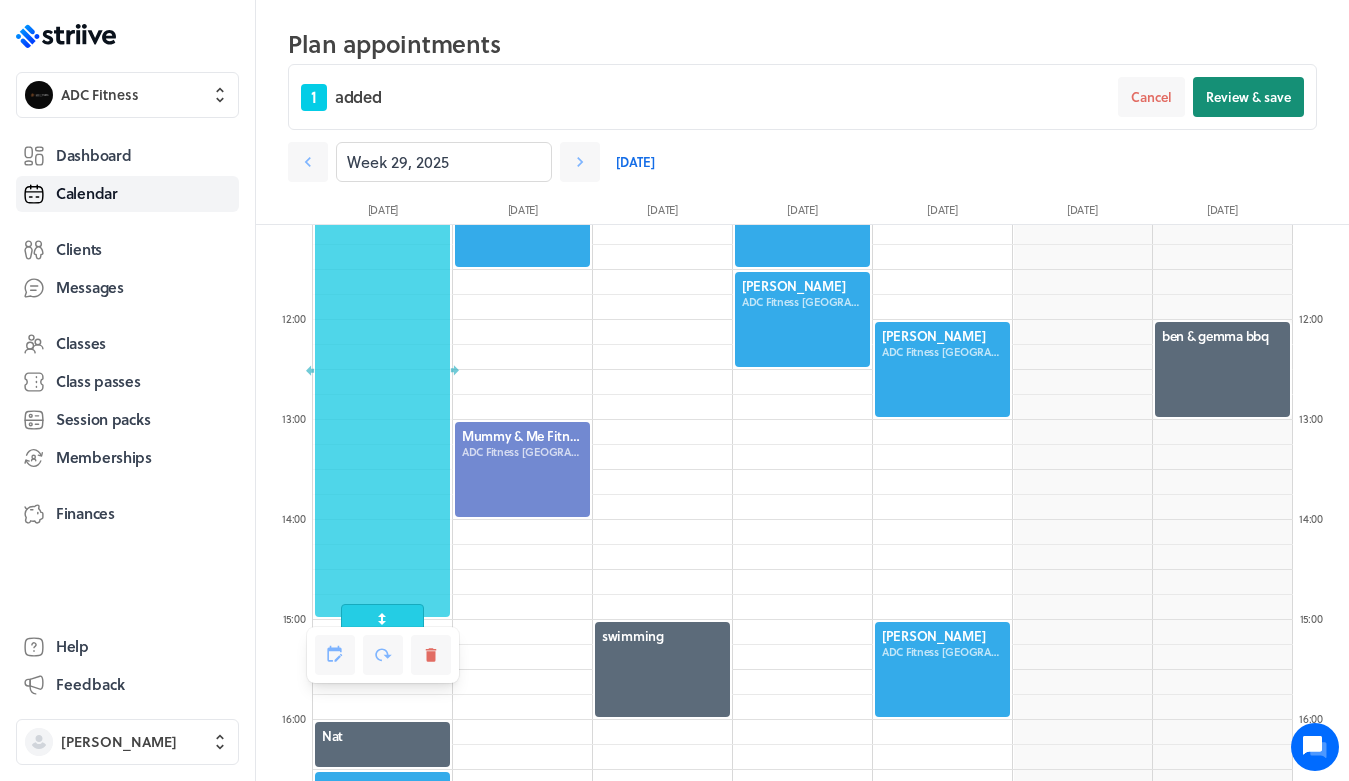 click on "Review & save" at bounding box center (1248, 97) 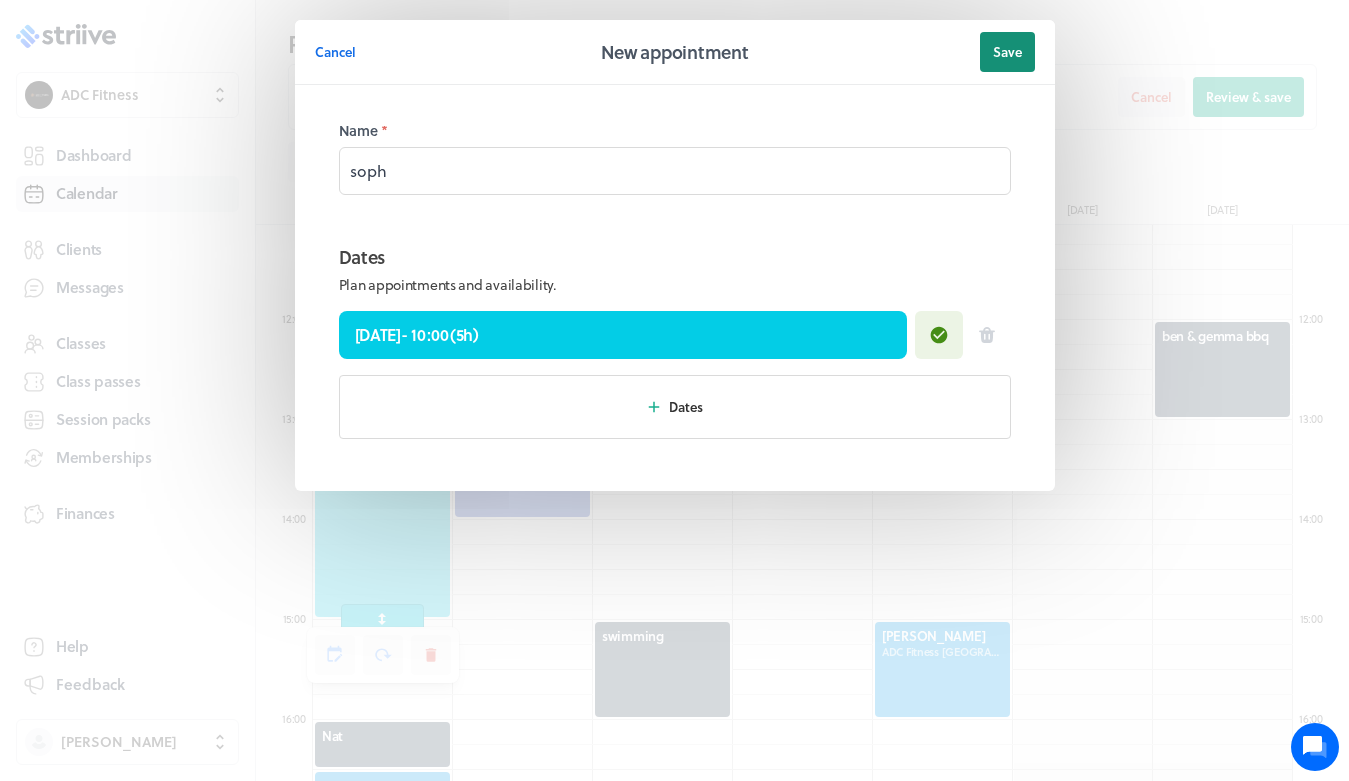 click on "Save" at bounding box center [1007, 52] 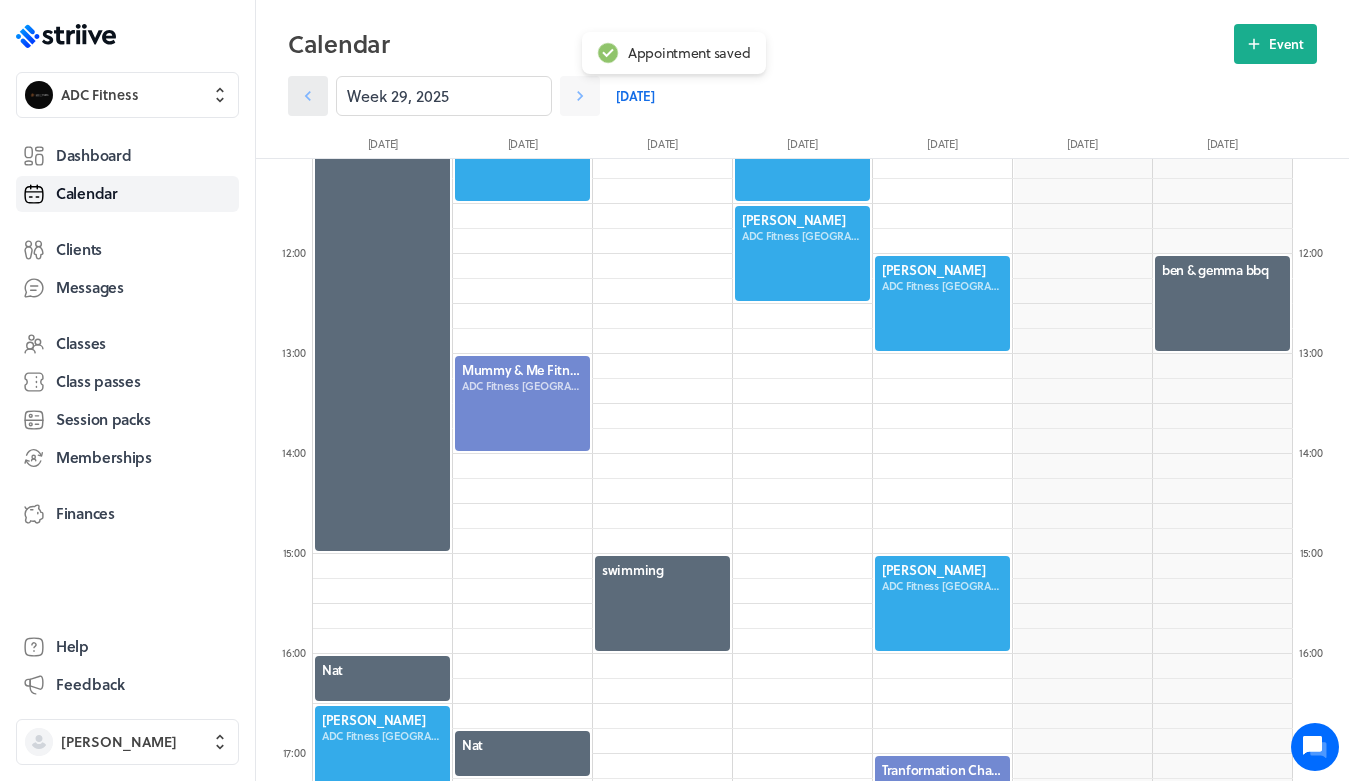 click at bounding box center (308, 96) 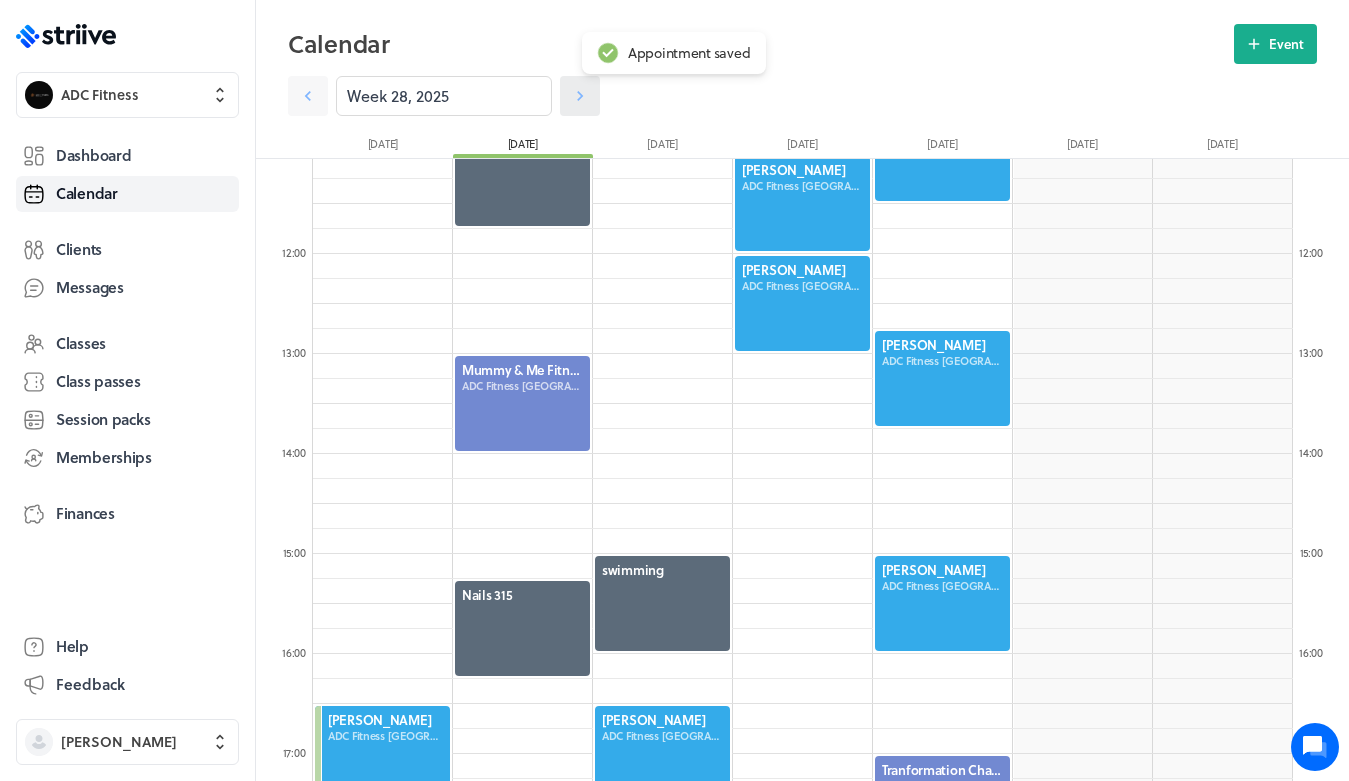 click 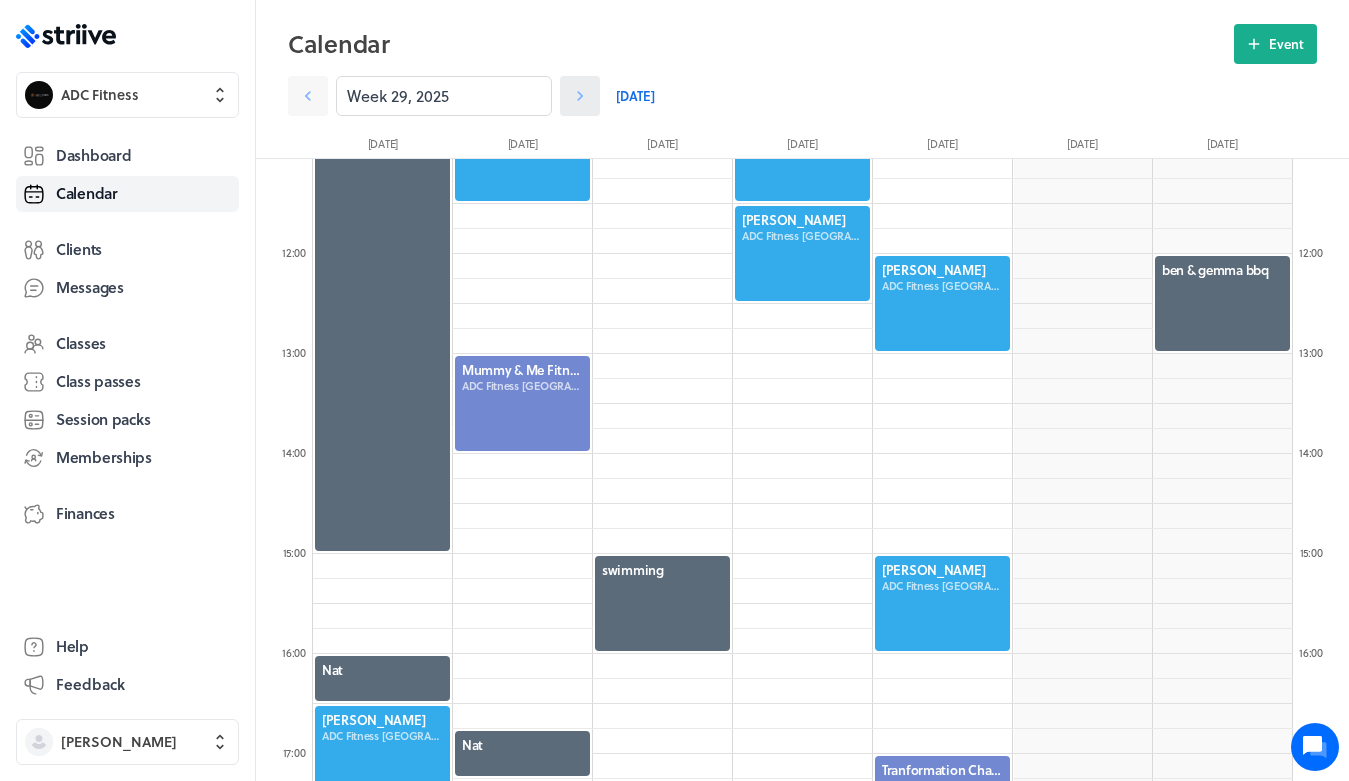 click at bounding box center [580, 96] 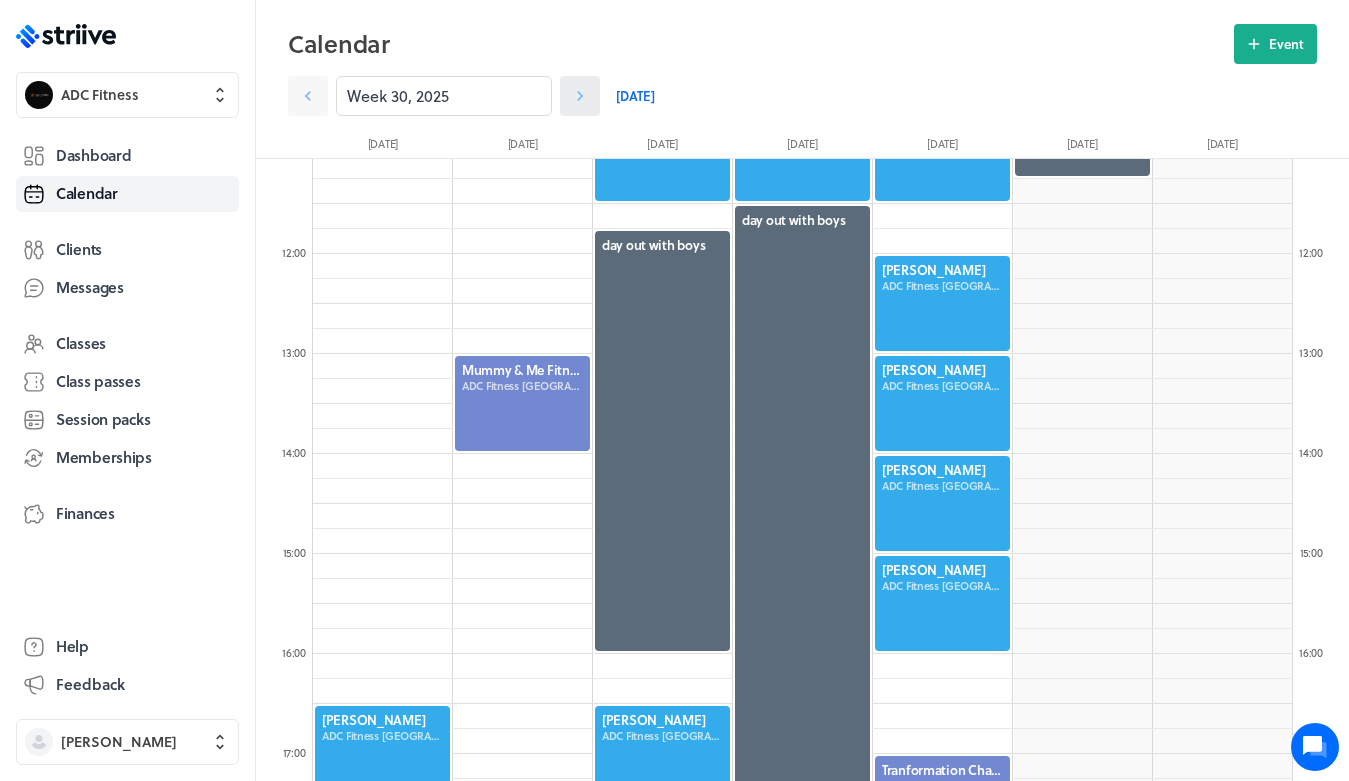 click at bounding box center (580, 96) 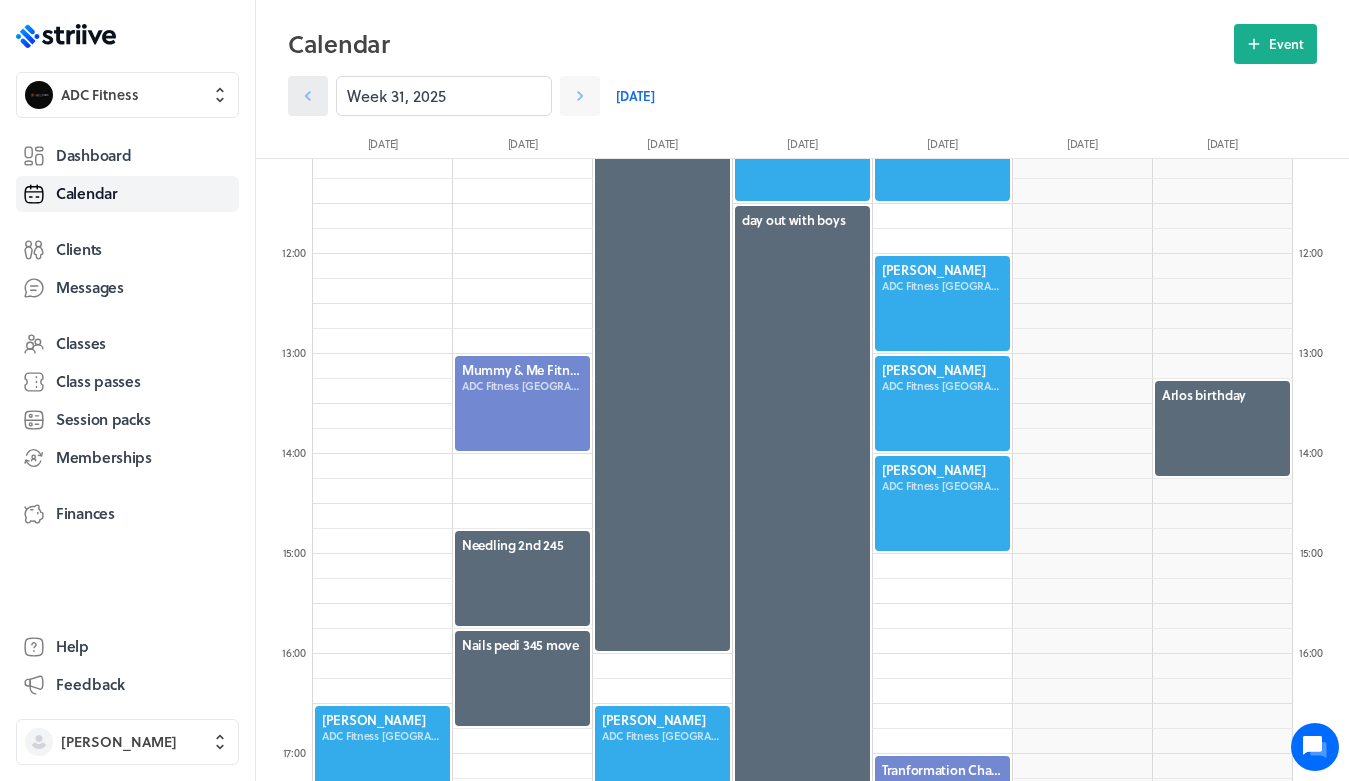 click 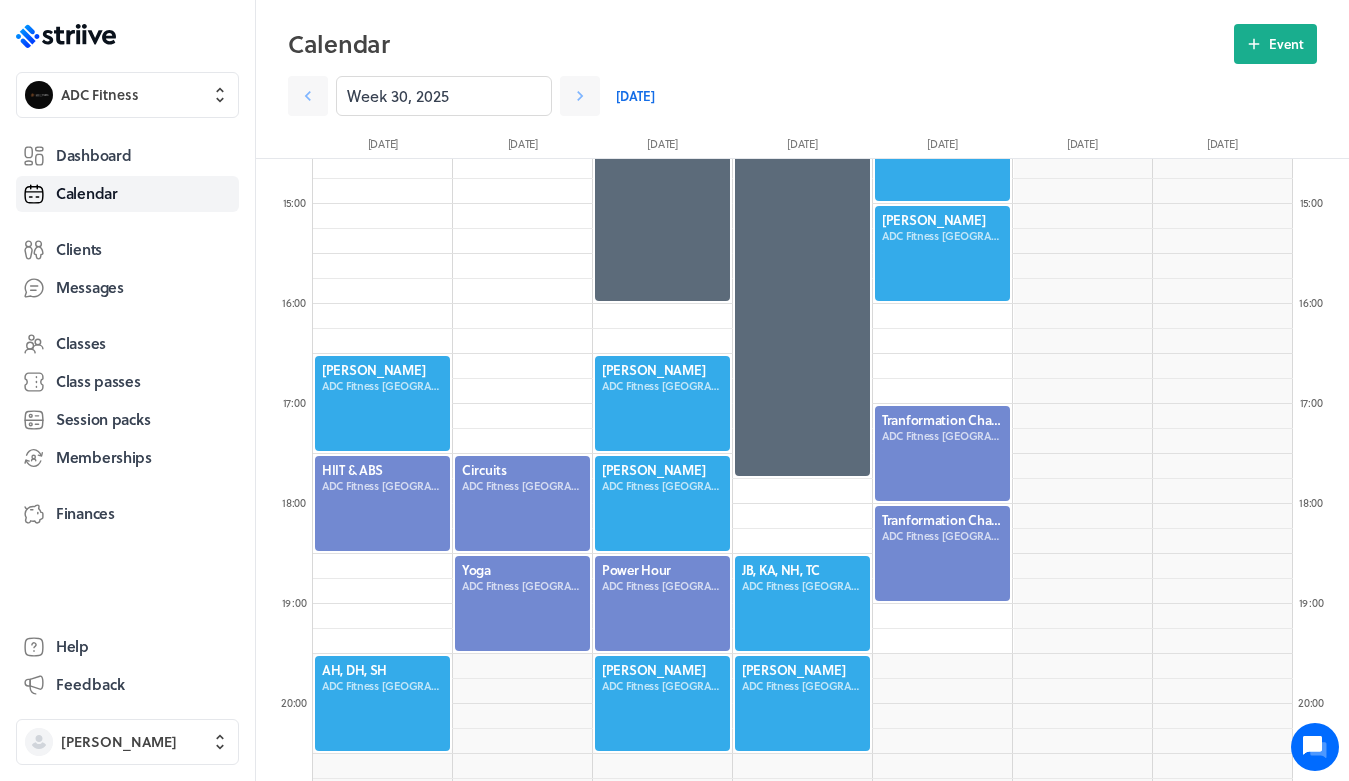 scroll, scrollTop: 1456, scrollLeft: 0, axis: vertical 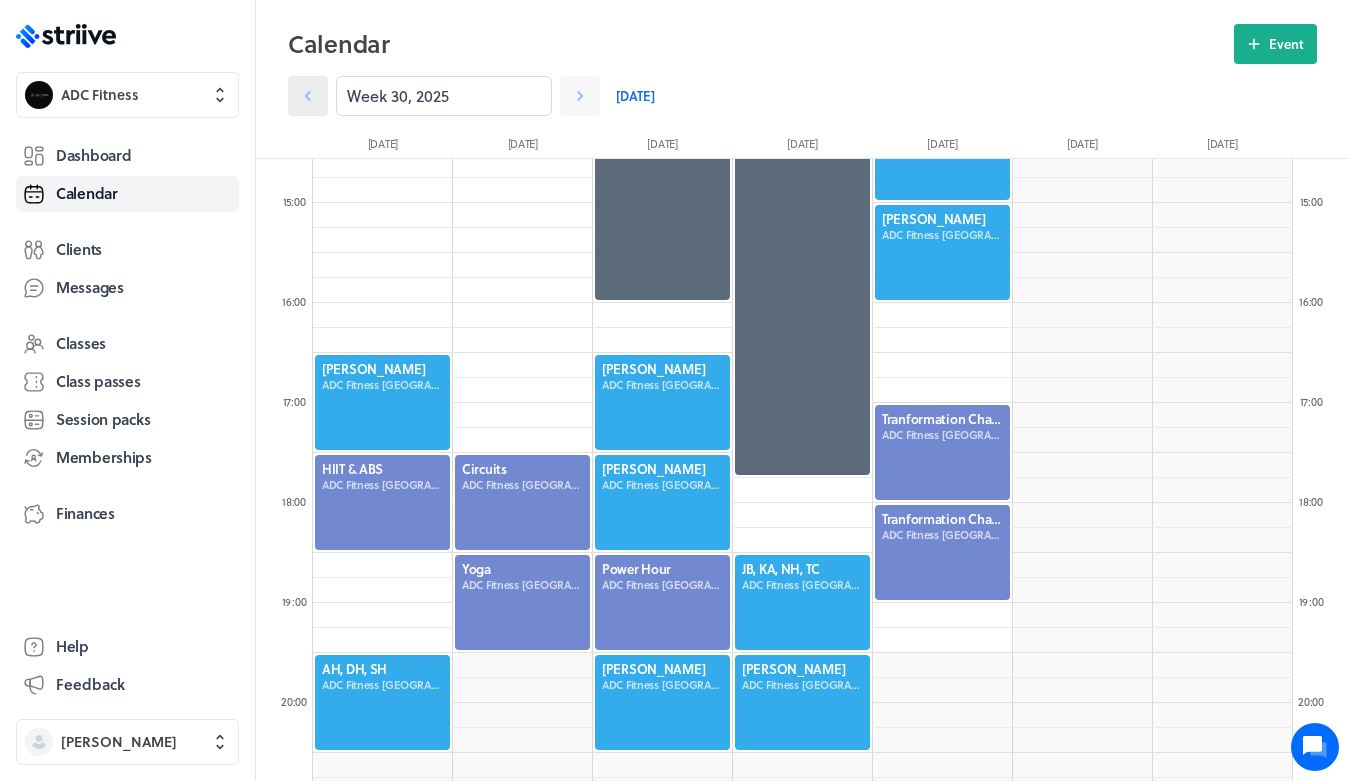 click 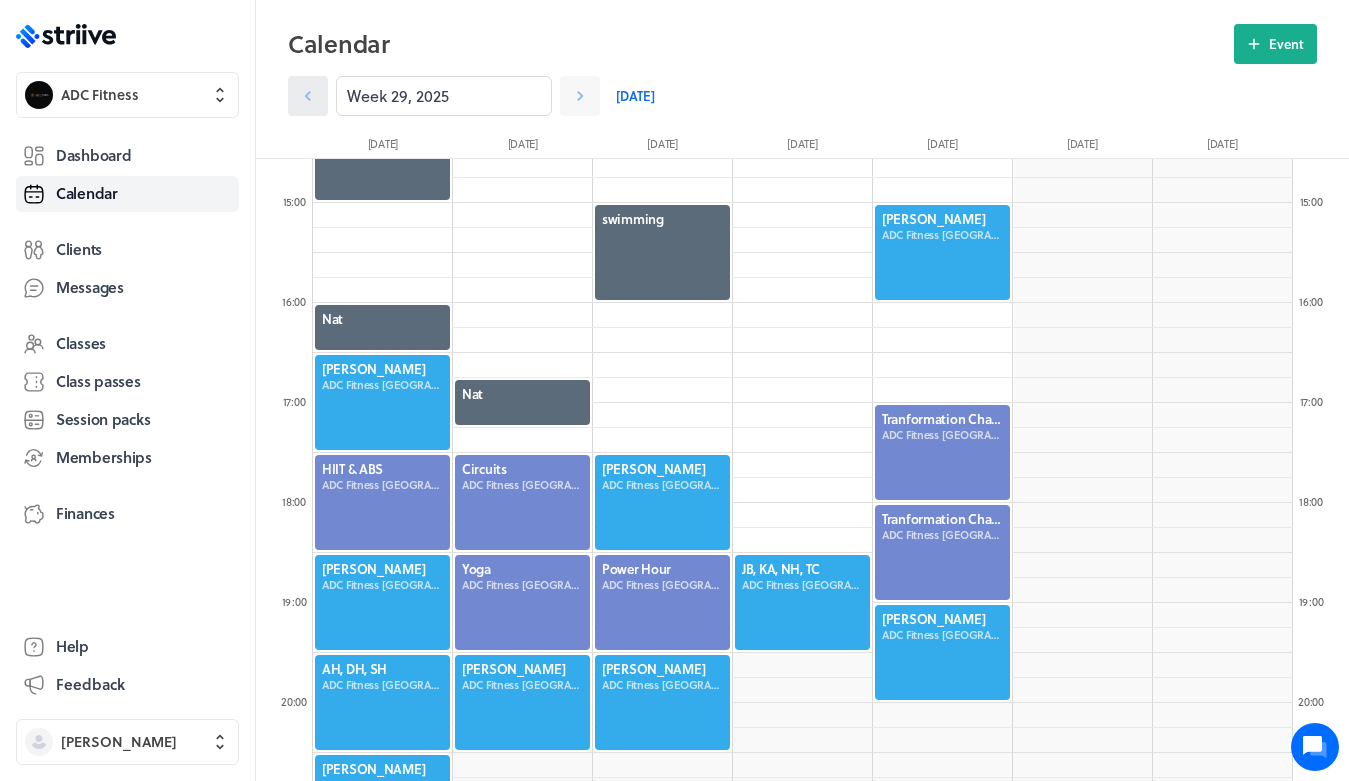 click 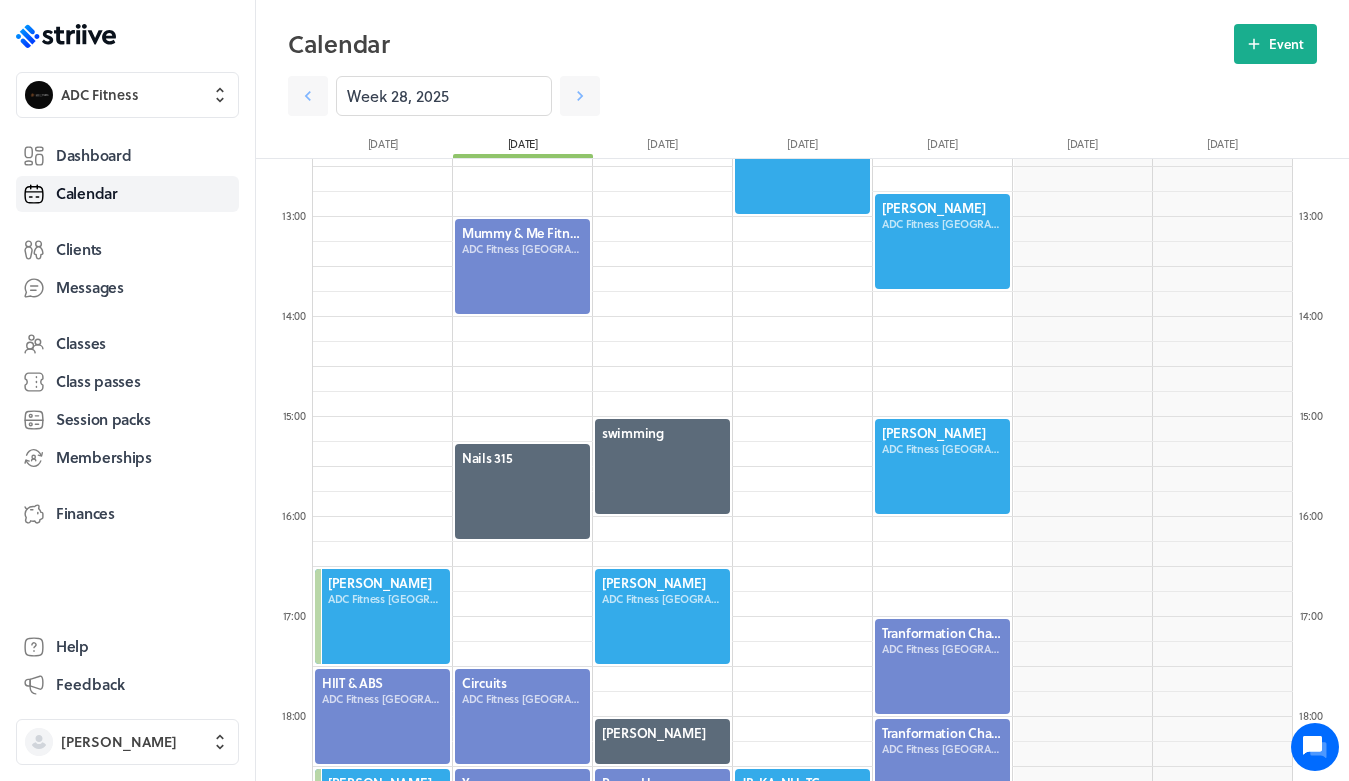 scroll, scrollTop: 1248, scrollLeft: 0, axis: vertical 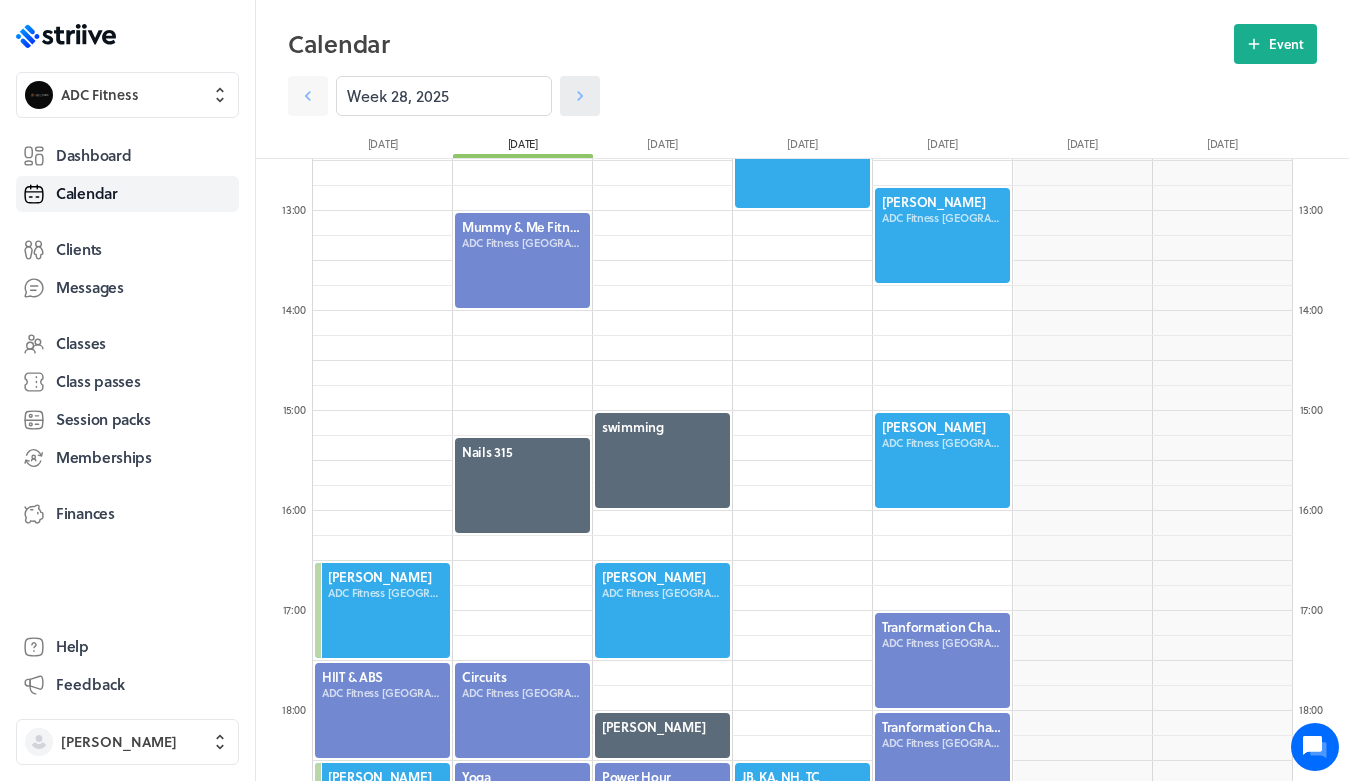 click 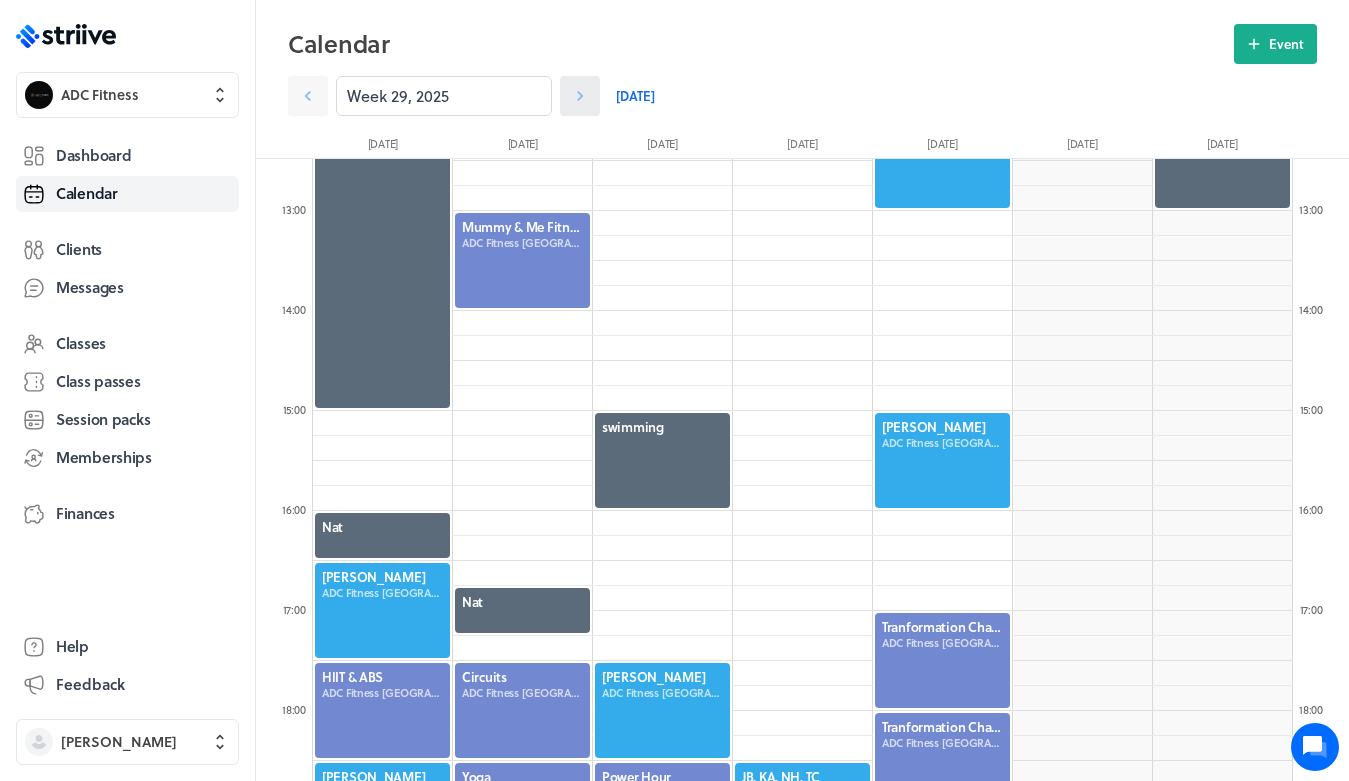 click 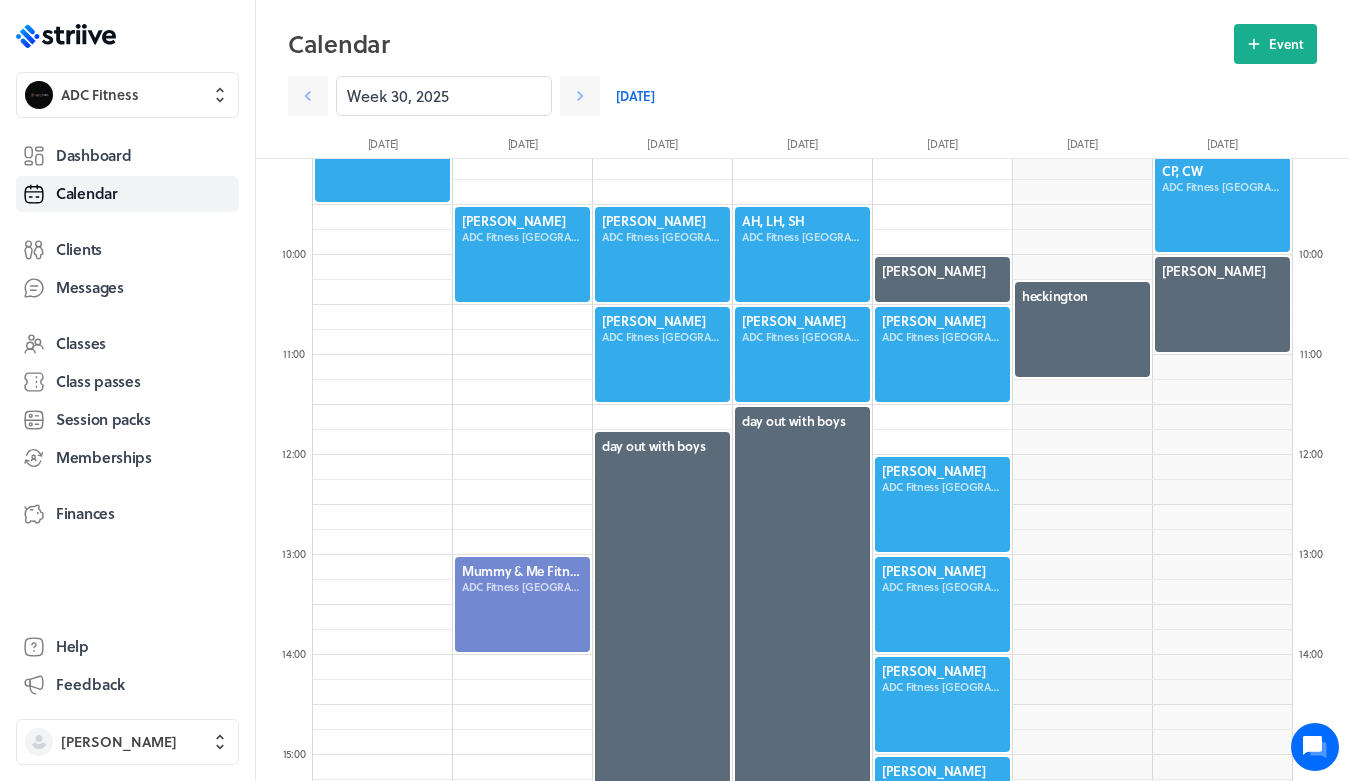 scroll, scrollTop: 904, scrollLeft: 0, axis: vertical 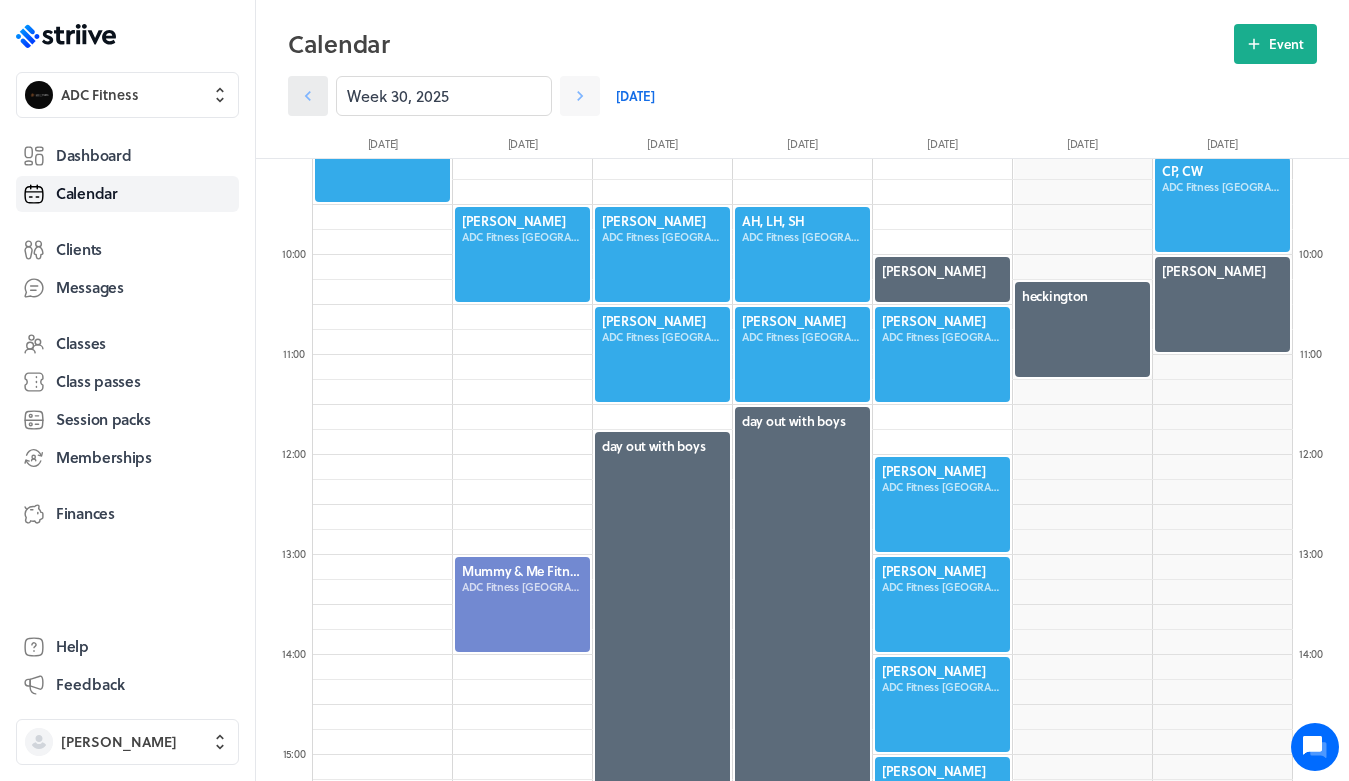 click 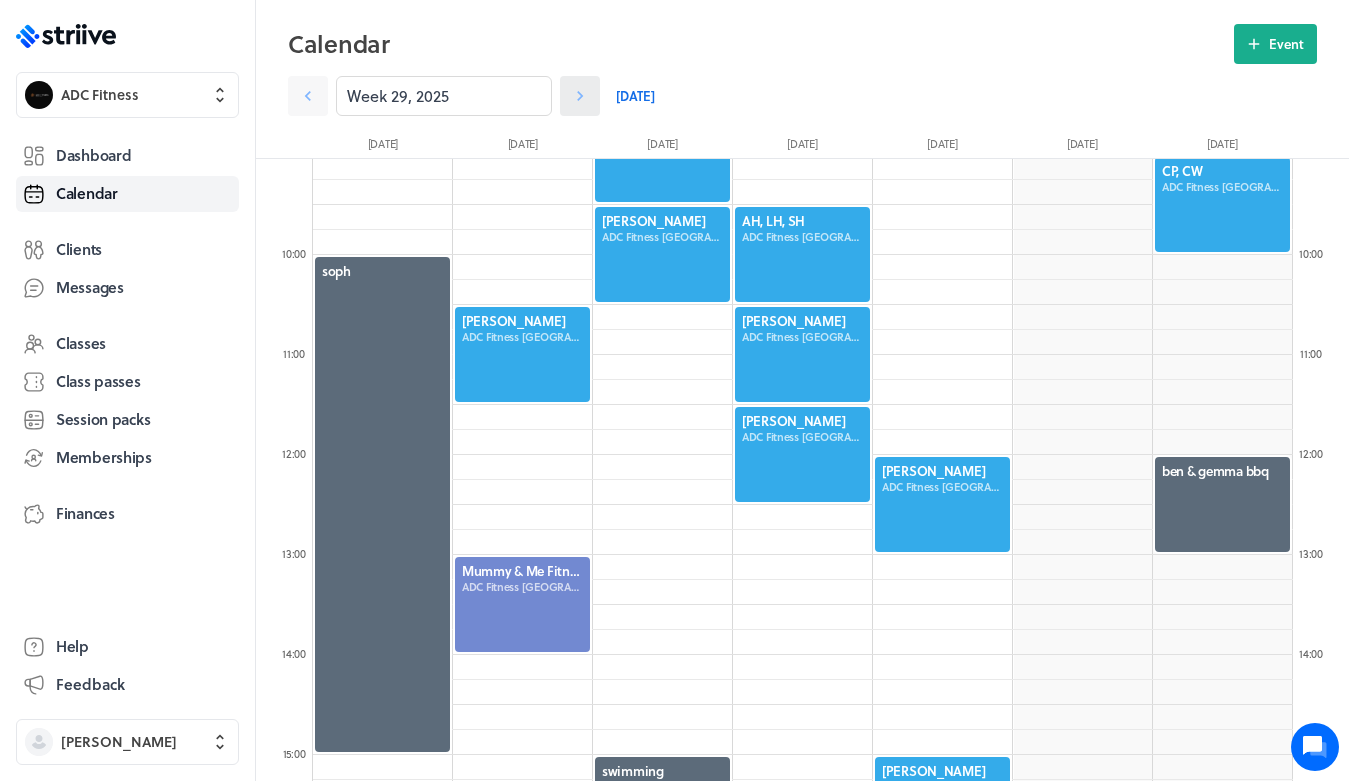 click 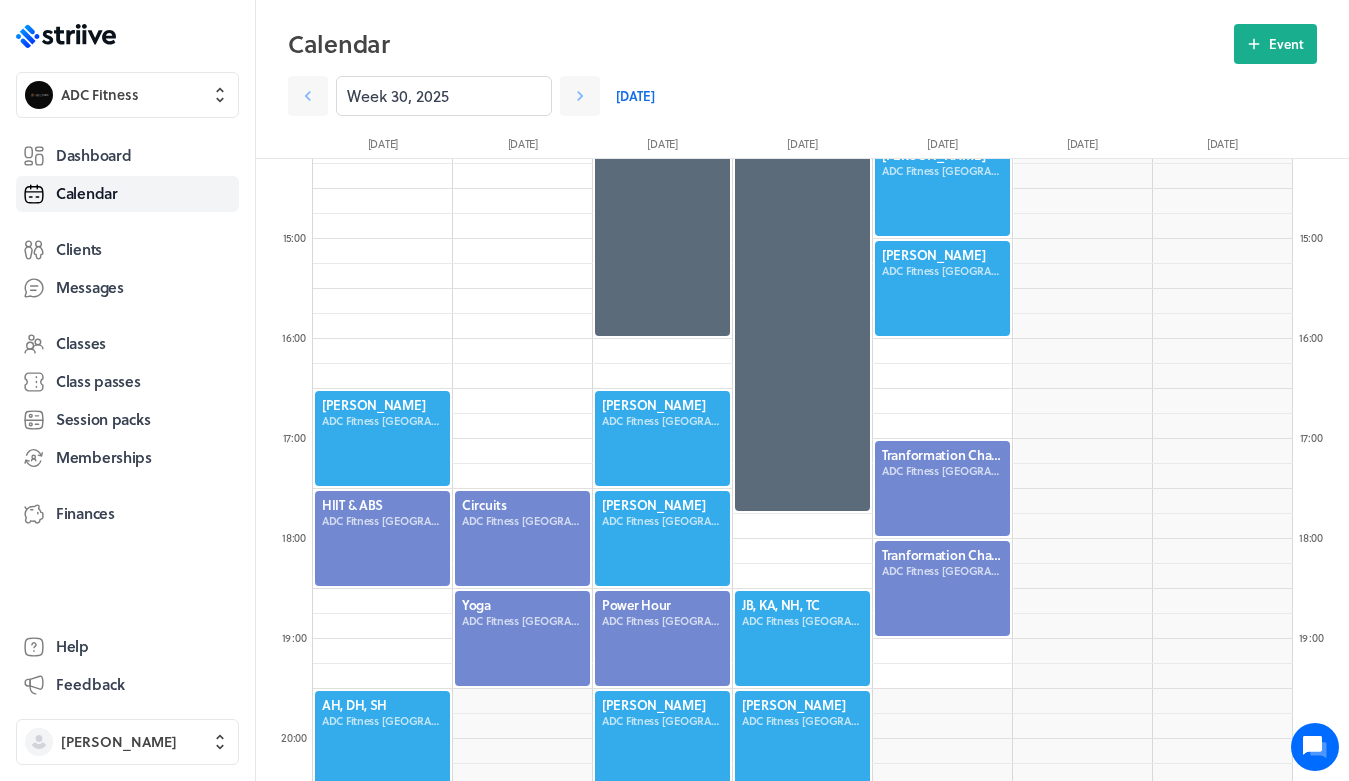 scroll, scrollTop: 1422, scrollLeft: 0, axis: vertical 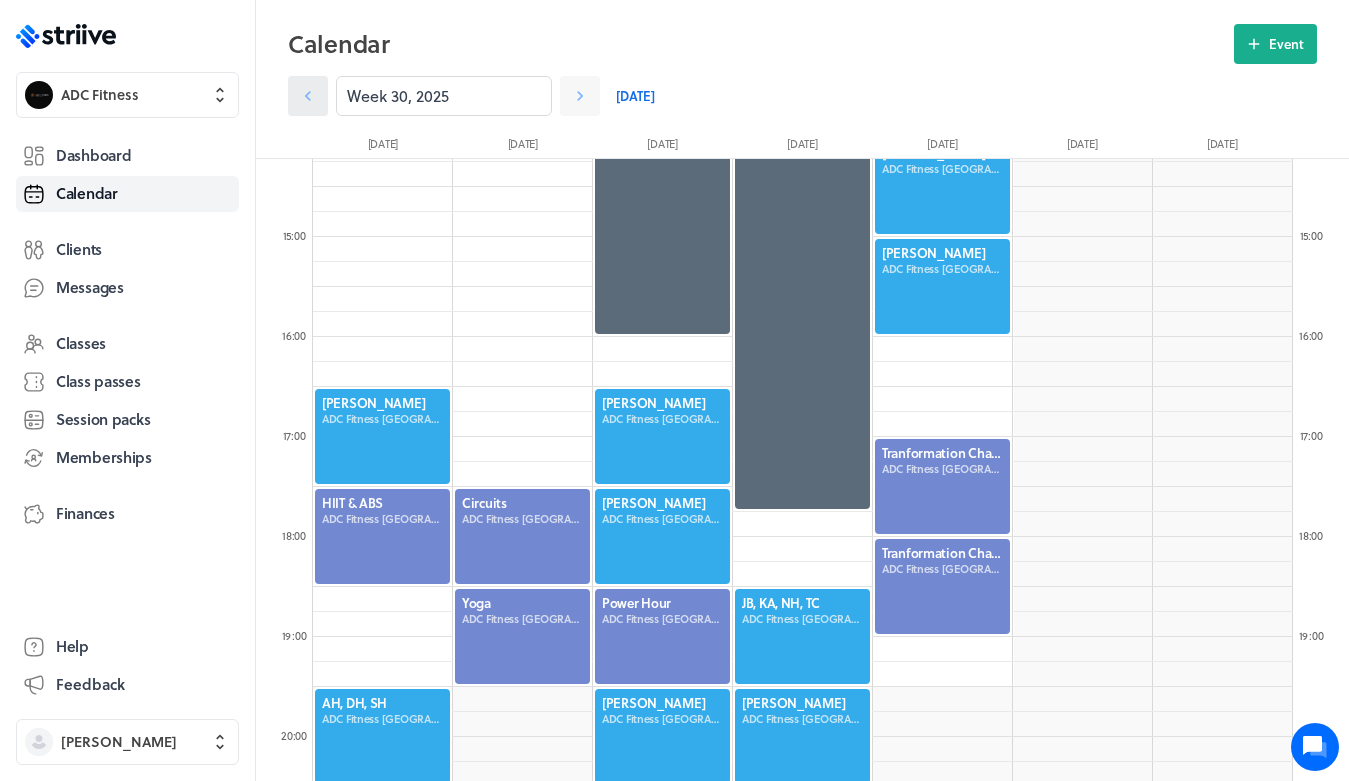 click at bounding box center (308, 96) 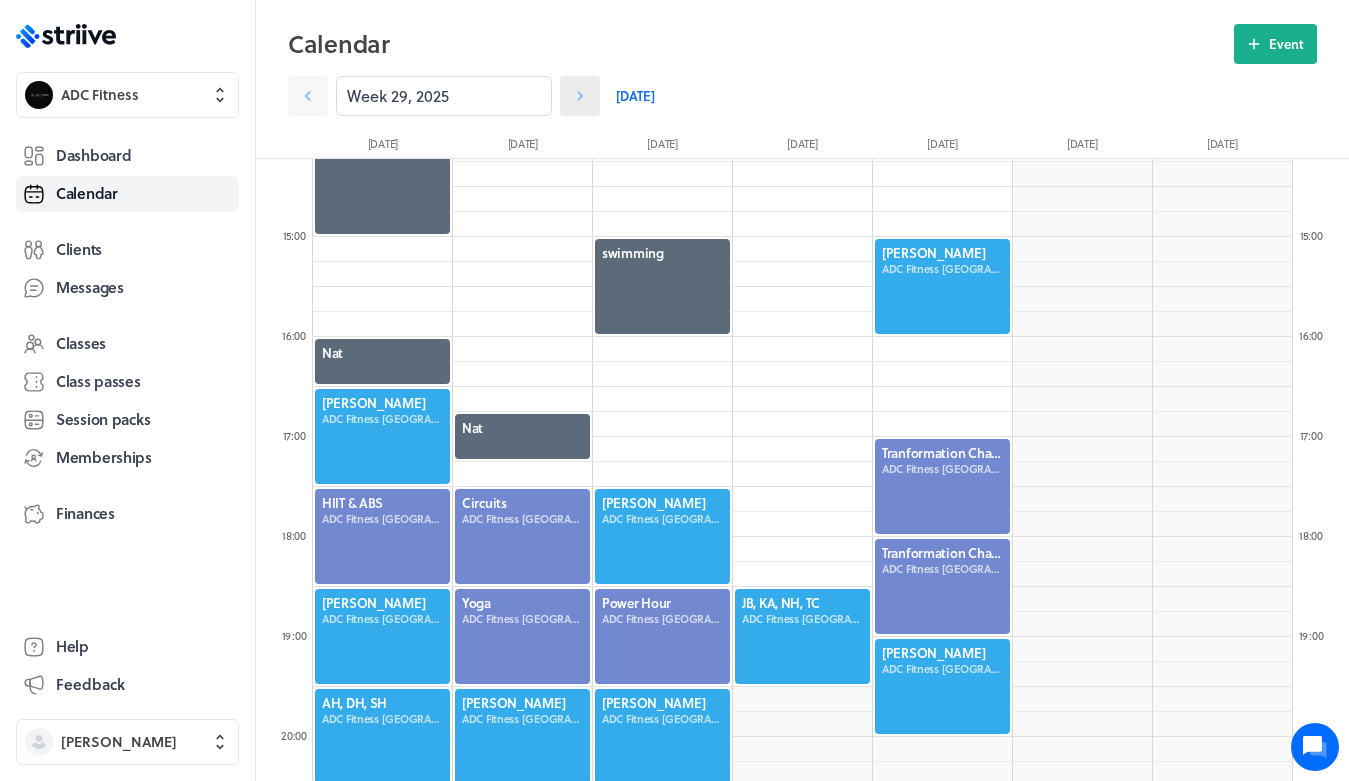 click 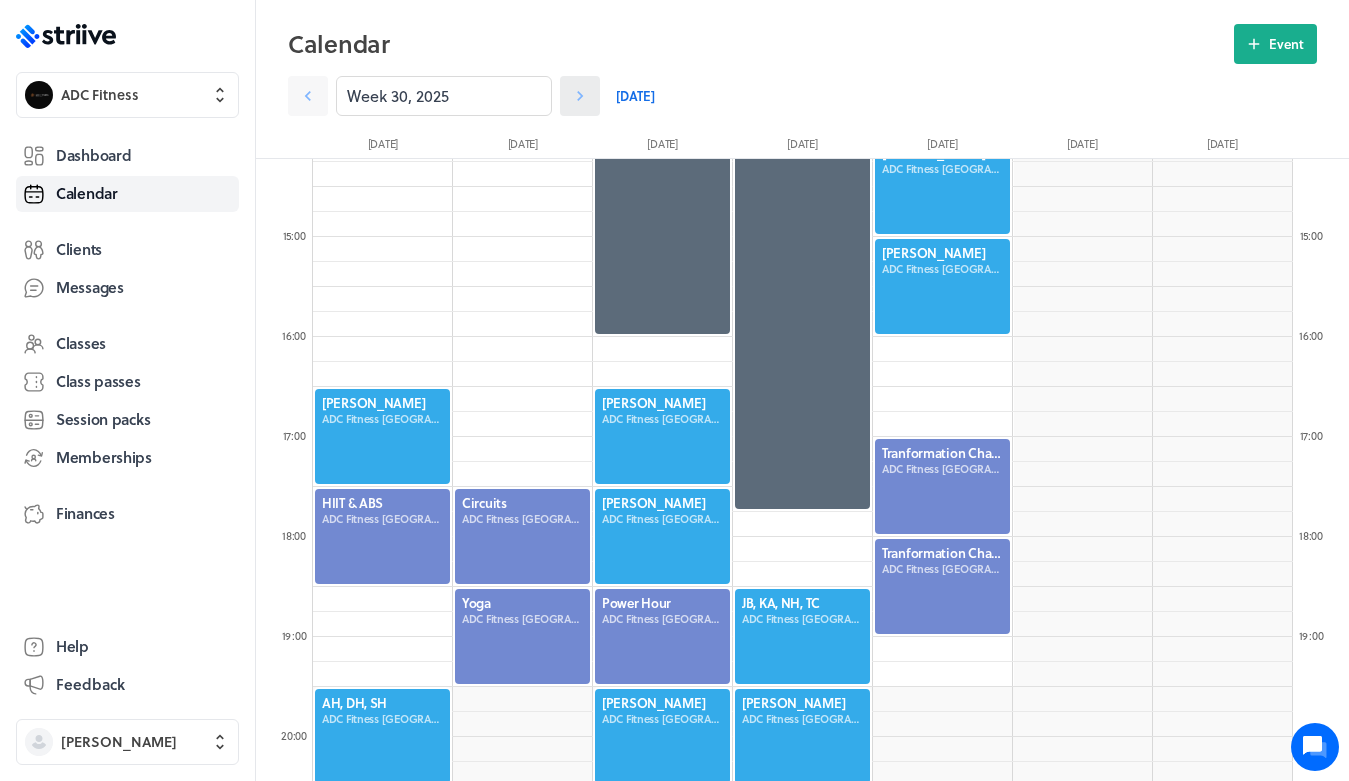 click 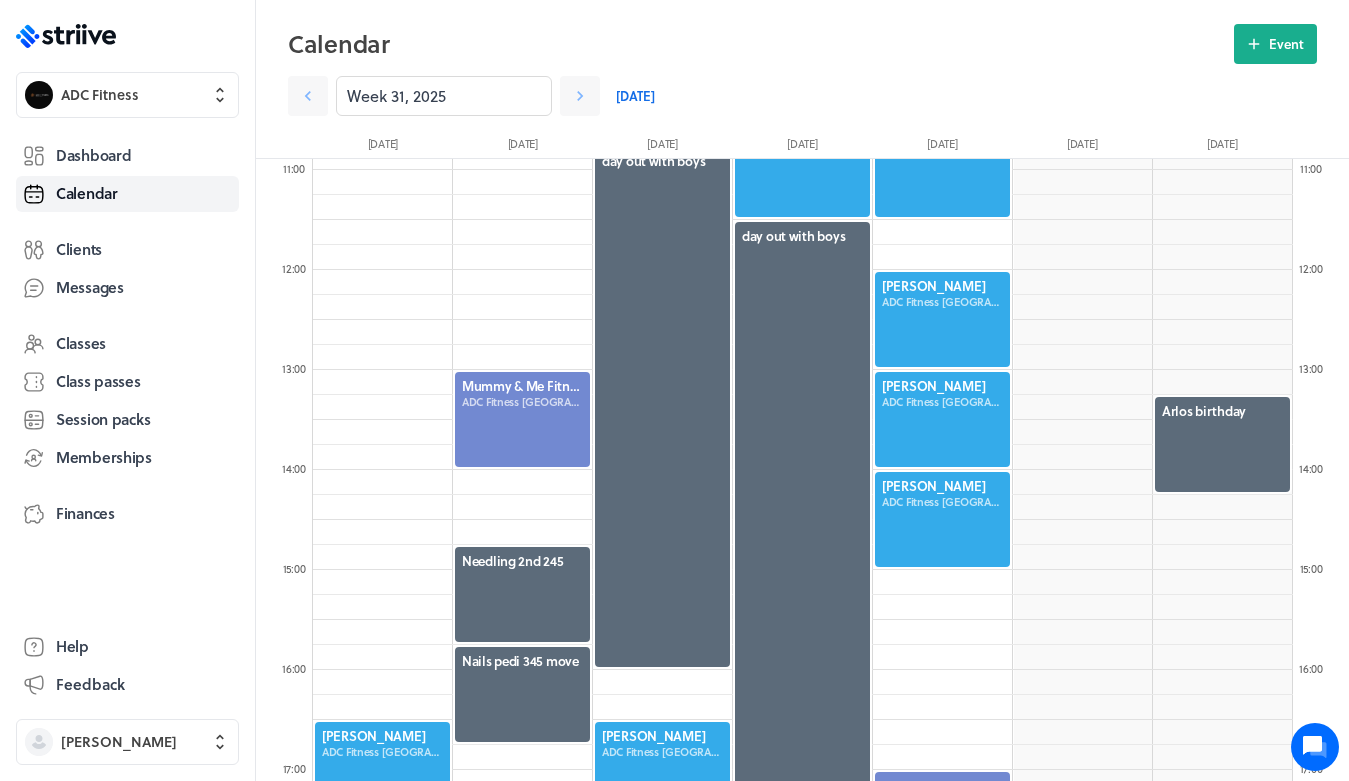 scroll, scrollTop: 1051, scrollLeft: 0, axis: vertical 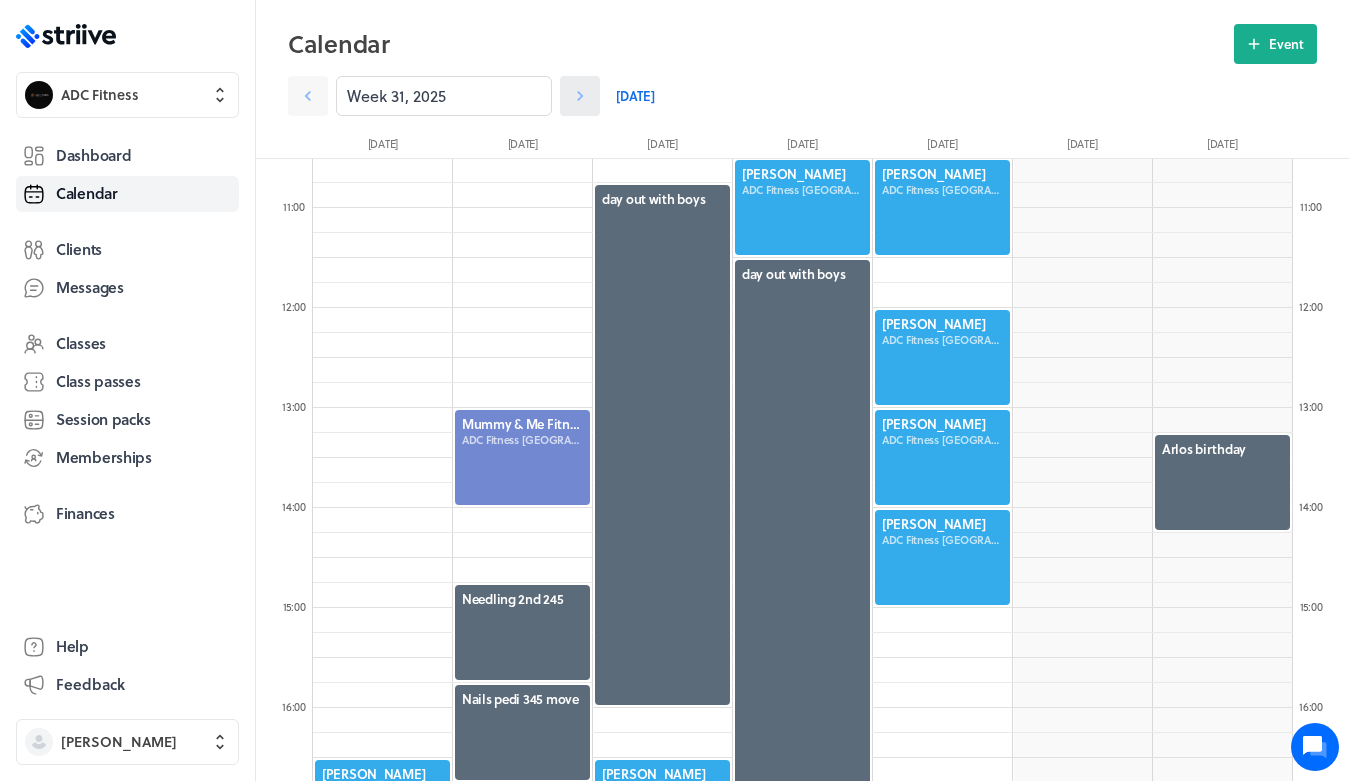 click 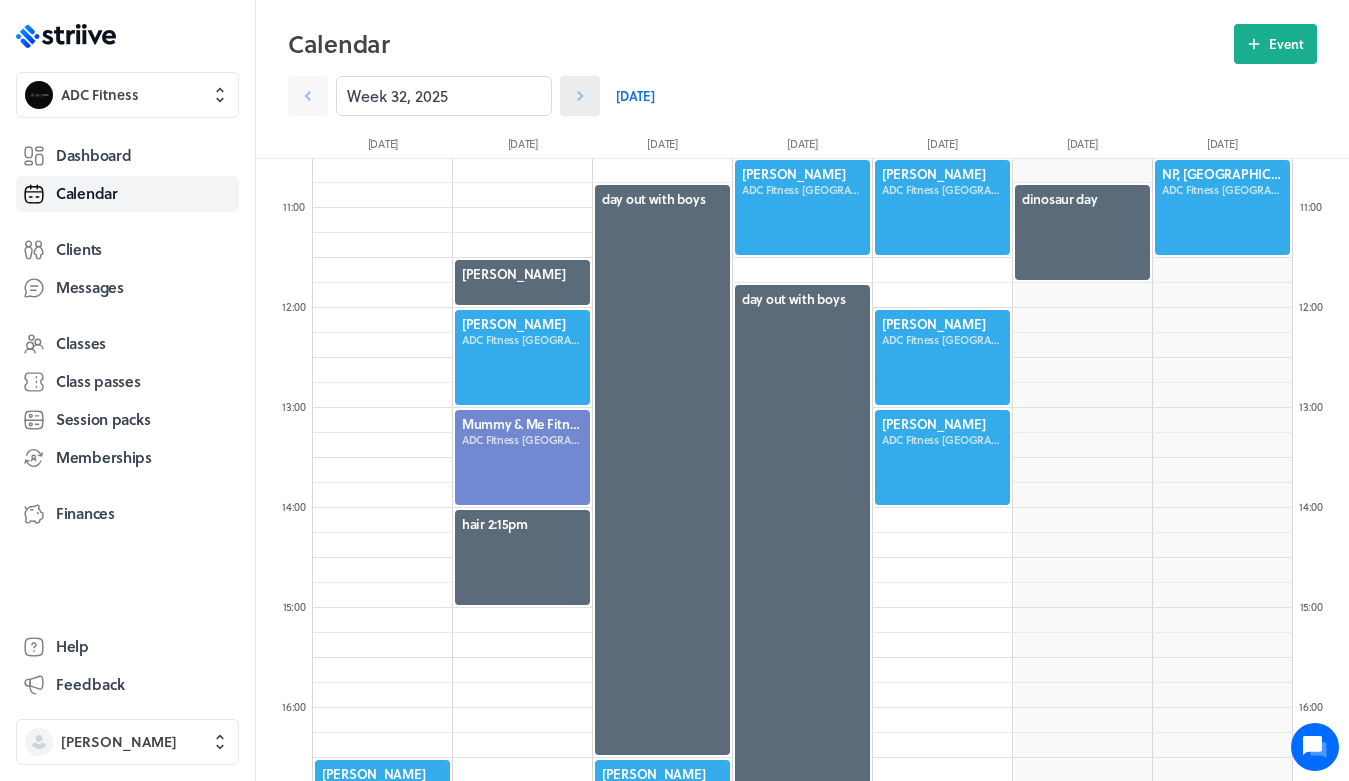 click 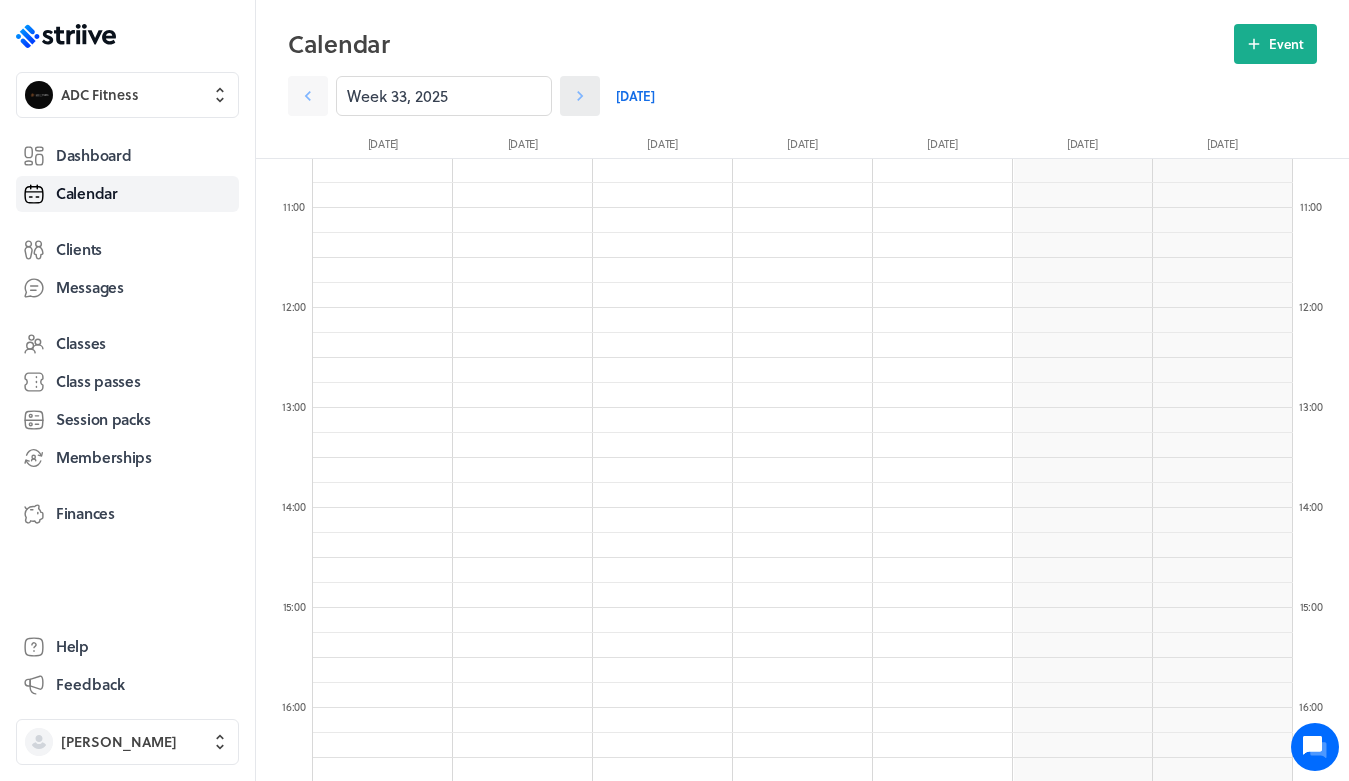 click 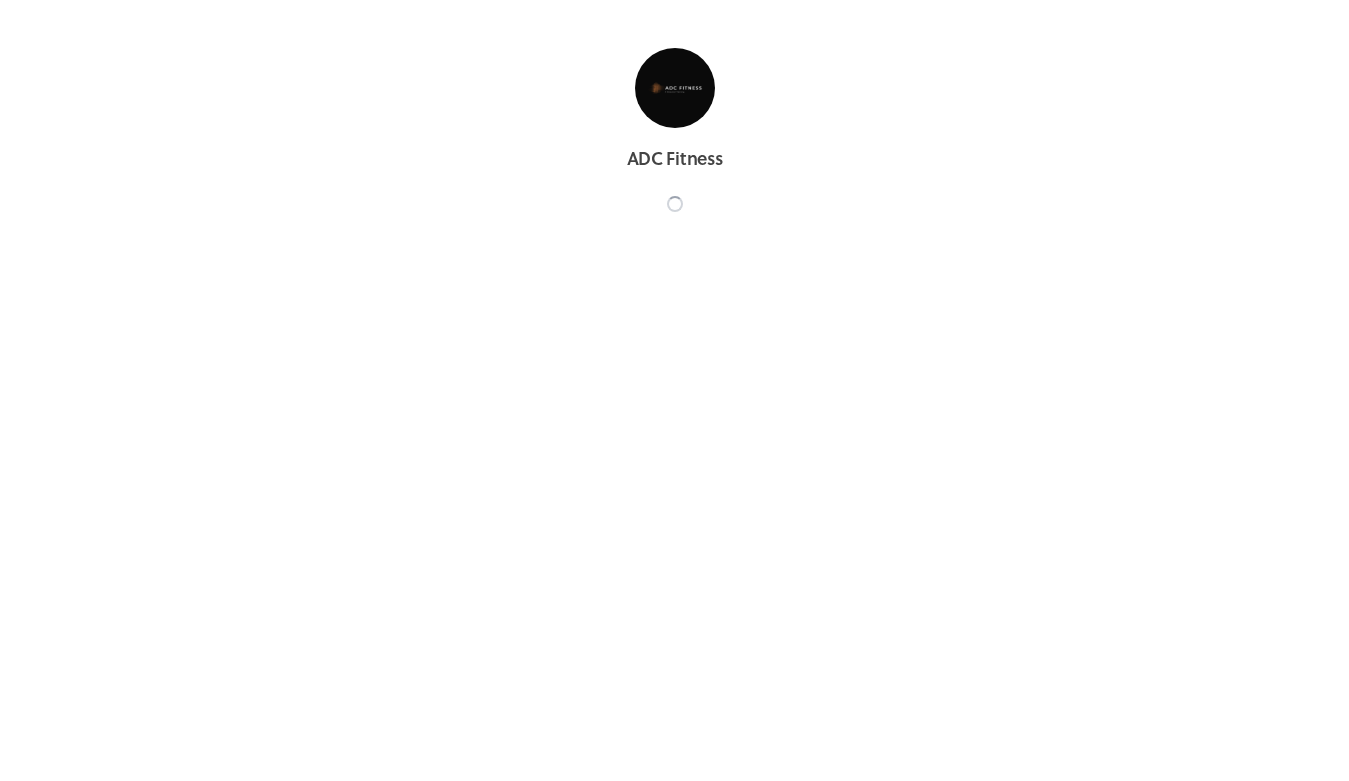 scroll, scrollTop: 0, scrollLeft: 0, axis: both 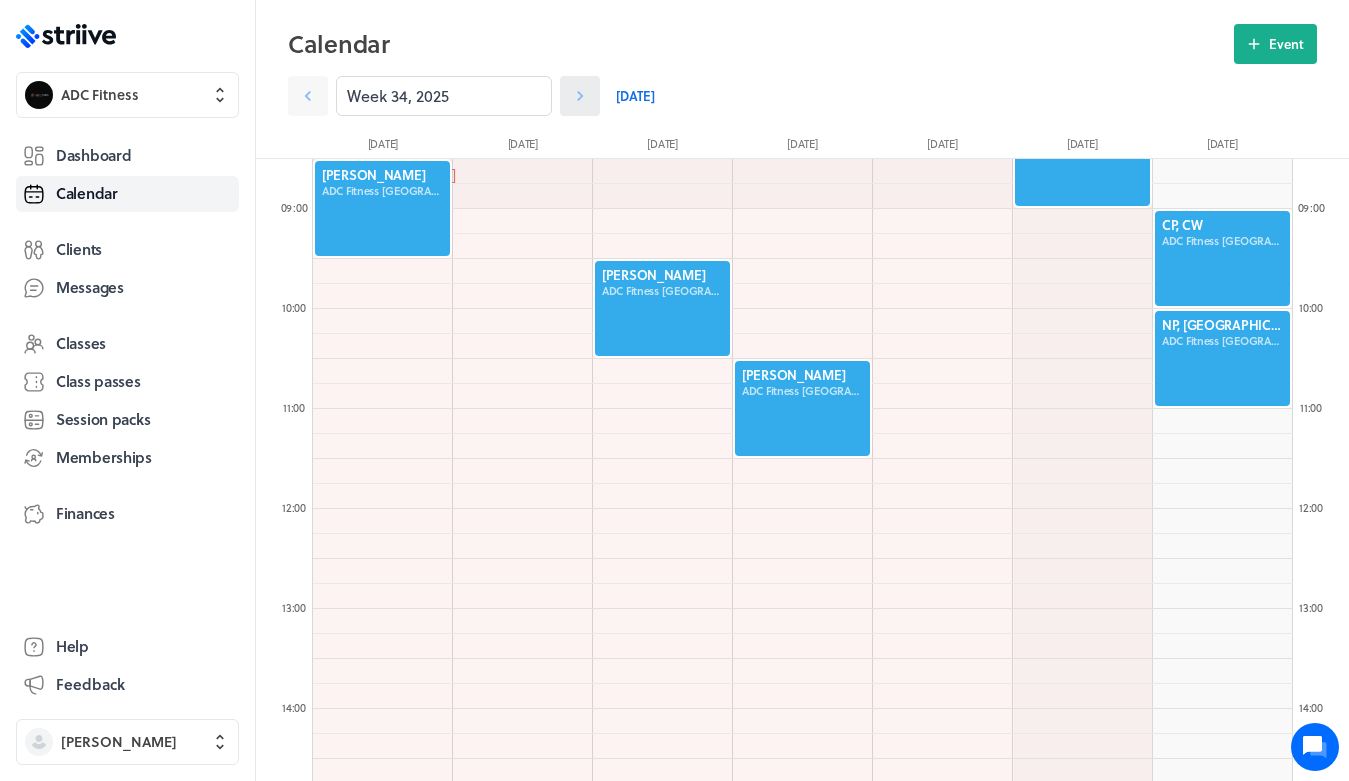 click at bounding box center [580, 96] 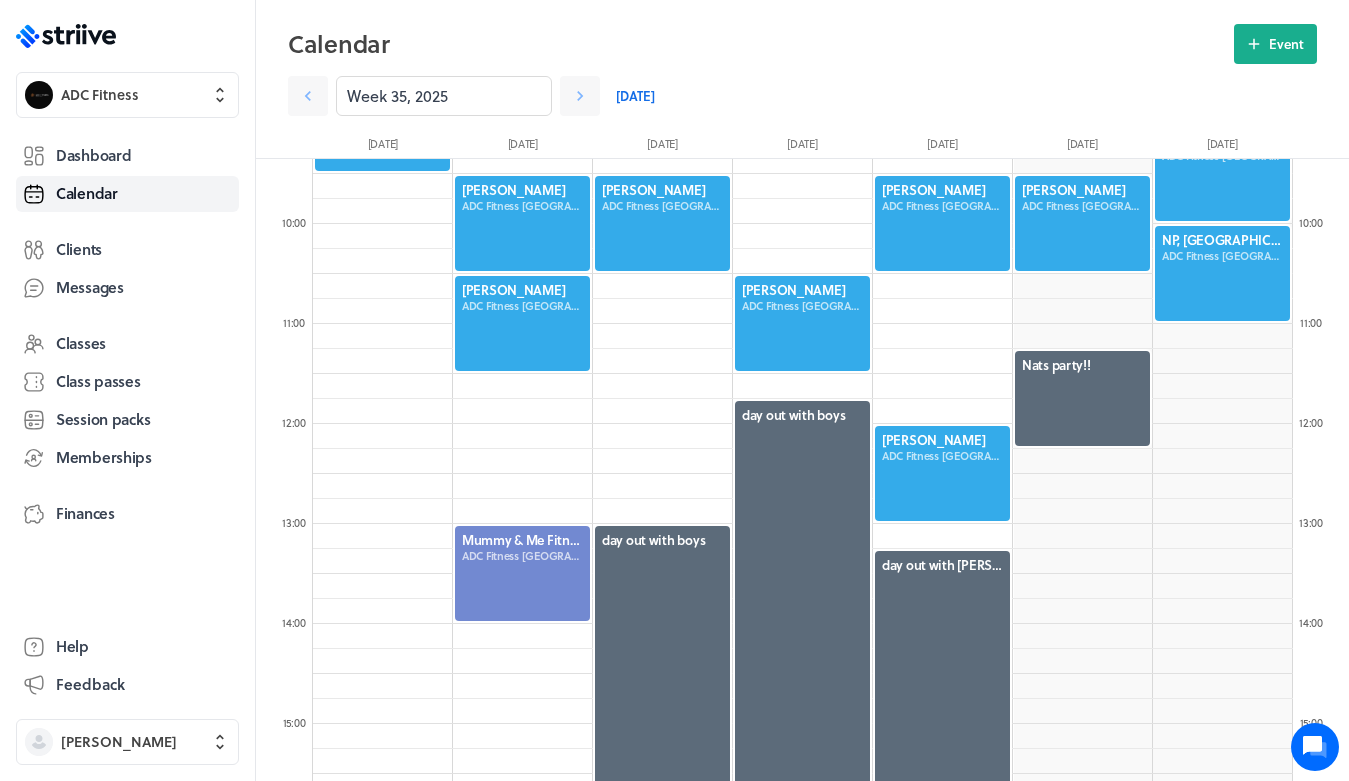 scroll, scrollTop: 951, scrollLeft: 0, axis: vertical 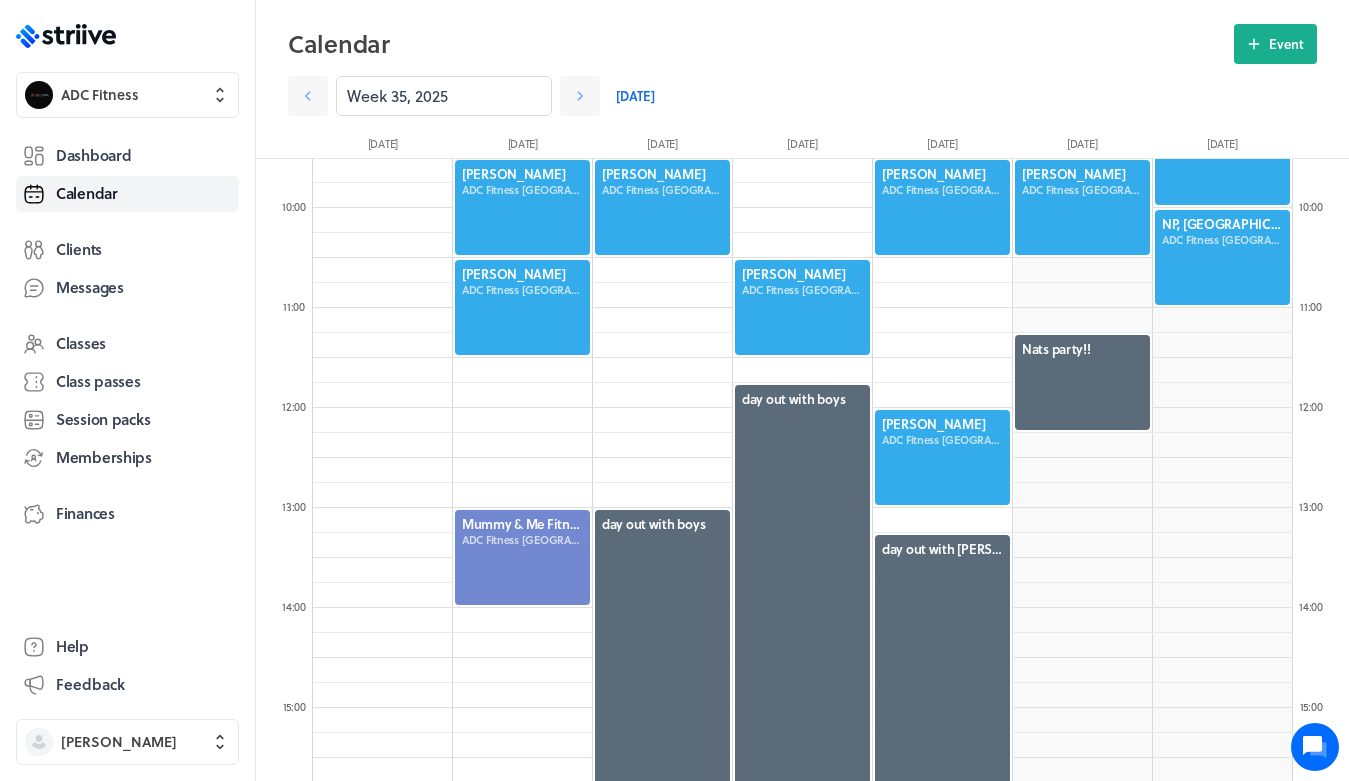 click at bounding box center [942, 457] 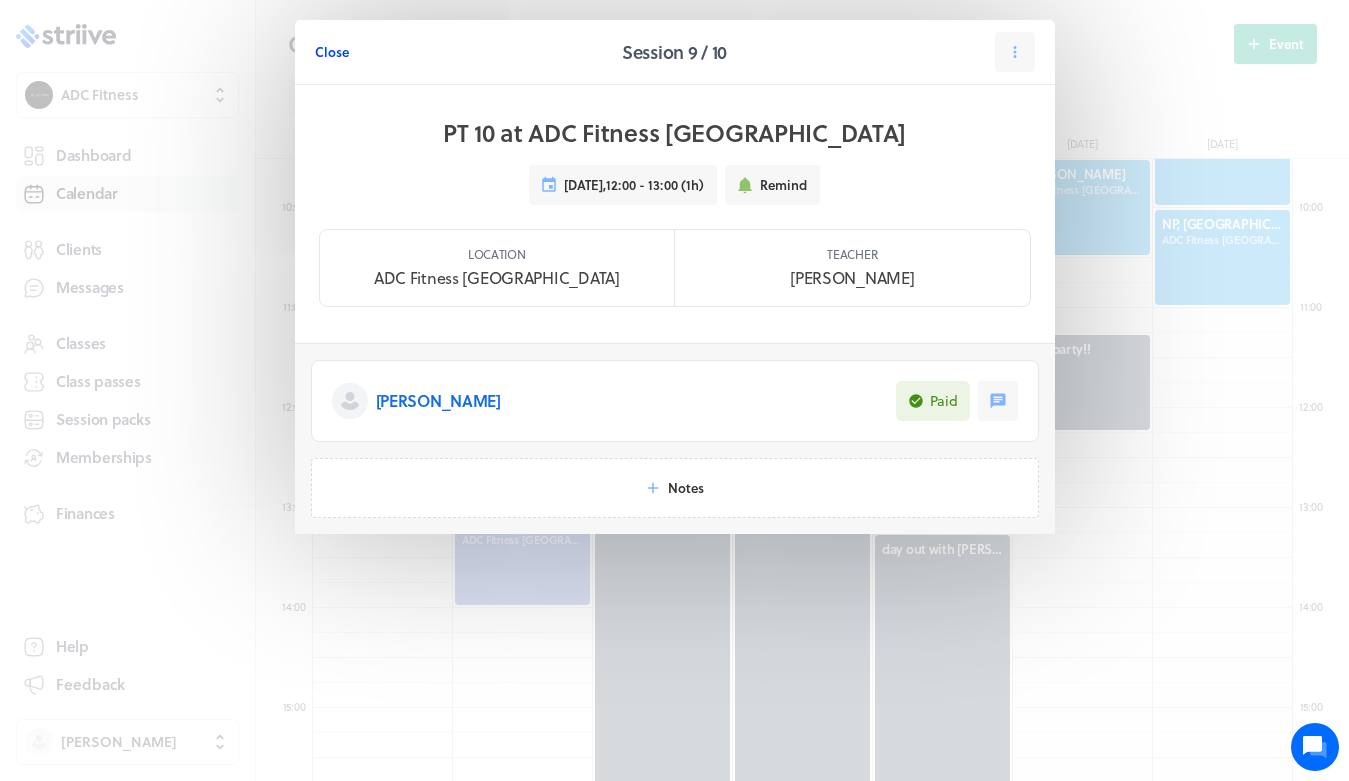 click on "Close" at bounding box center (332, 52) 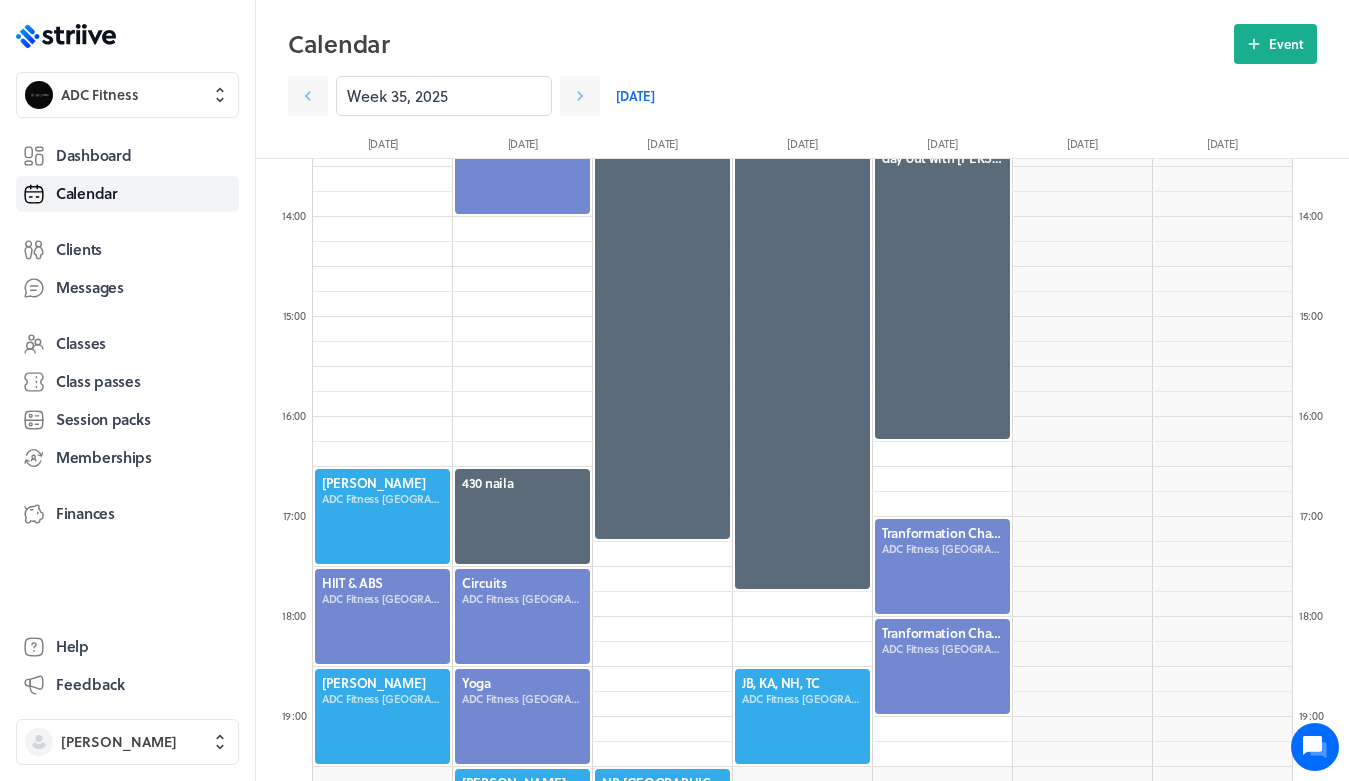 scroll, scrollTop: 1778, scrollLeft: 0, axis: vertical 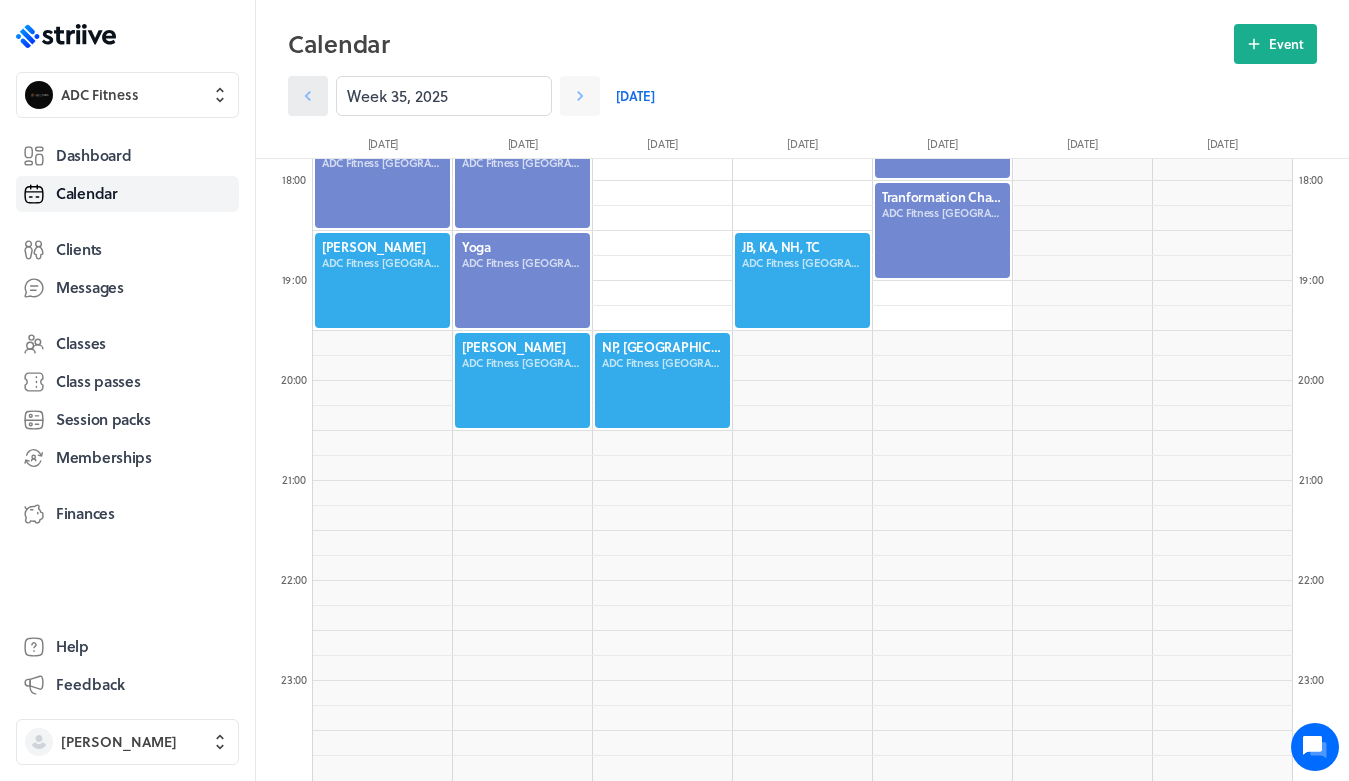 click at bounding box center (308, 96) 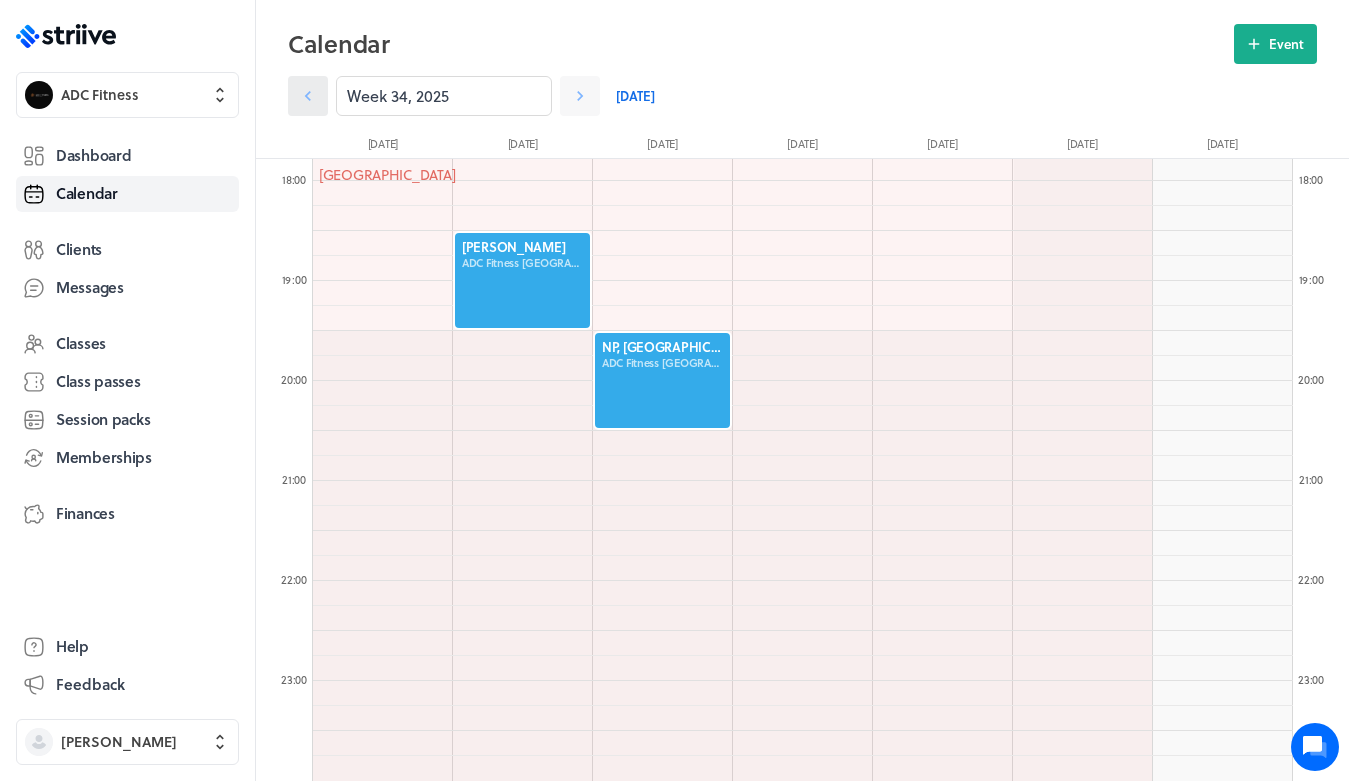 click at bounding box center [308, 96] 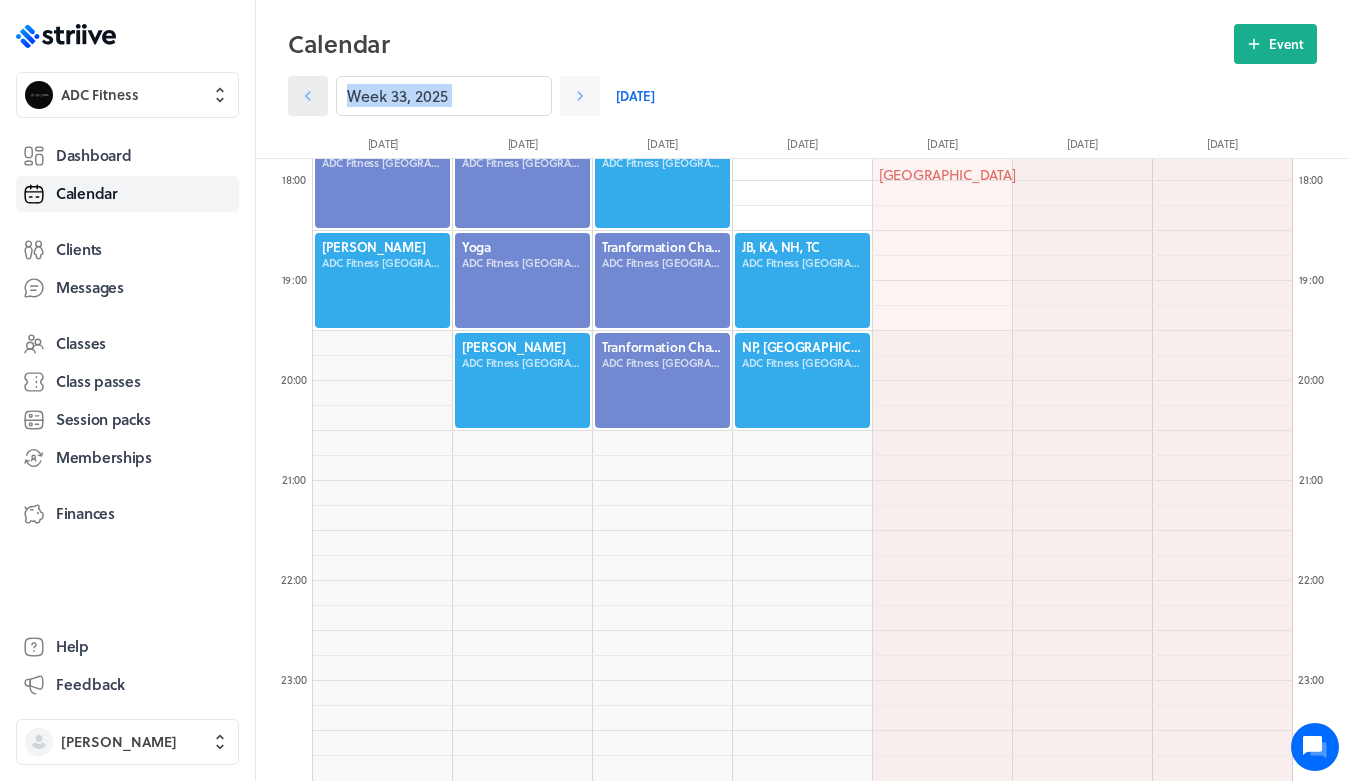 click at bounding box center (308, 96) 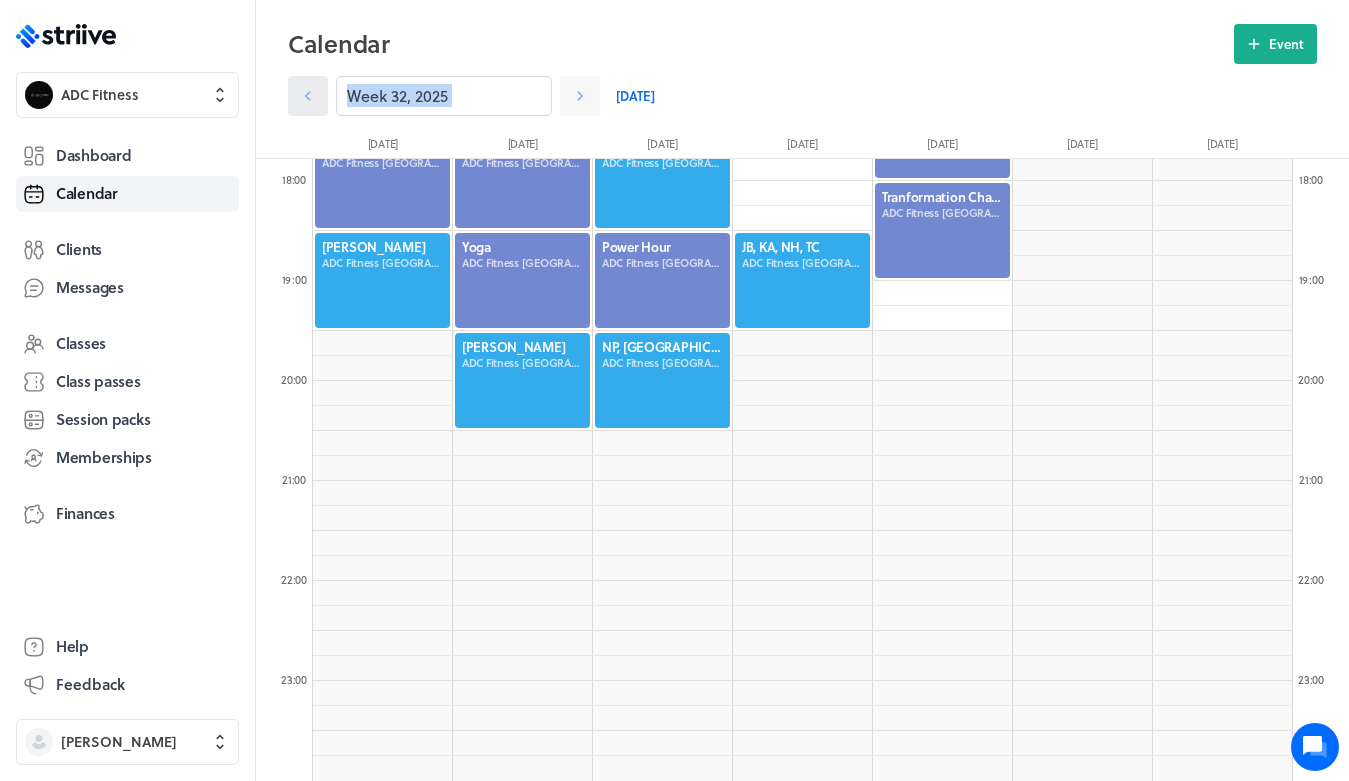 click 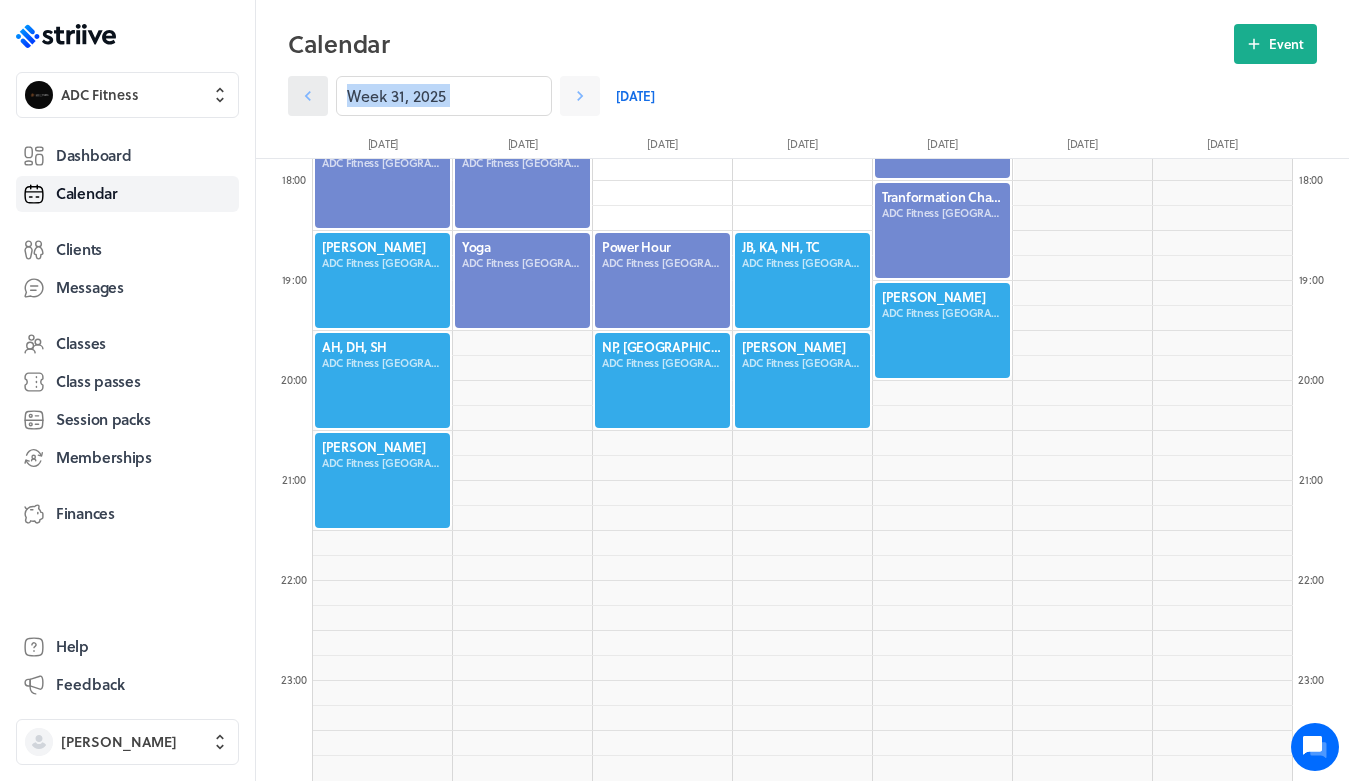 click 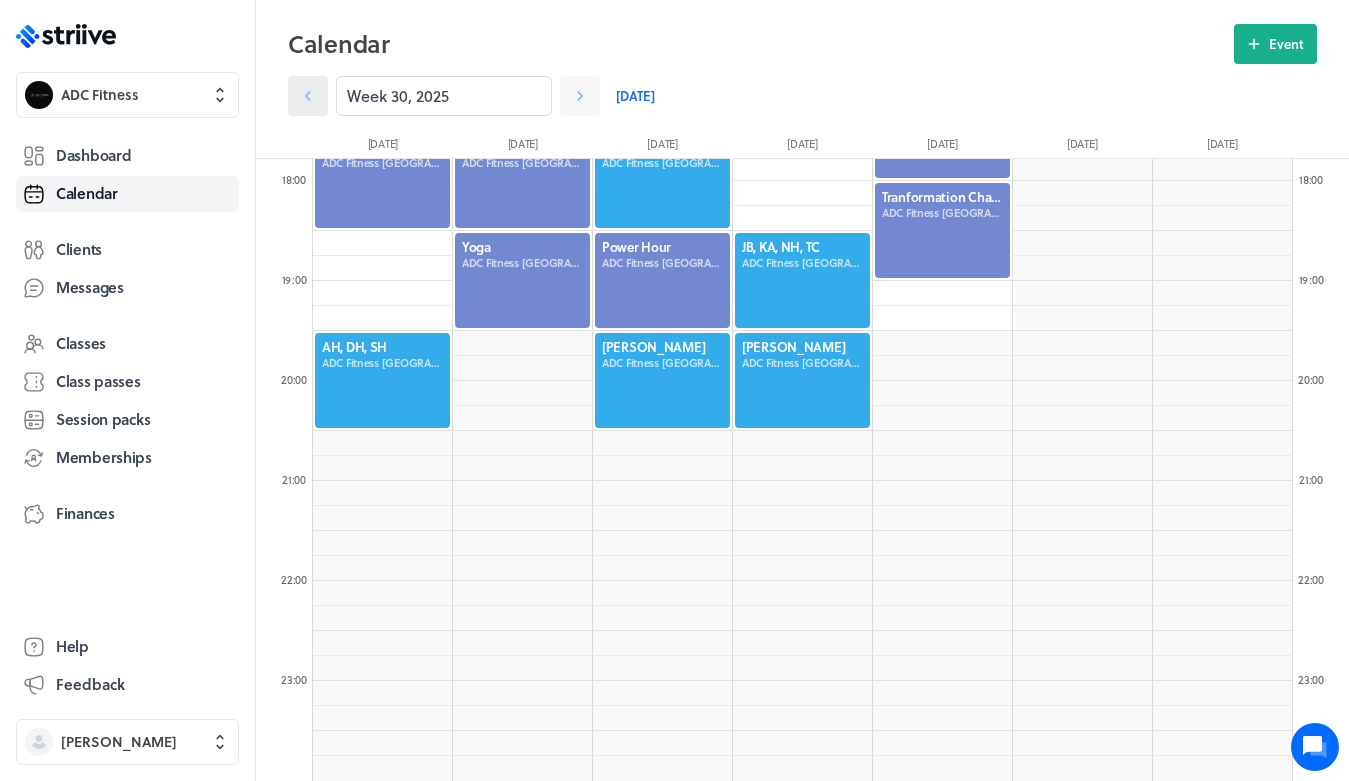 click 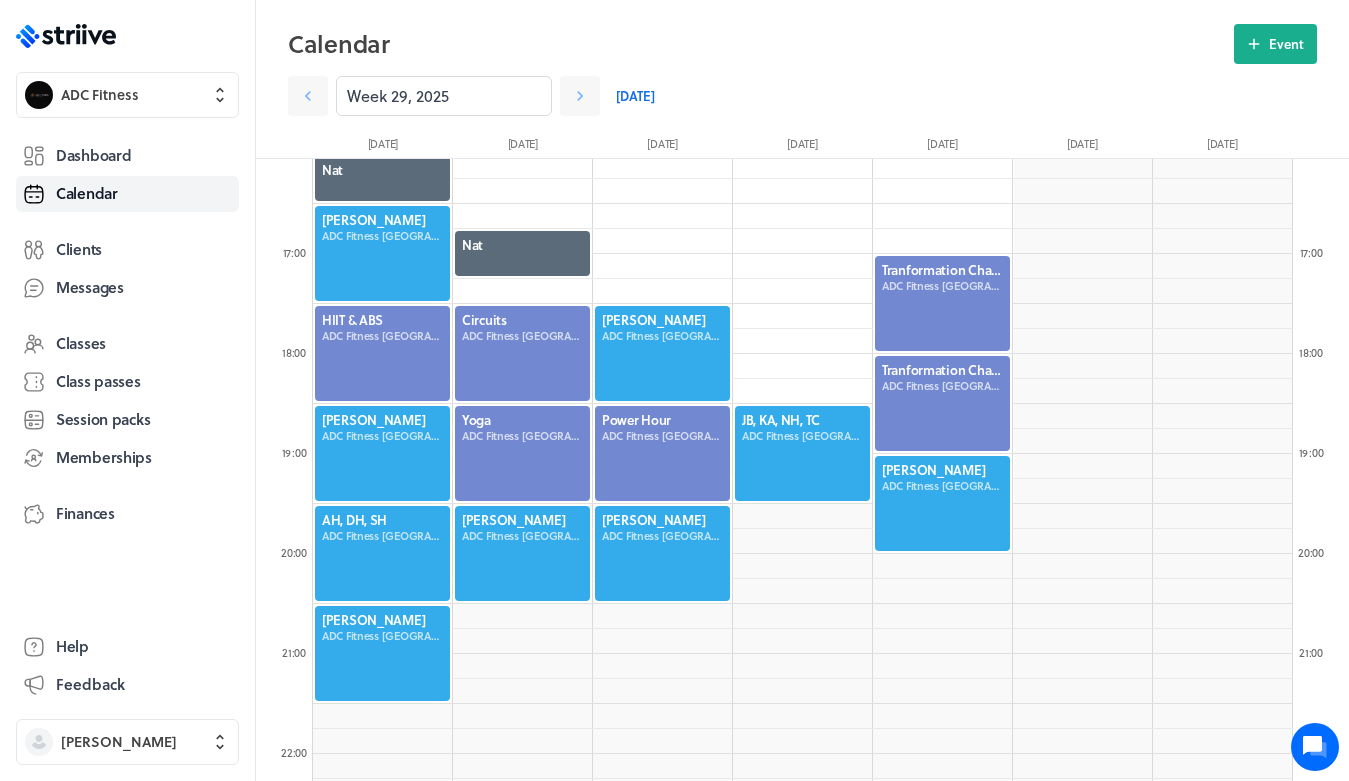 scroll, scrollTop: 1597, scrollLeft: 0, axis: vertical 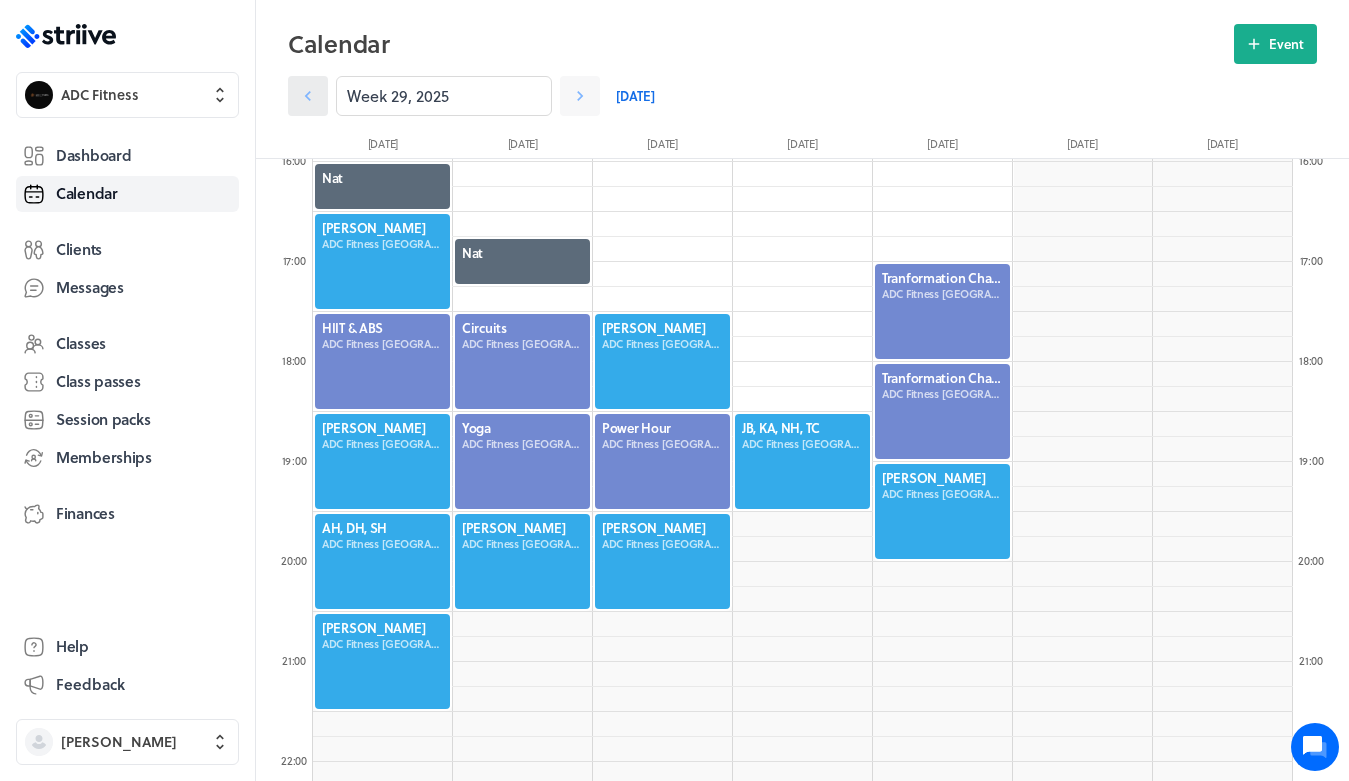 click 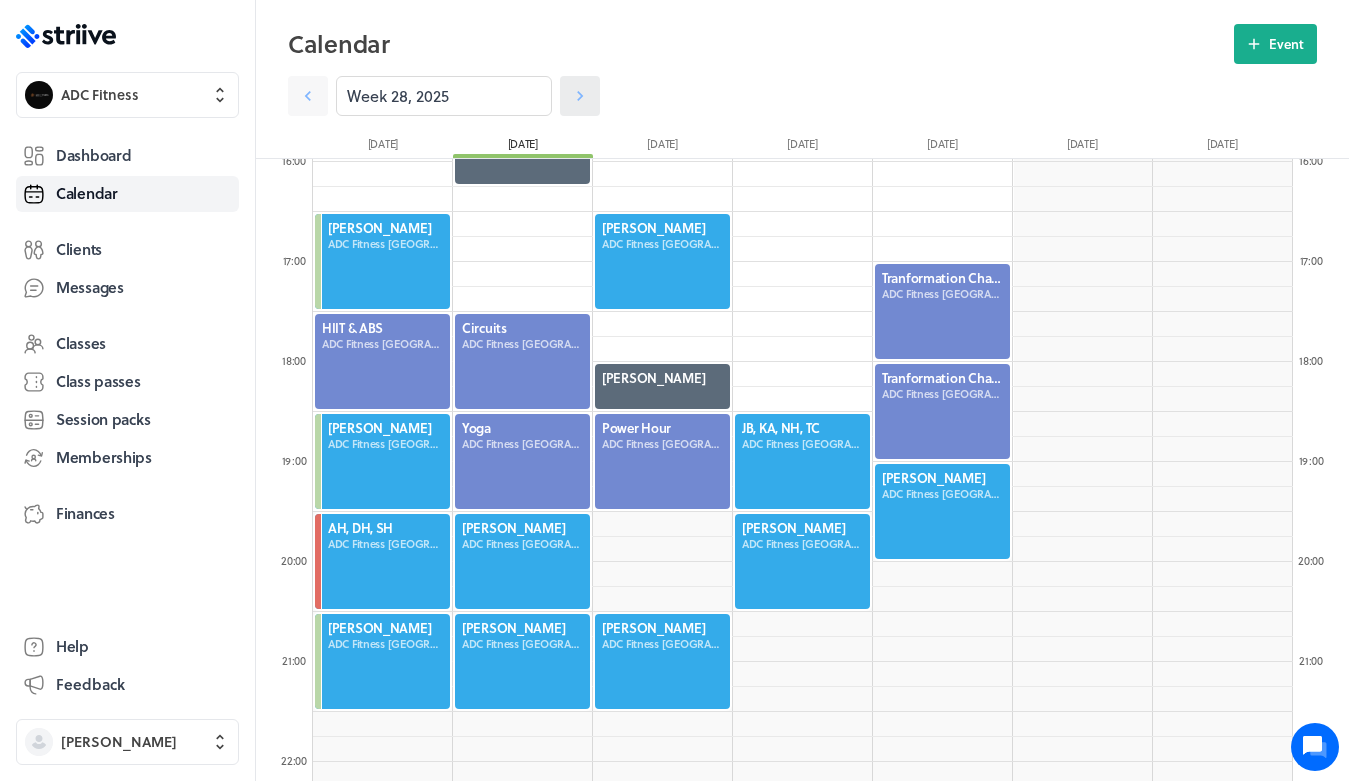 click at bounding box center [580, 96] 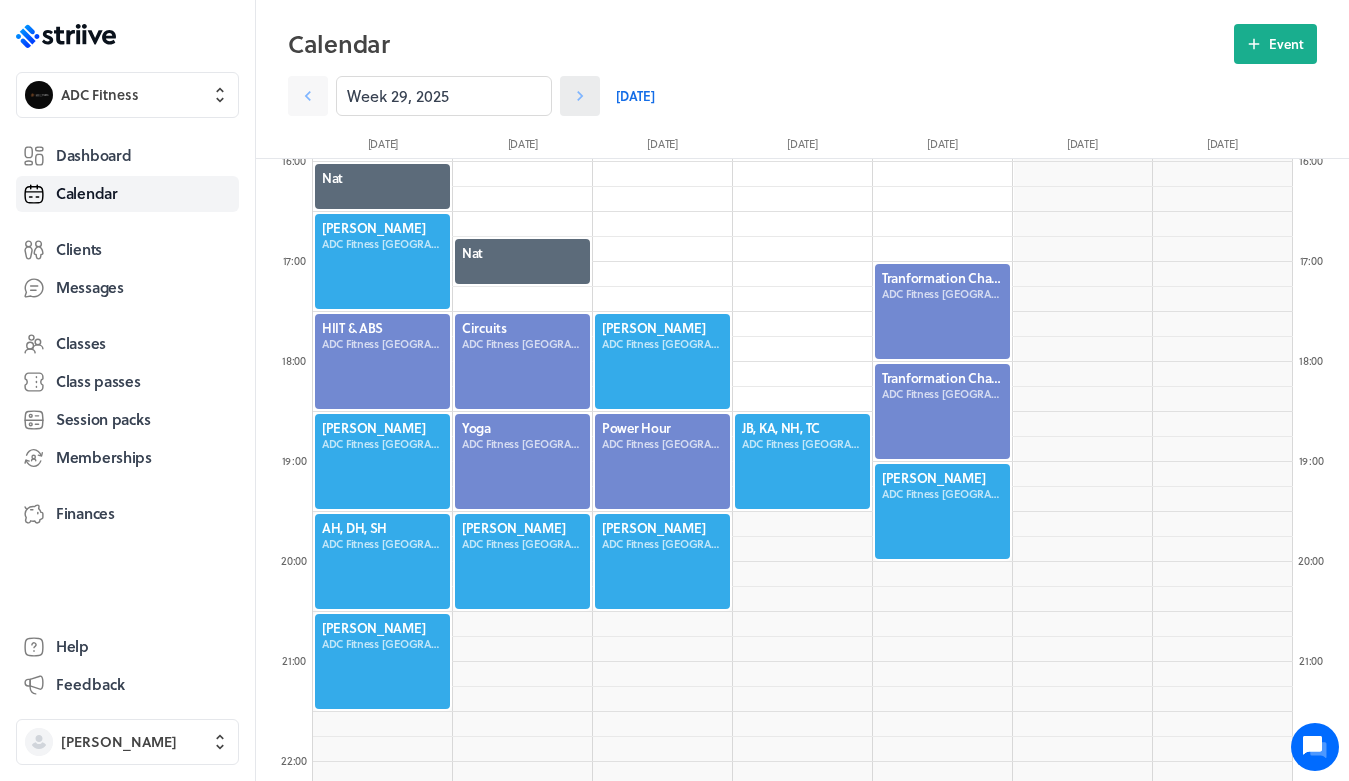 click at bounding box center (580, 96) 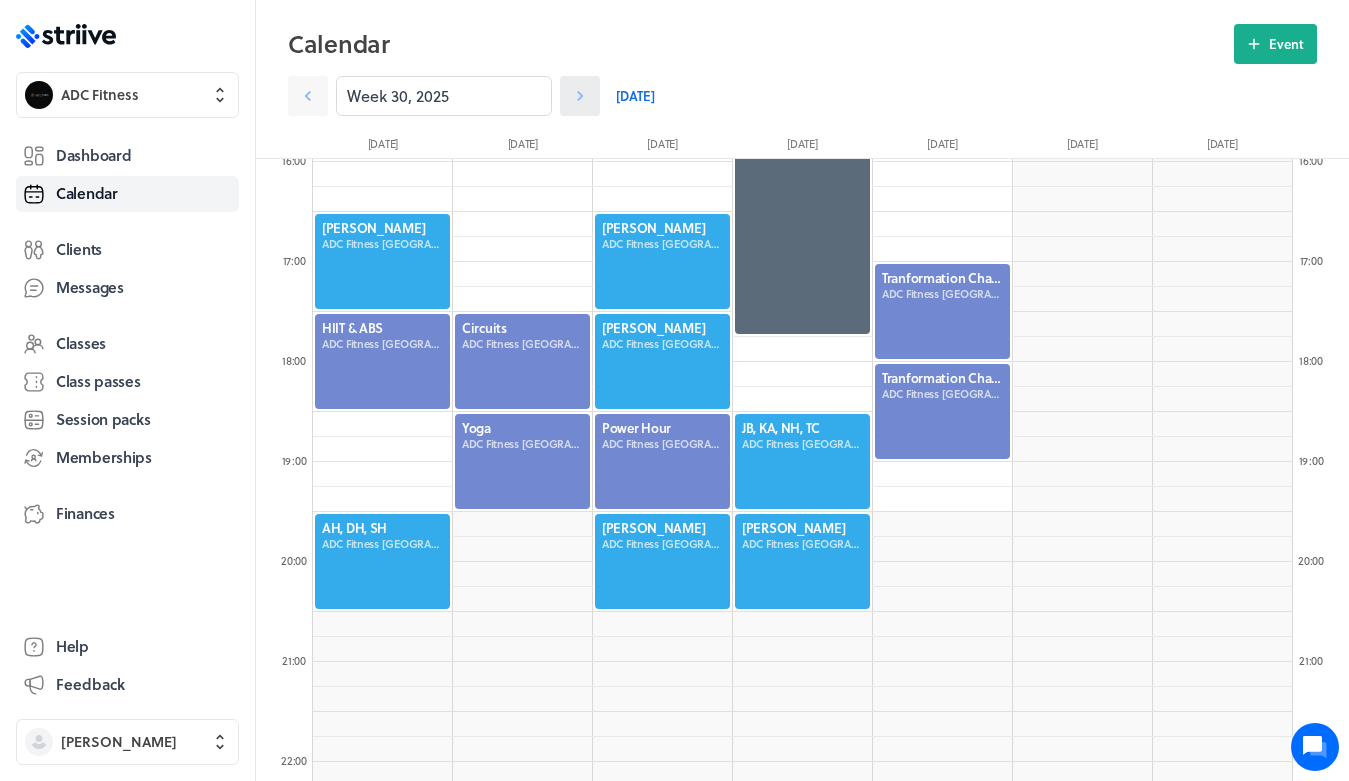 click 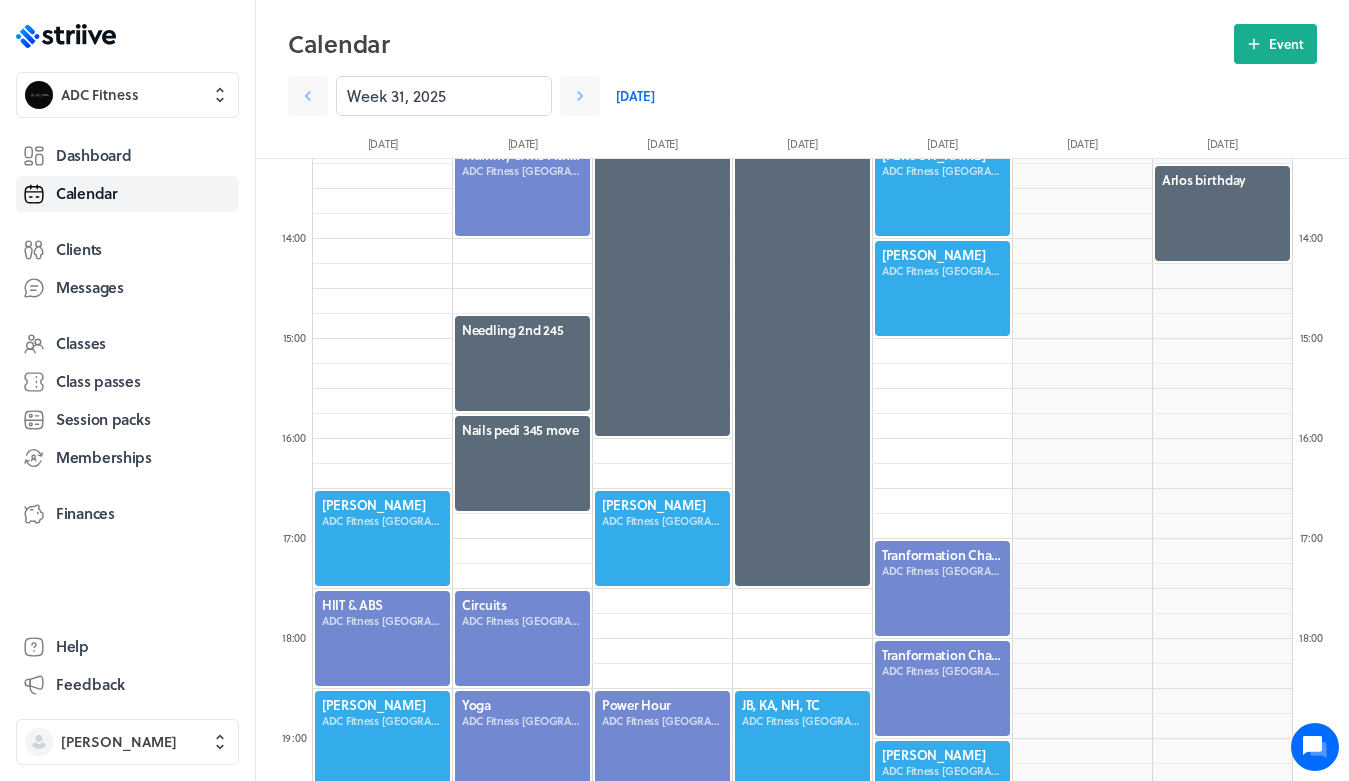 scroll, scrollTop: 1331, scrollLeft: 0, axis: vertical 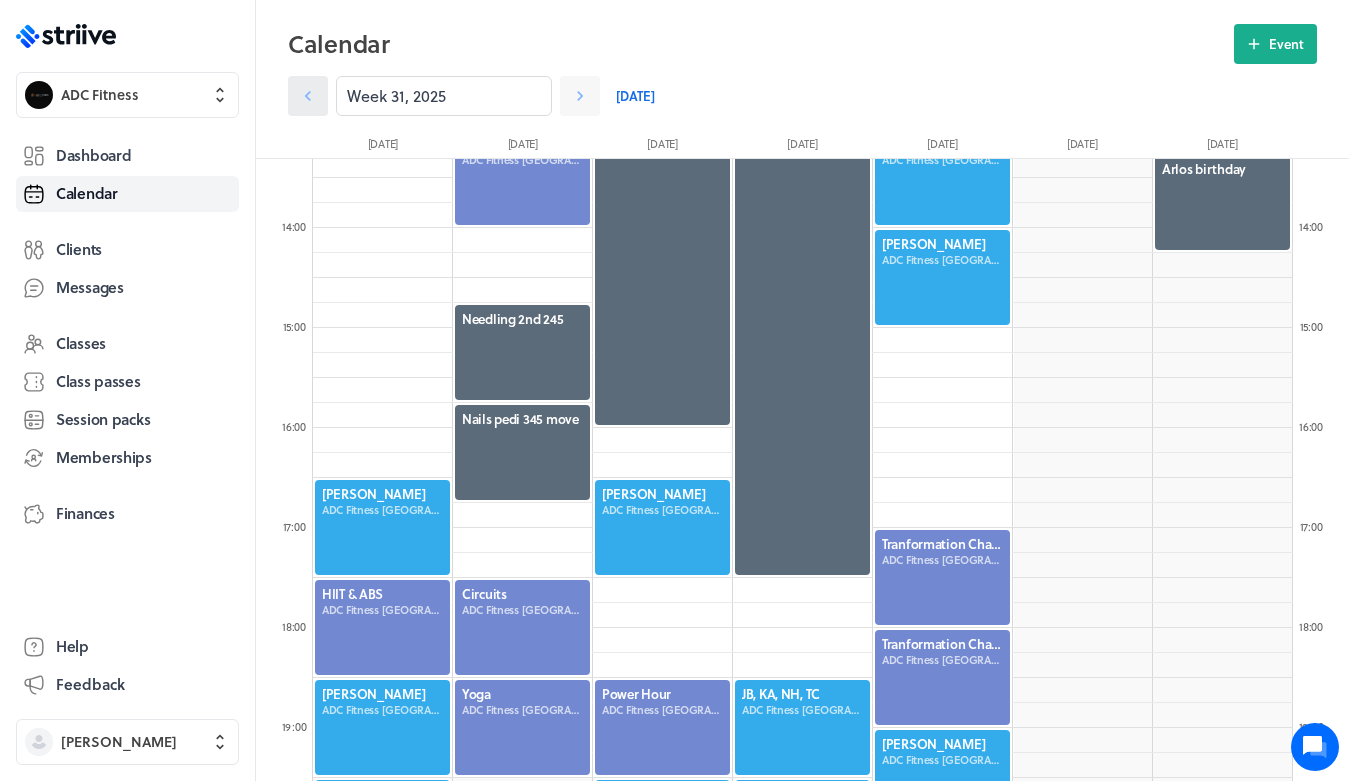 click at bounding box center (308, 96) 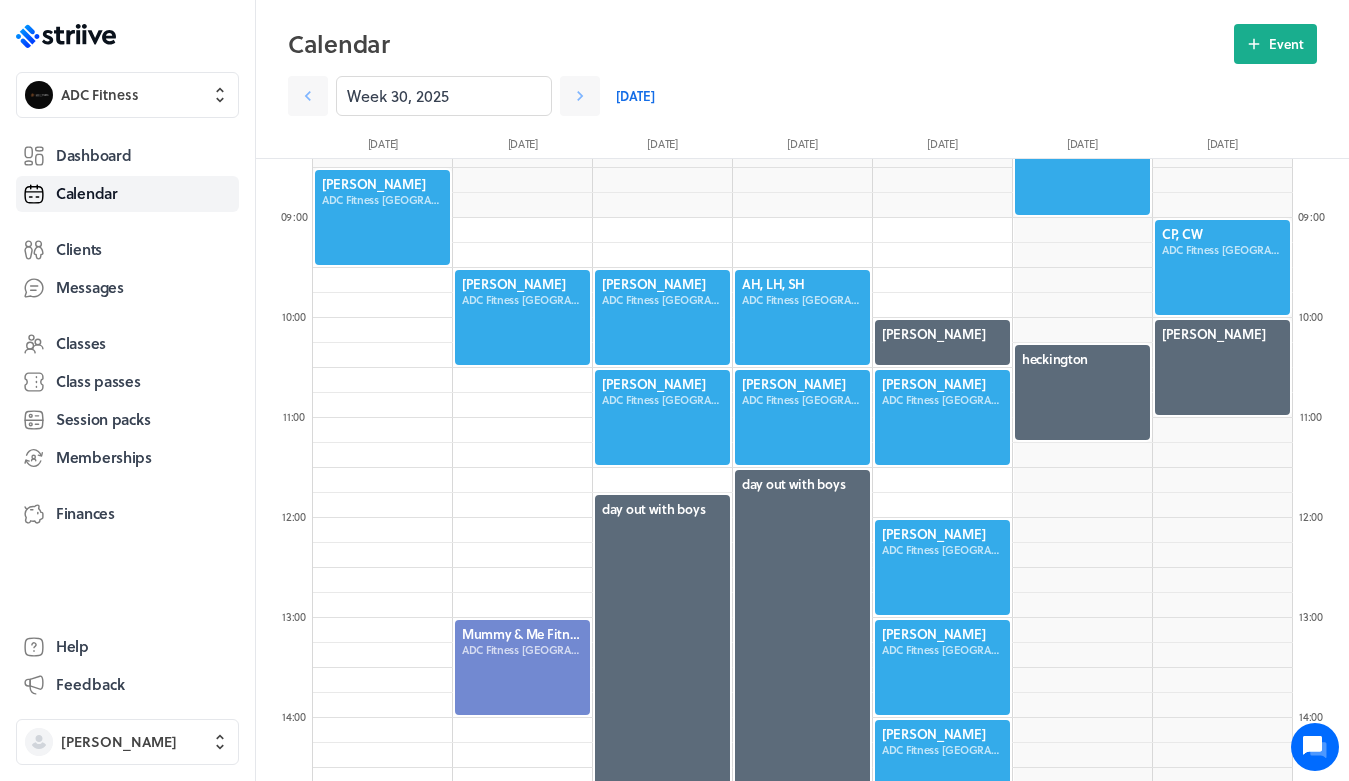 scroll, scrollTop: 838, scrollLeft: 0, axis: vertical 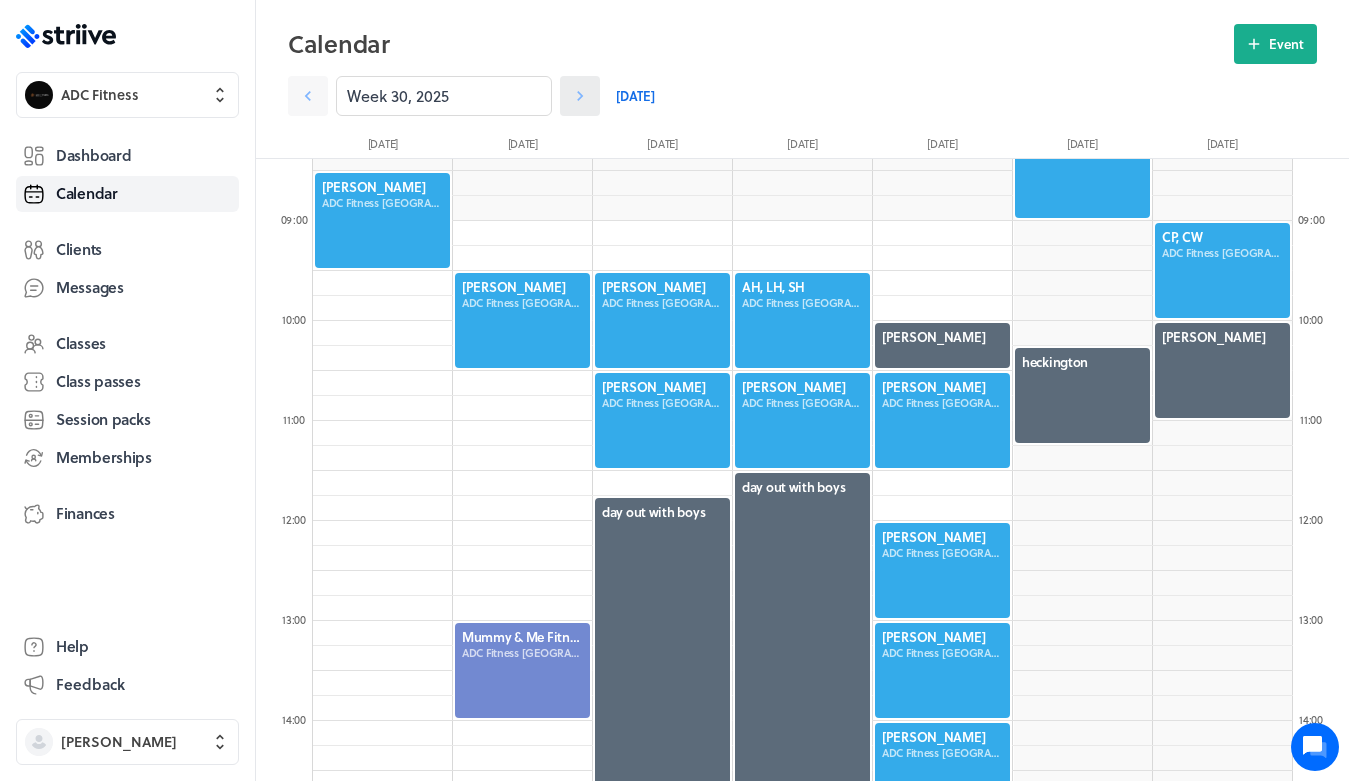 click at bounding box center (580, 96) 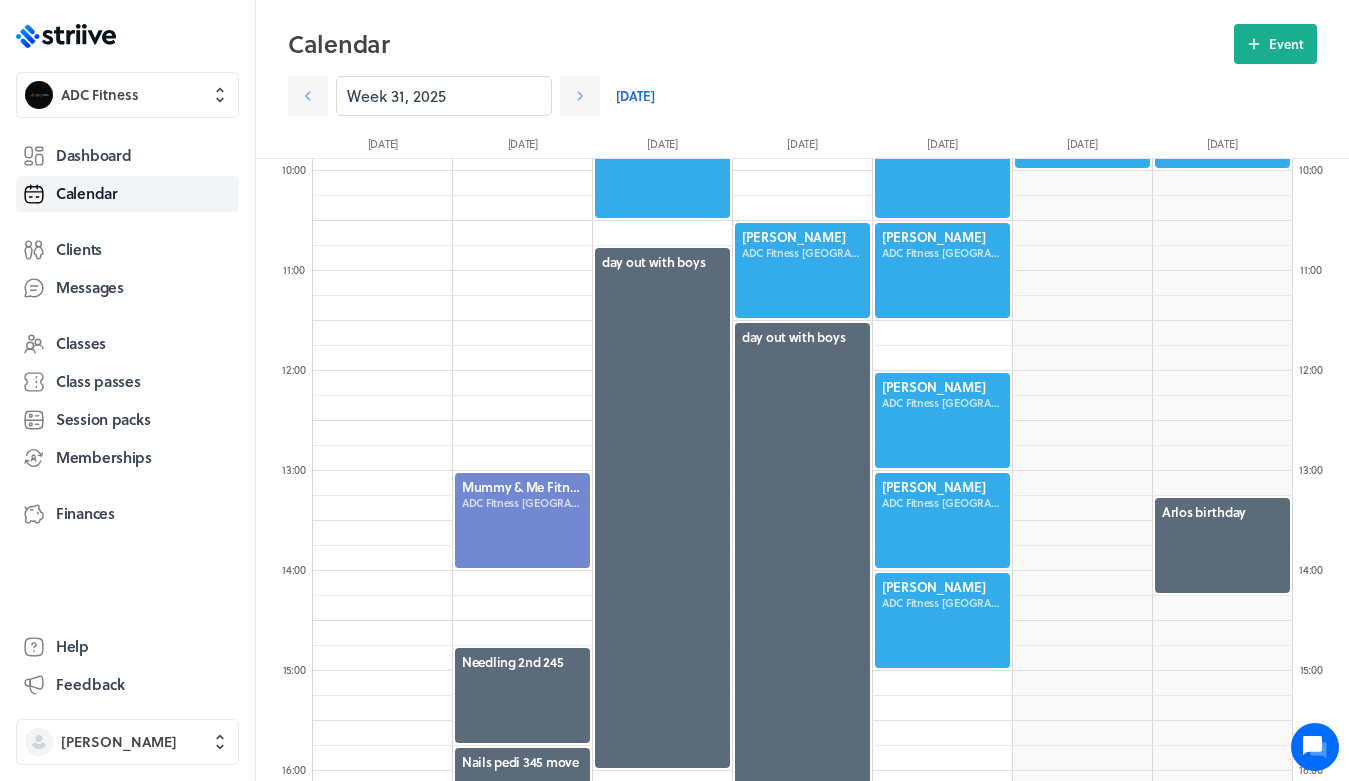 scroll, scrollTop: 1000, scrollLeft: 0, axis: vertical 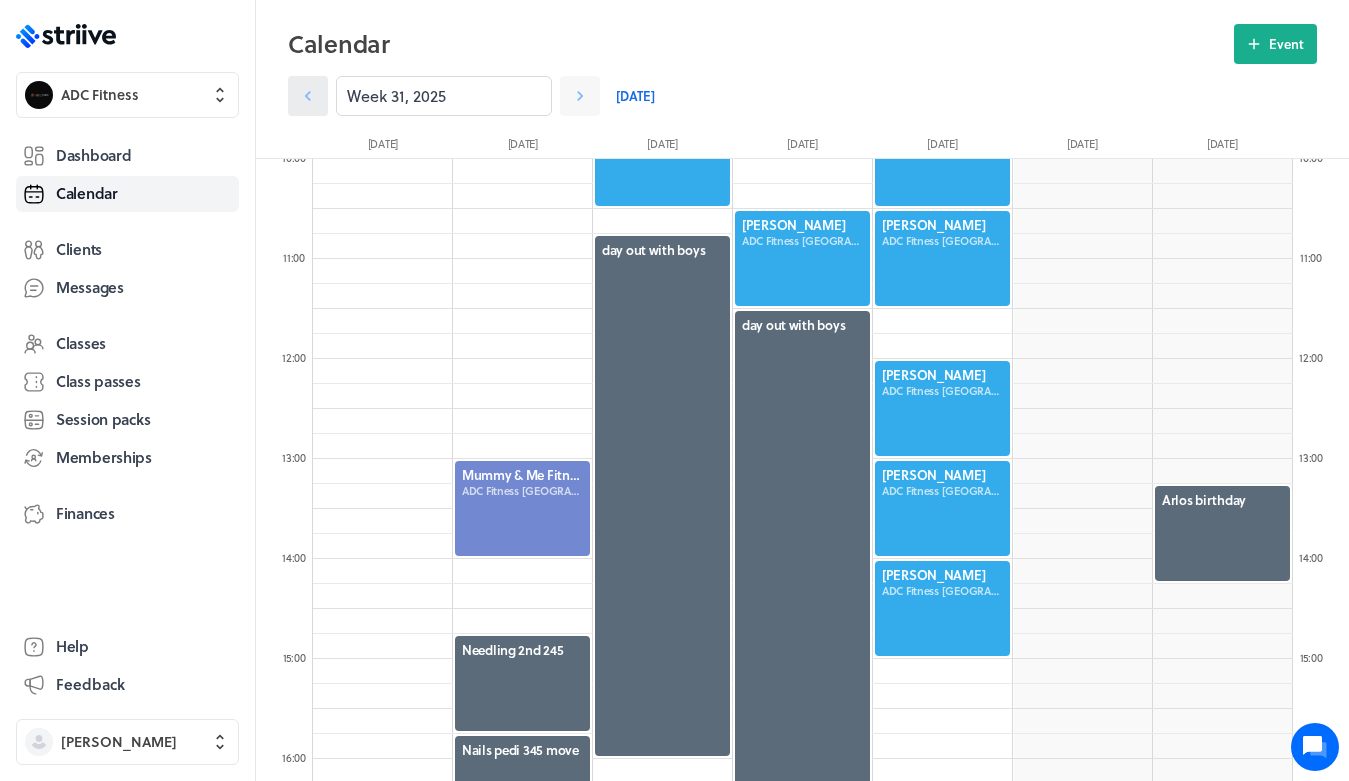 click 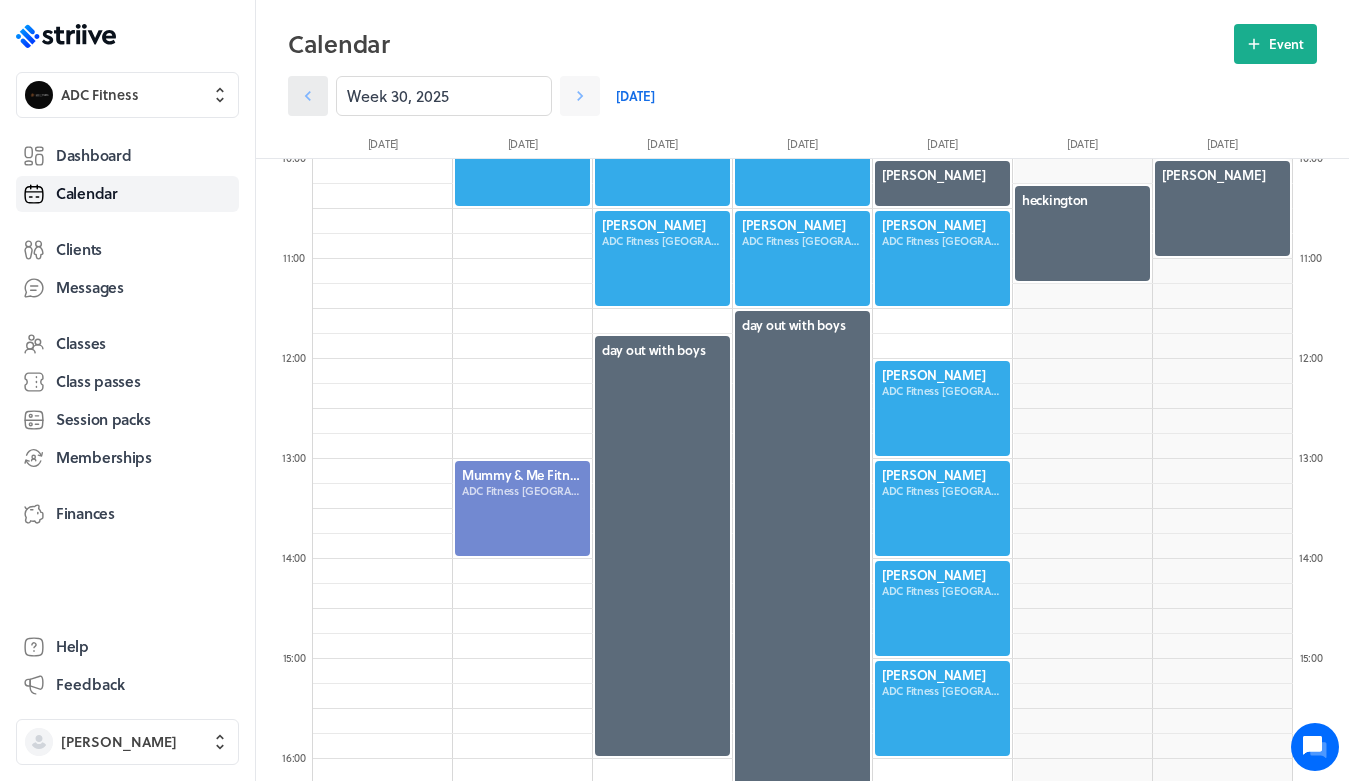 click 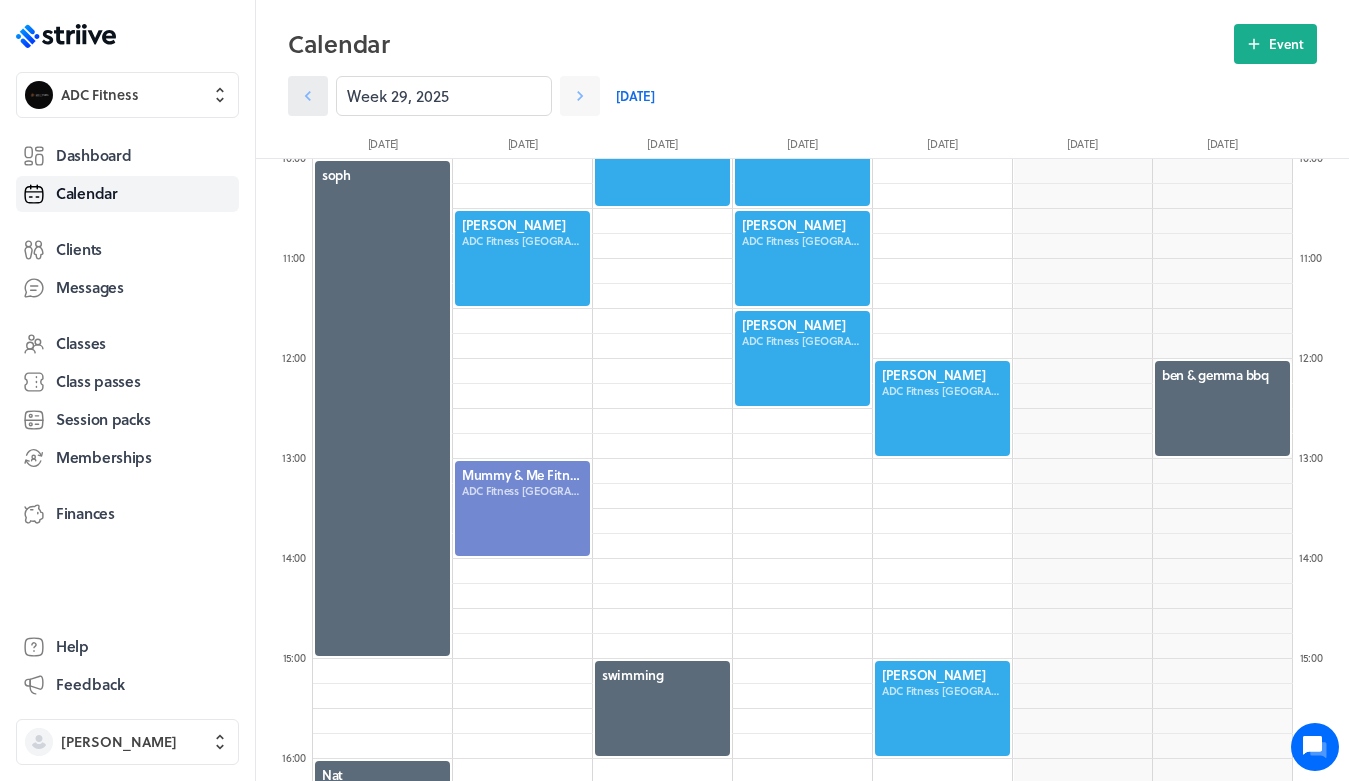 click 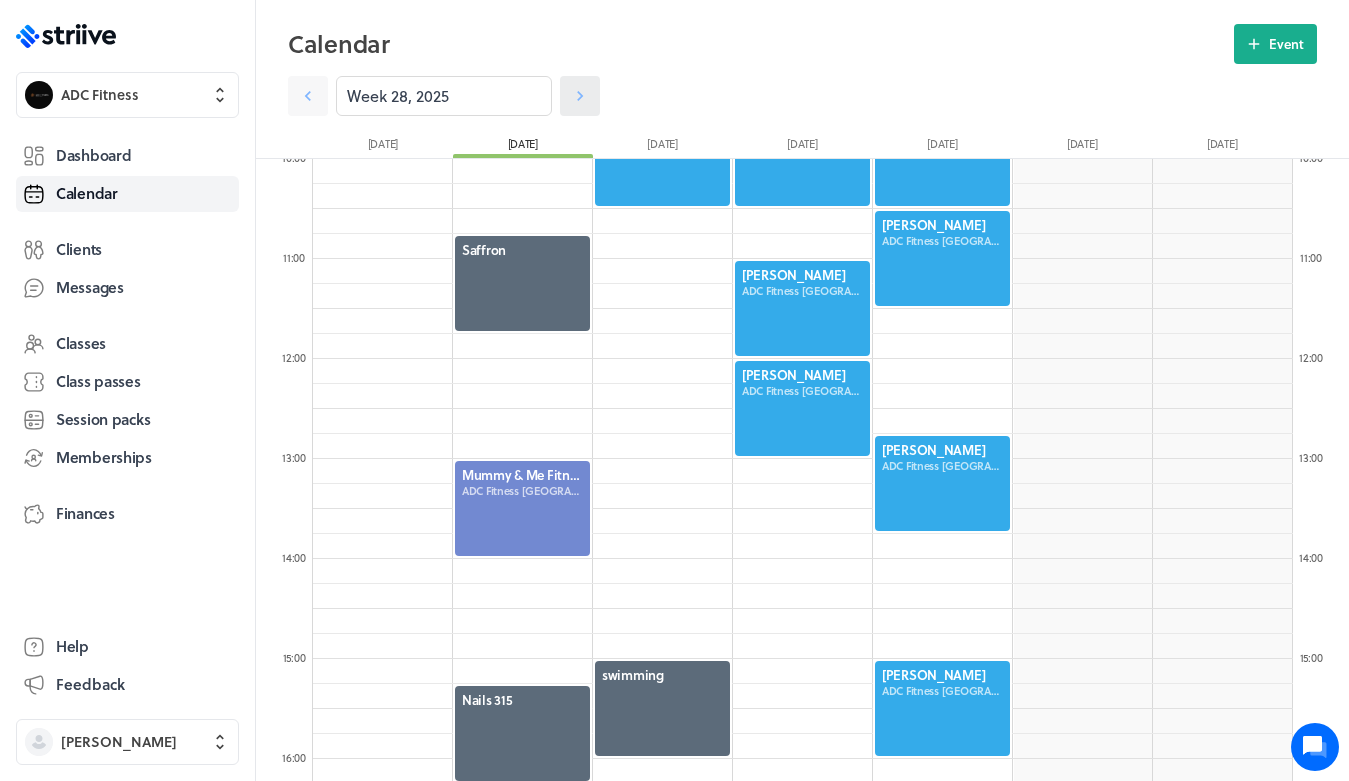 click 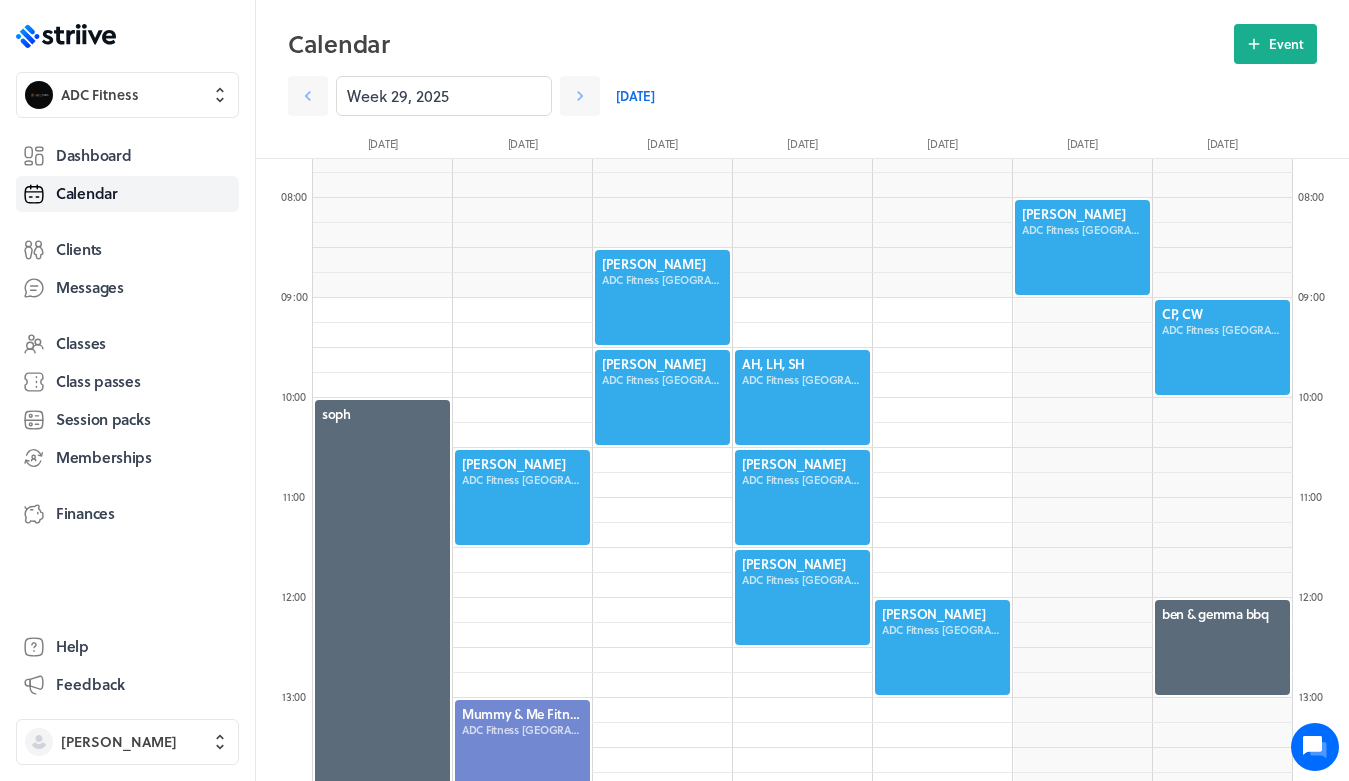 scroll, scrollTop: 714, scrollLeft: 0, axis: vertical 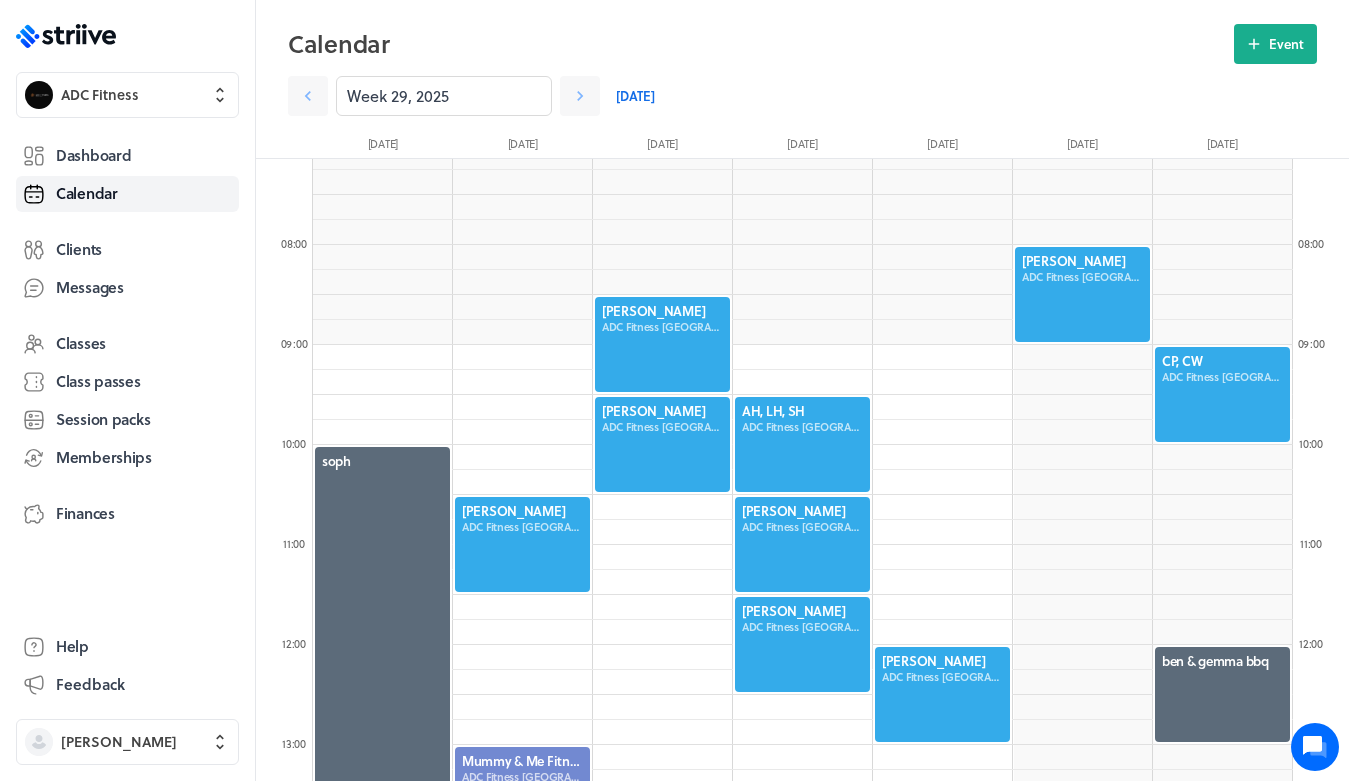 click on "Week 29, 2025
[DATE]" at bounding box center [662, 96] 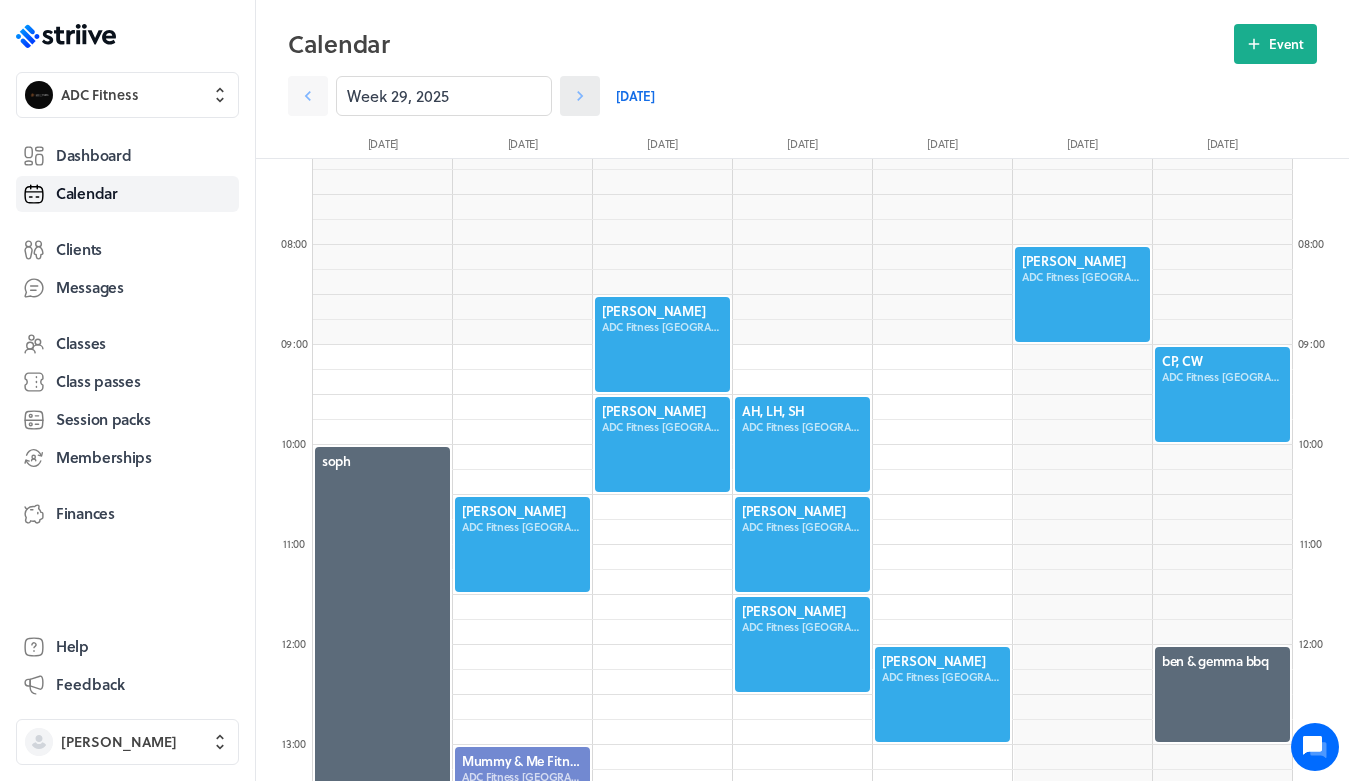 click at bounding box center (580, 96) 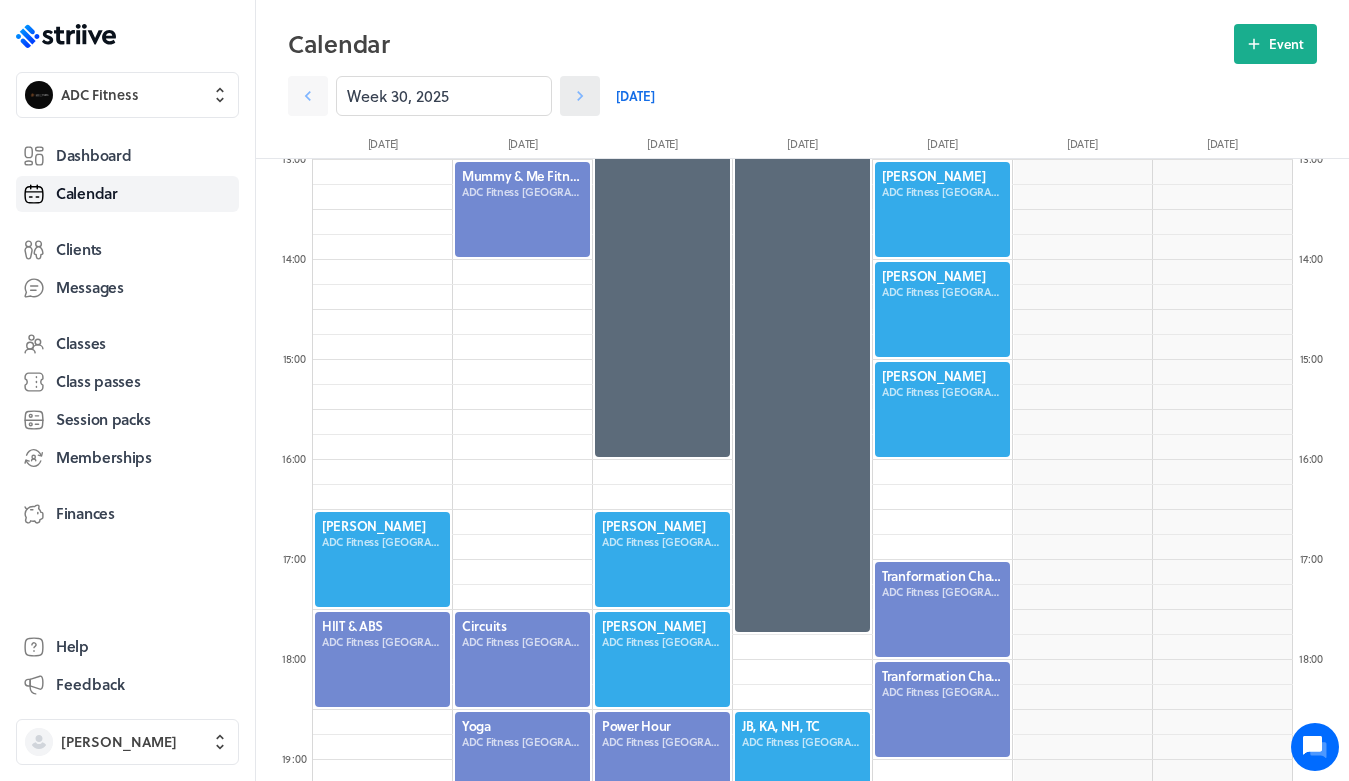 scroll, scrollTop: 1306, scrollLeft: 0, axis: vertical 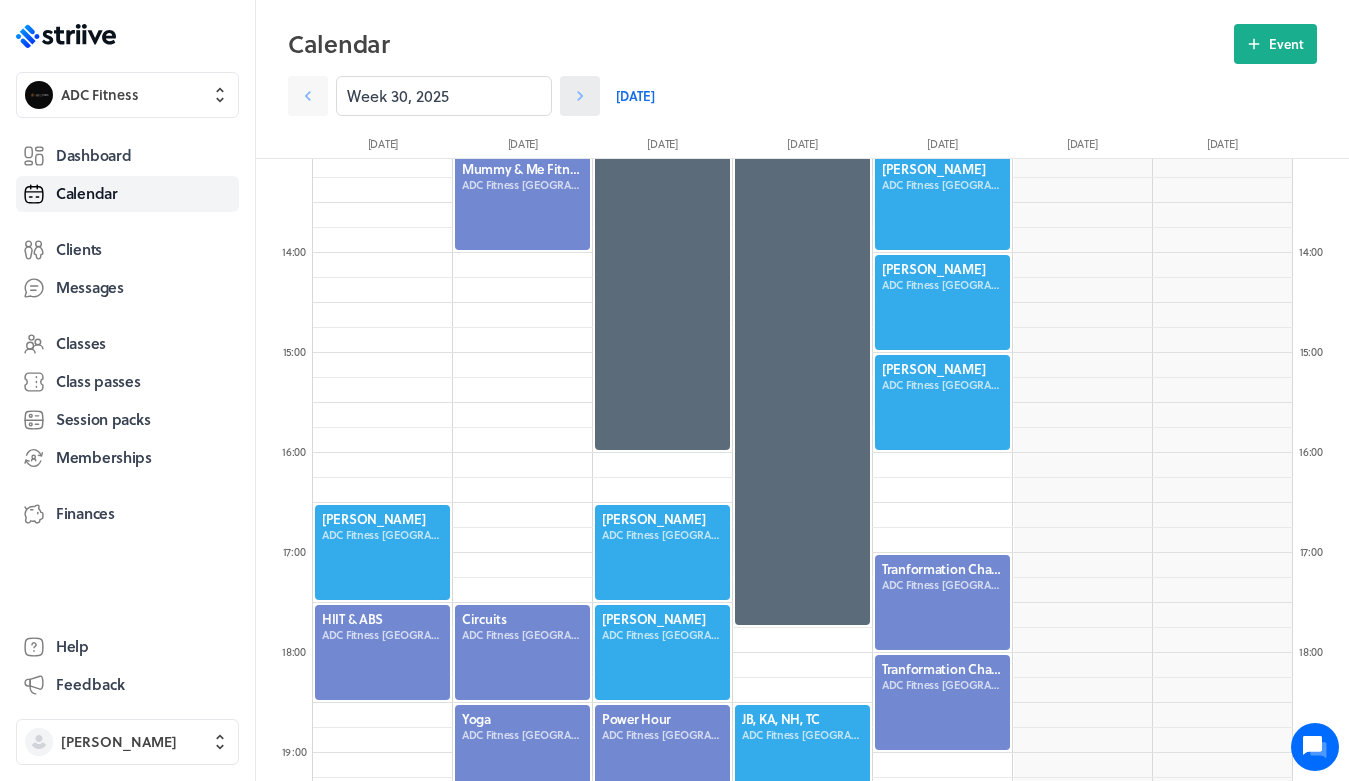click 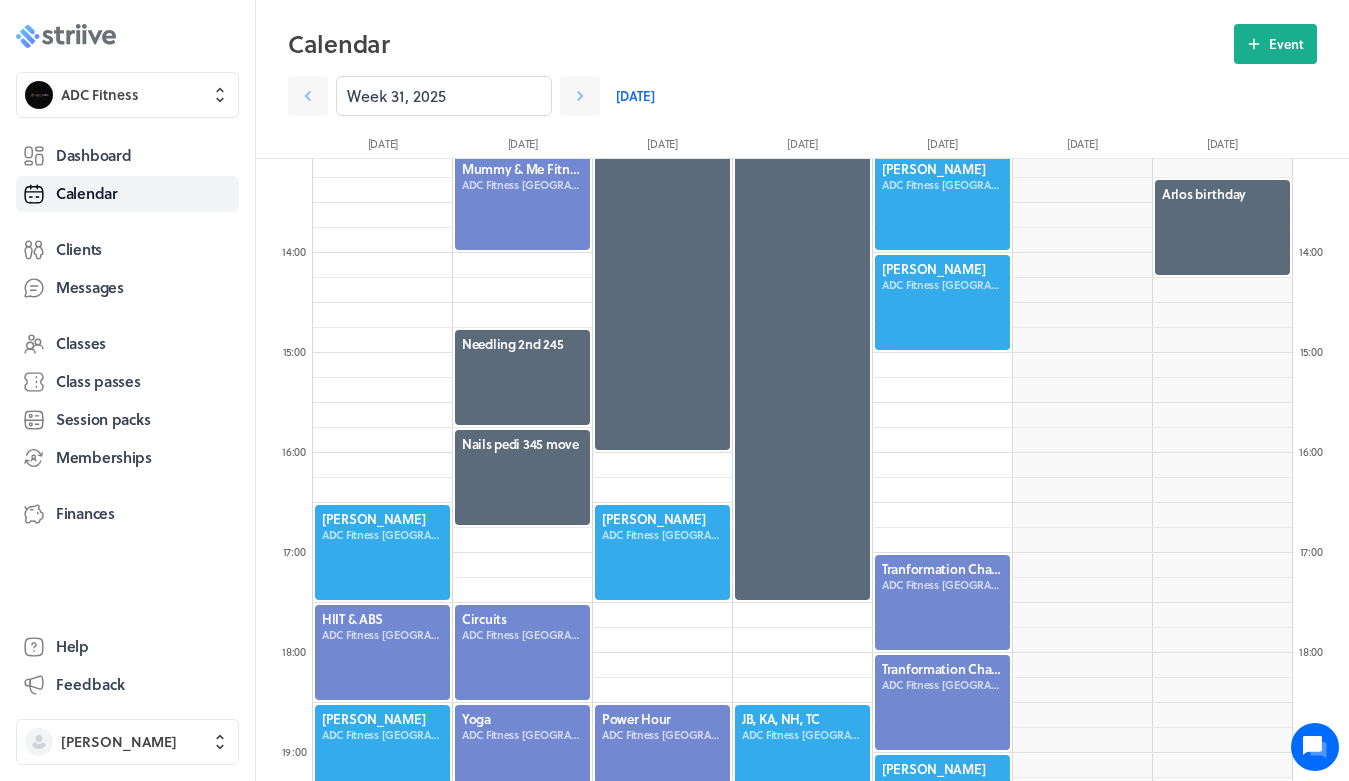 click on ".st0{fill:#006BFF;}
.st1{fill:#0A121C;}
.st2{fill:url(#SVGID_1_);}
.st3{fill:url(#SVGID_2_);}
.st4{fill:url(#SVGID_3_);}
.st5{fill:url(#SVGID_4_);}
.st6{fill:url(#SVGID_5_);}
.st7{fill:#FFFFFF;}
.st8{fill:url(#SVGID_6_);}
.st9{fill:url(#SVGID_7_);}
.st10{fill:url(#SVGID_8_);}
.st11{fill:url(#SVGID_9_);}
.st12{fill:url(#SVGID_10_);}
.st13{fill:url(#SVGID_11_);}" 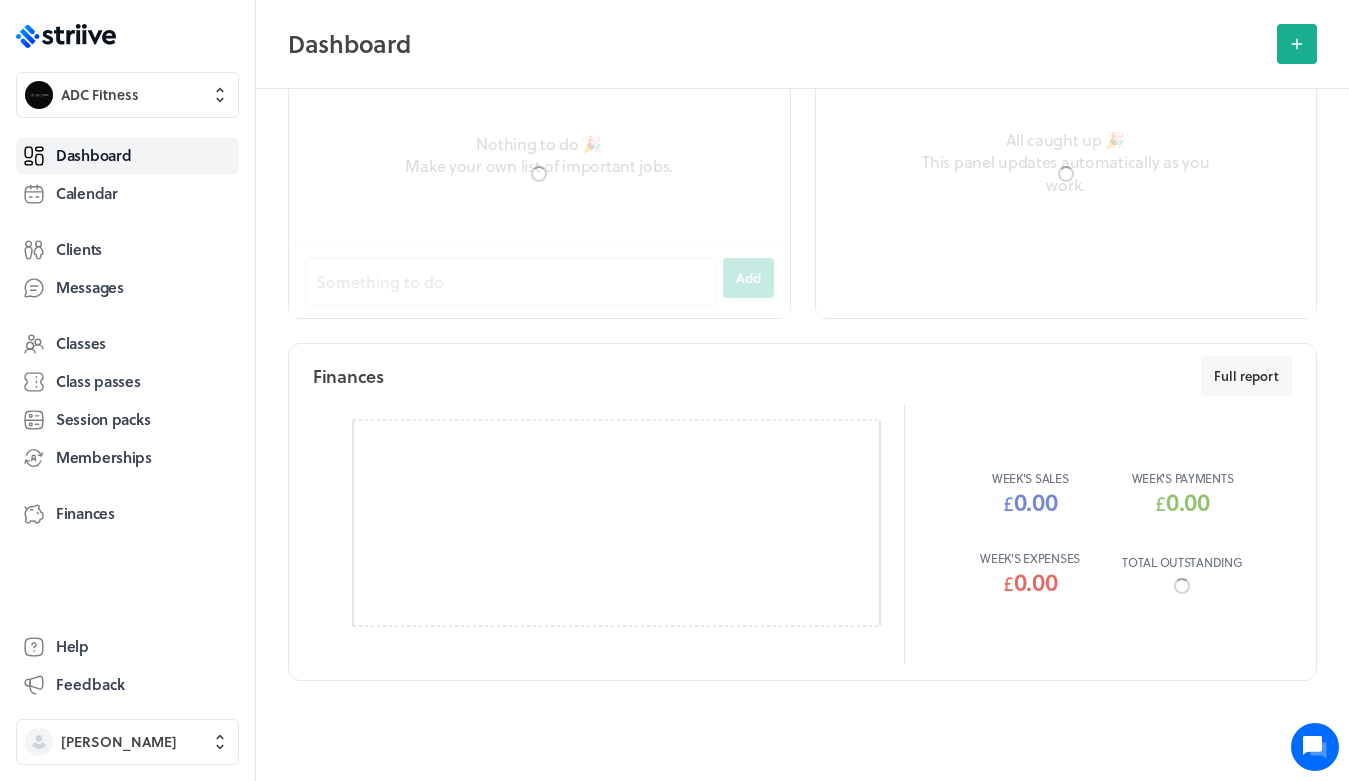 scroll, scrollTop: 0, scrollLeft: 0, axis: both 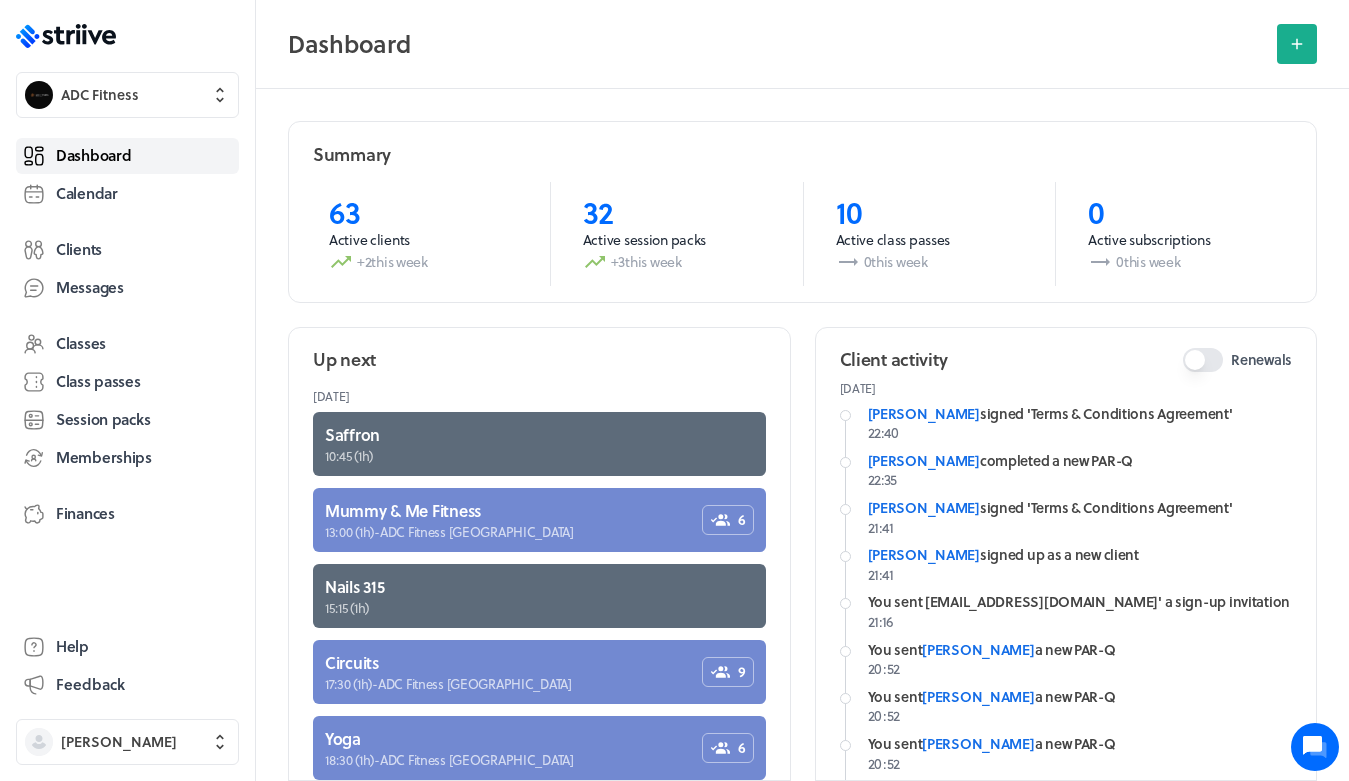 click on "Dashboard" at bounding box center (127, 156) 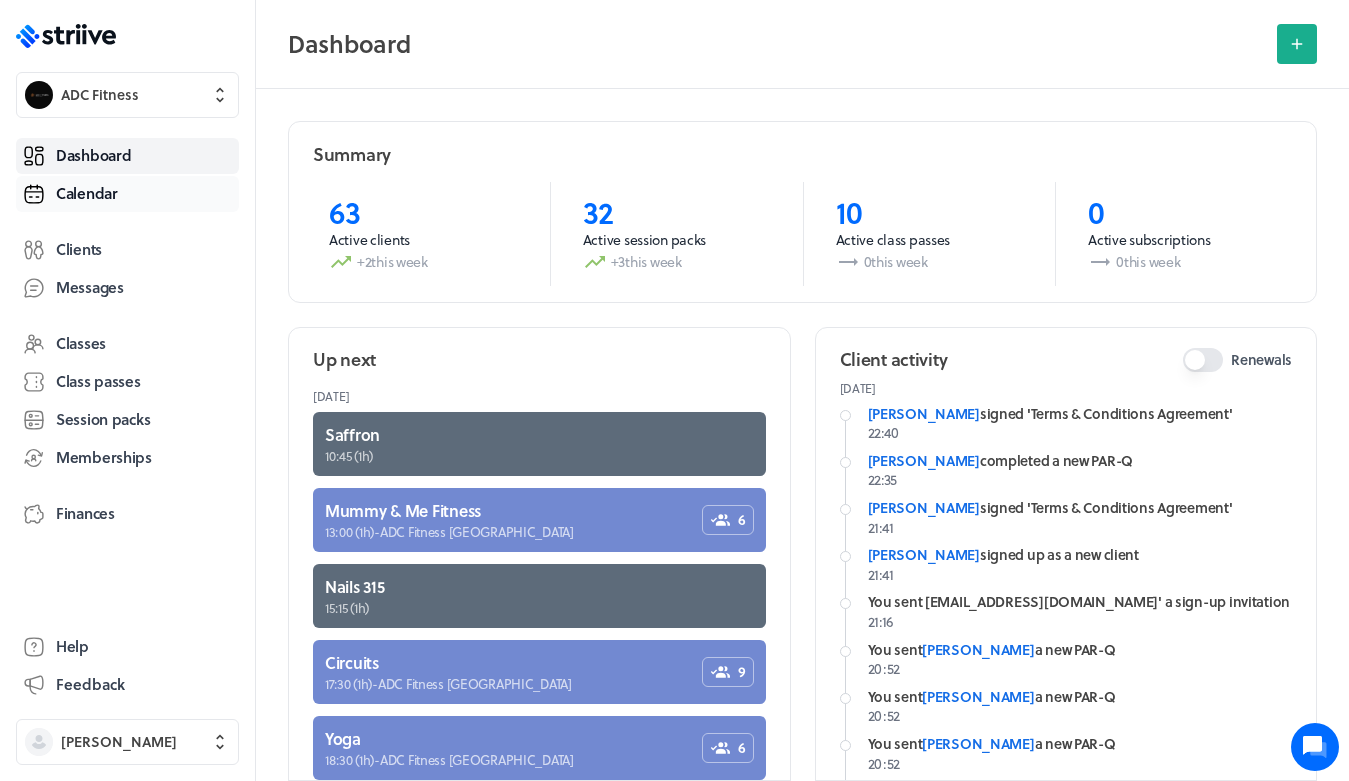 click on "Calendar" at bounding box center (87, 193) 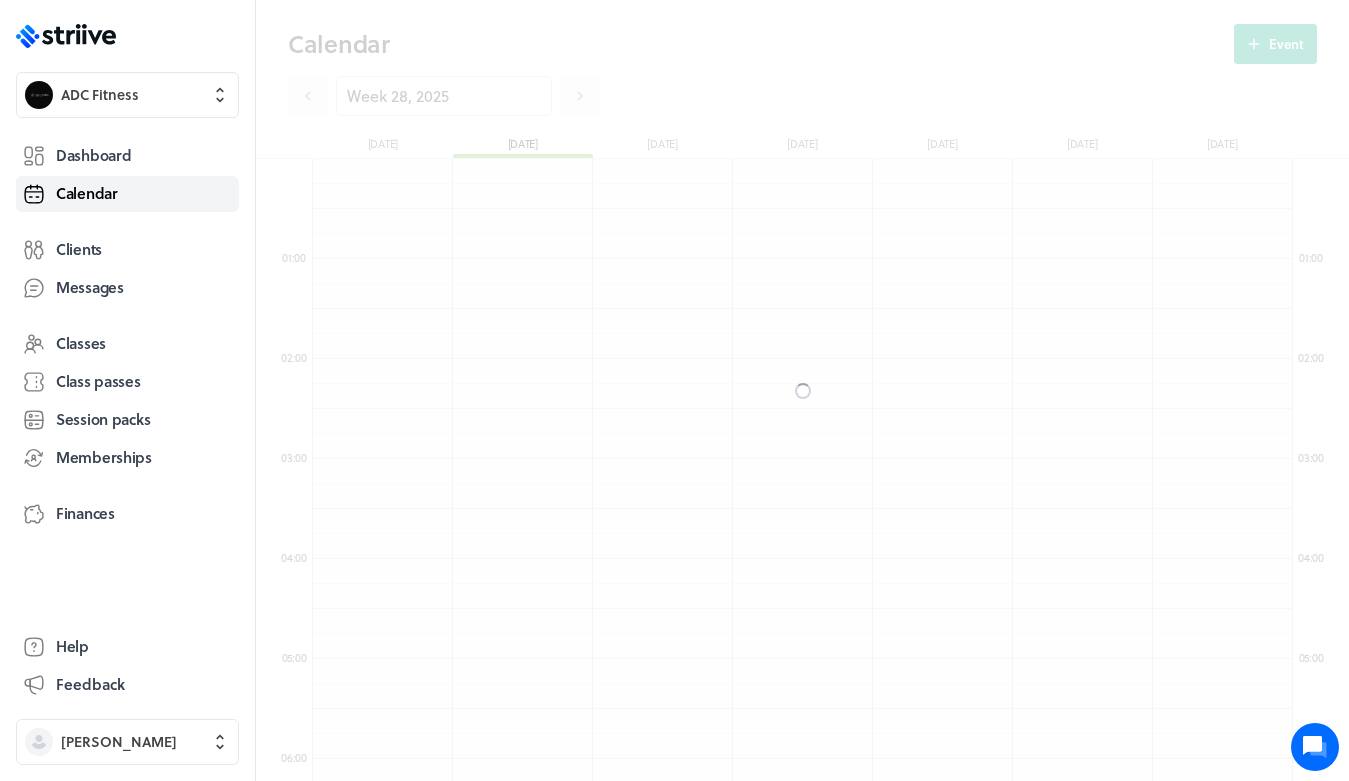 scroll, scrollTop: 850, scrollLeft: 0, axis: vertical 